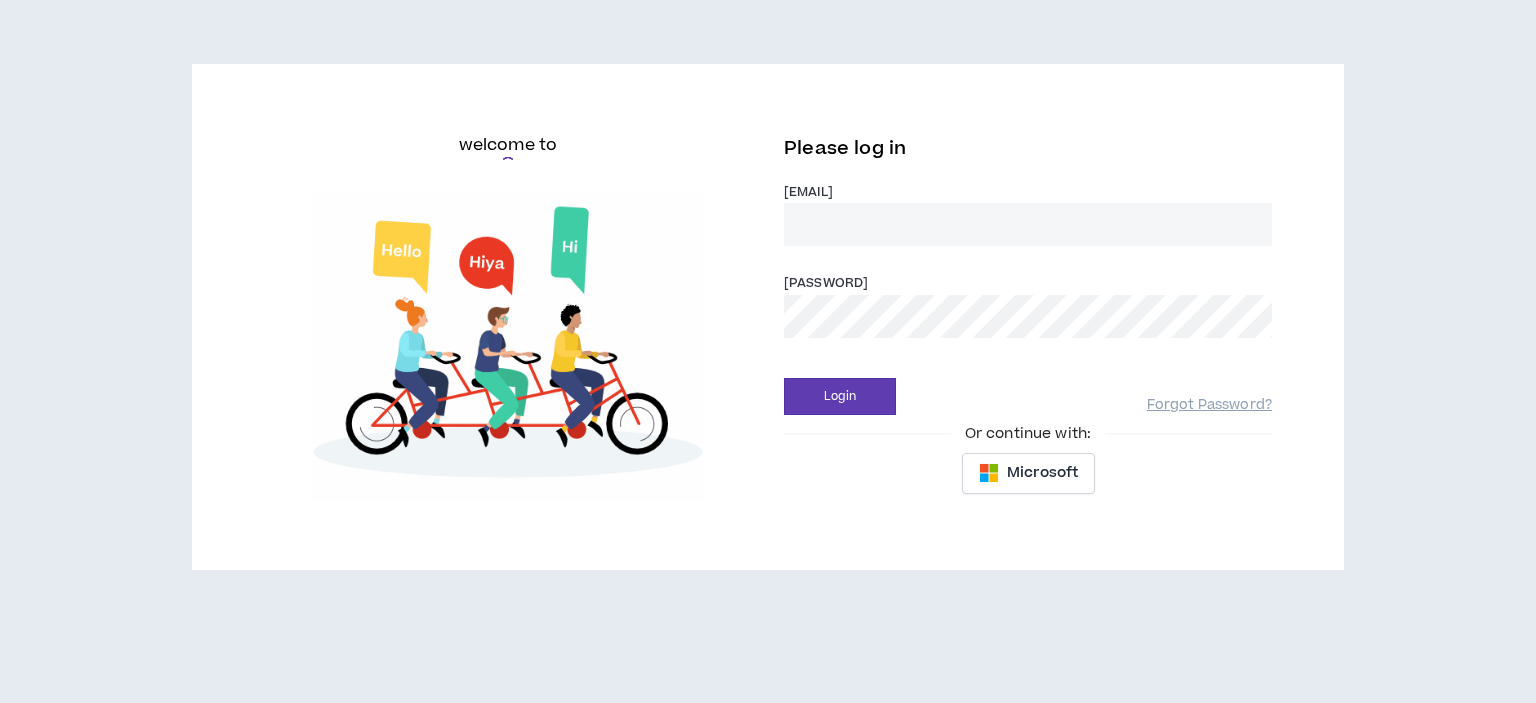 scroll, scrollTop: 0, scrollLeft: 0, axis: both 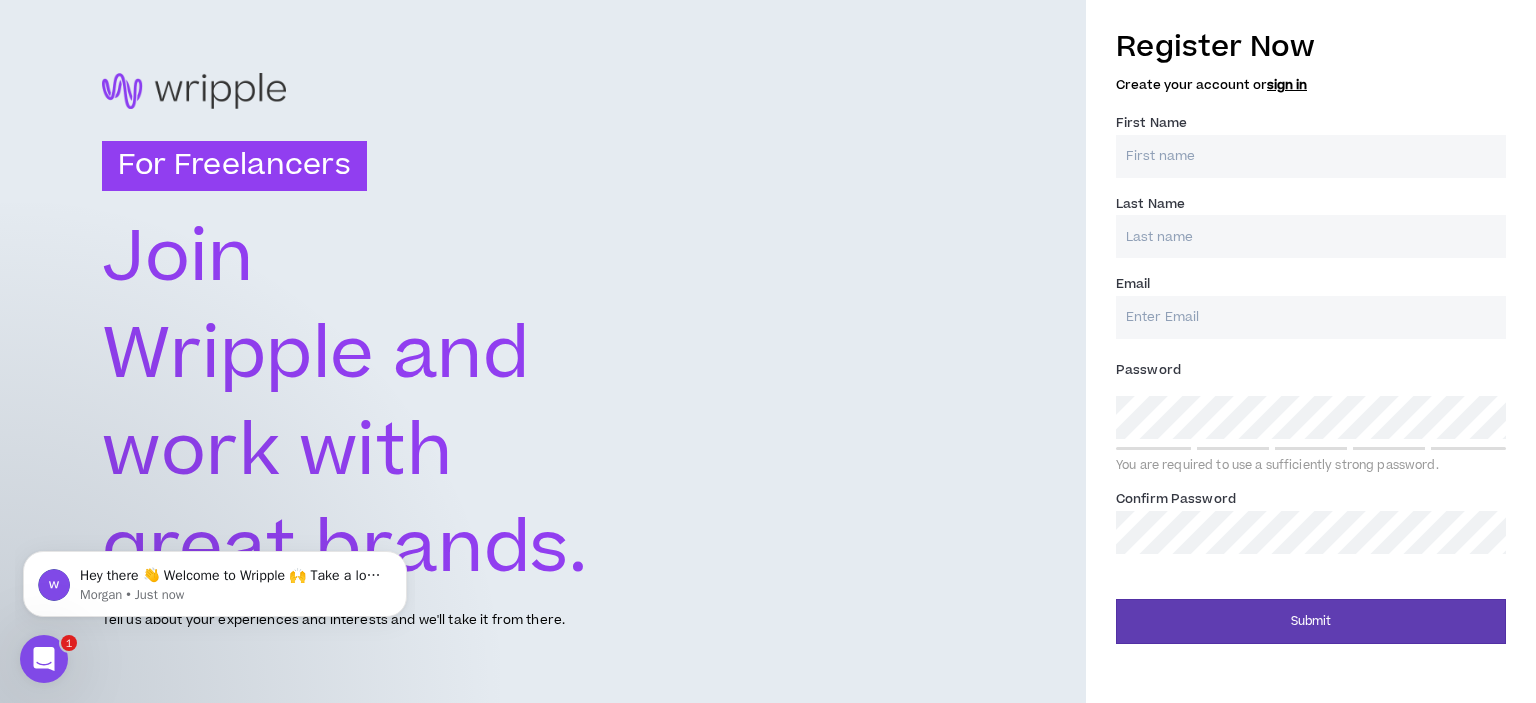 click on "[FIRST] Name  *" at bounding box center [1311, 156] 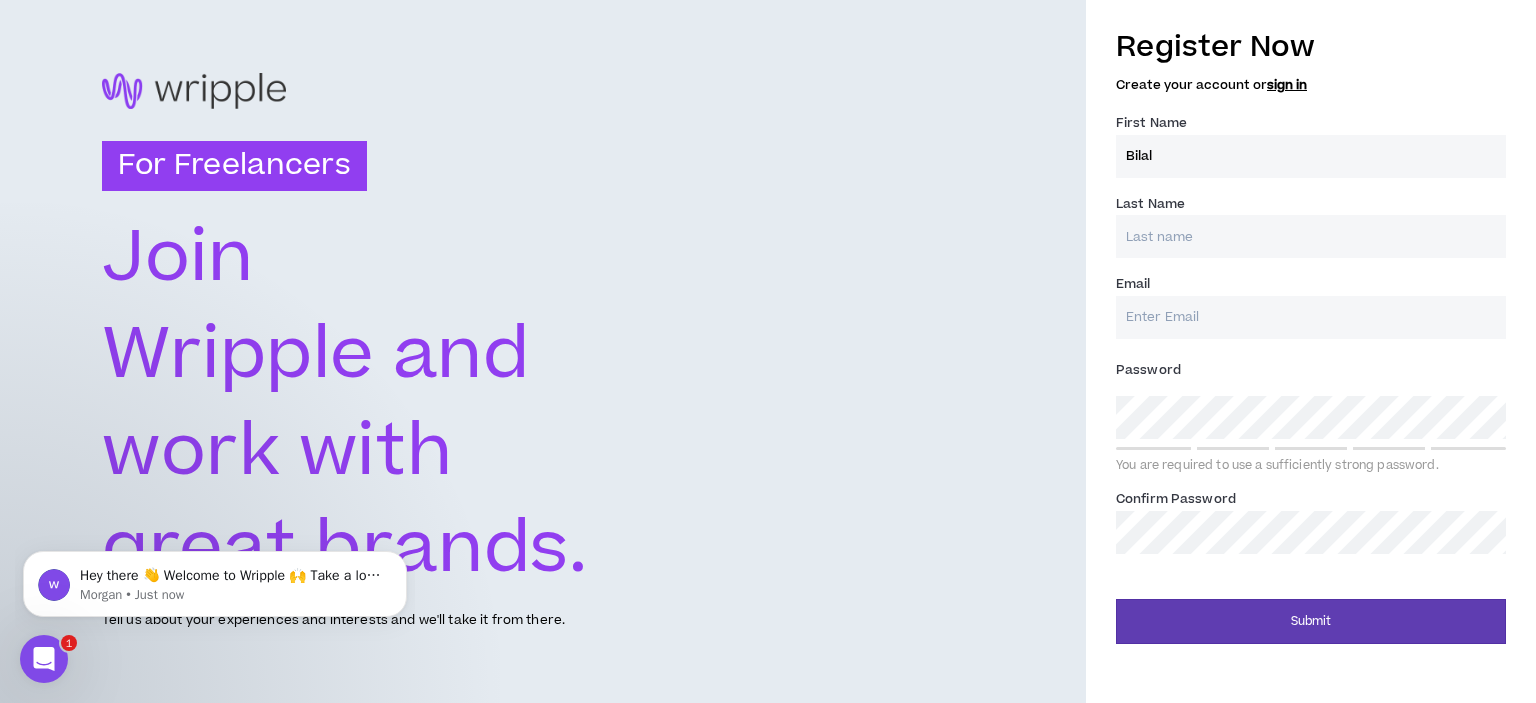 type on "Bilal" 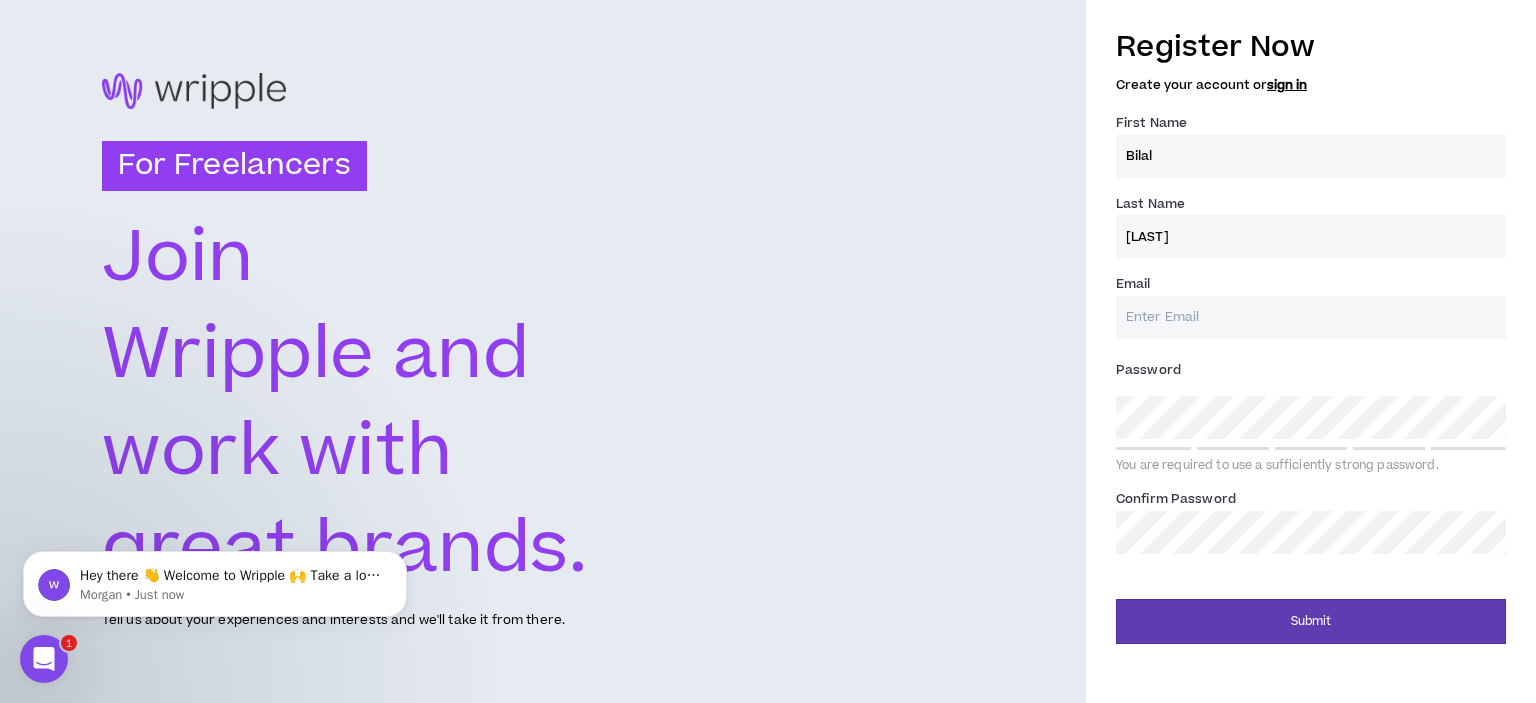 type on "[LAST]" 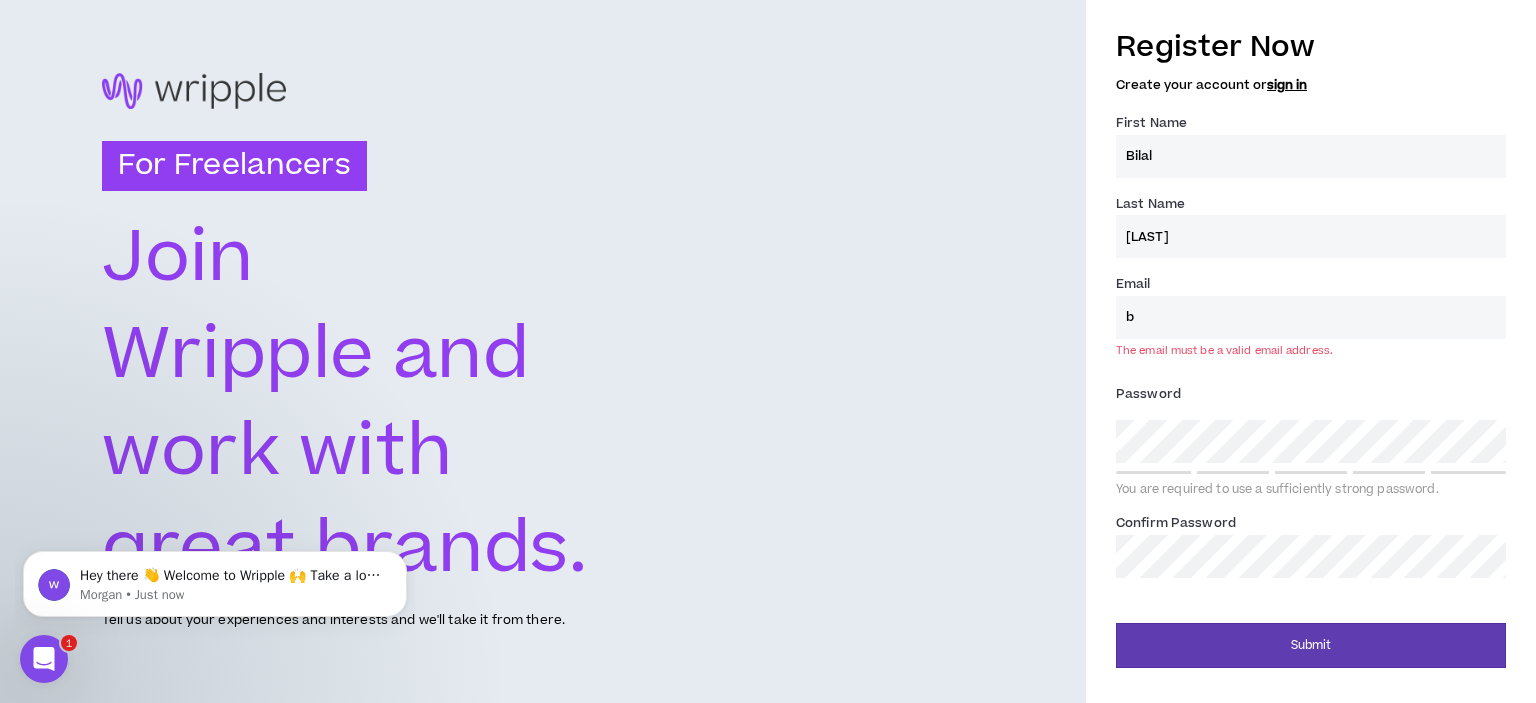 click on "Wripple and" 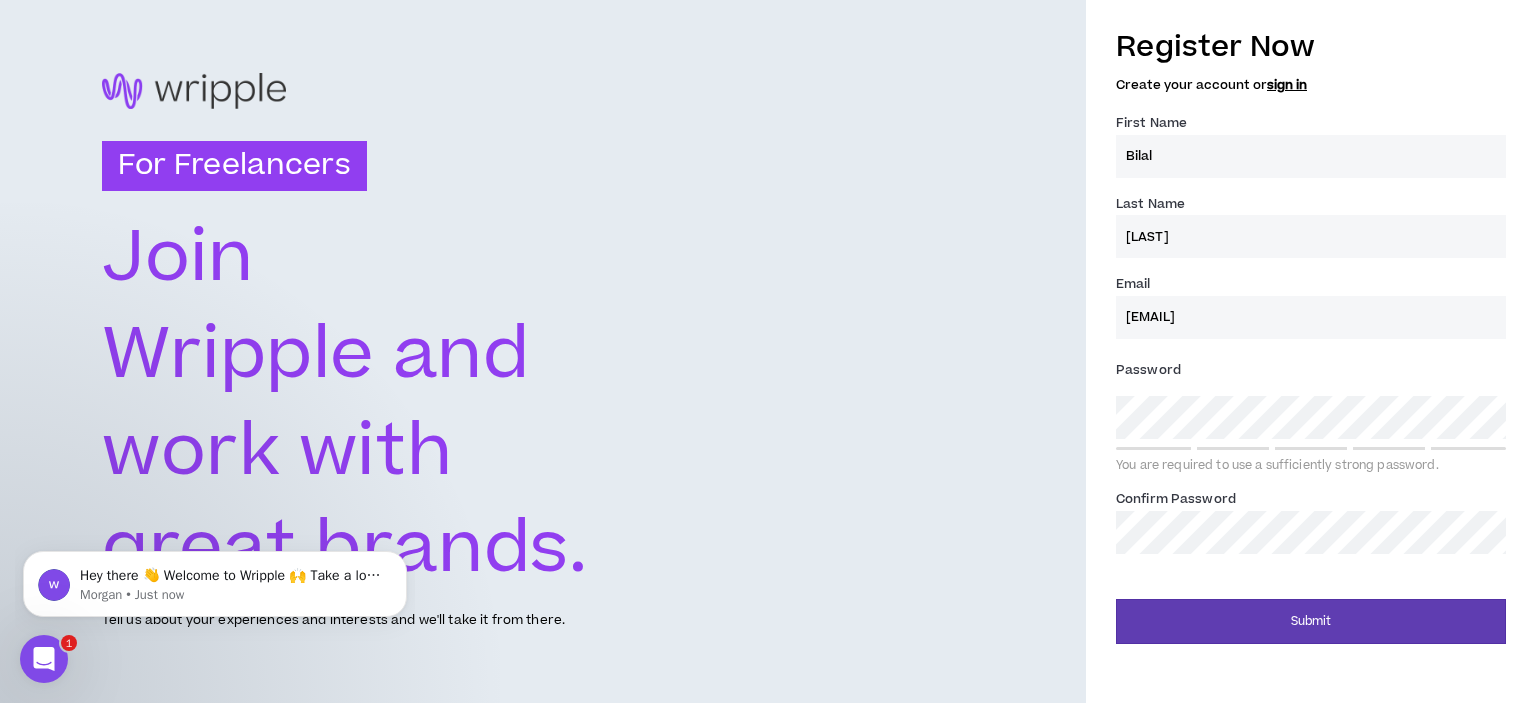 type on "[EMAIL]" 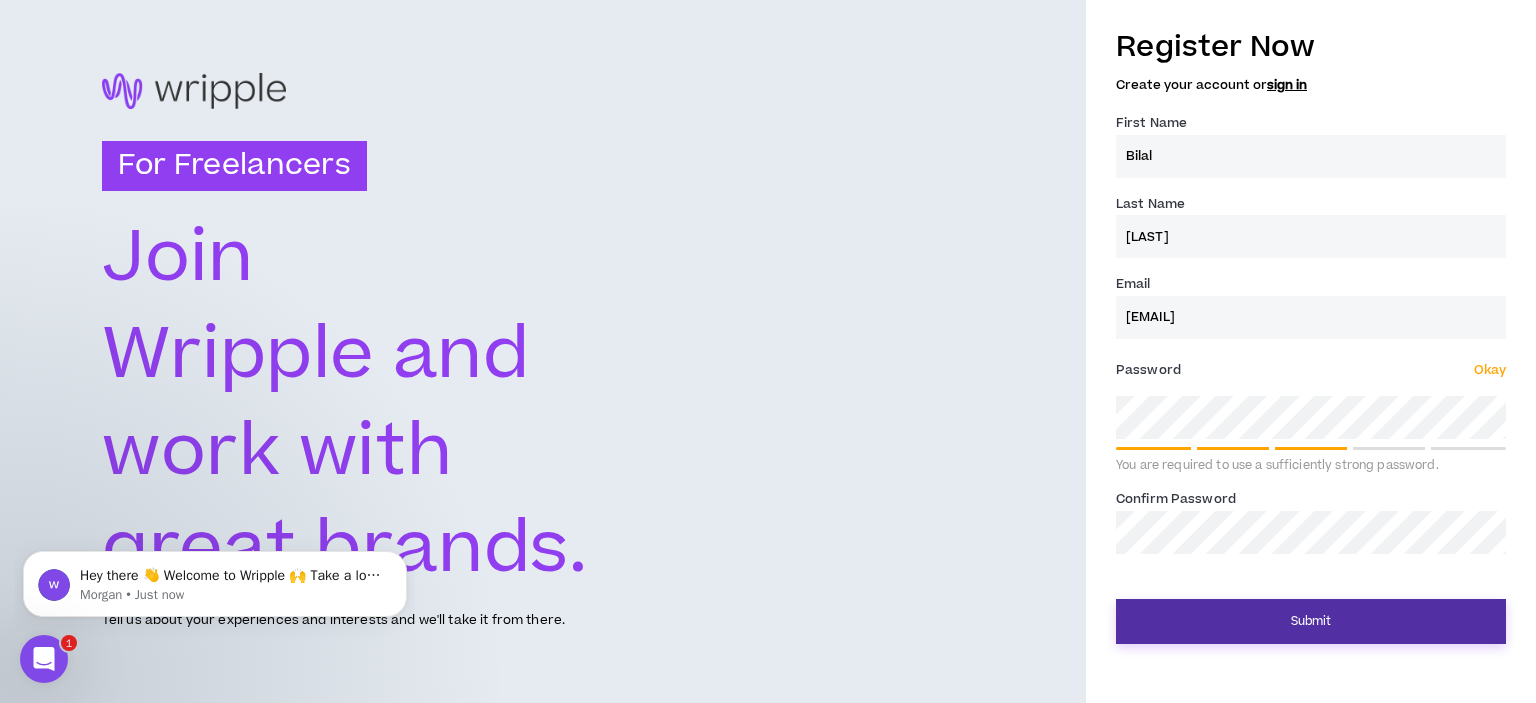 click on "Submit" at bounding box center [1311, 621] 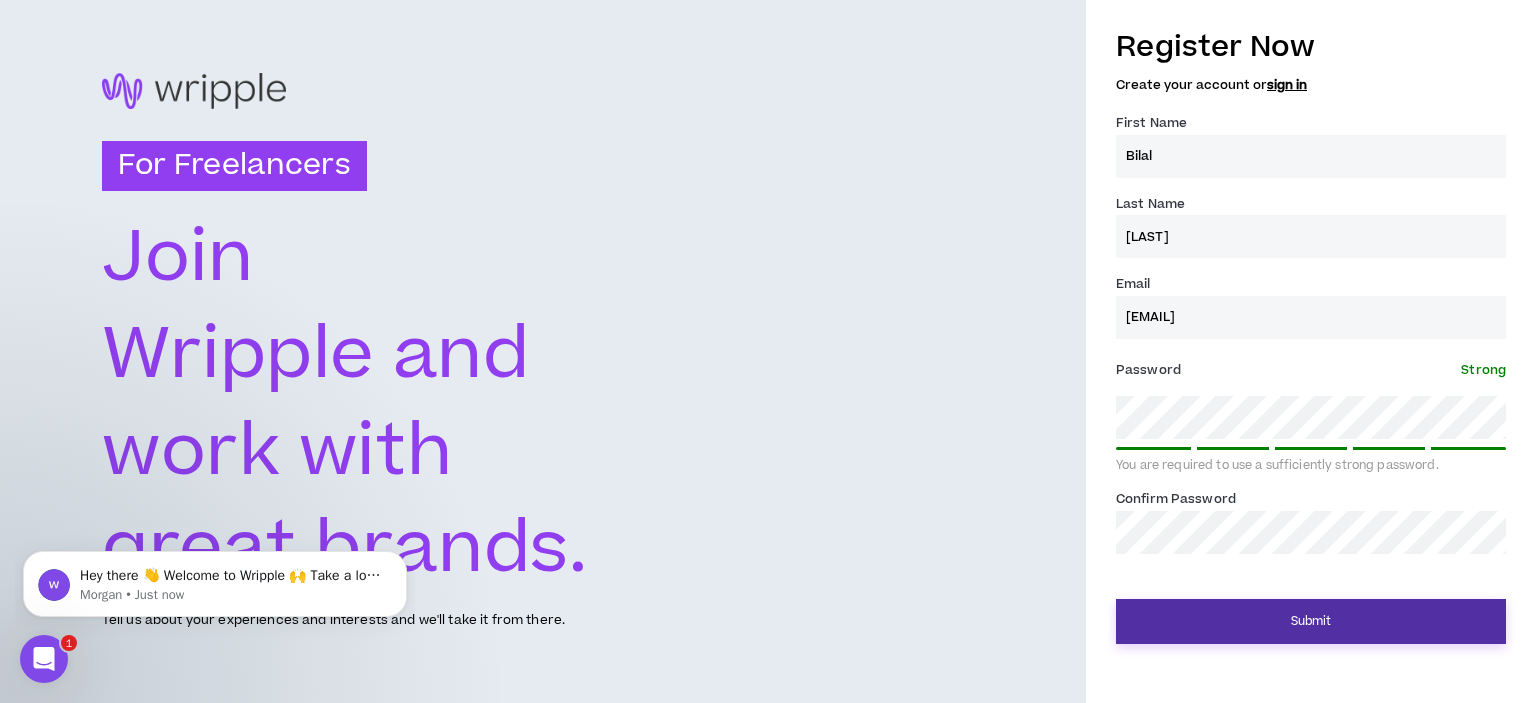 click on "Submit" at bounding box center [1311, 621] 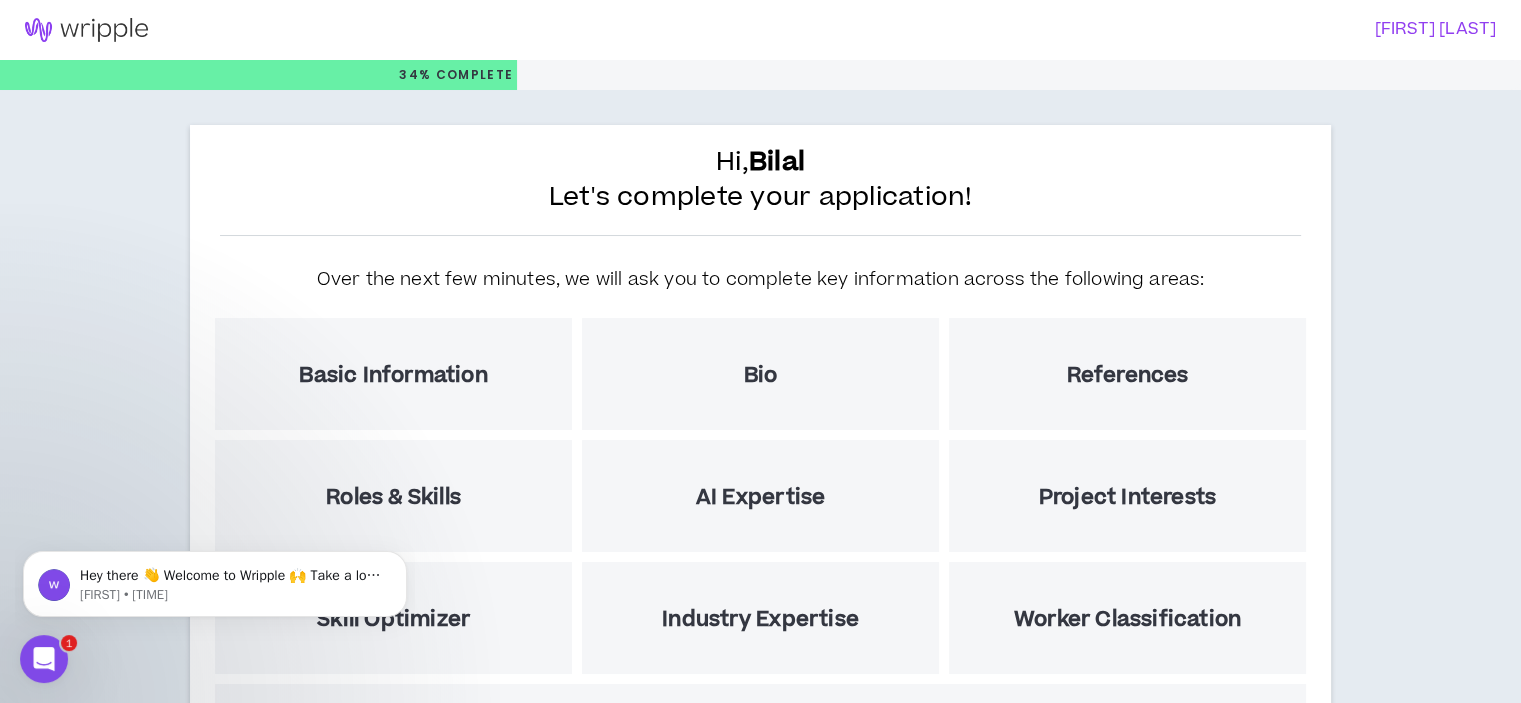 scroll, scrollTop: 234, scrollLeft: 0, axis: vertical 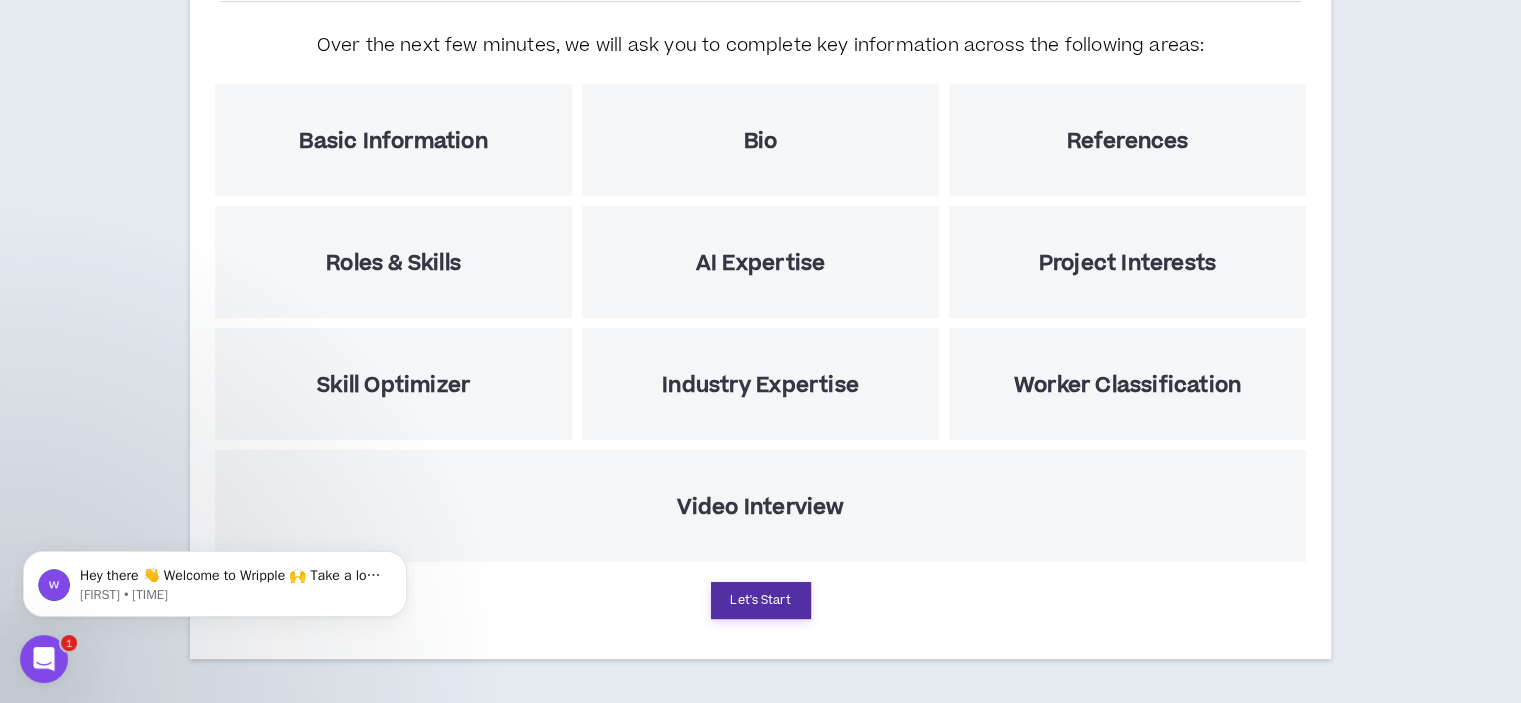 click on "Let's Start" at bounding box center [761, 600] 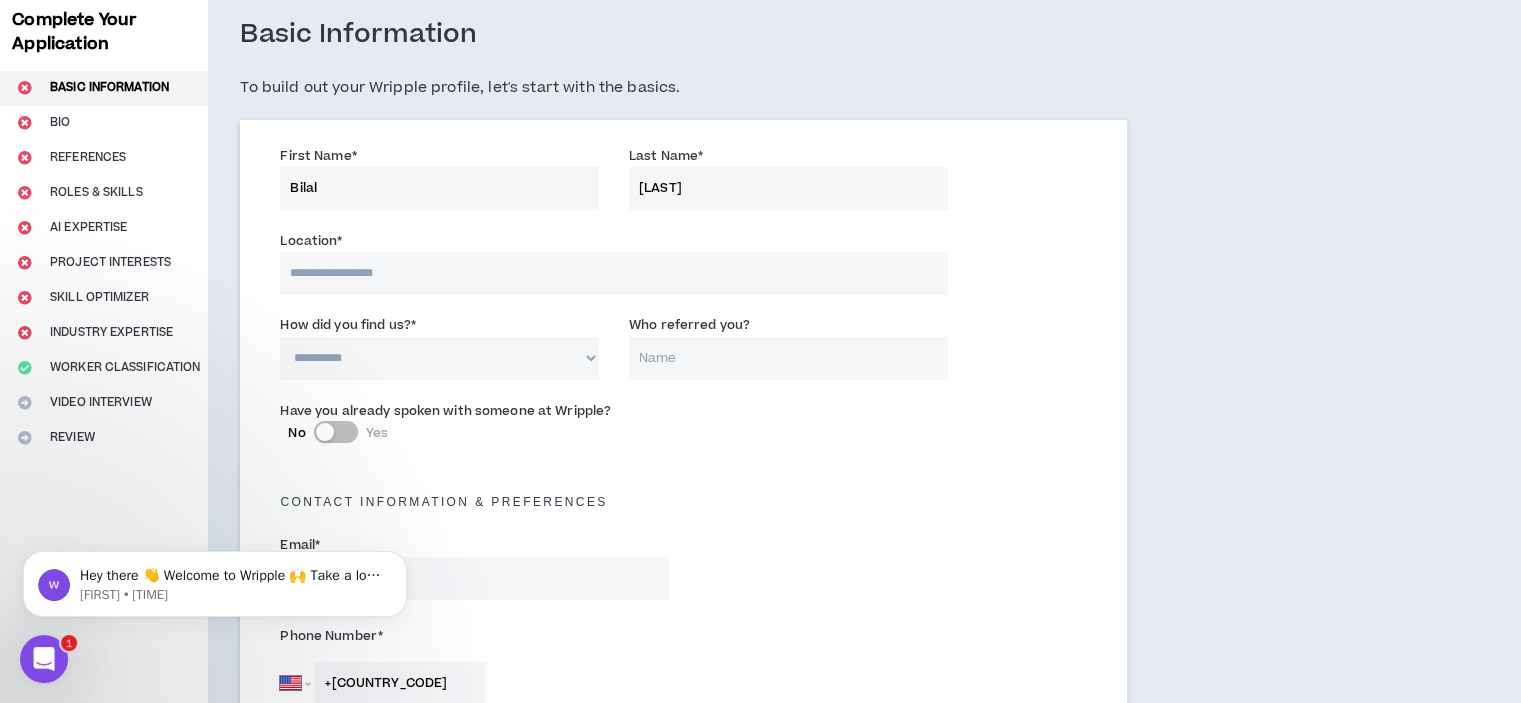 scroll, scrollTop: 0, scrollLeft: 0, axis: both 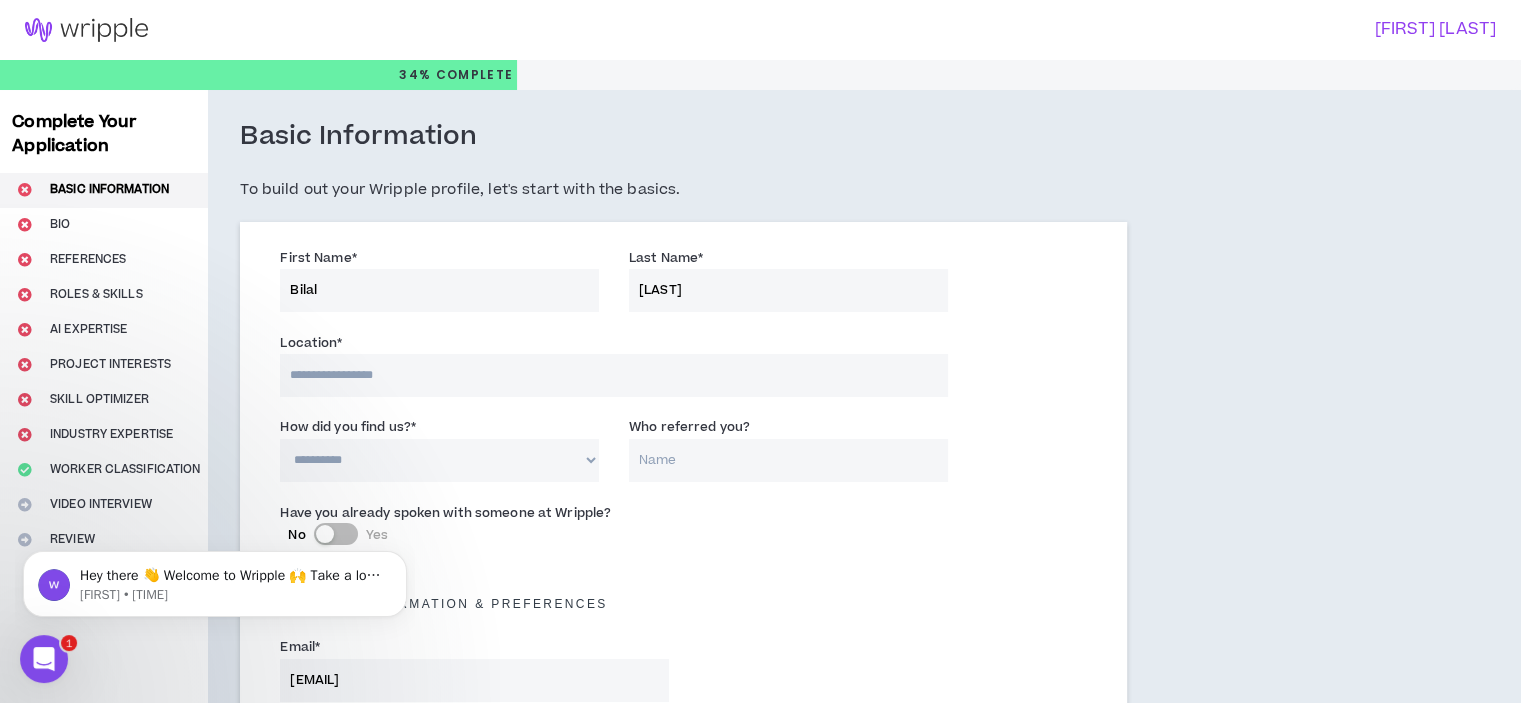 click at bounding box center [613, 375] 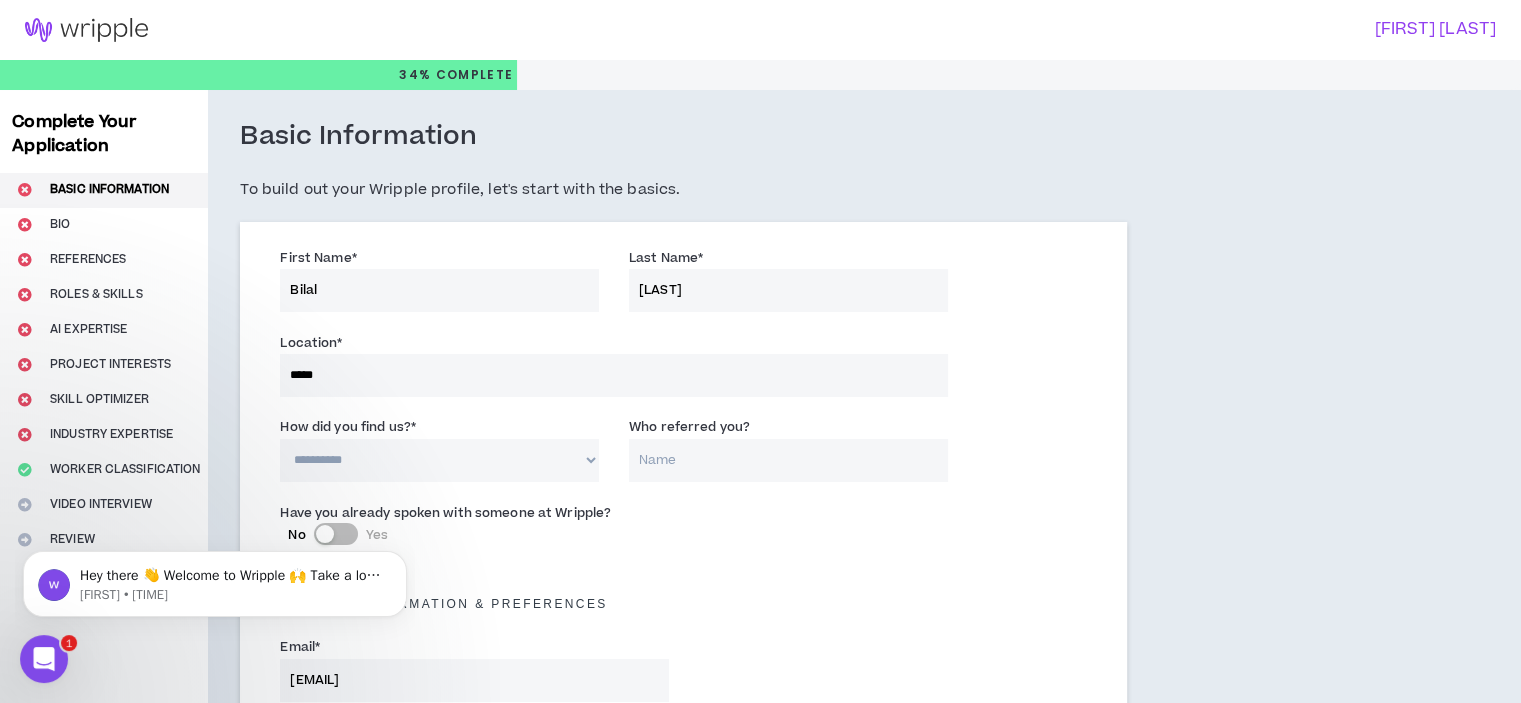 type on "******" 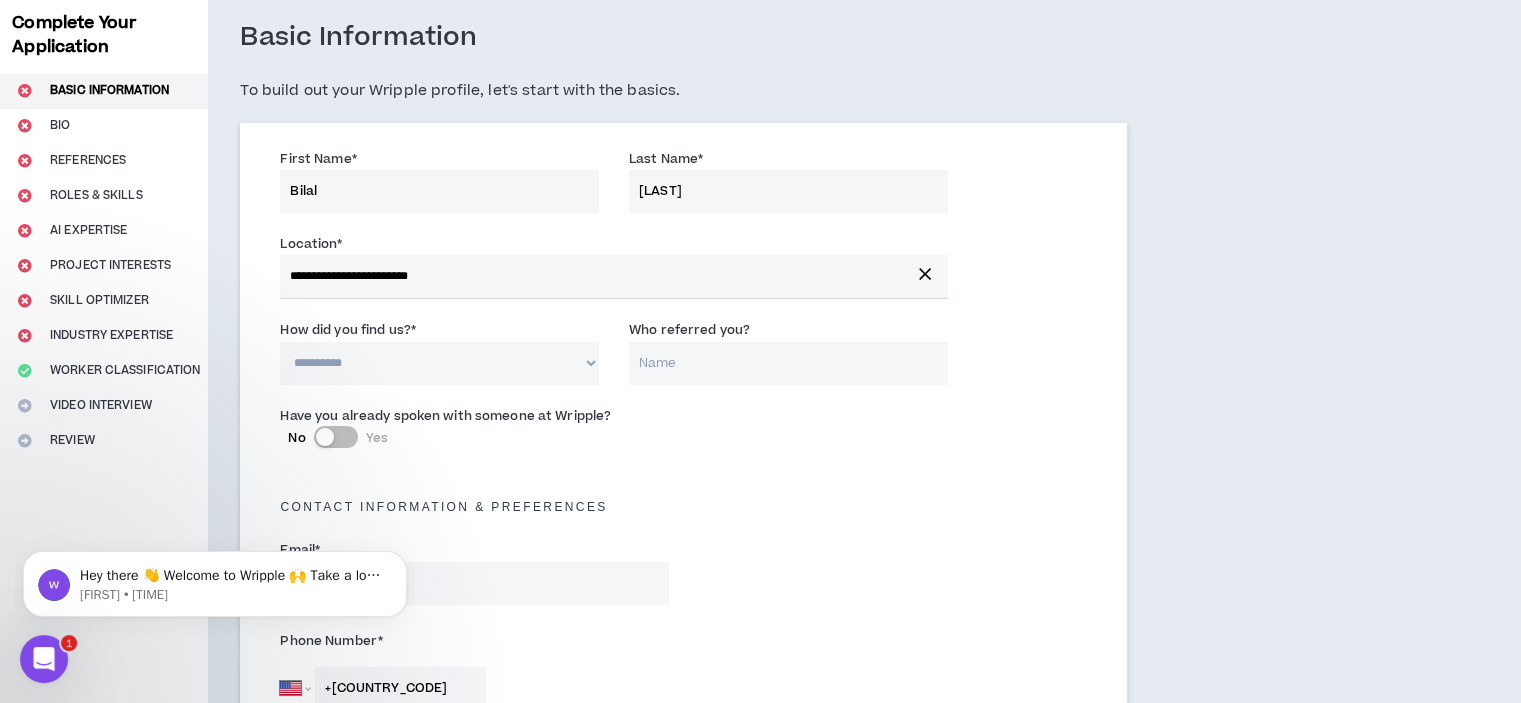 scroll, scrollTop: 101, scrollLeft: 0, axis: vertical 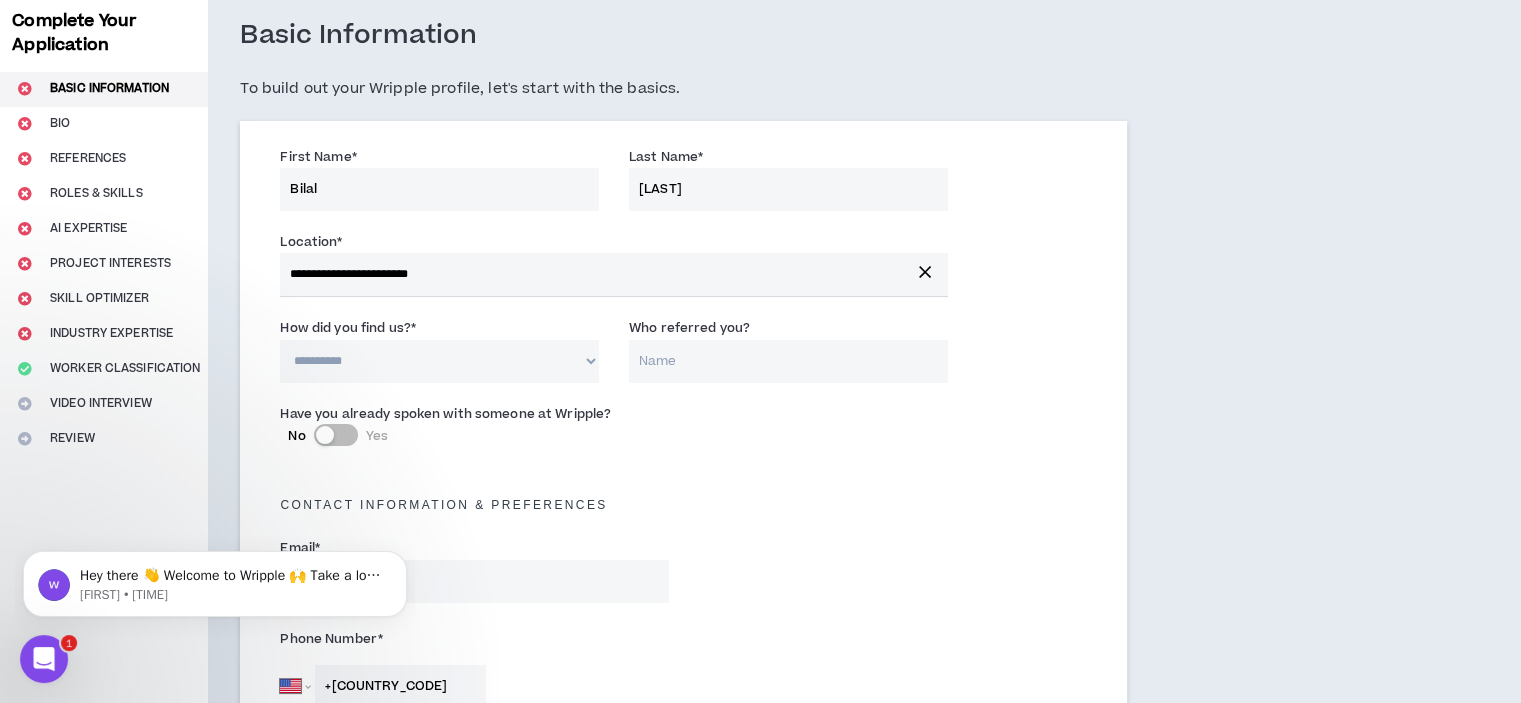 click on "**********" at bounding box center (439, 361) 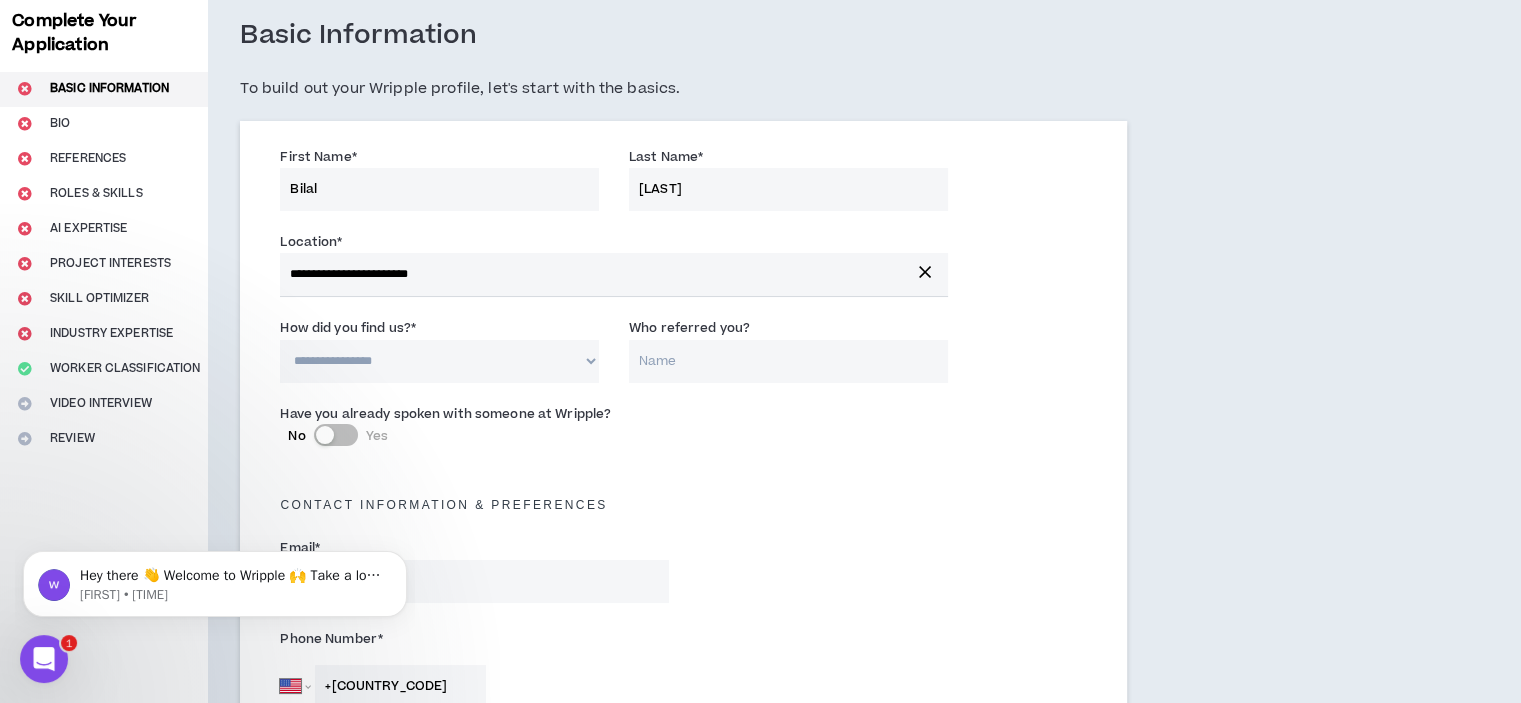 click on "**********" at bounding box center [439, 361] 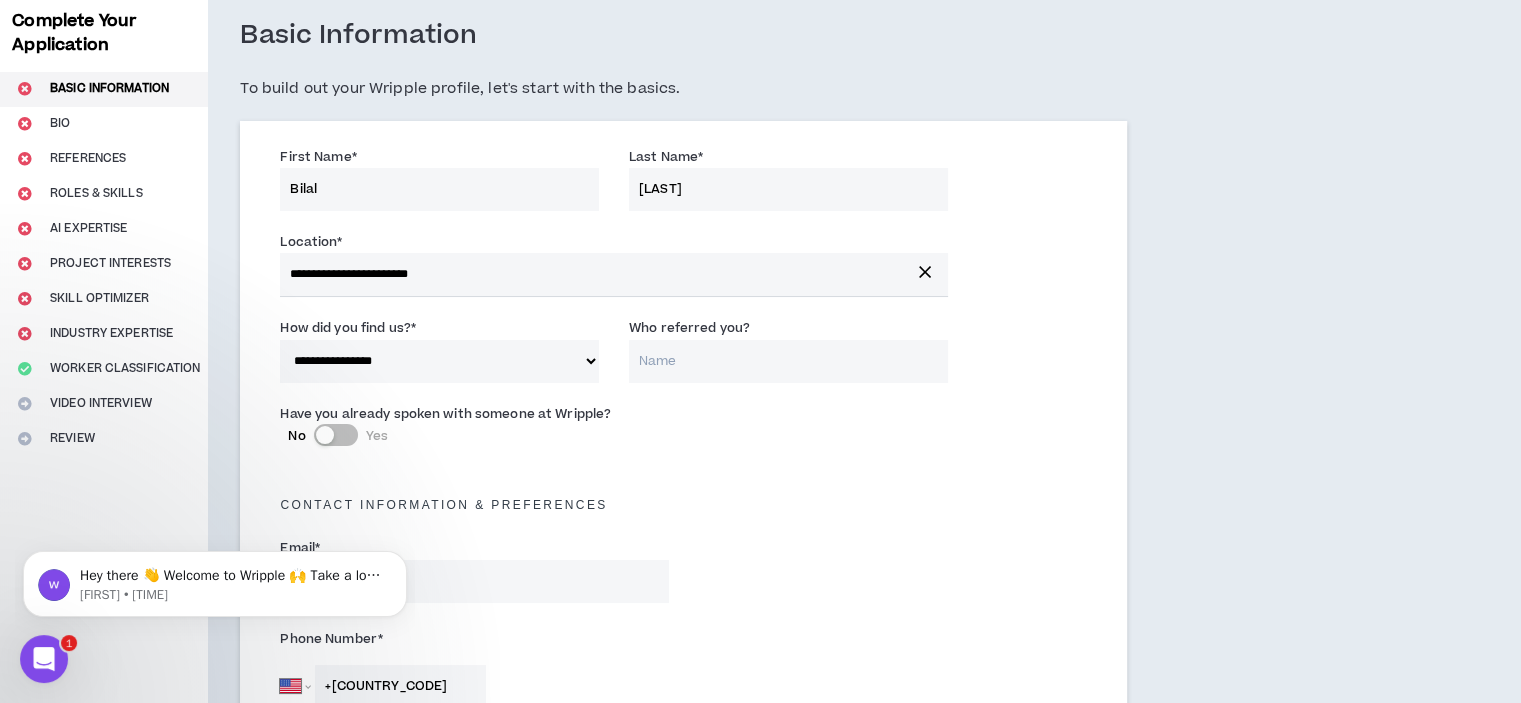 scroll, scrollTop: 180, scrollLeft: 0, axis: vertical 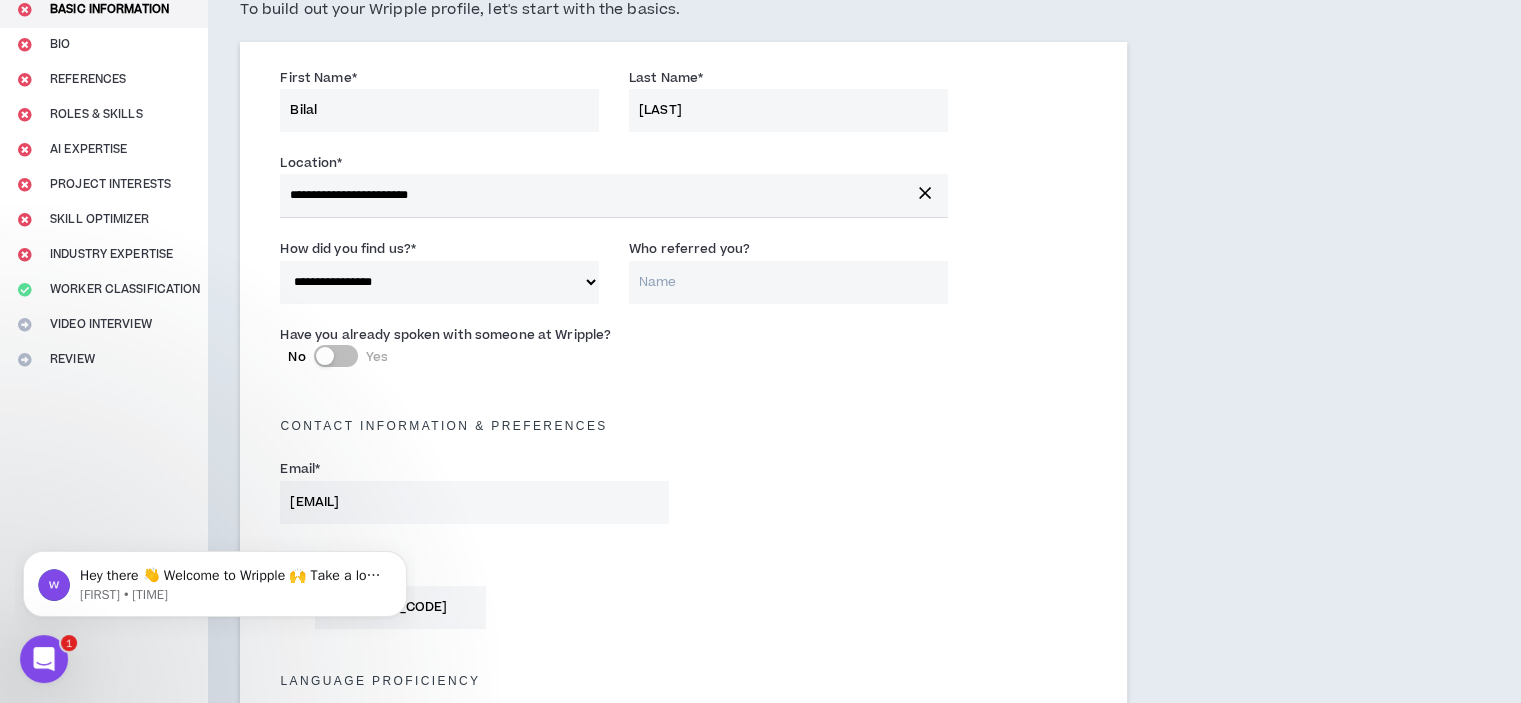 click on "Have you already spoken with someone at Wripple? No Yes" at bounding box center (474, 350) 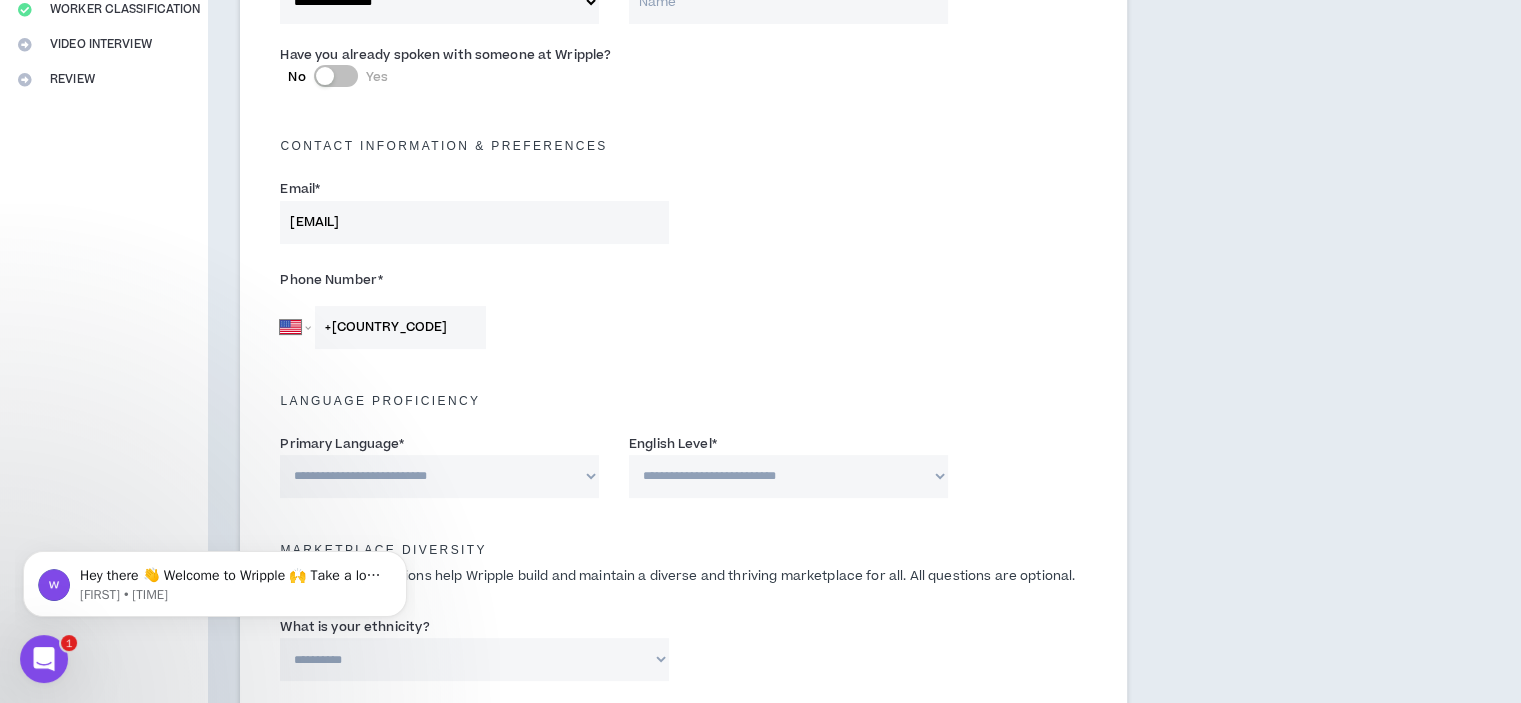scroll, scrollTop: 461, scrollLeft: 0, axis: vertical 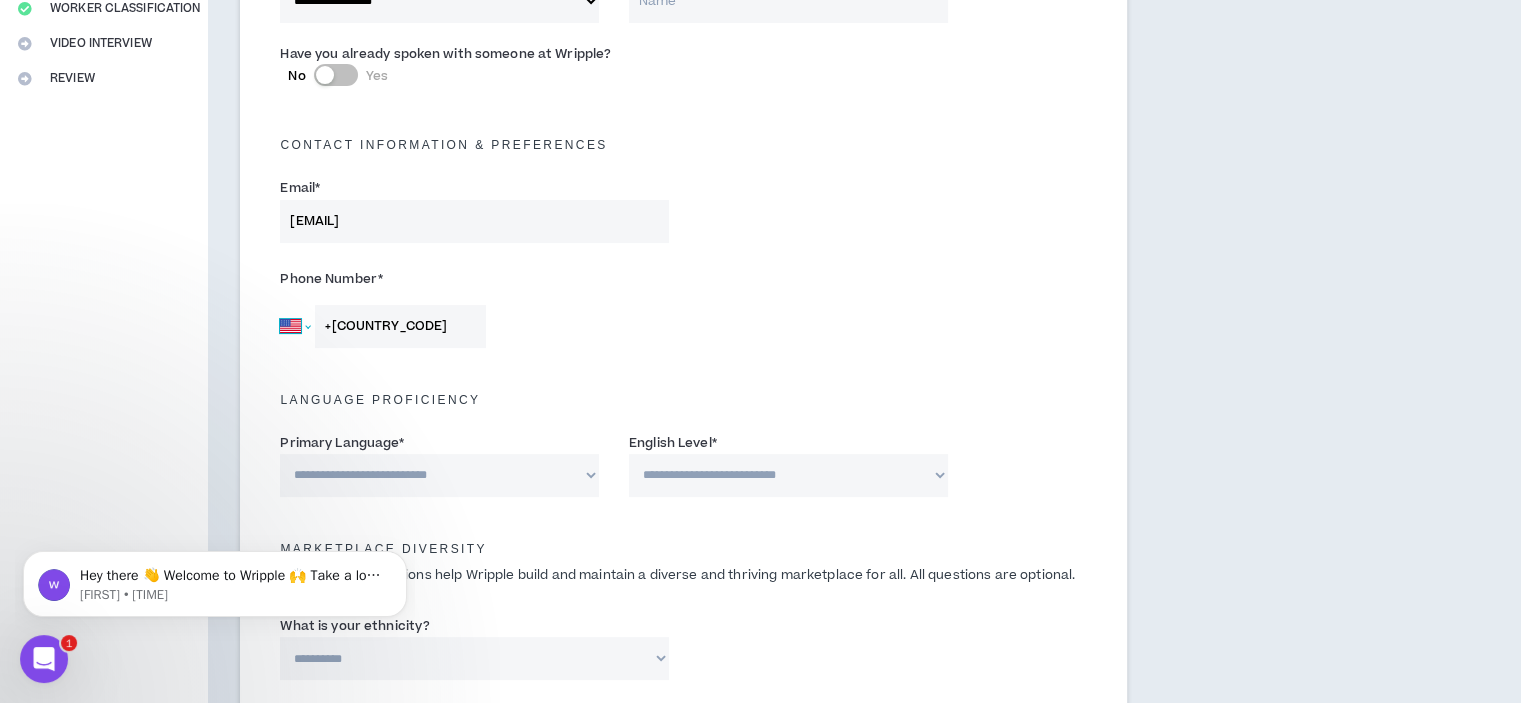 click on "Afghanistan Åland Islands Albania Algeria American Samoa Andorra Angola Anguilla Antigua and Barbuda Argentina Armenia Aruba Ascension Island Australia Austria Azerbaijan Bahamas Bahrain Bangladesh Barbados Belarus Belgium Belize Benin Bermuda Bhutan Bolivia Bonaire, Sint Eustatius and Saba Bosnia and Herzegovina Botswana Brazil British Indian Ocean Territory Brunei Darussalam Bulgaria Burkina Faso Burundi Cambodia Cameroon Canada Cape Verde Cayman Islands Central African Republic Chad Chile China Christmas Island Cocos (Keeling) Islands Colombia Comoros Congo Congo, Democratic Republic of the Cook Islands Costa Rica Cote d'Ivoire Croatia Cuba Curaçao Cyprus Czech Republic Denmark Djibouti Dominica Dominican Republic Ecuador Egypt El Salvador Equatorial Guinea Eritrea Estonia Ethiopia Falkland Islands Faroe Islands Federated States of Micronesia Fiji Finland France French Guiana French Polynesia Gabon Gambia Georgia Germany Ghana Gibraltar Greece Greenland Grenada Guadeloupe Guam Guatemala Guernsey Guinea" at bounding box center [295, 326] 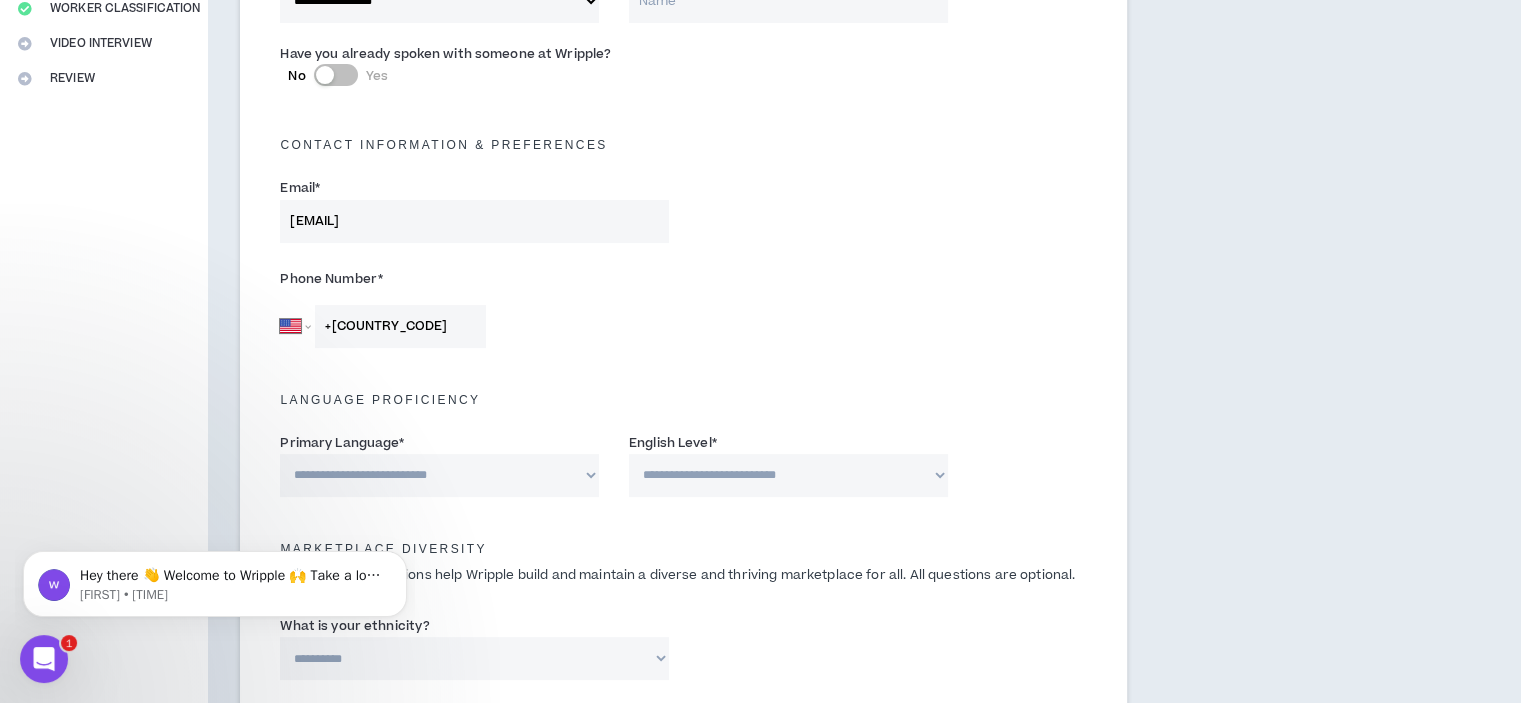 click on "Afghanistan Åland Islands Albania Algeria American Samoa Andorra Angola Anguilla Antigua and Barbuda Argentina Armenia Aruba Ascension Island Australia Austria Azerbaijan Bahamas Bahrain Bangladesh Barbados Belarus Belgium Belize Benin Bermuda Bhutan Bolivia Bonaire, Sint Eustatius and Saba Bosnia and Herzegovina Botswana Brazil British Indian Ocean Territory Brunei Darussalam Bulgaria Burkina Faso Burundi Cambodia Cameroon Canada Cape Verde Cayman Islands Central African Republic Chad Chile China Christmas Island Cocos (Keeling) Islands Colombia Comoros Congo Congo, Democratic Republic of the Cook Islands Costa Rica Cote d'Ivoire Croatia Cuba Curaçao Cyprus Czech Republic Denmark Djibouti Dominica Dominican Republic Ecuador Egypt El Salvador Equatorial Guinea Eritrea Estonia Ethiopia Falkland Islands Faroe Islands Federated States of Micronesia Fiji Finland France French Guiana French Polynesia Gabon Gambia Georgia Germany Ghana Gibraltar Greece Greenland Grenada Guadeloupe Guam Guatemala Guernsey Guinea" at bounding box center [295, 326] 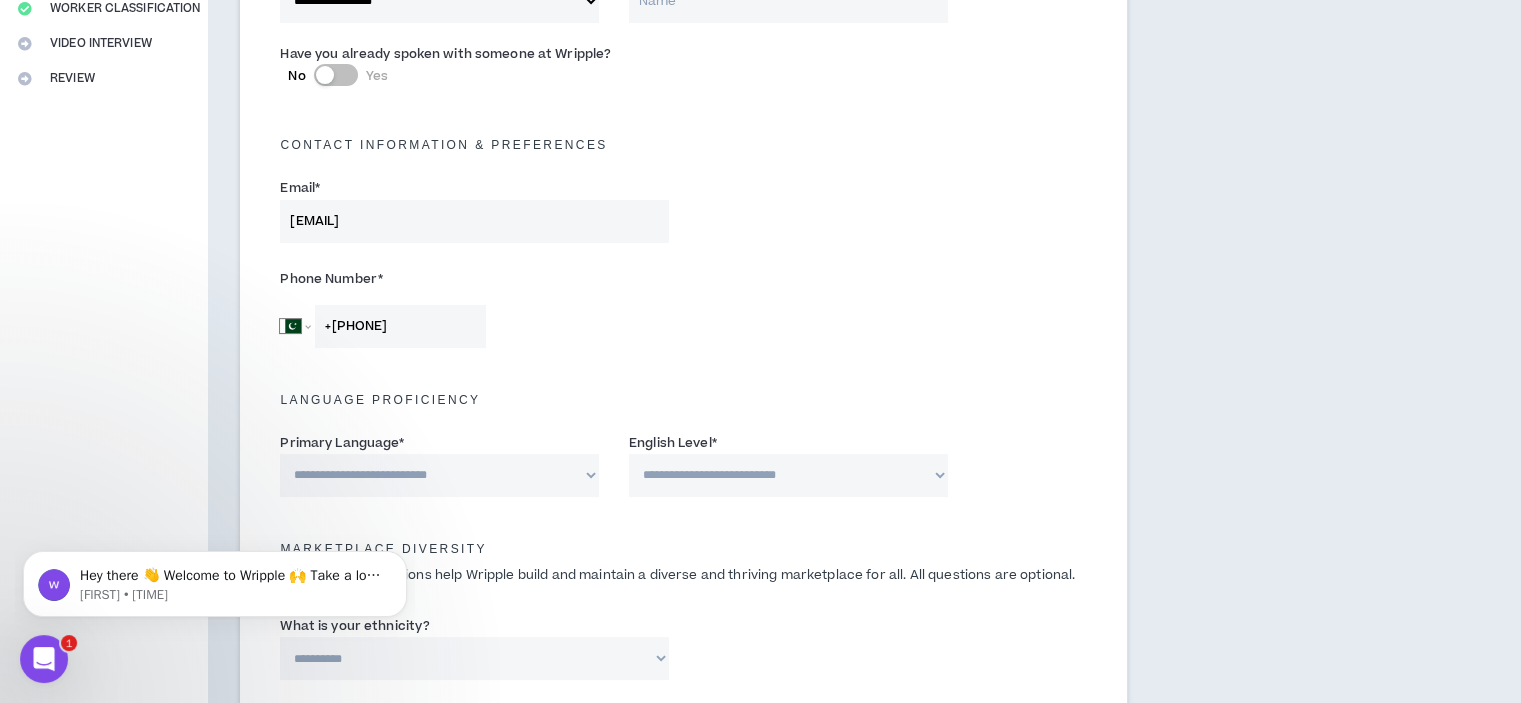 type on "+[PHONE]" 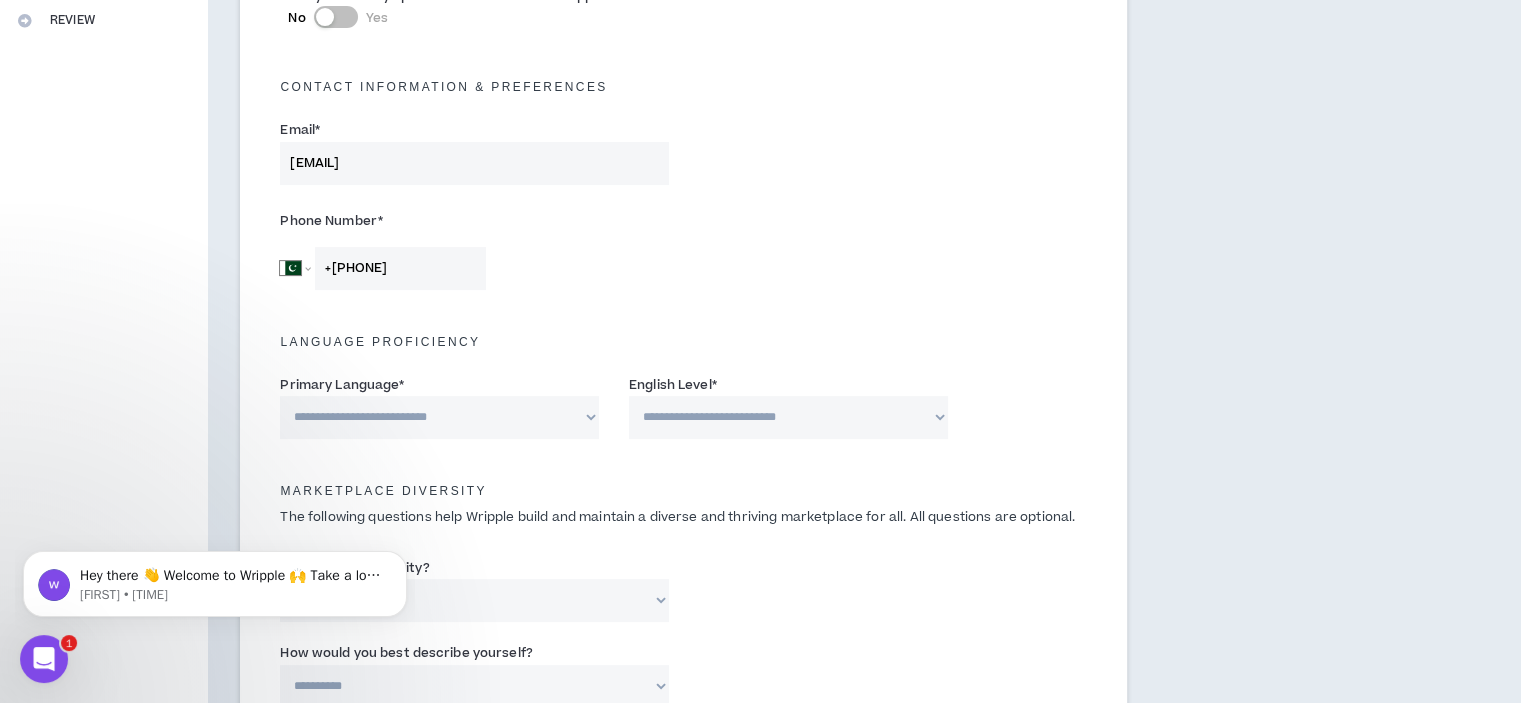 scroll, scrollTop: 521, scrollLeft: 0, axis: vertical 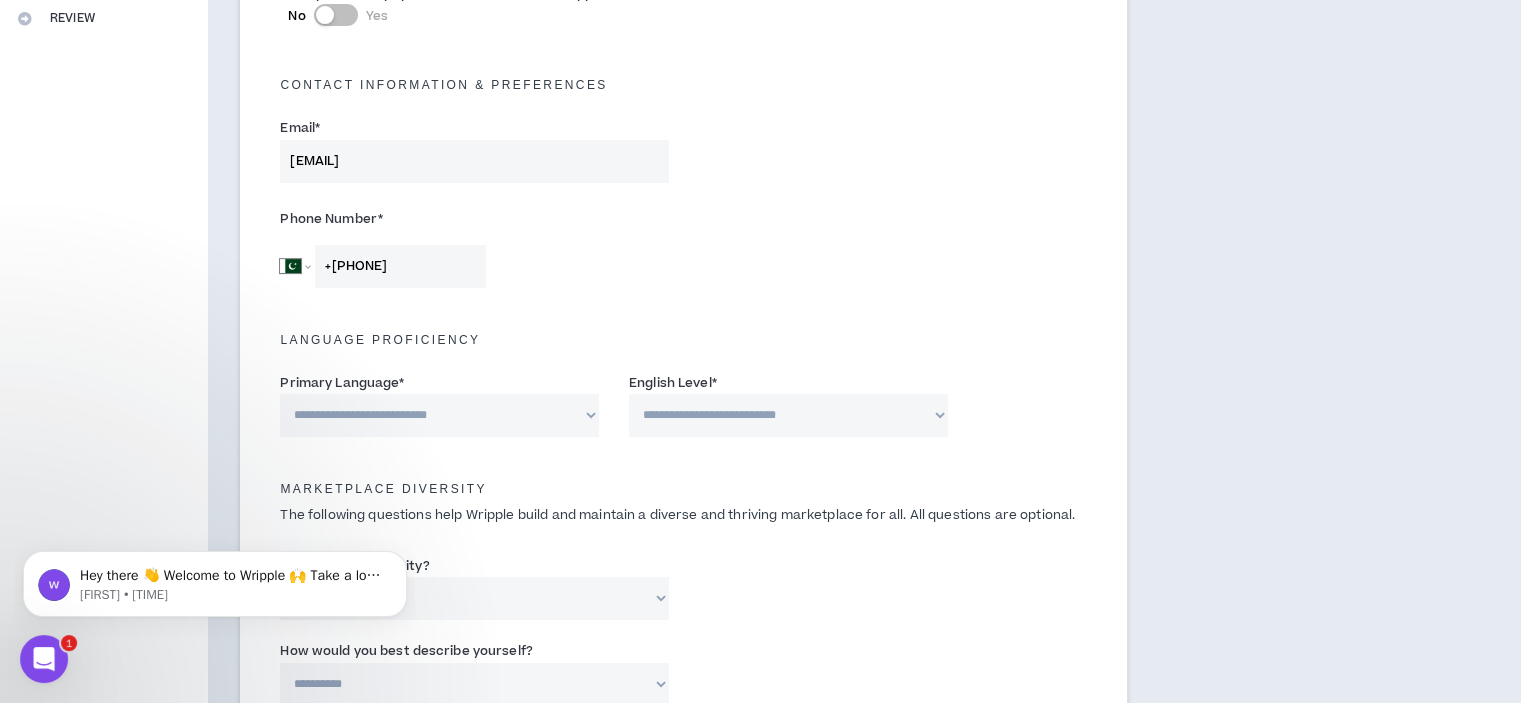 click on "**********" at bounding box center [439, 415] 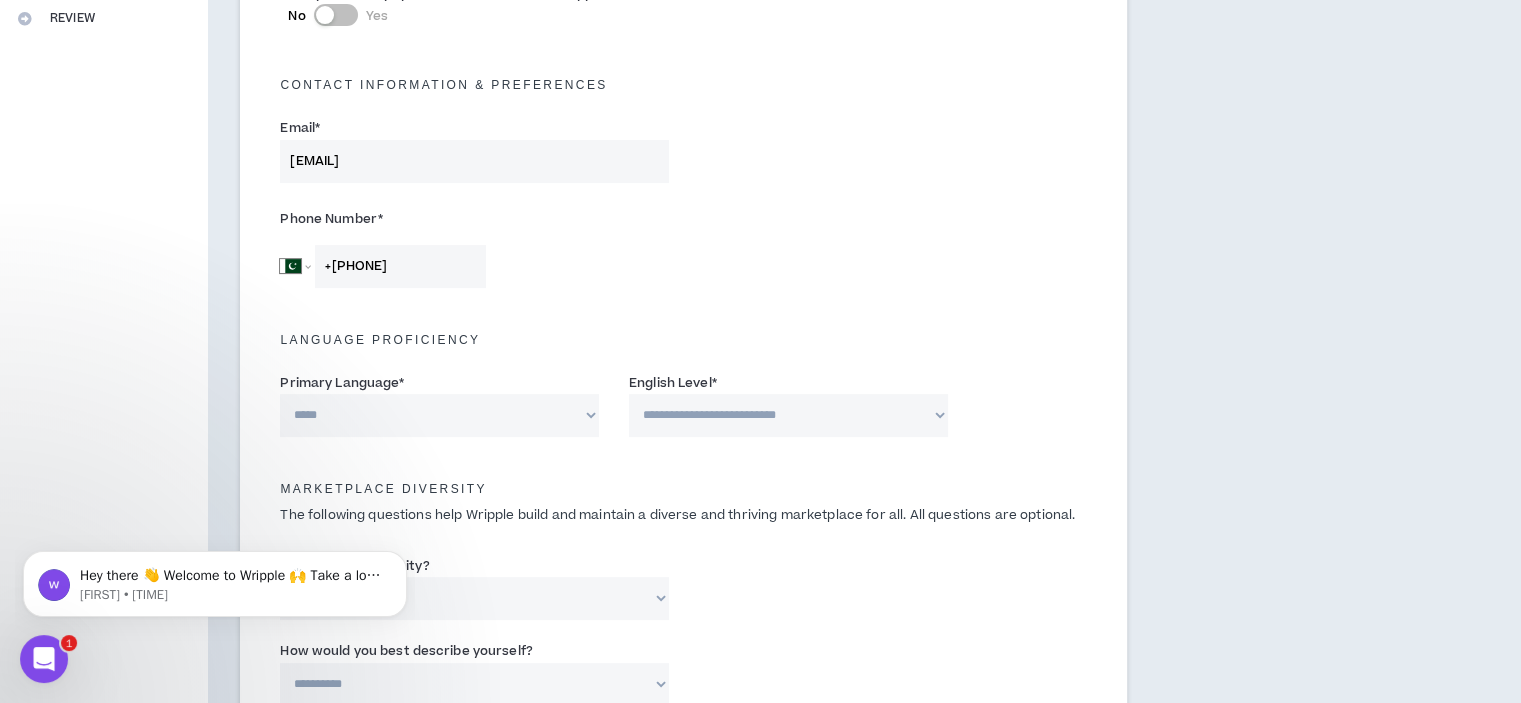 click on "**********" at bounding box center (439, 415) 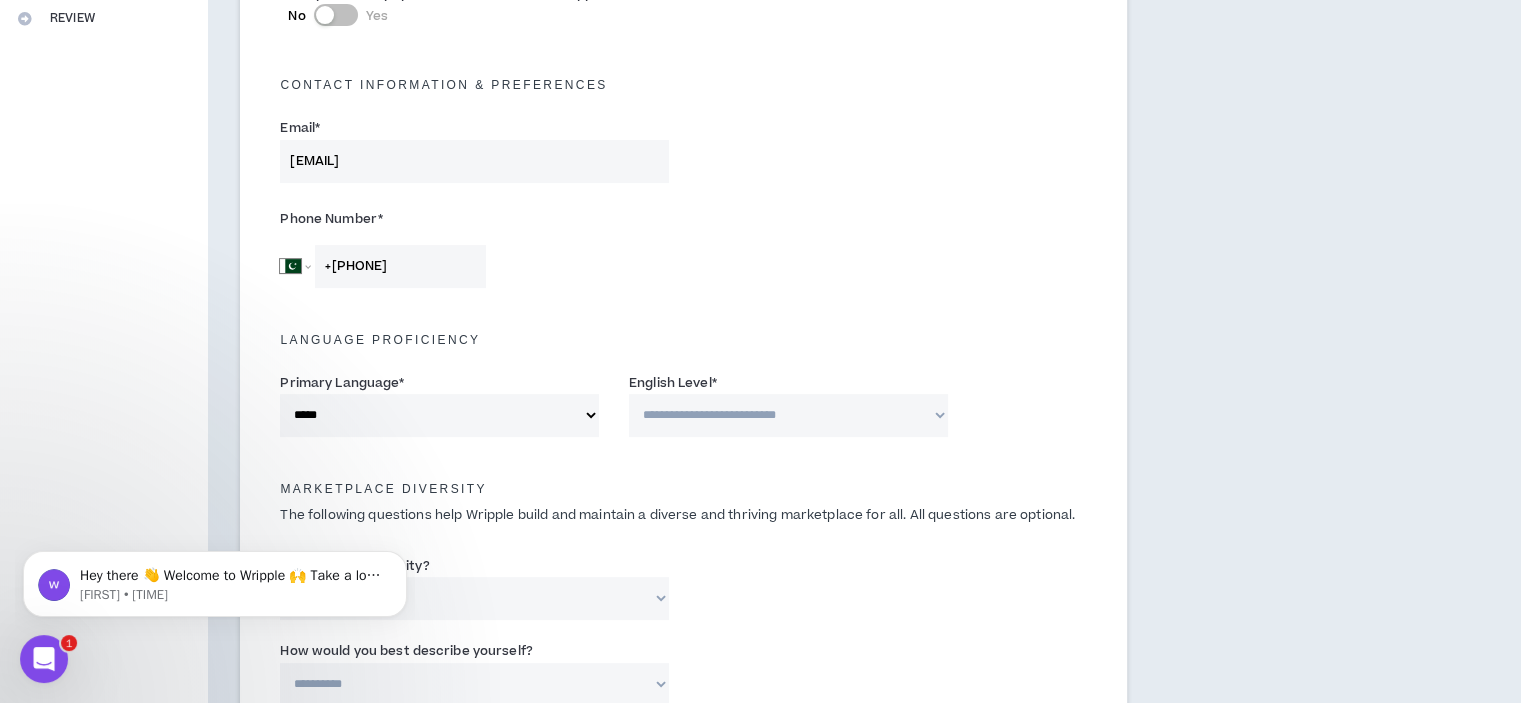 click on "**********" at bounding box center (788, 415) 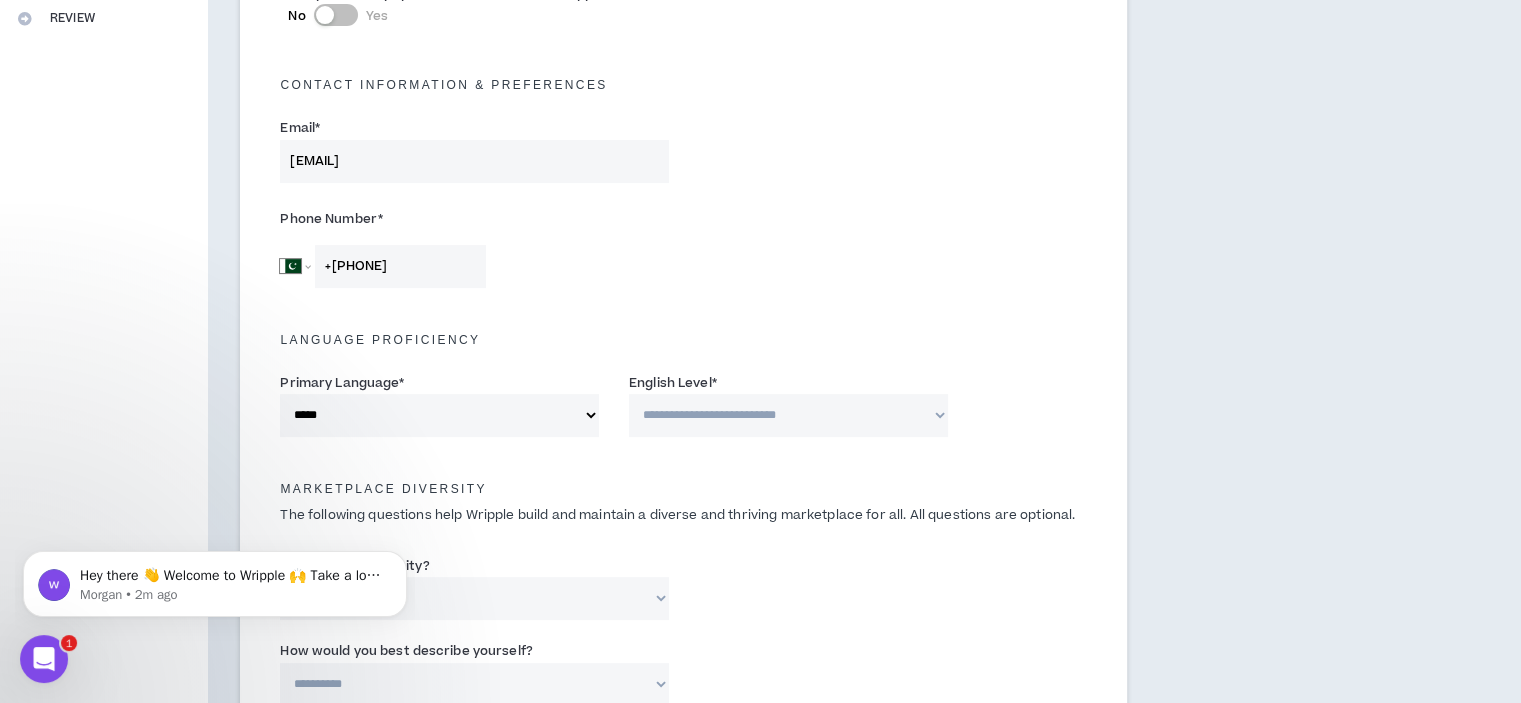 select on "*" 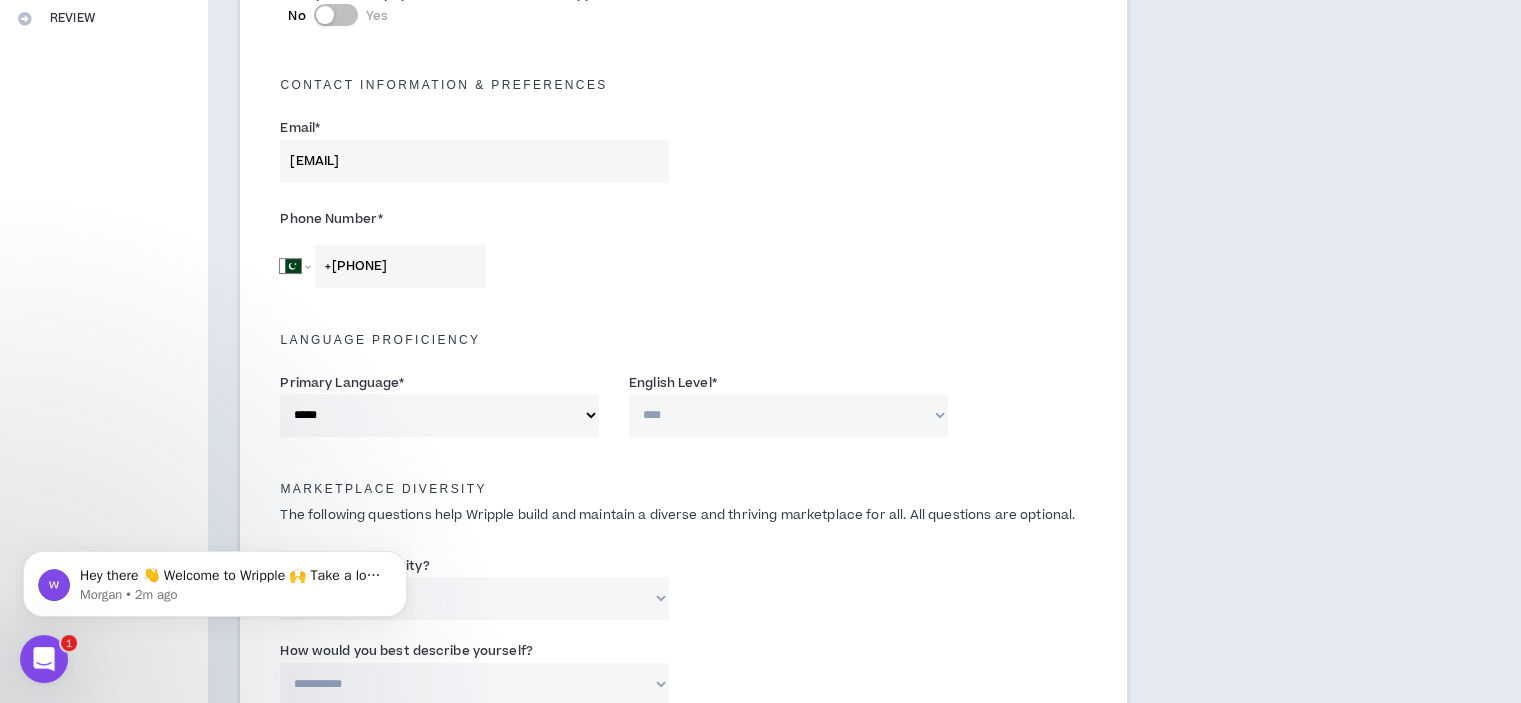click on "**********" at bounding box center (788, 415) 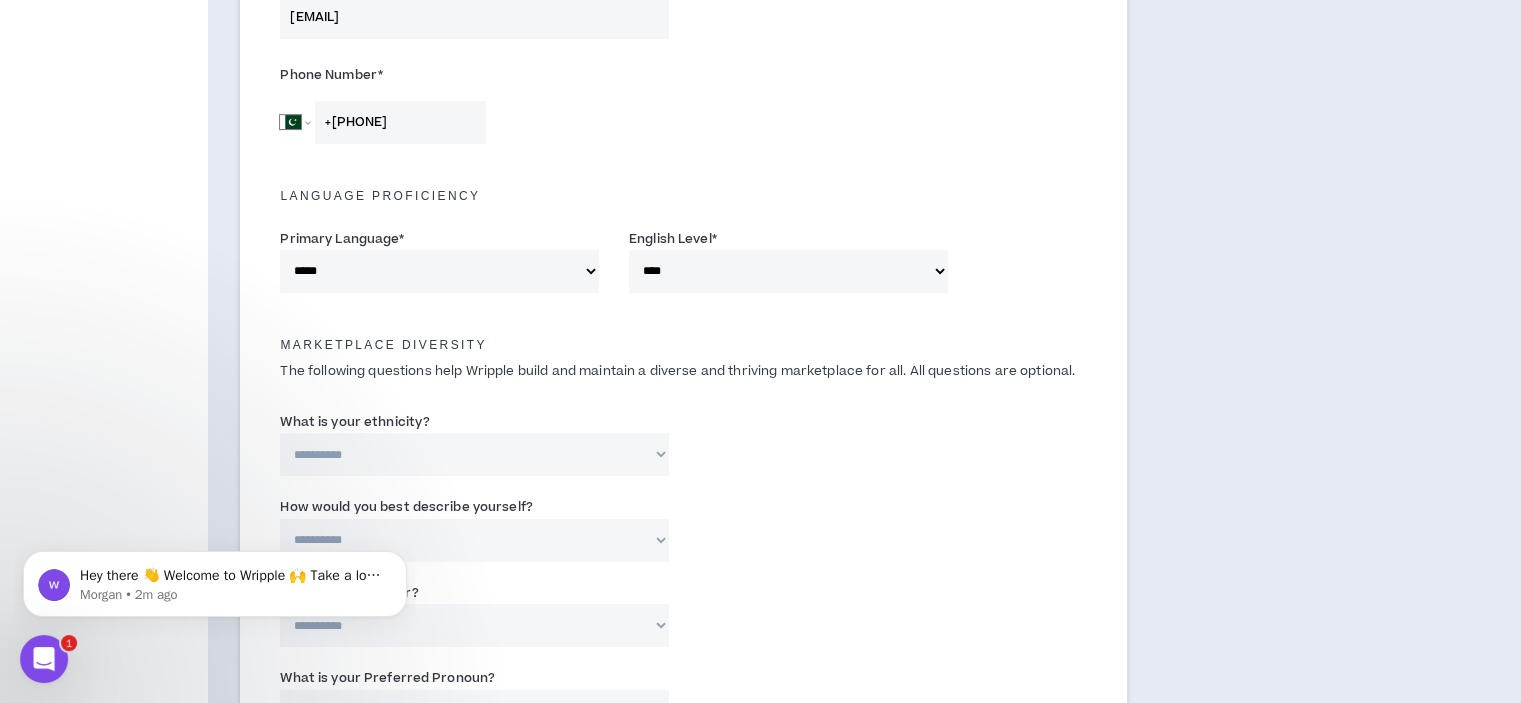 scroll, scrollTop: 687, scrollLeft: 0, axis: vertical 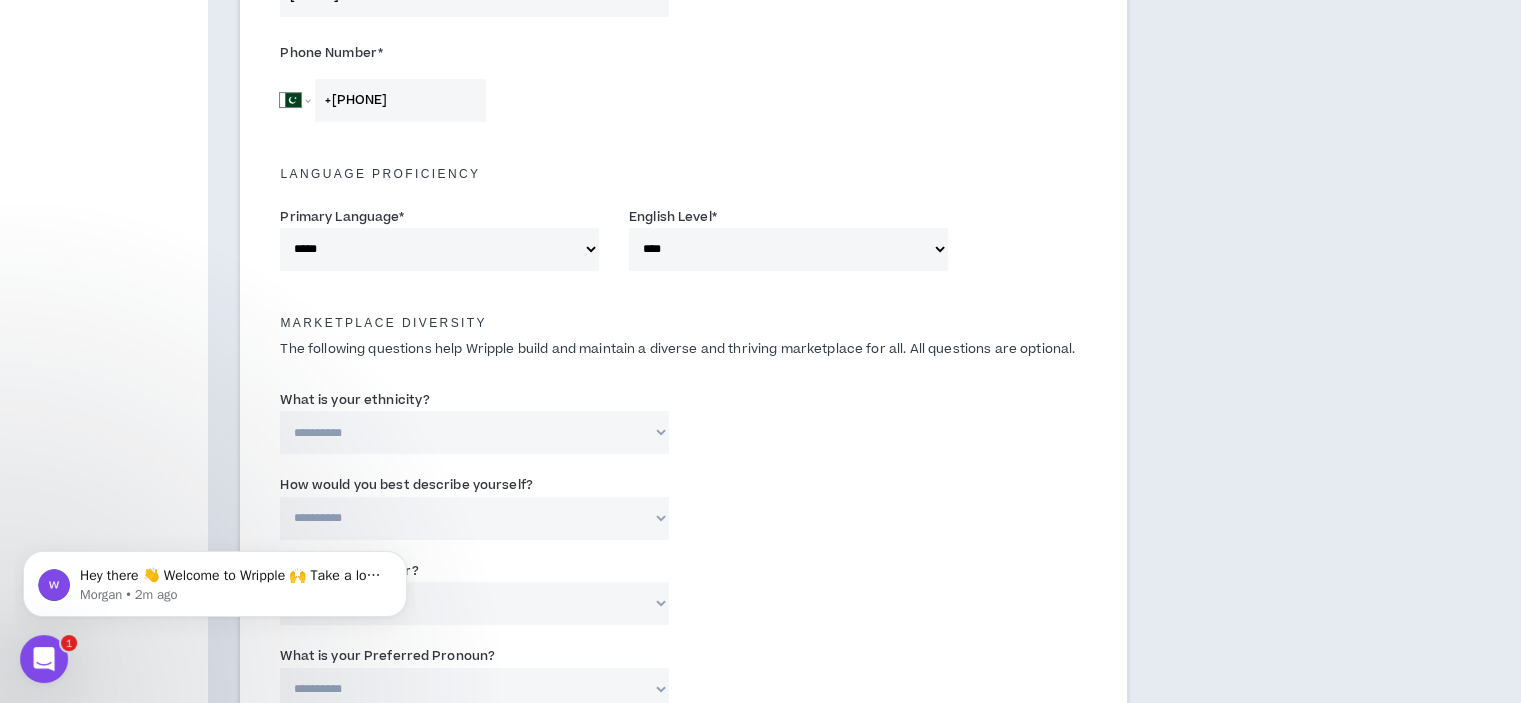 click on "**********" at bounding box center [474, 432] 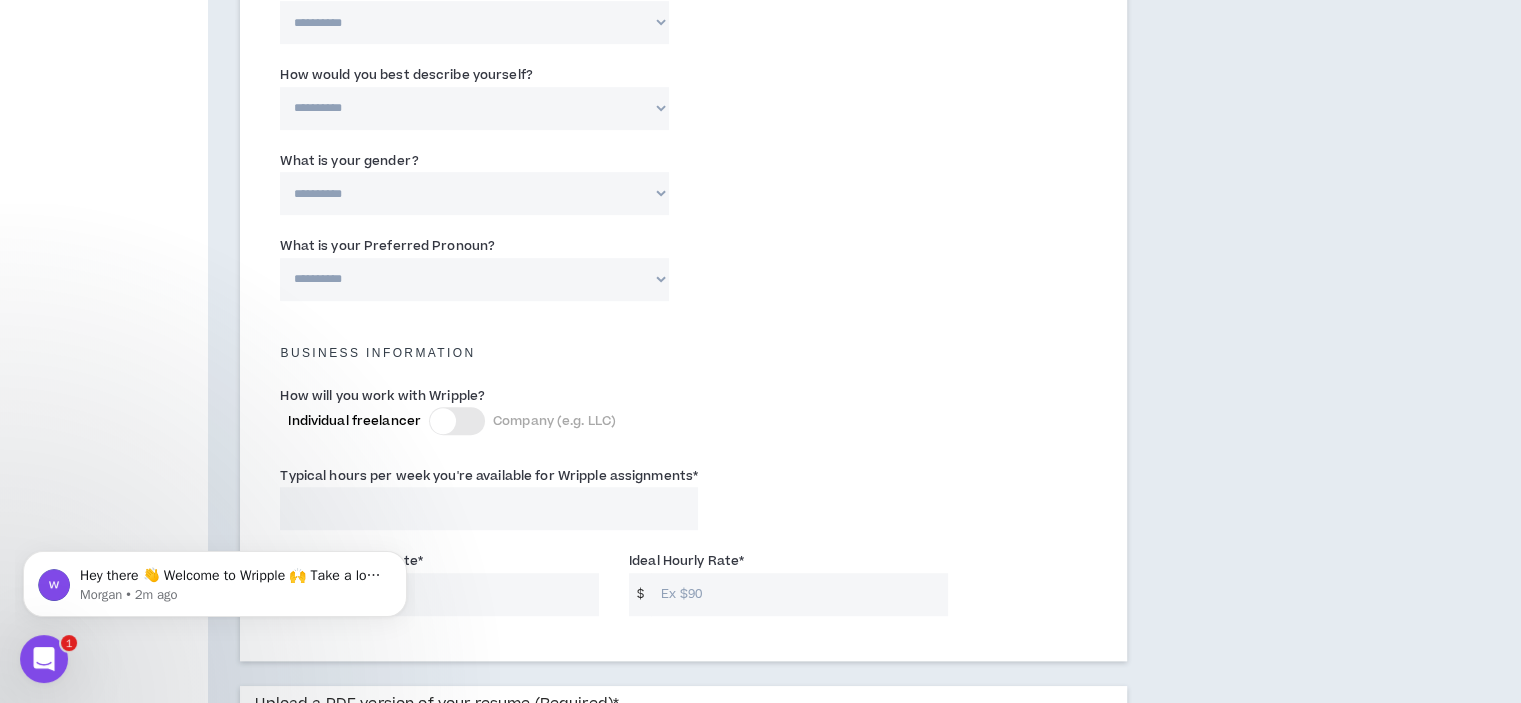 scroll, scrollTop: 1015, scrollLeft: 0, axis: vertical 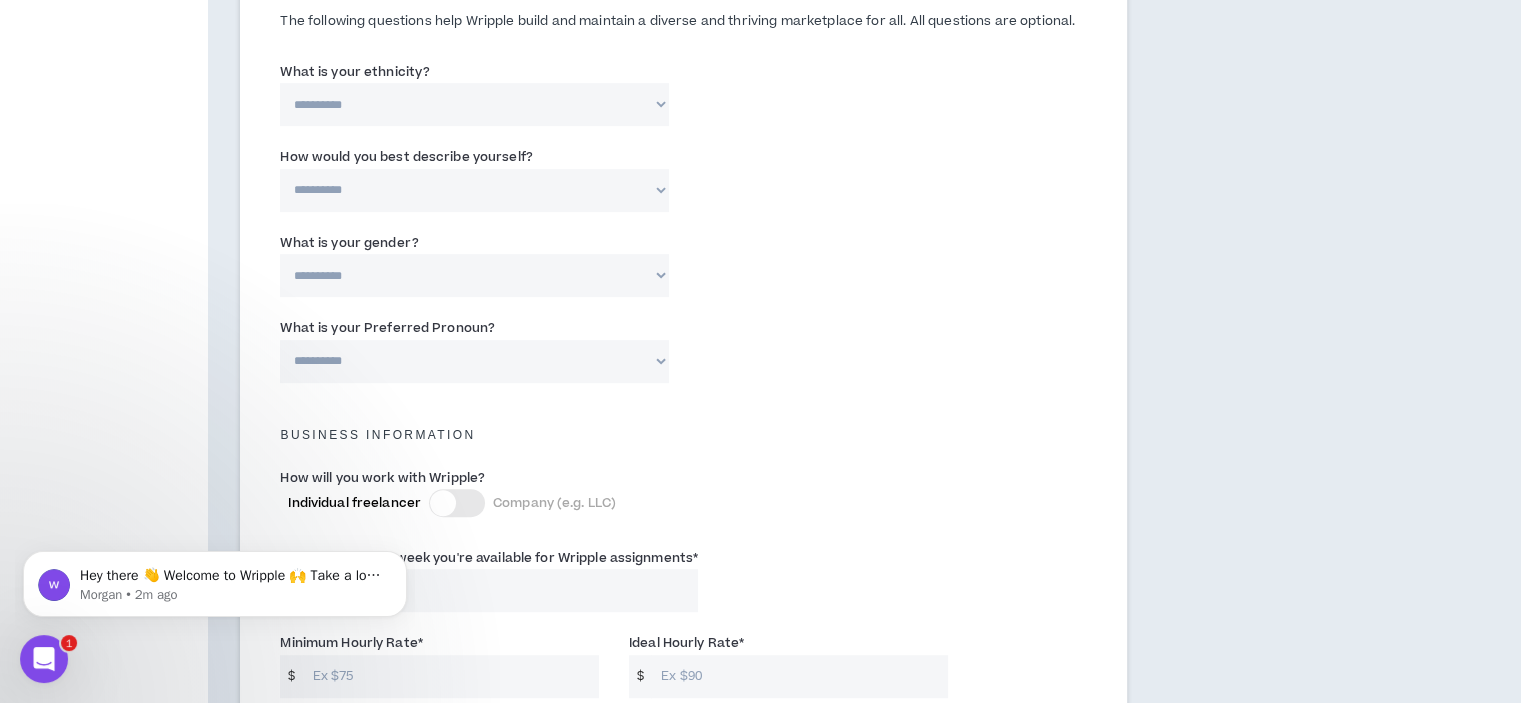 click on "**********" at bounding box center (474, 104) 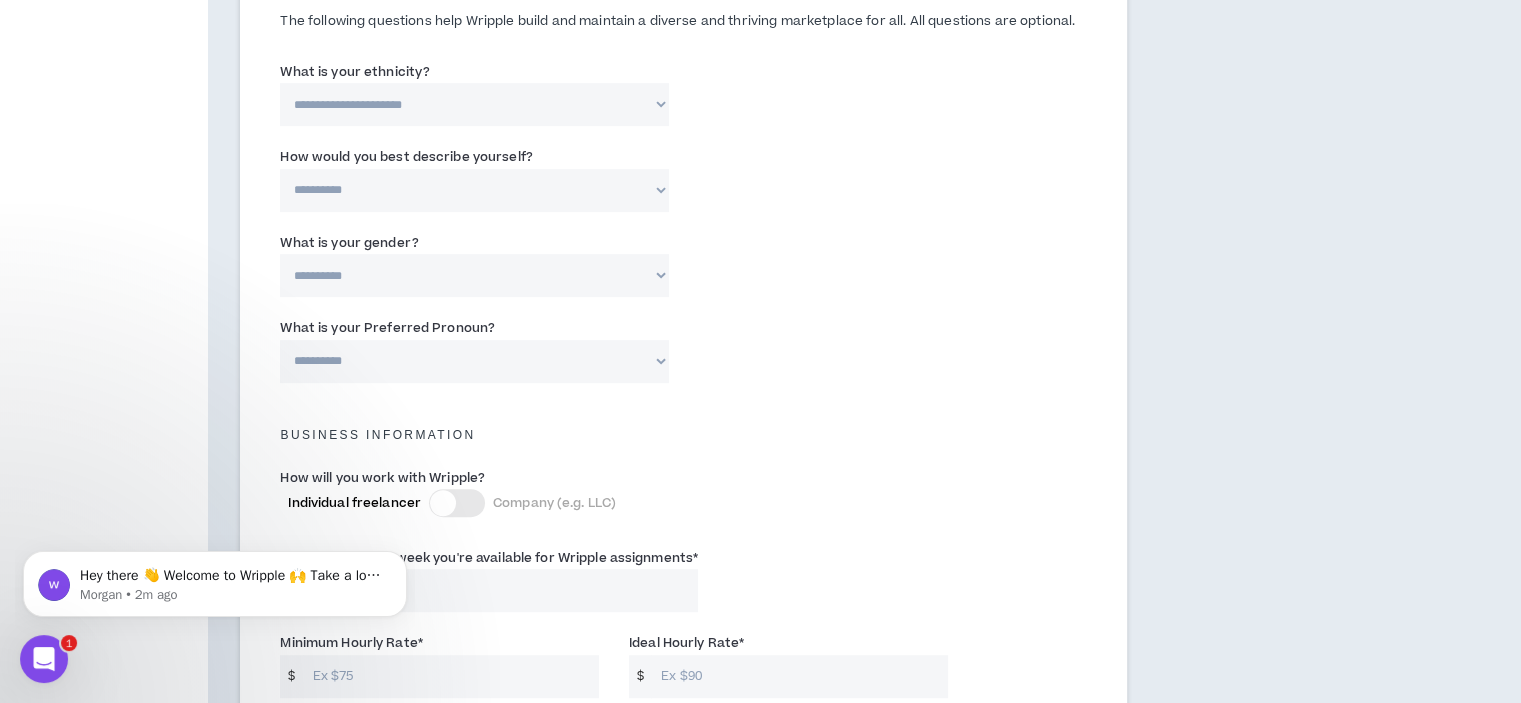 click on "**********" at bounding box center [474, 104] 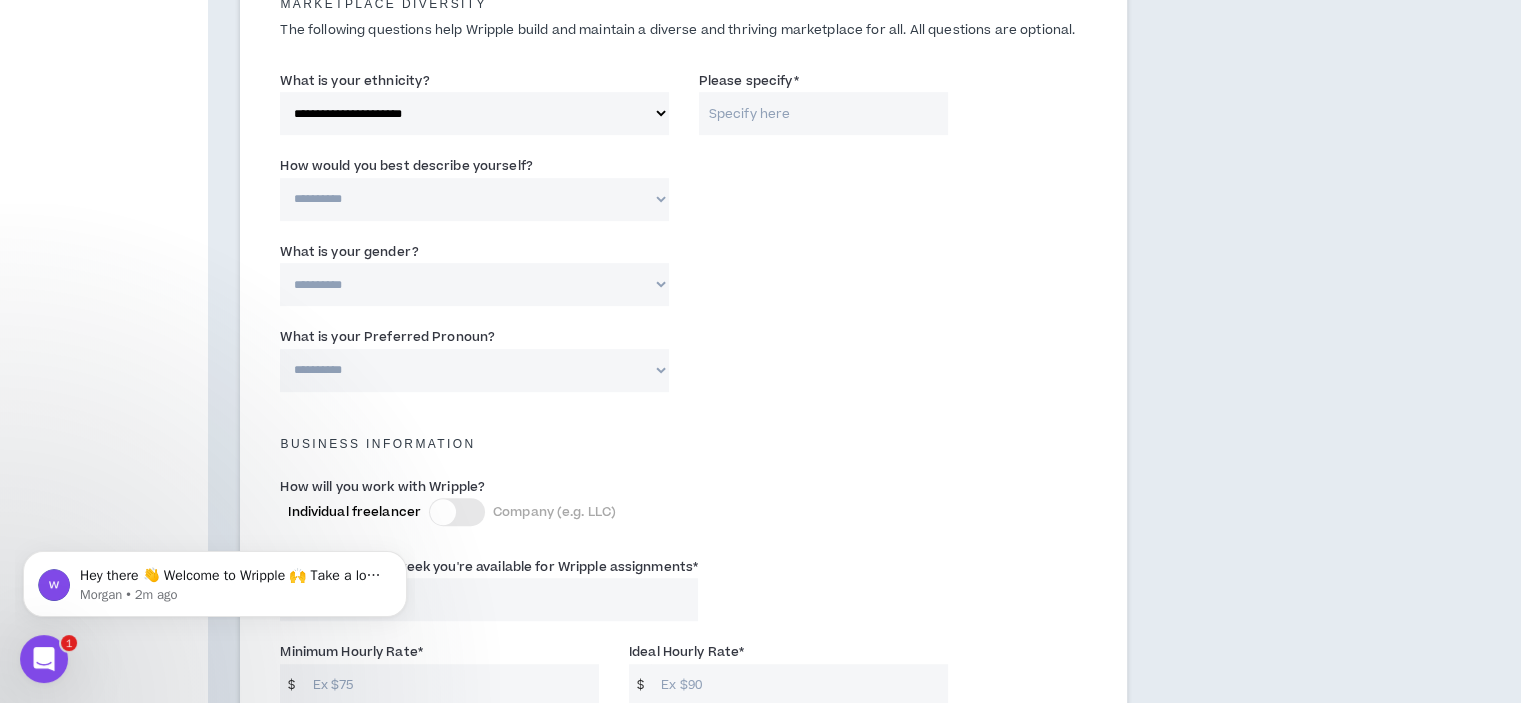 scroll, scrollTop: 963, scrollLeft: 0, axis: vertical 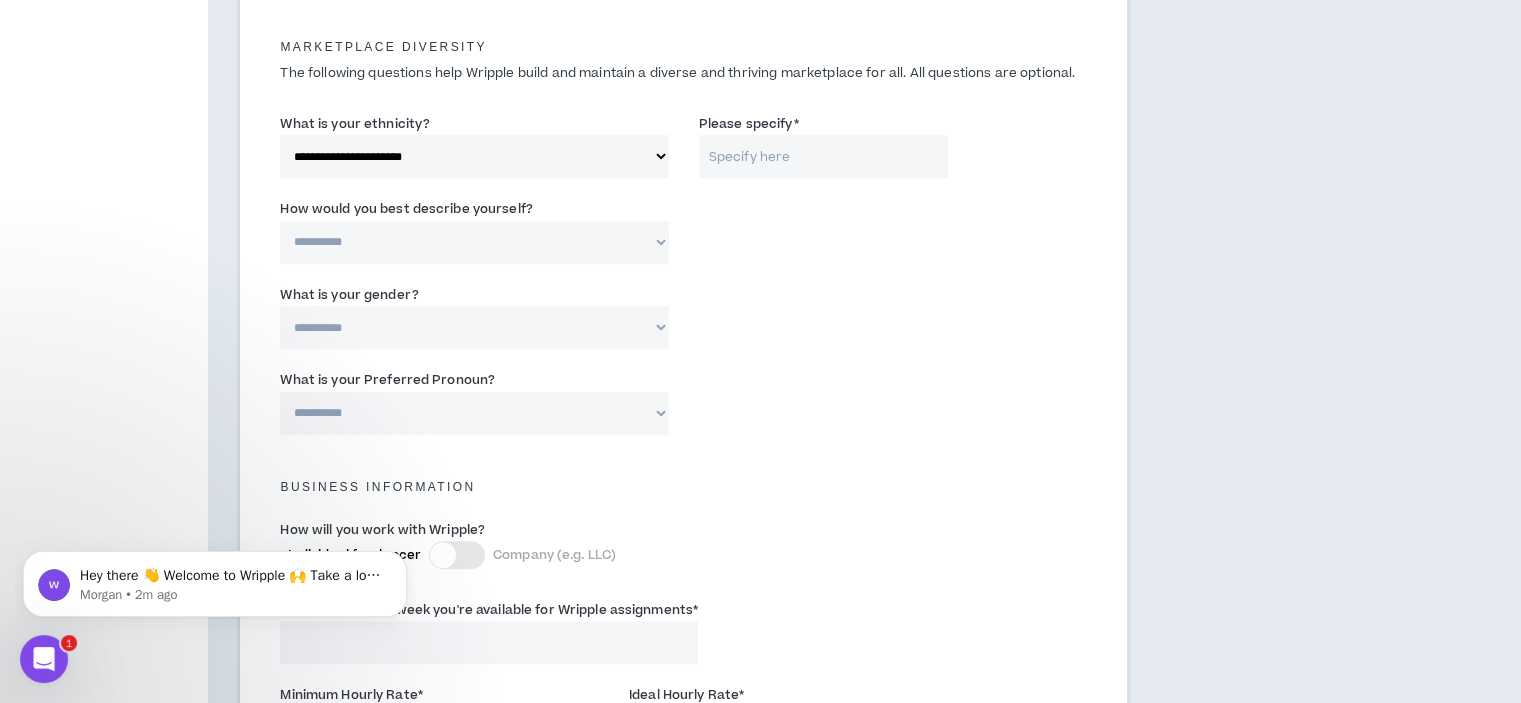 click on "Please specify  *" at bounding box center [823, 156] 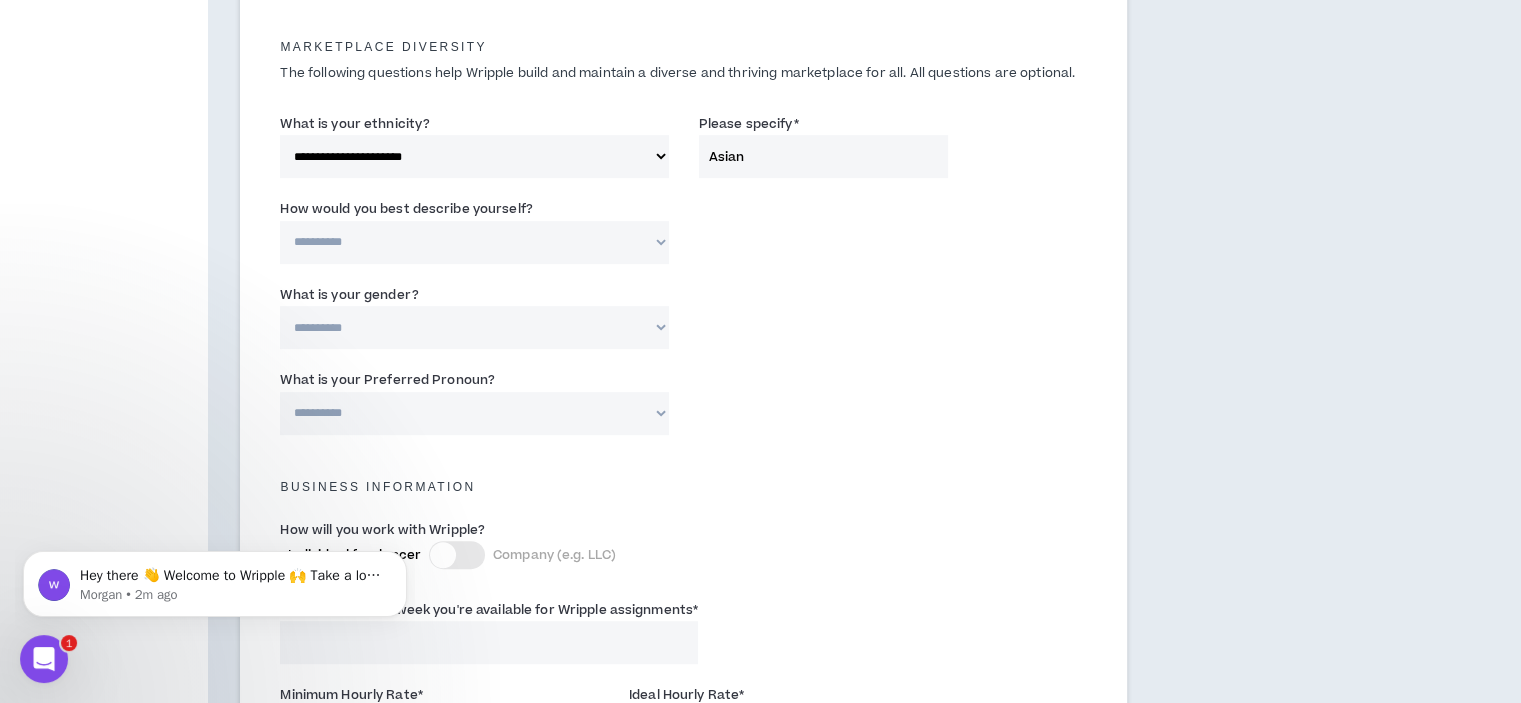 click on "Asian" at bounding box center (823, 156) 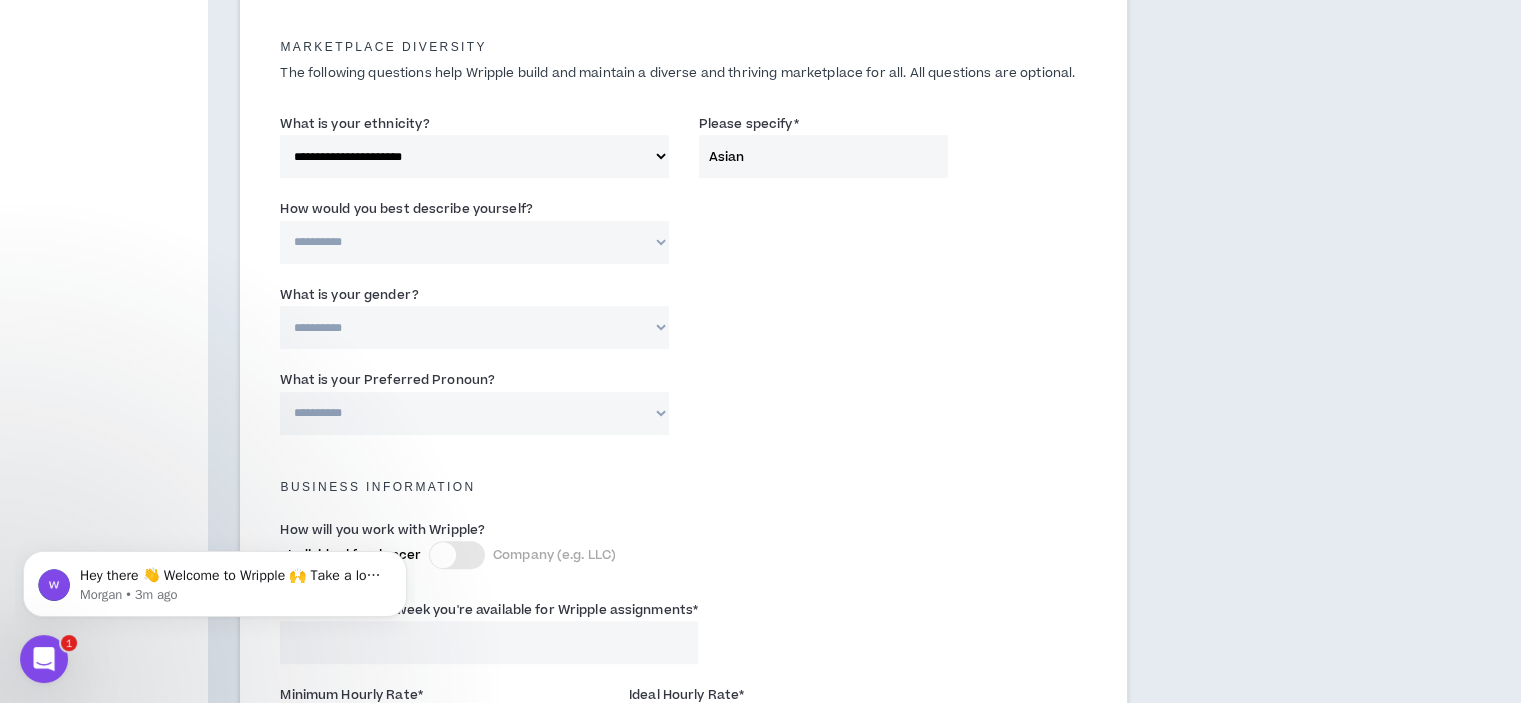 click on "Contact Information & preferences Email  * [USERNAME]@gmail.com Phone Number  * Afghanistan Åland Islands Albania Algeria American Samoa Andorra Angola Anguilla Antigua and Barbuda Argentina Armenia Aruba Ascension Island Australia Austria Azerbaijan Bahamas Bahrain Bangladesh Barbados Belarus Belgium Belize Benin Bermuda Bhutan Bolivia Bonaire, Sint Eustatius and Saba Bosnia and Herzegovina Botswana Brazil British Indian Ocean Territory Brunei Darussalam Bulgaria Burkina Faso Burundi Cambodia Cameroon Canada Cape Verde Cayman Islands Central African Republic Chad Chile China Christmas Island Cocos (Keeling) Islands Colombia Comoros" at bounding box center [778, 156] 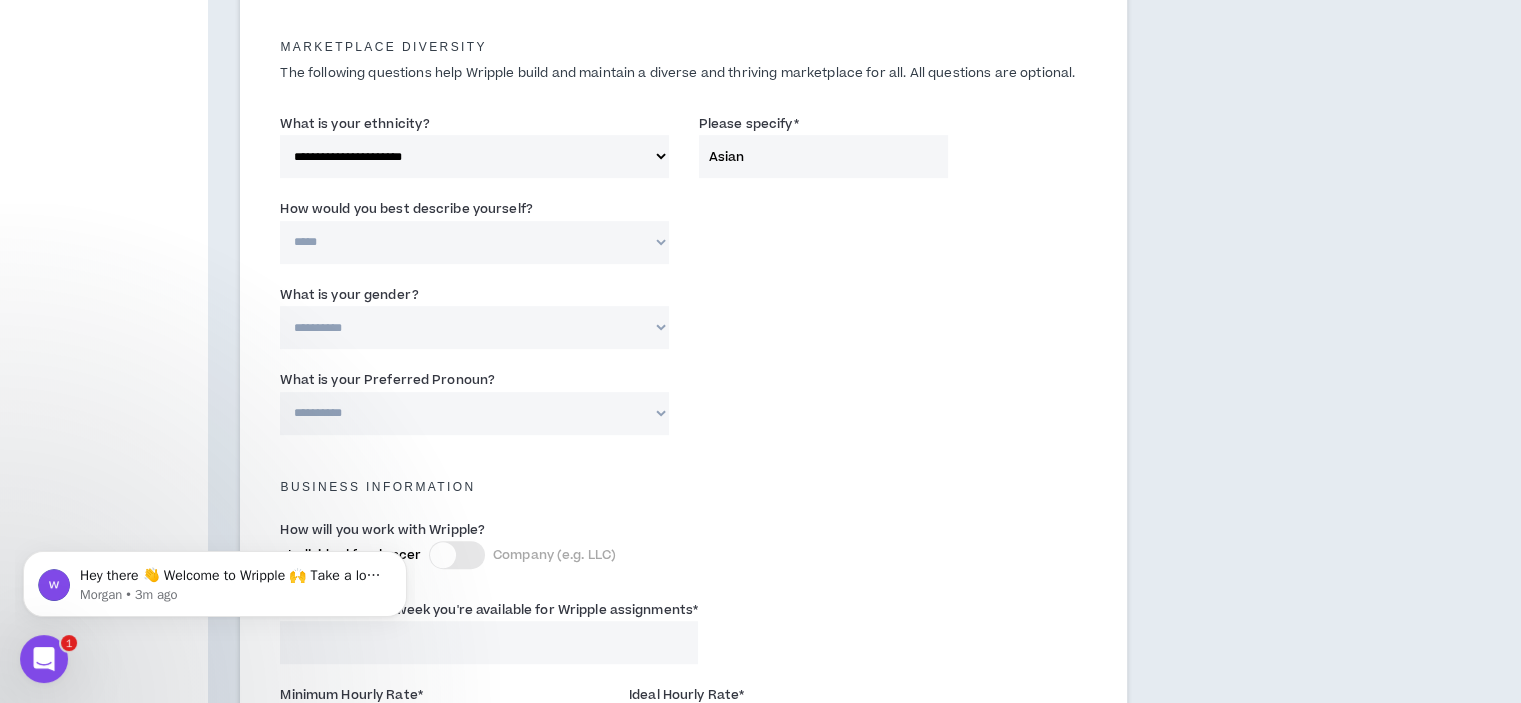 click on "**********" at bounding box center [474, 242] 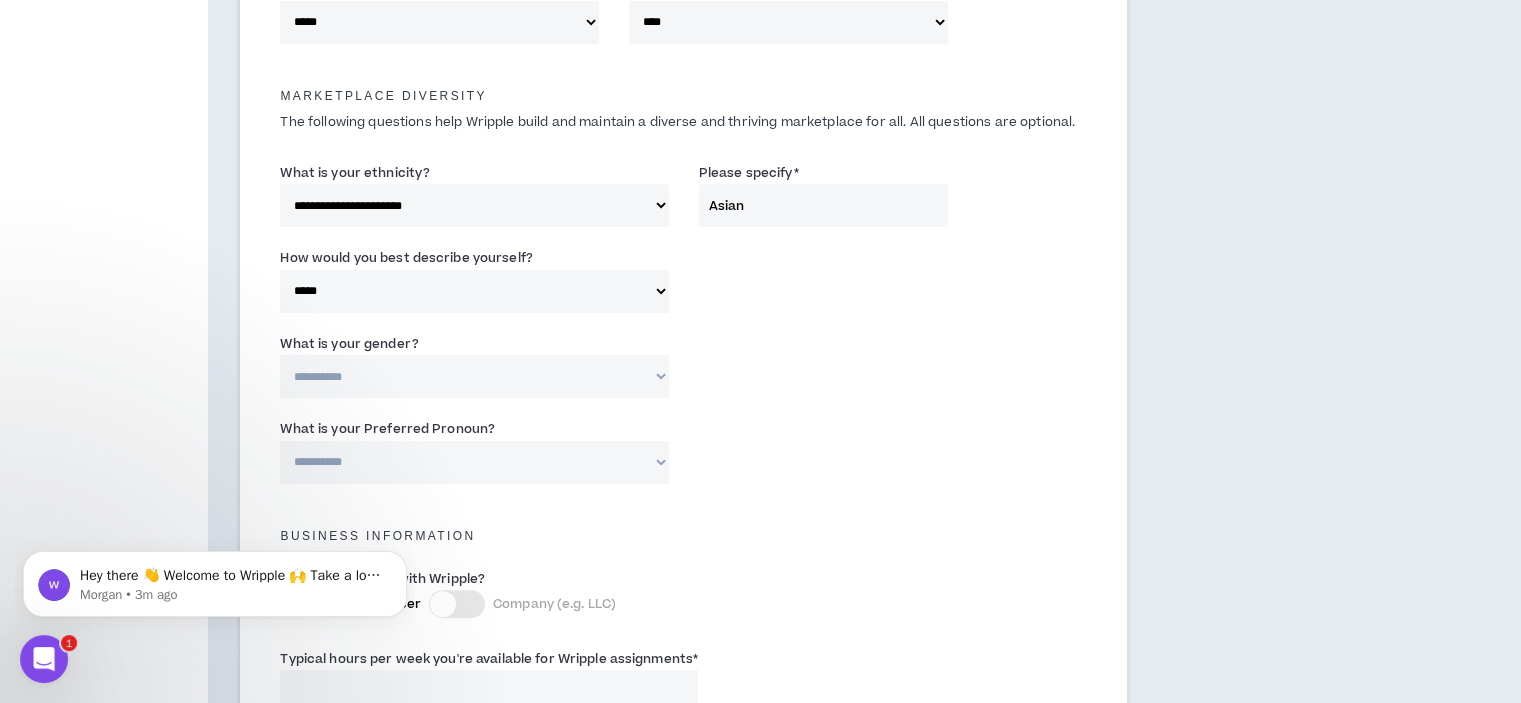 scroll, scrollTop: 910, scrollLeft: 0, axis: vertical 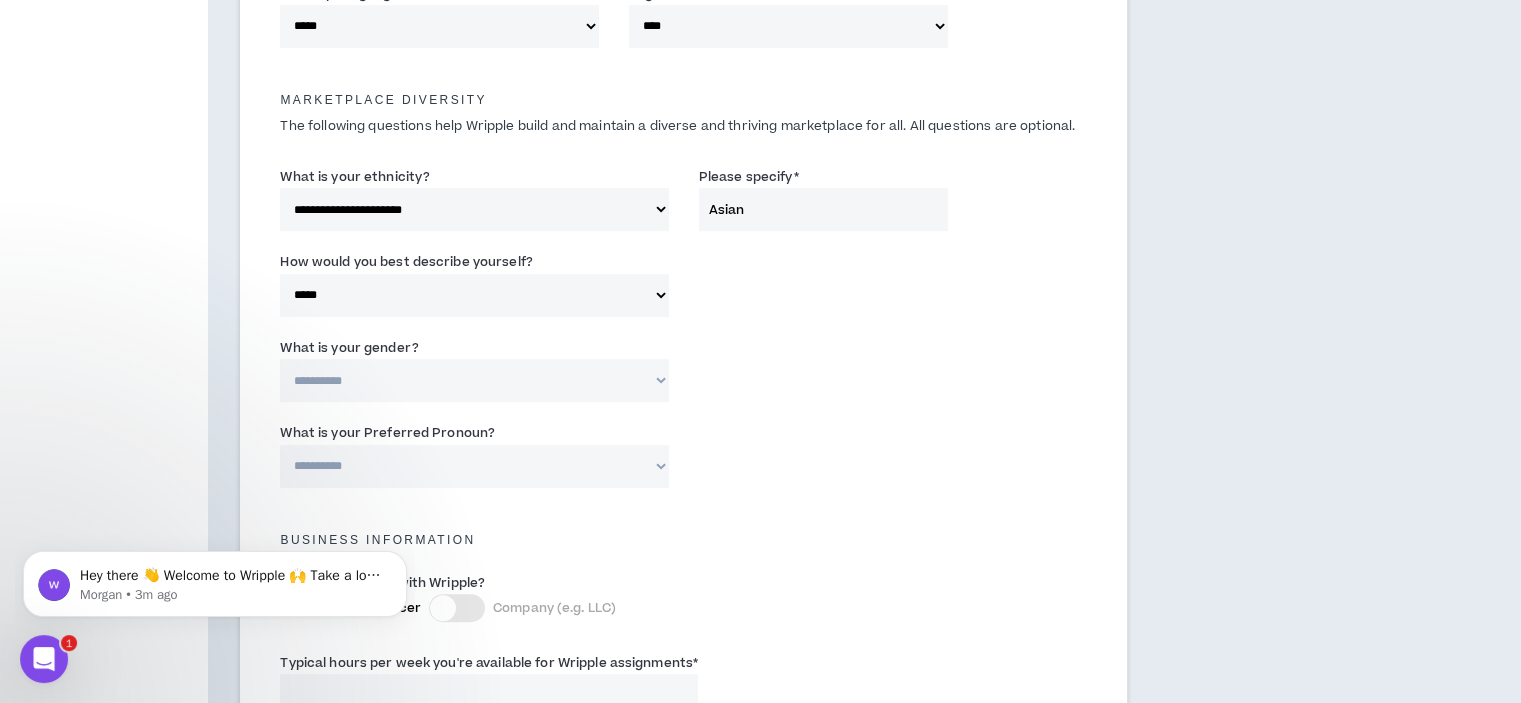 click on "What is your ethnicity?" at bounding box center [355, 177] 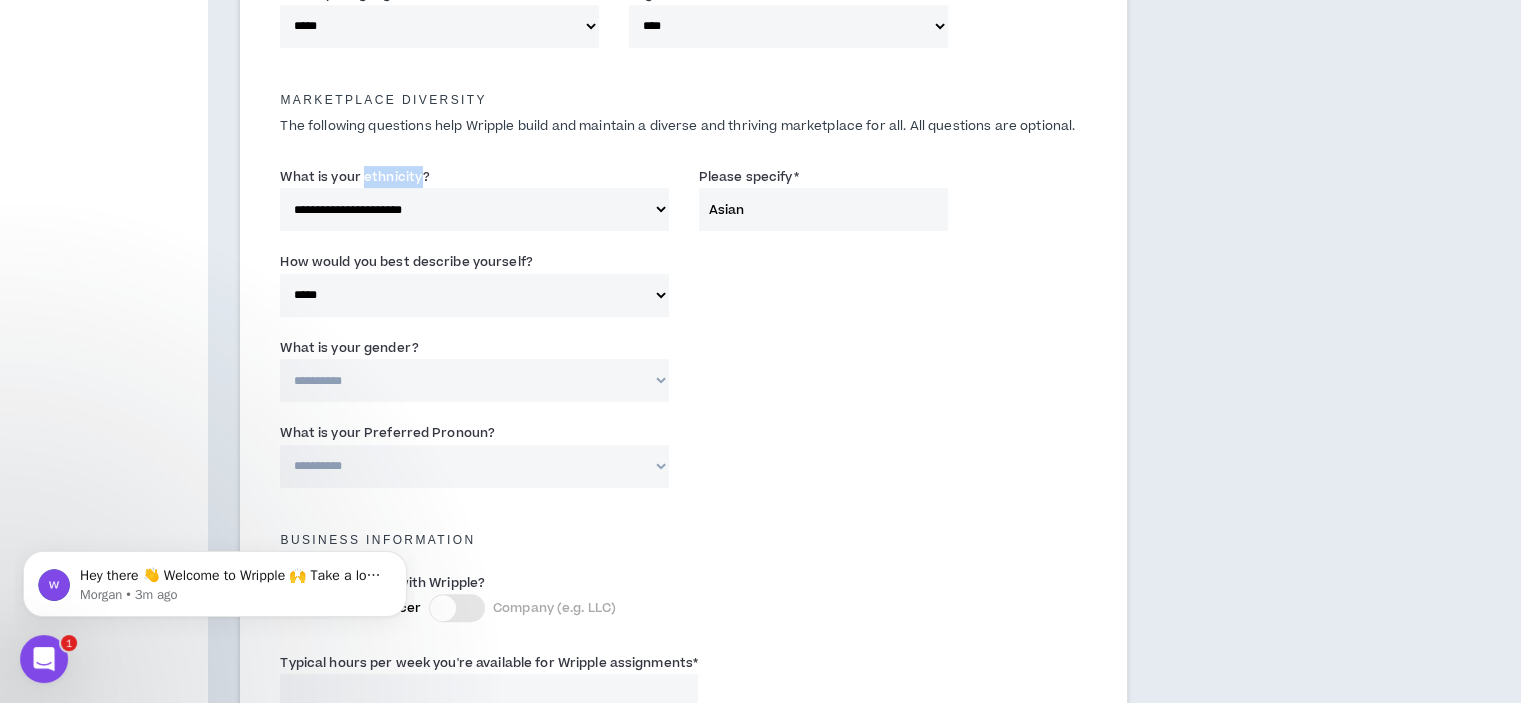 click on "What is your ethnicity?" at bounding box center [355, 177] 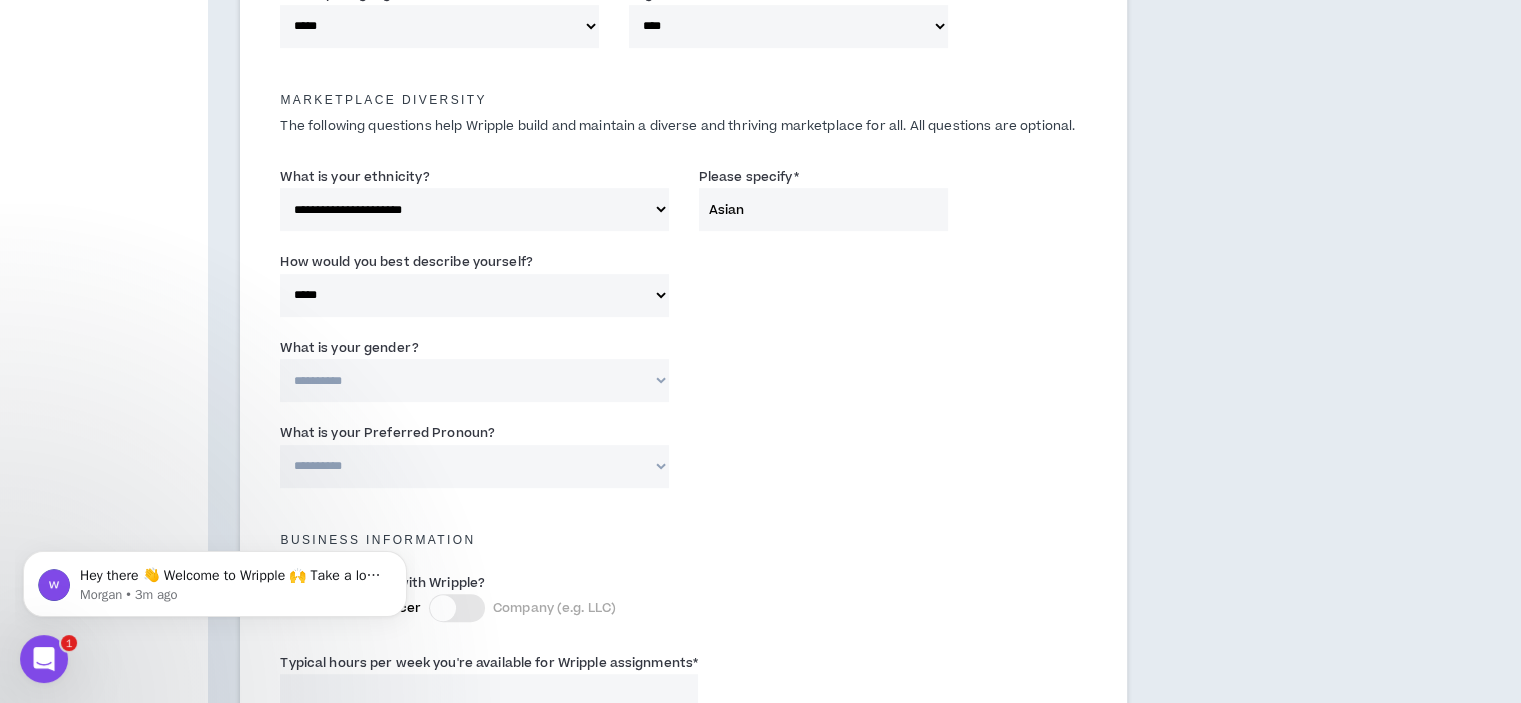 click on "**********" at bounding box center (683, 288) 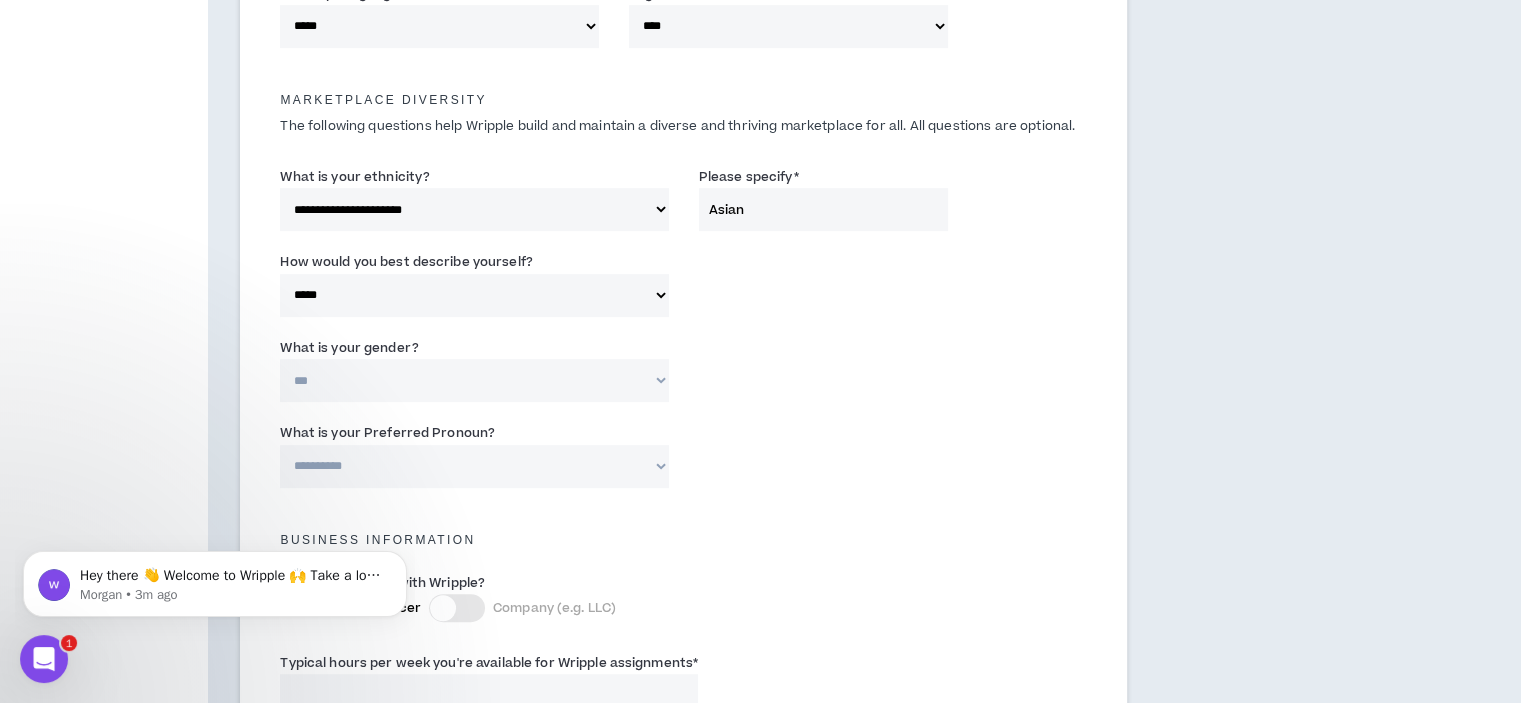 click on "**********" at bounding box center [474, 380] 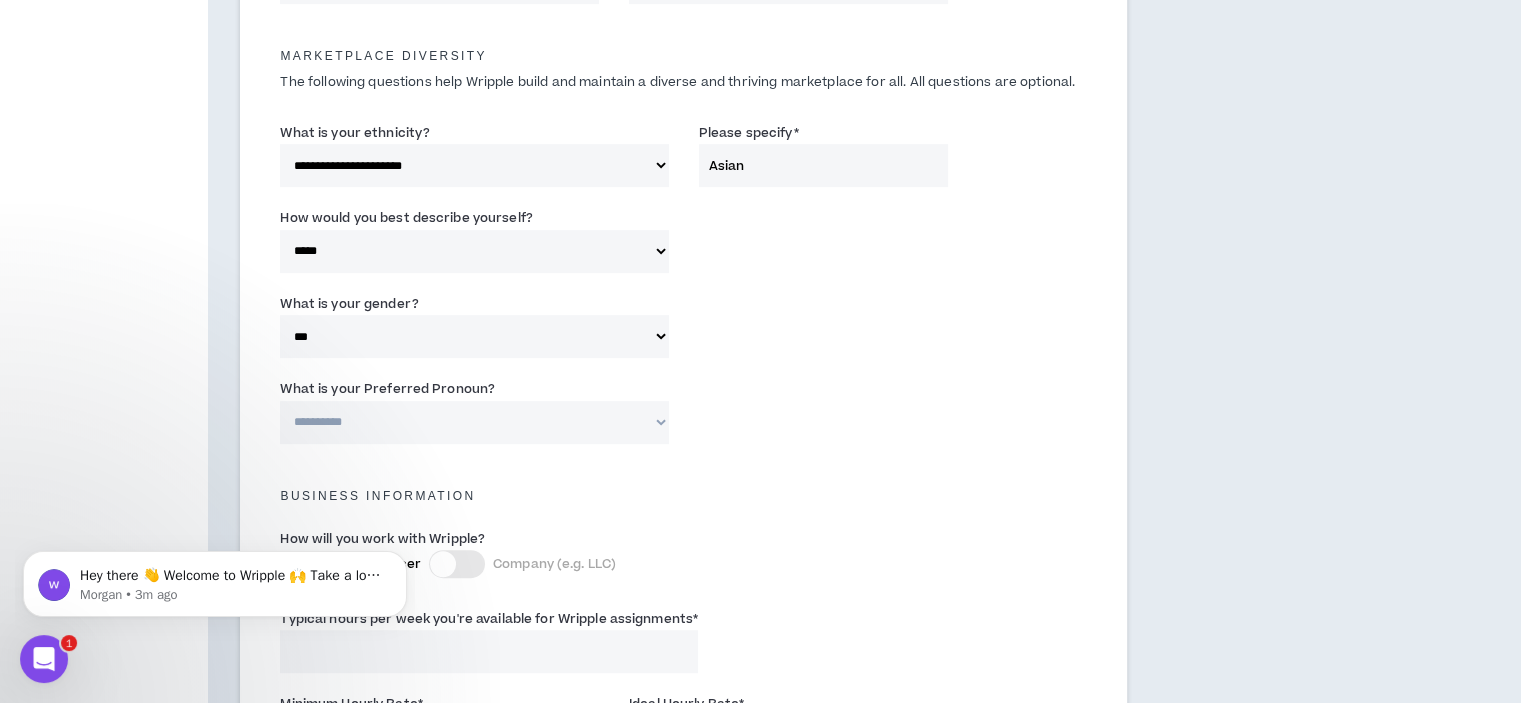 scroll, scrollTop: 963, scrollLeft: 0, axis: vertical 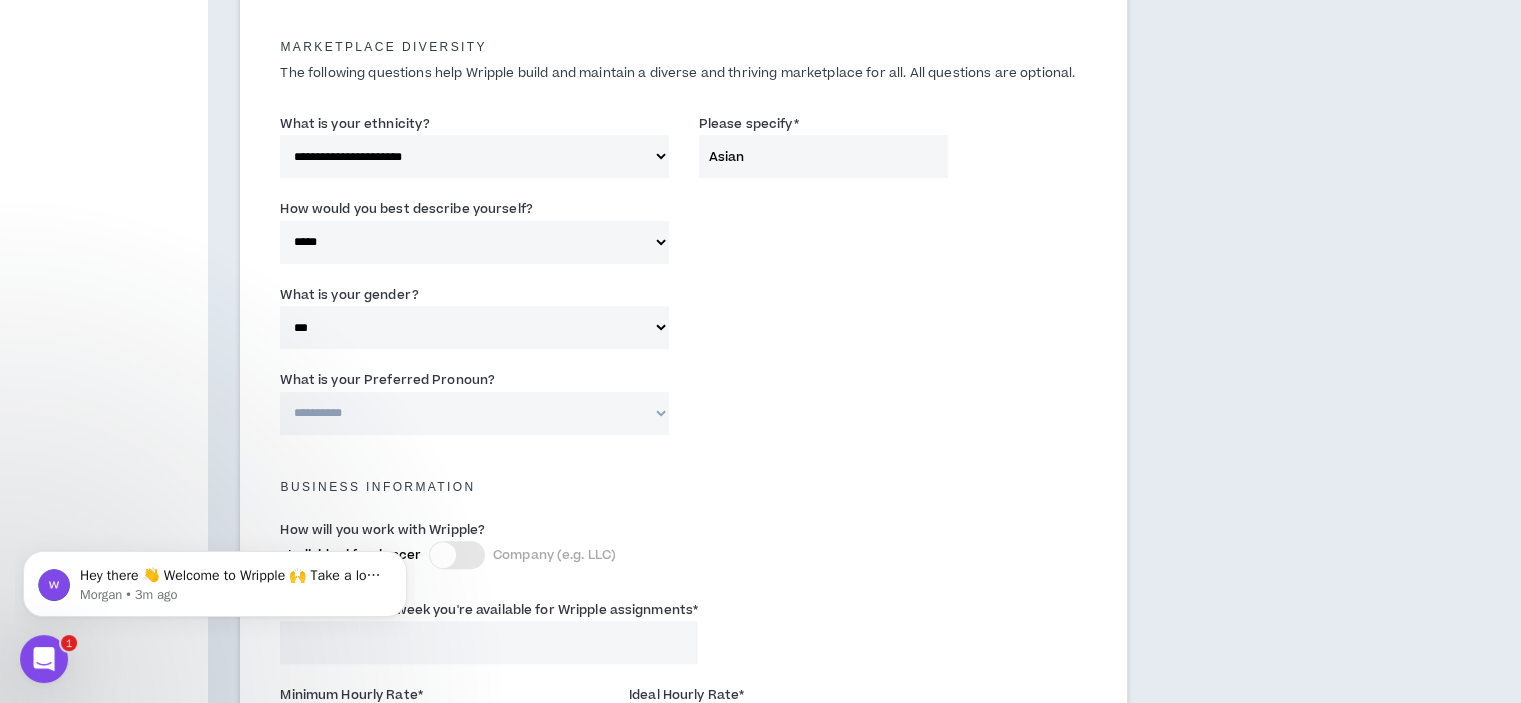 click on "**********" at bounding box center (474, 413) 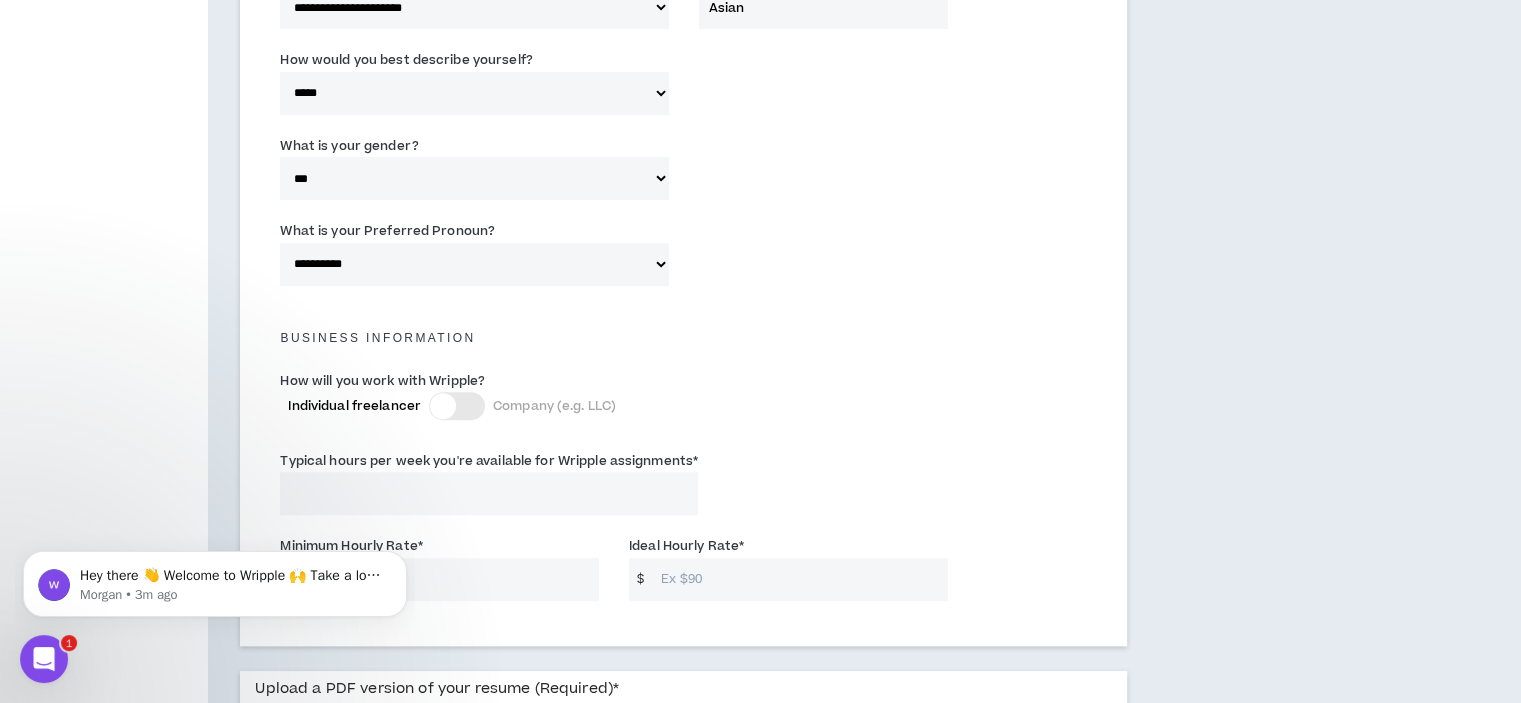 scroll, scrollTop: 1113, scrollLeft: 0, axis: vertical 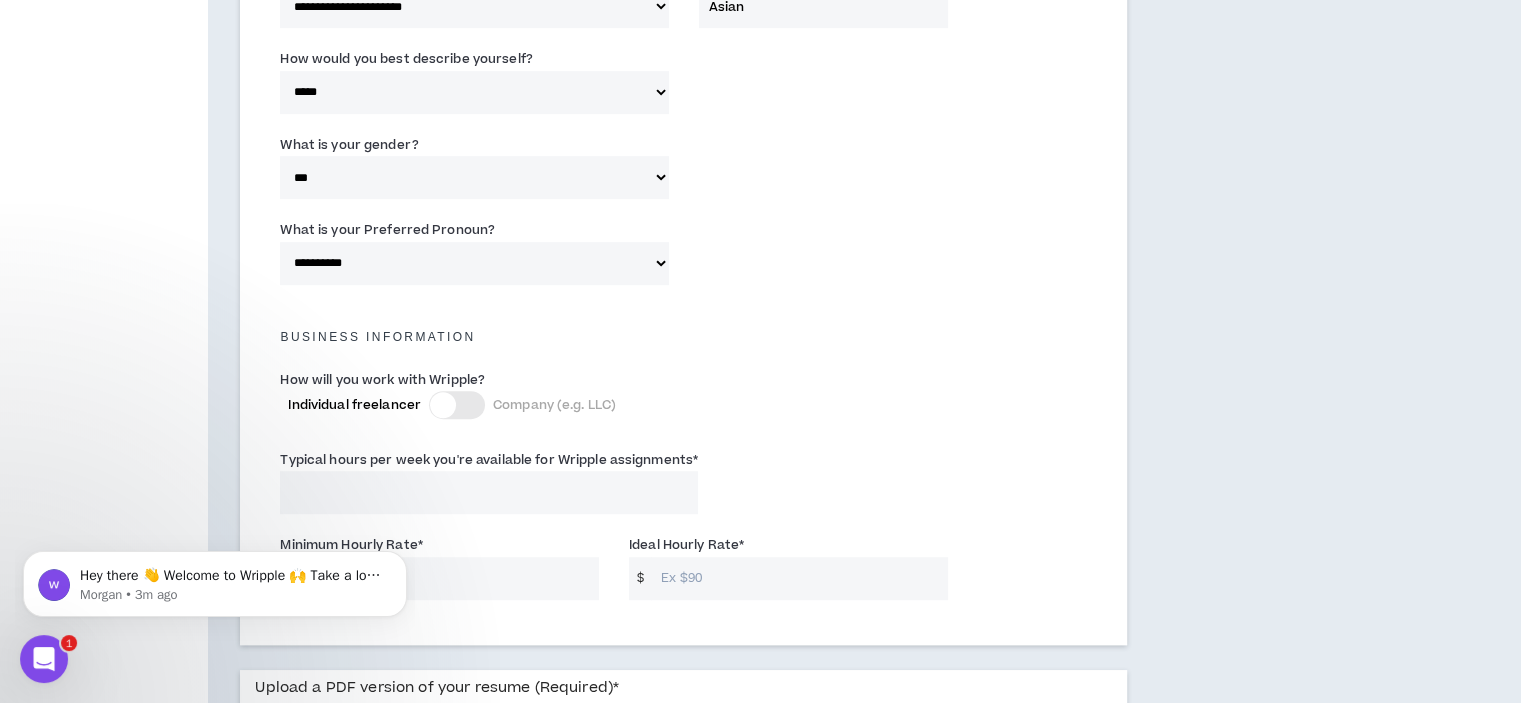 click at bounding box center [457, 405] 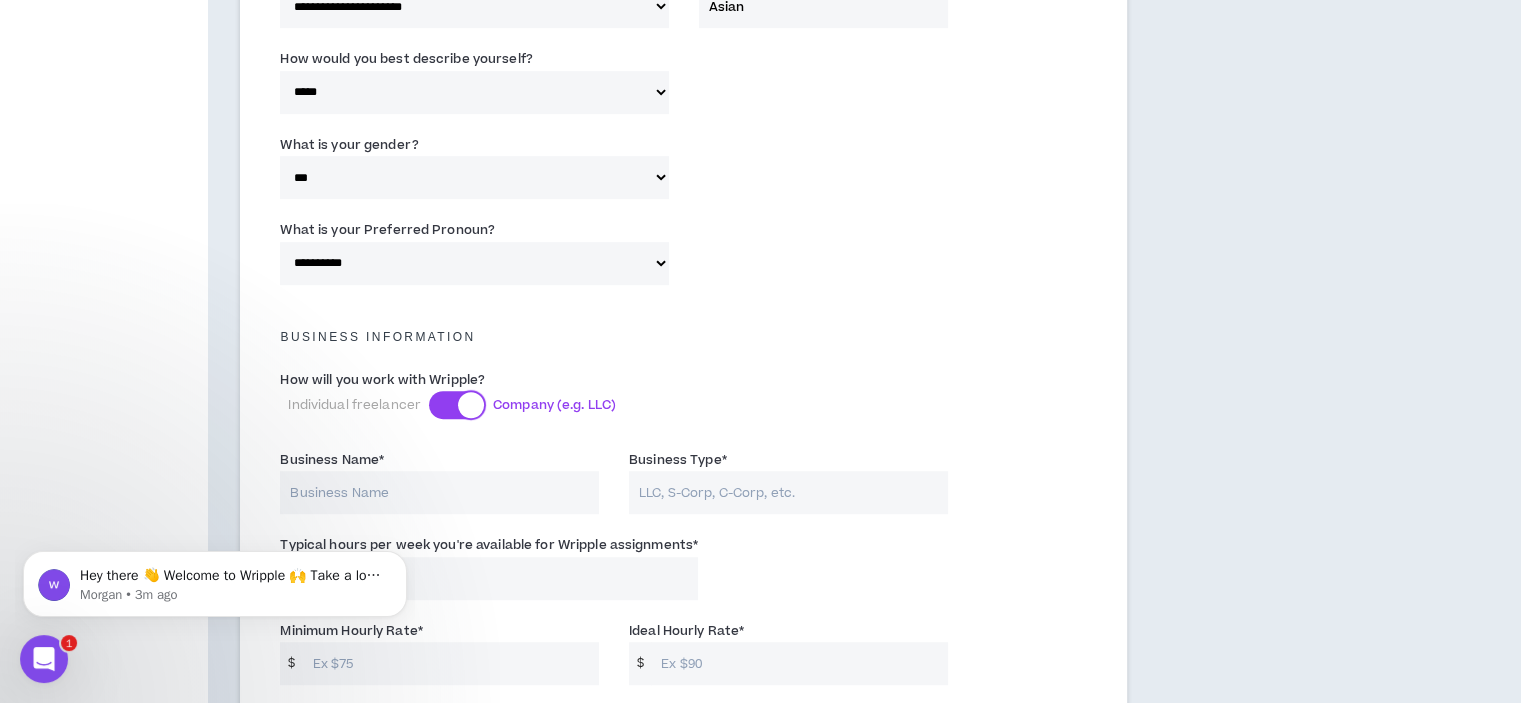 click at bounding box center (471, 405) 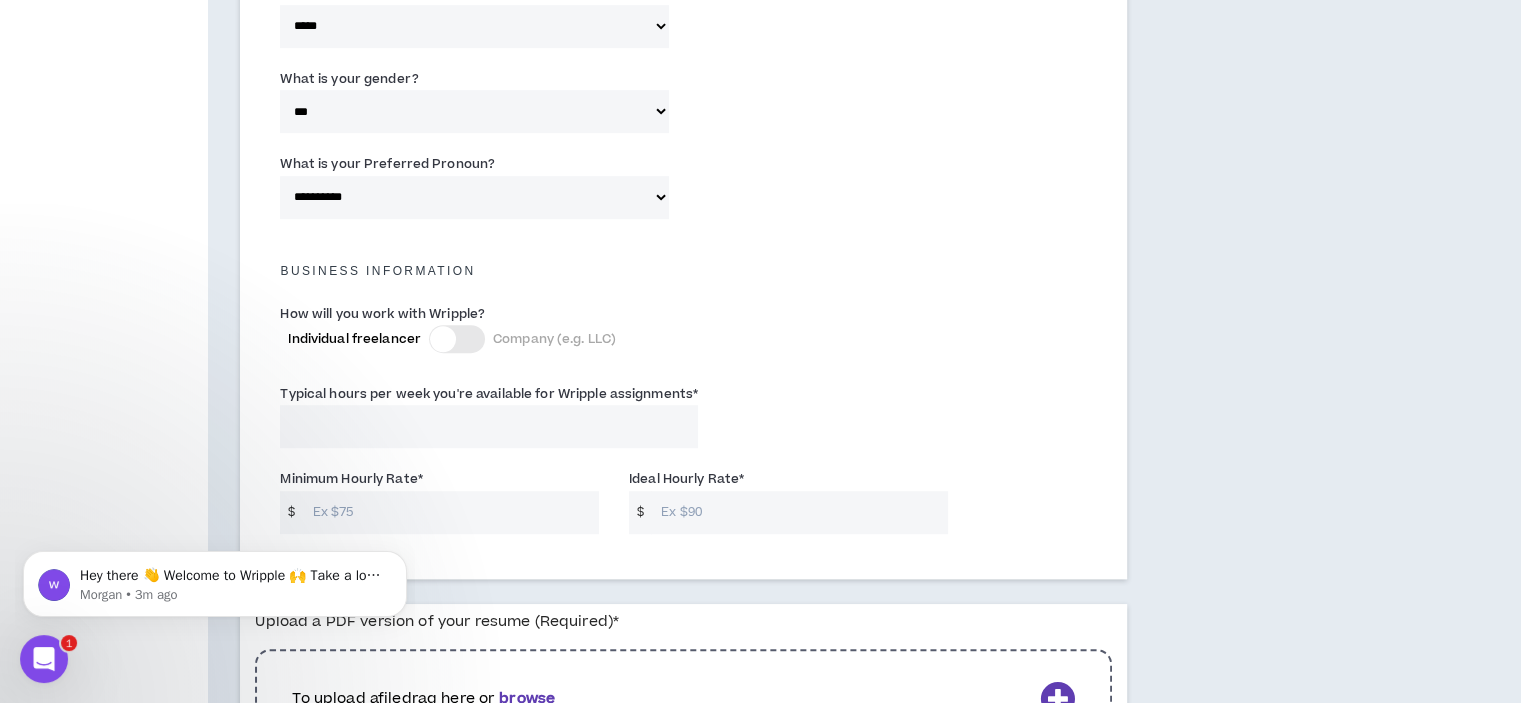 scroll, scrollTop: 1216, scrollLeft: 0, axis: vertical 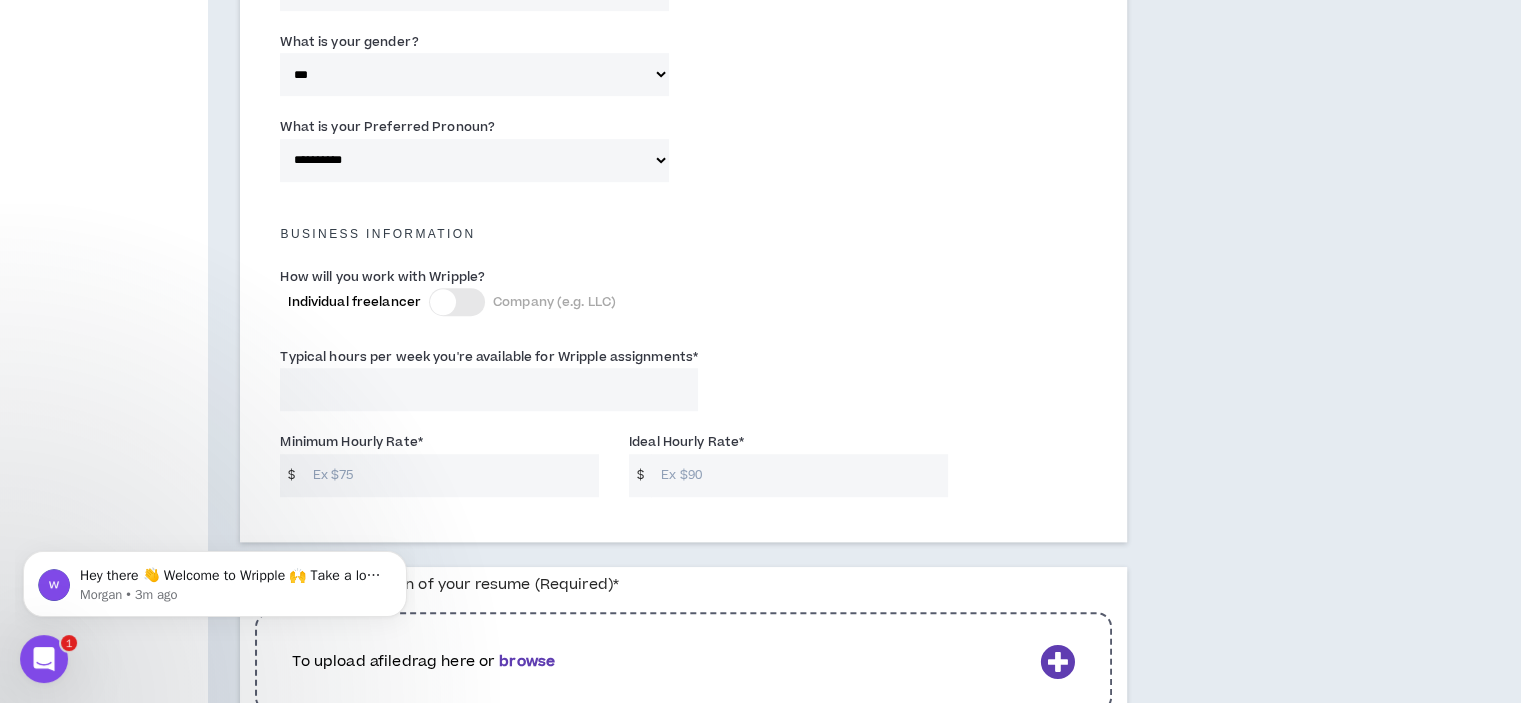 click on "Typical hours per week you're available for Wripple assignments  *" at bounding box center (489, 389) 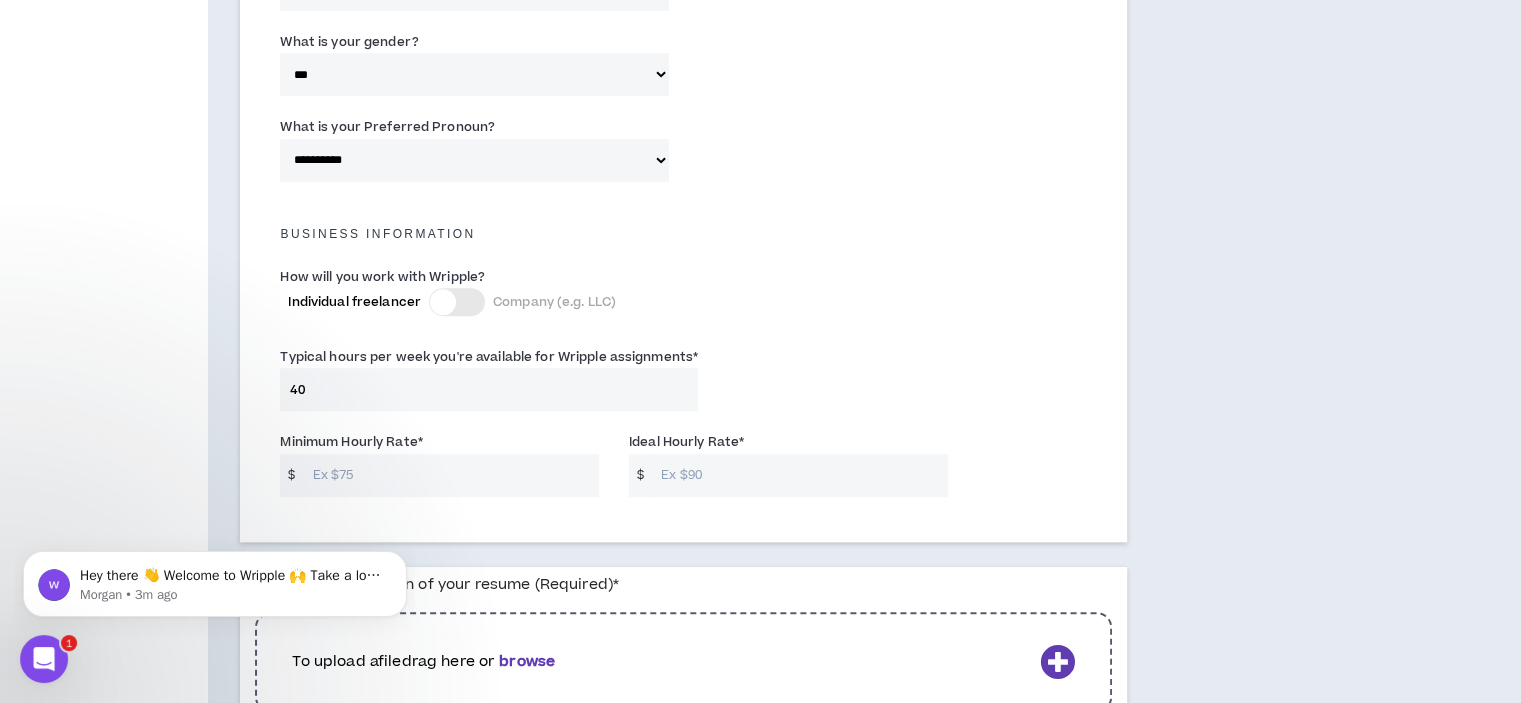 type on "40" 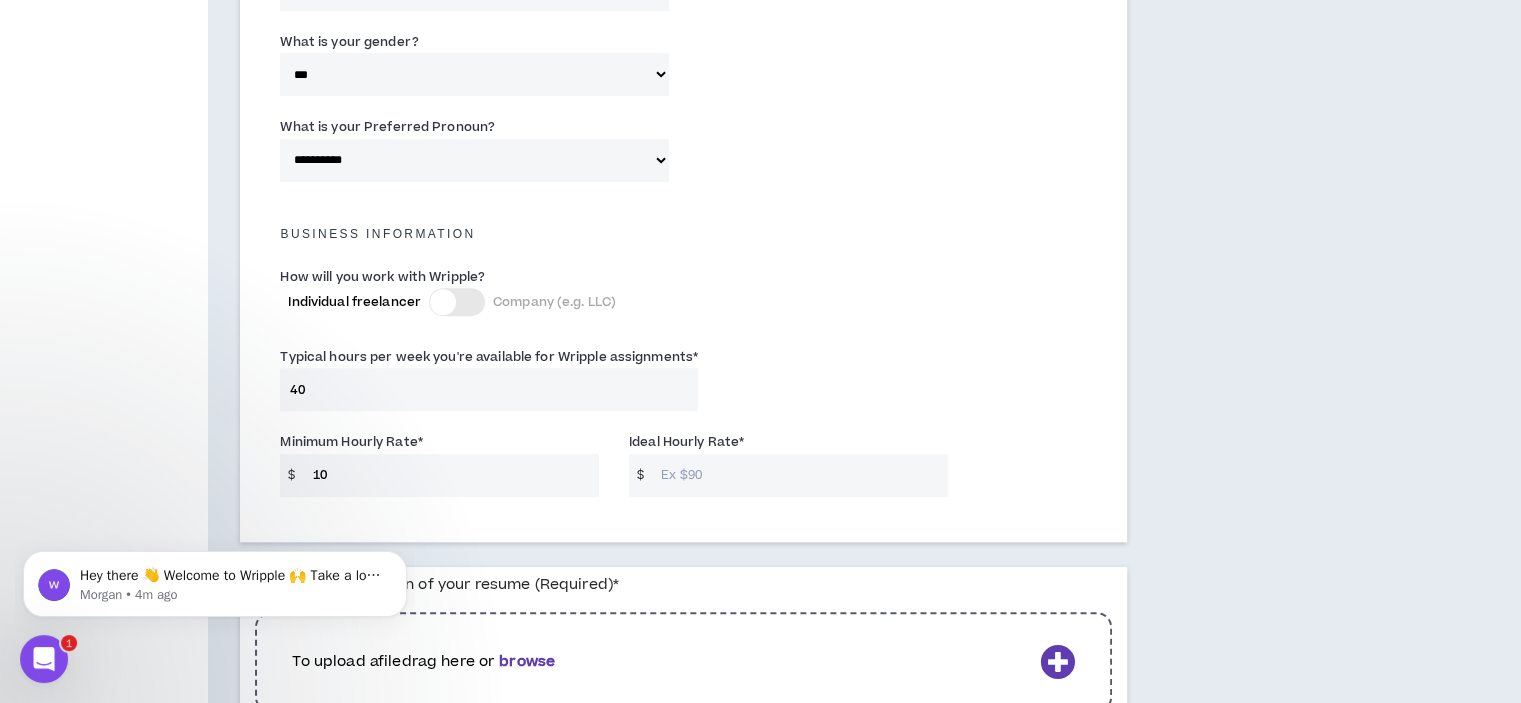type on "10" 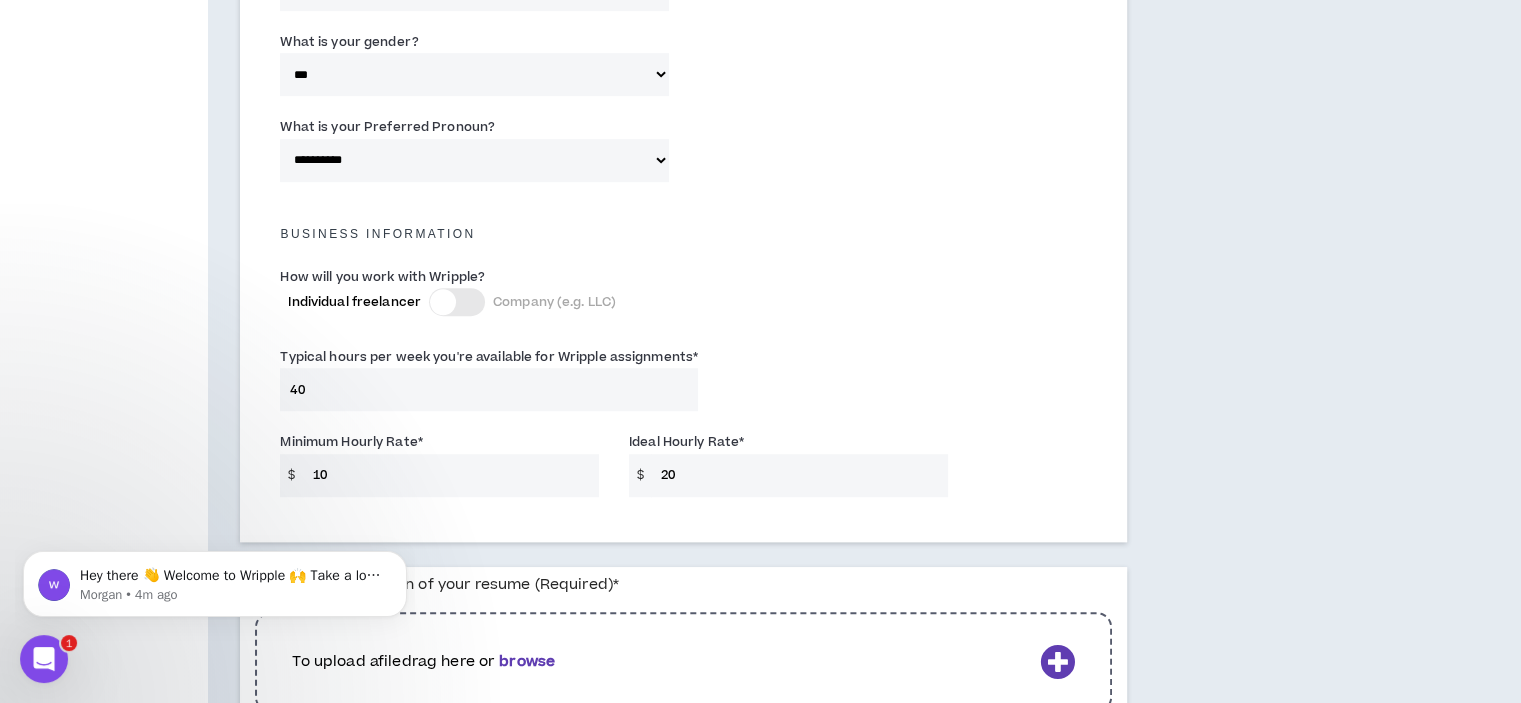 type on "20" 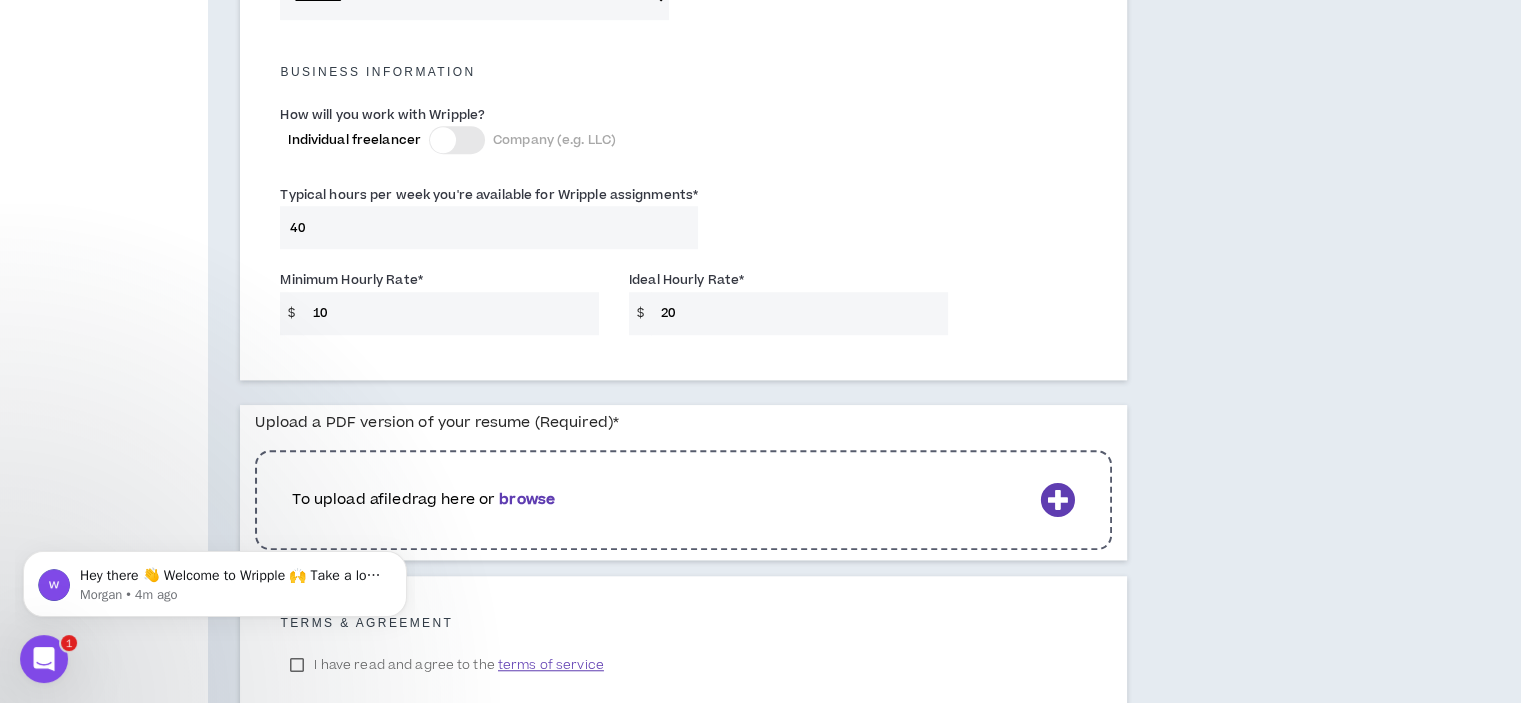 click on "Contact Information & preferences Email  * [USERNAME]@gmail.com Phone Number  * Afghanistan Åland Islands Albania Algeria American Samoa Andorra Angola Anguilla Antigua and Barbuda Argentina Armenia Aruba Ascension Island Australia Austria Azerbaijan Bahamas Bahrain Bangladesh Barbados Belarus Belgium Belize Benin Bermuda Bhutan Bolivia Bonaire, Sint Eustatius and Saba Bosnia and Herzegovina Botswana Brazil British Indian Ocean Territory Brunei Darussalam Bulgaria Burkina Faso Burundi Cambodia Cameroon Canada Cape Verde Cayman Islands Central African Republic Chad Chile China Christmas Island Cocos (Keeling) Islands Colombia Comoros" at bounding box center (683, -259) 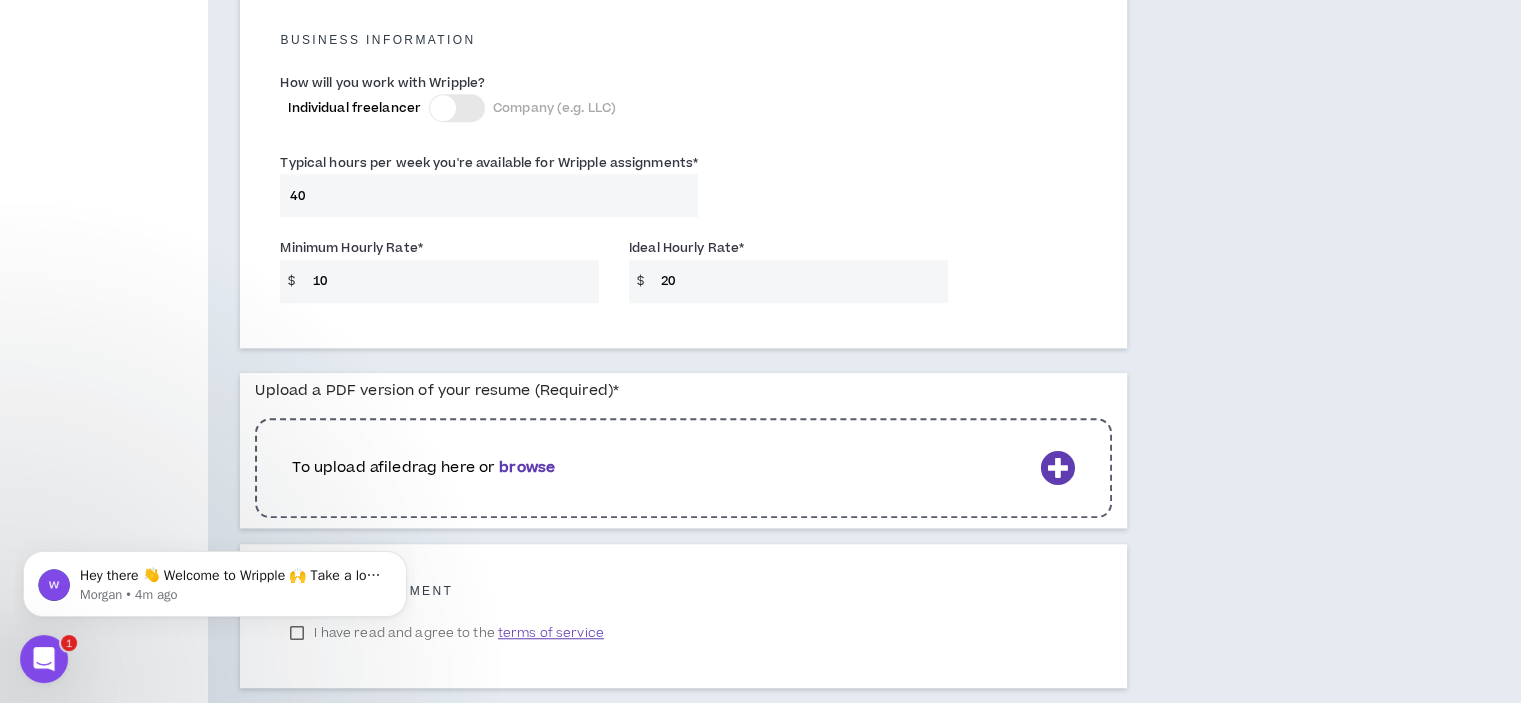 scroll, scrollTop: 1522, scrollLeft: 0, axis: vertical 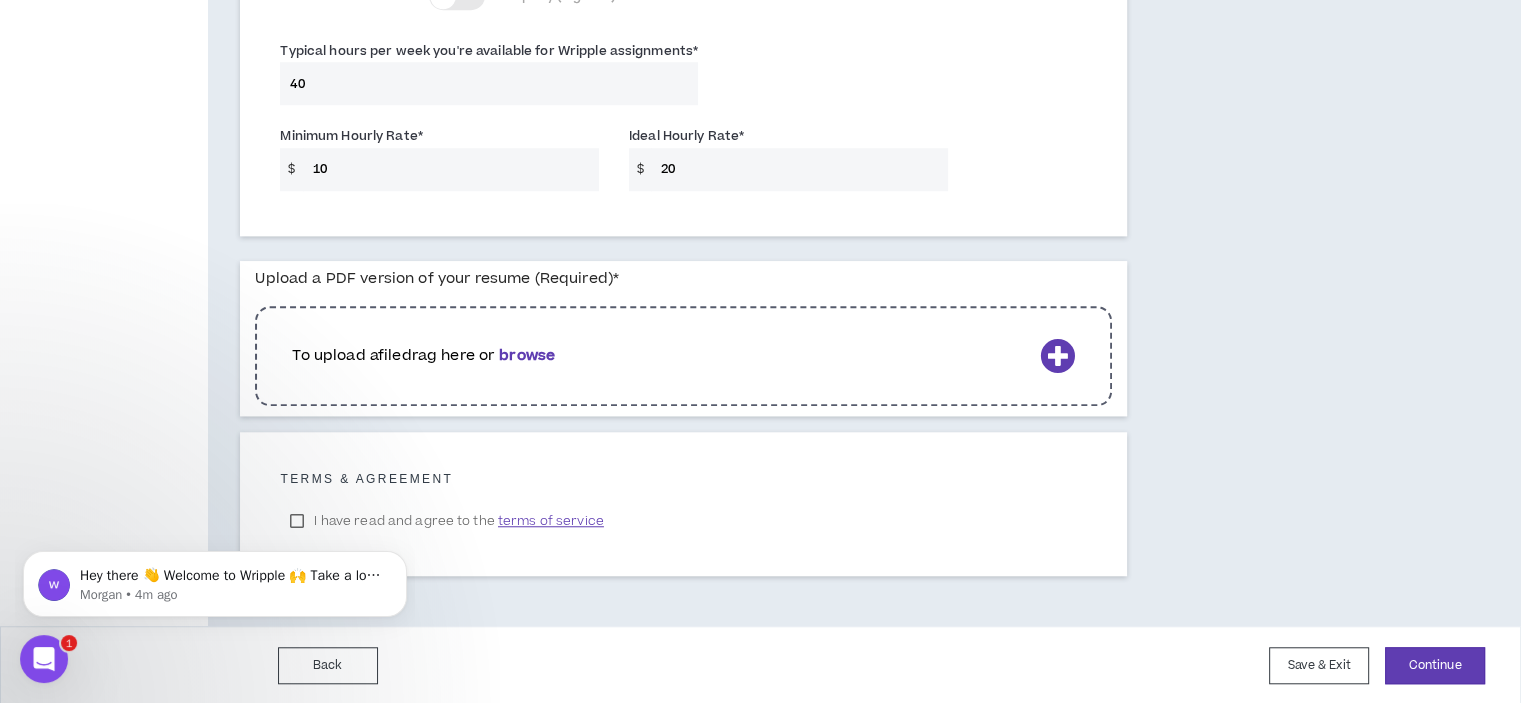 click on "To upload a  file  drag here or browse" at bounding box center [683, 356] 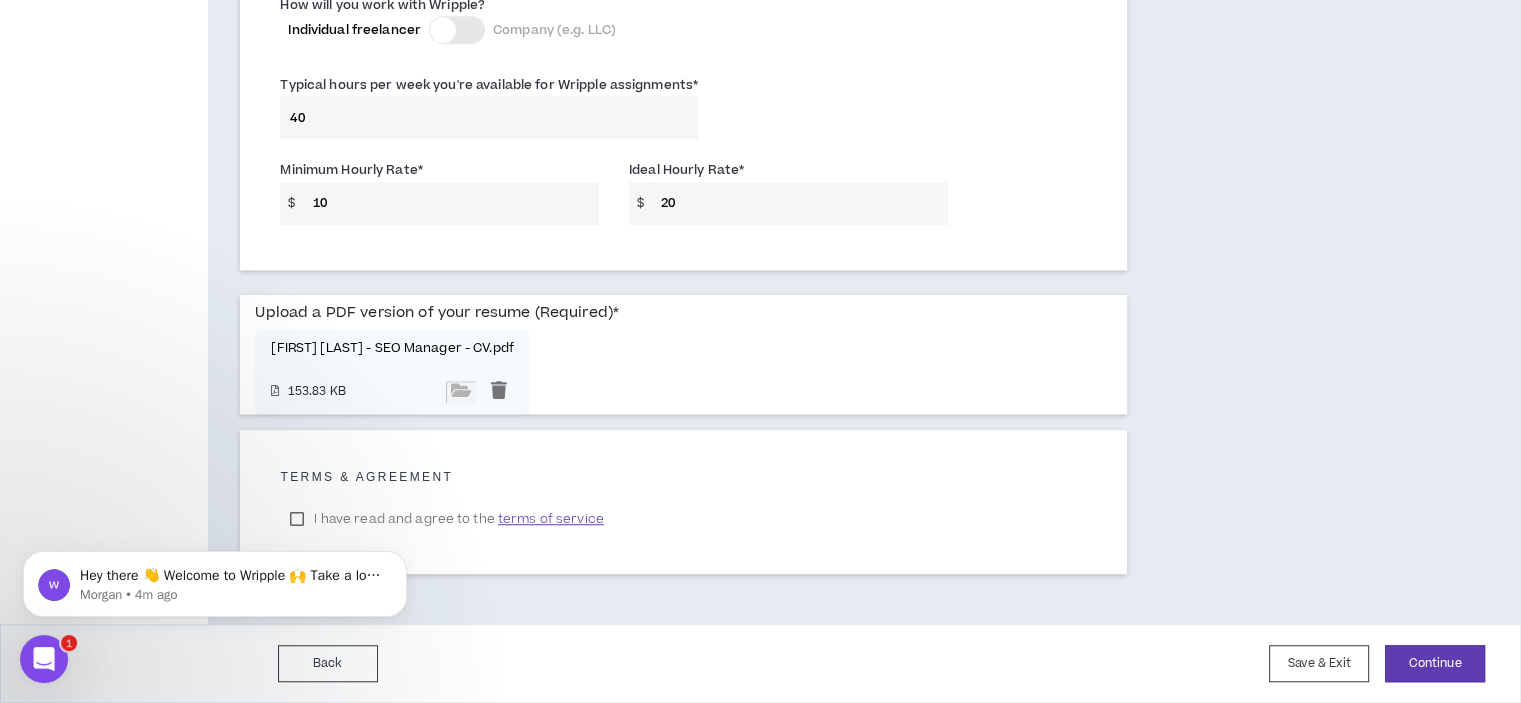 scroll, scrollTop: 1486, scrollLeft: 0, axis: vertical 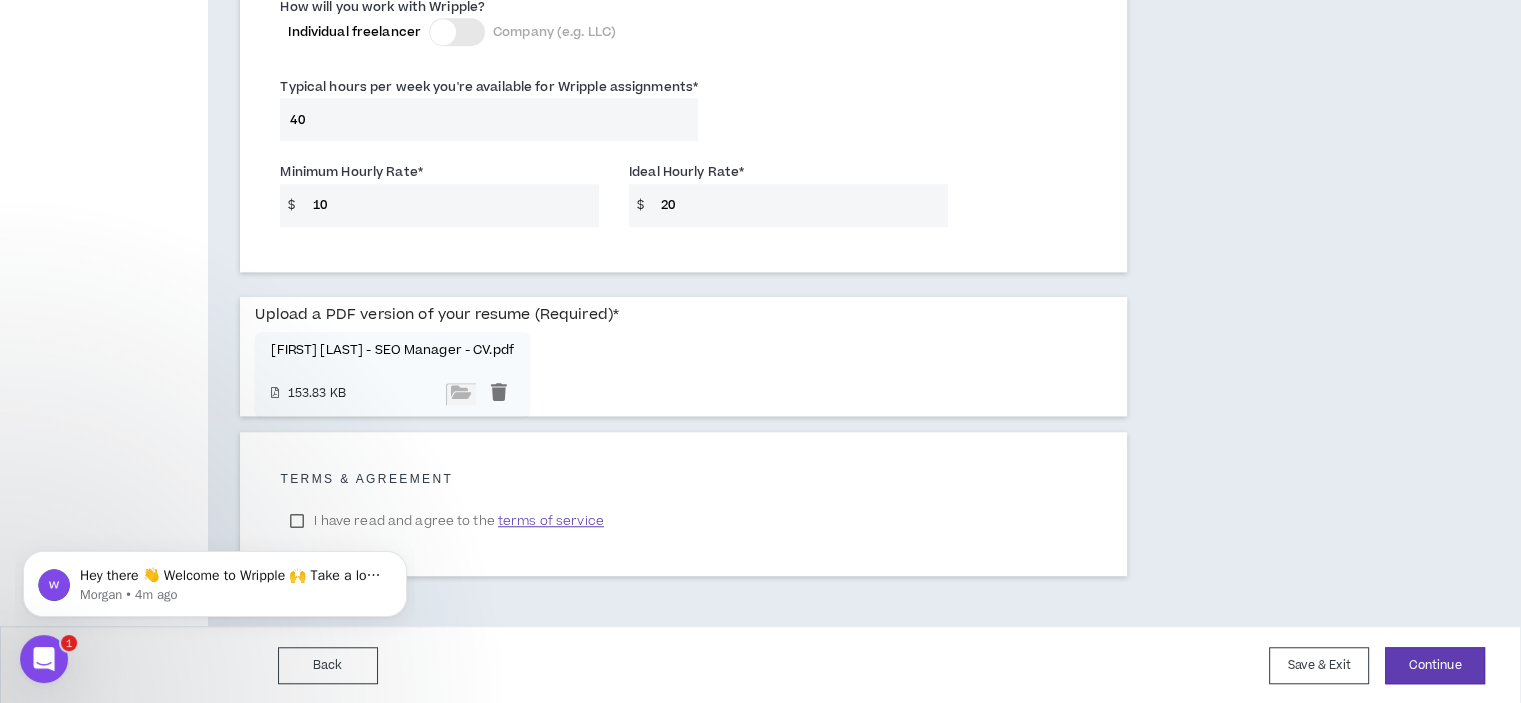click on "Hey there 👋 Welcome to Wripple 🙌 Take a look around! If you have any questions, just reply to this message. [FIRST] [LAST] • 4m ago" at bounding box center [215, 579] 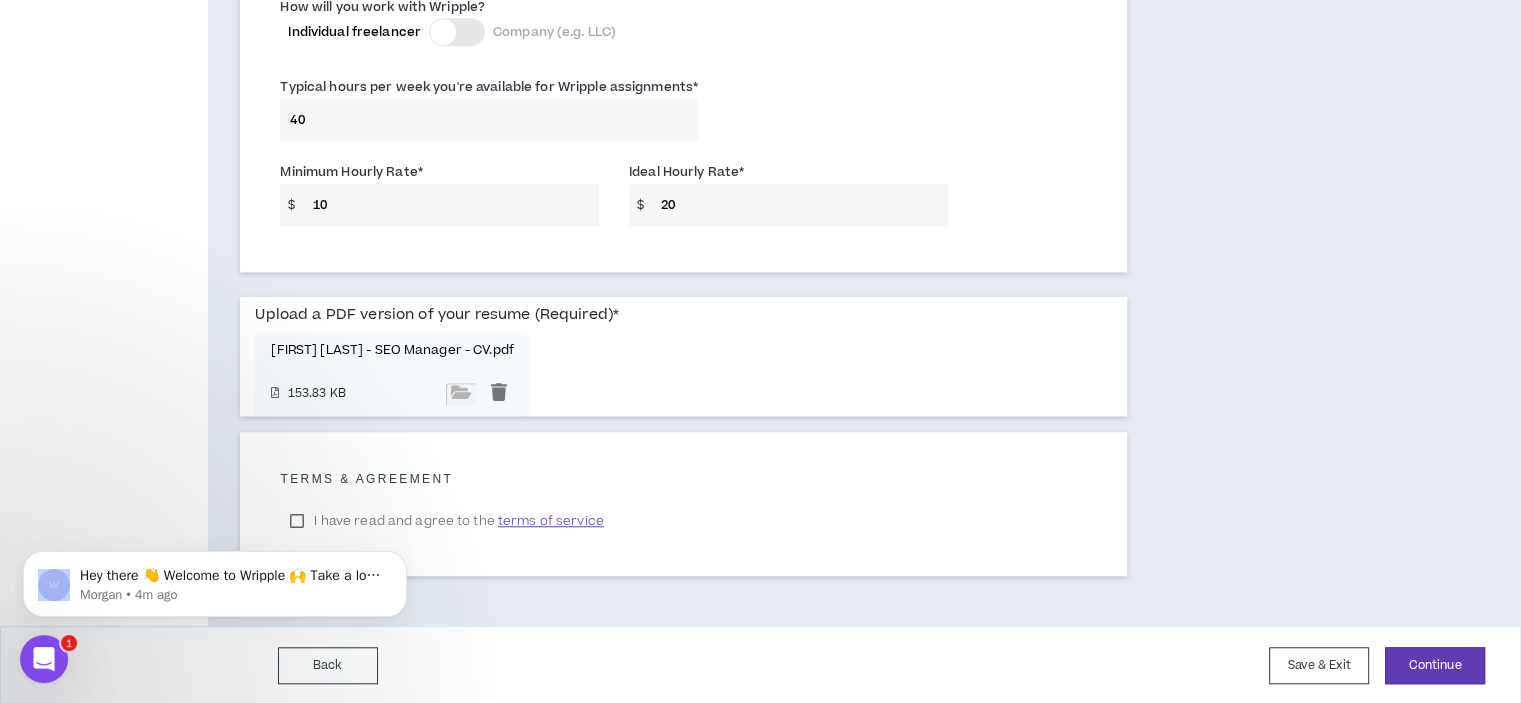 click on "Hey there 👋 Welcome to Wripple 🙌 Take a look around! If you have any questions, just reply to this message. [FIRST] [LAST] • 4m ago" at bounding box center (215, 579) 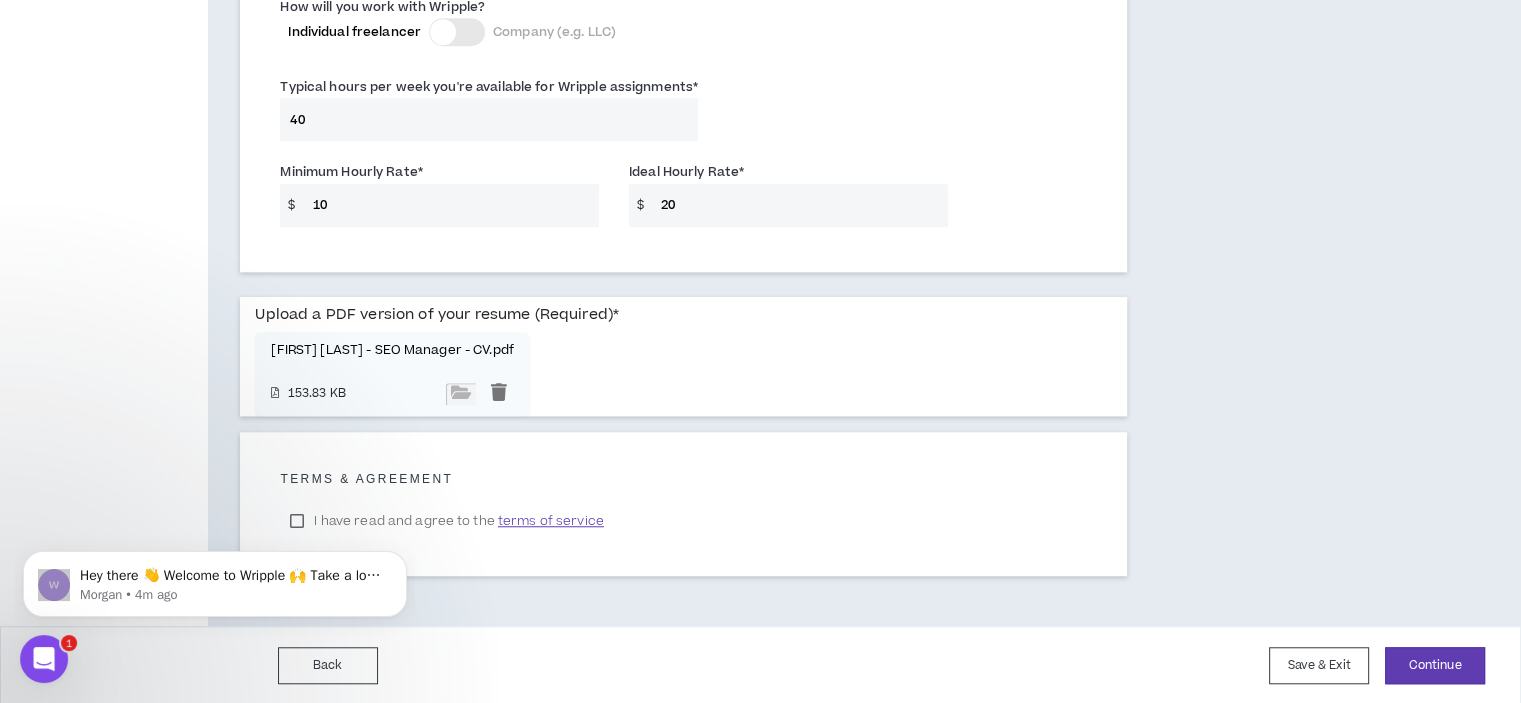 click on "I have read and agree to the    terms of service" at bounding box center (446, 521) 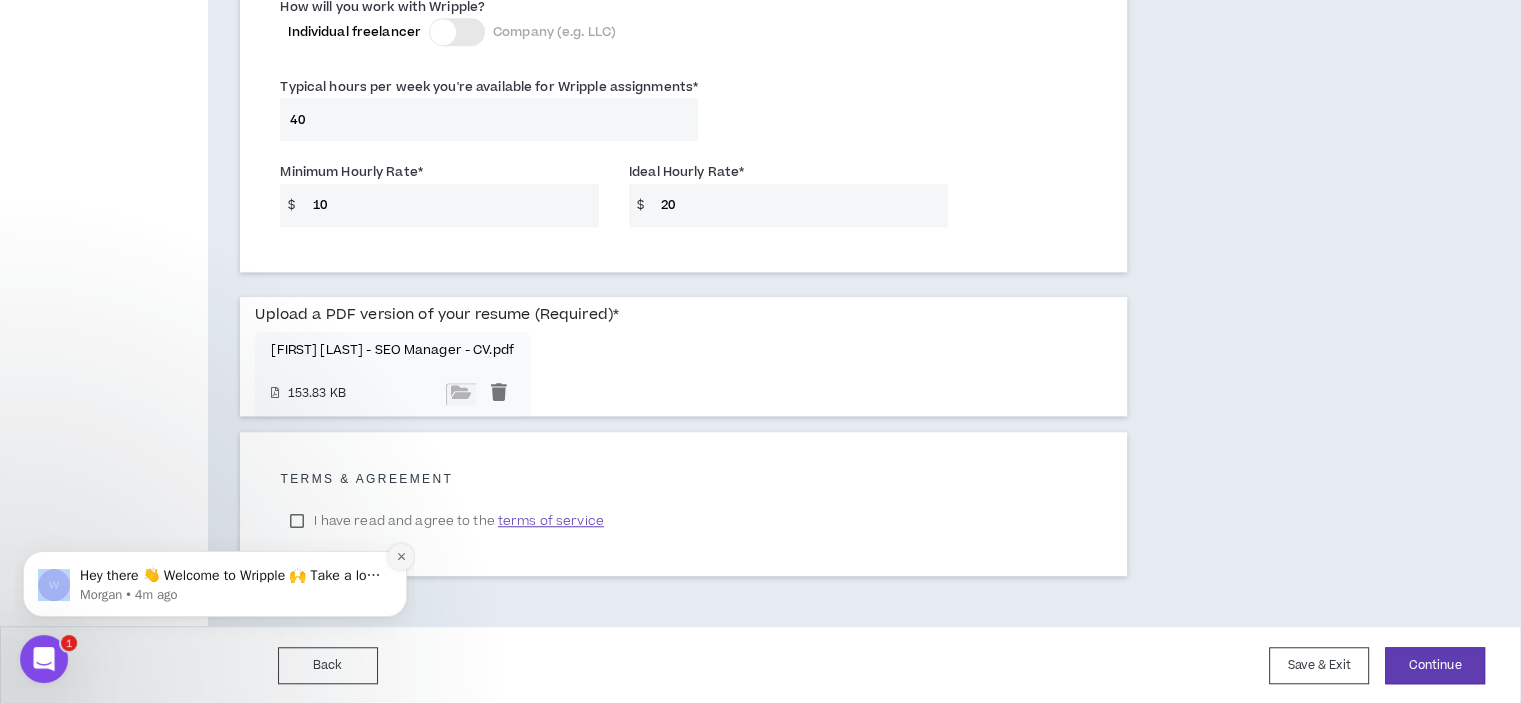 click at bounding box center (401, 557) 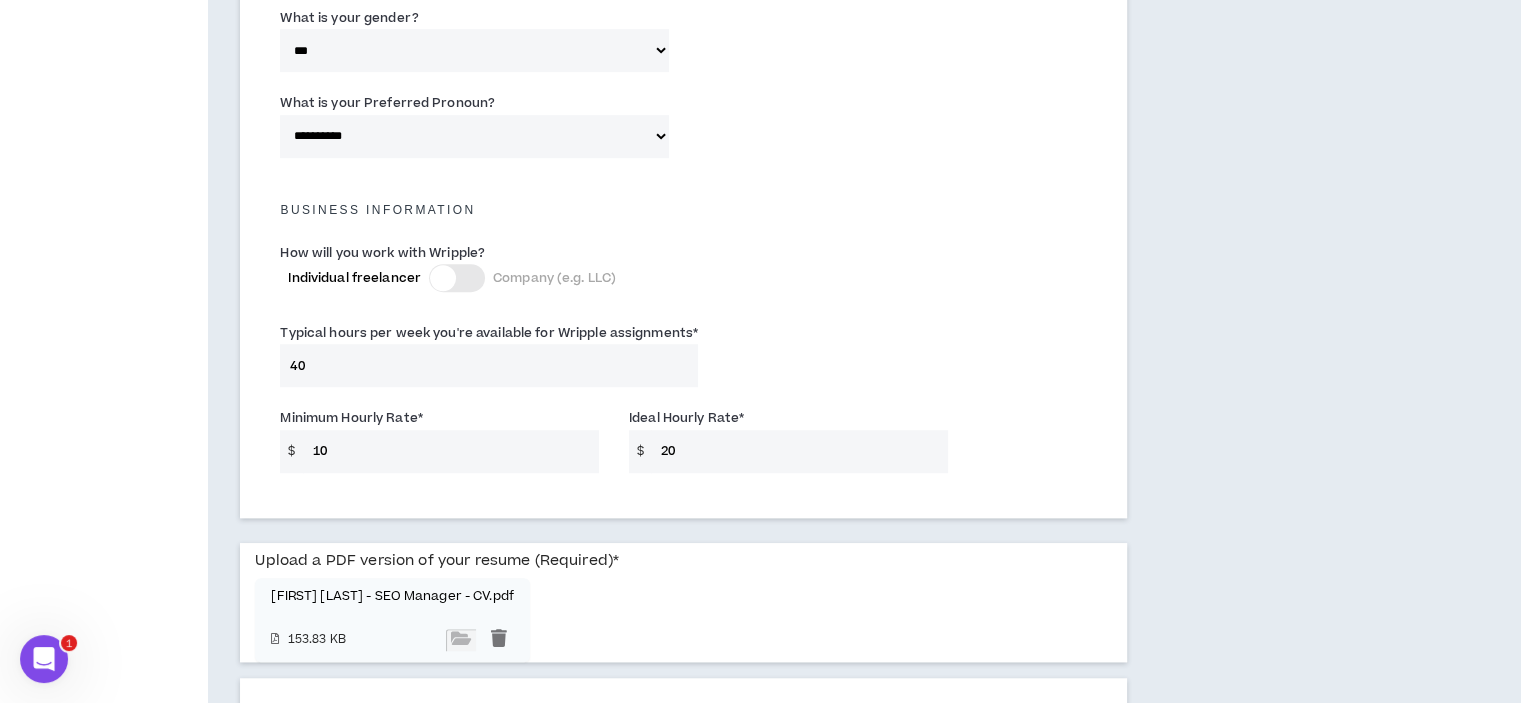 scroll, scrollTop: 1486, scrollLeft: 0, axis: vertical 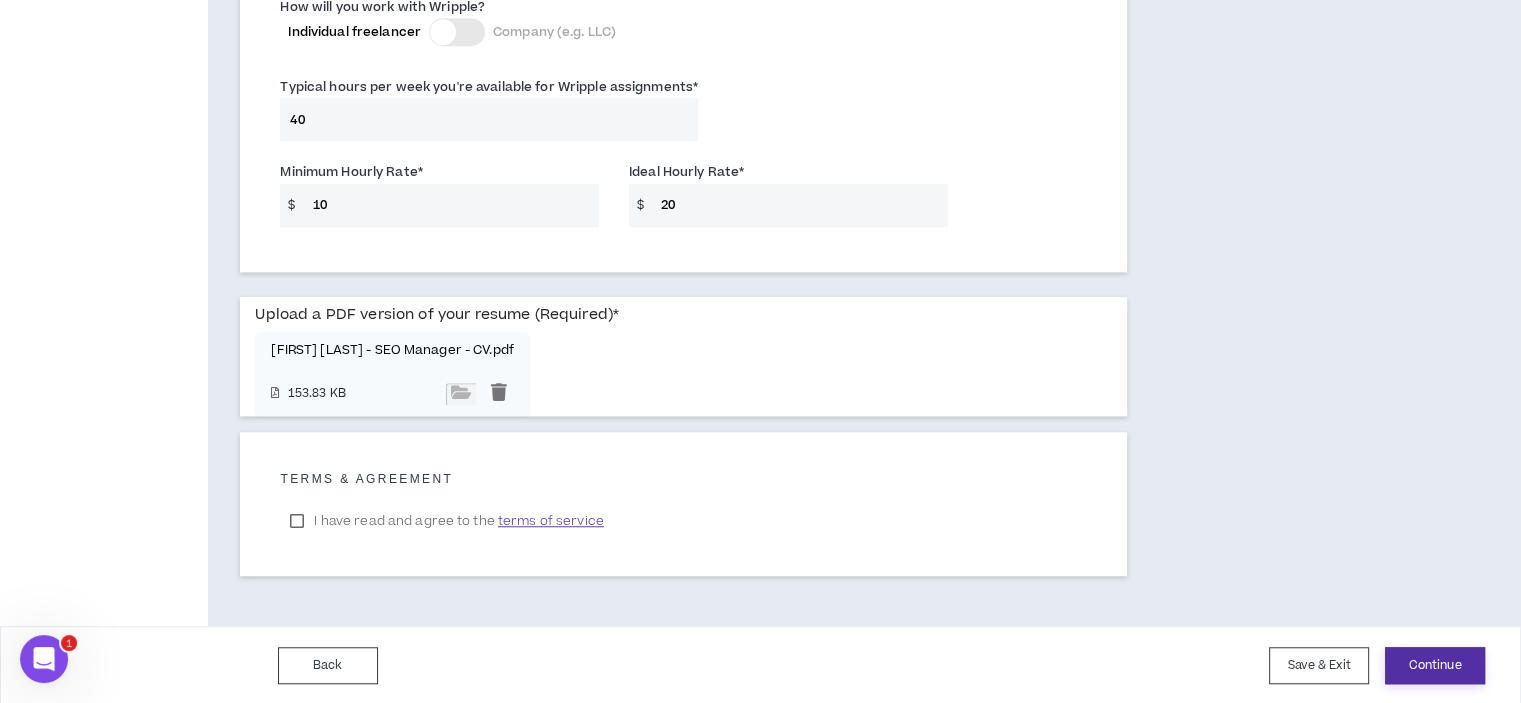 click on "Continue" at bounding box center (1435, 665) 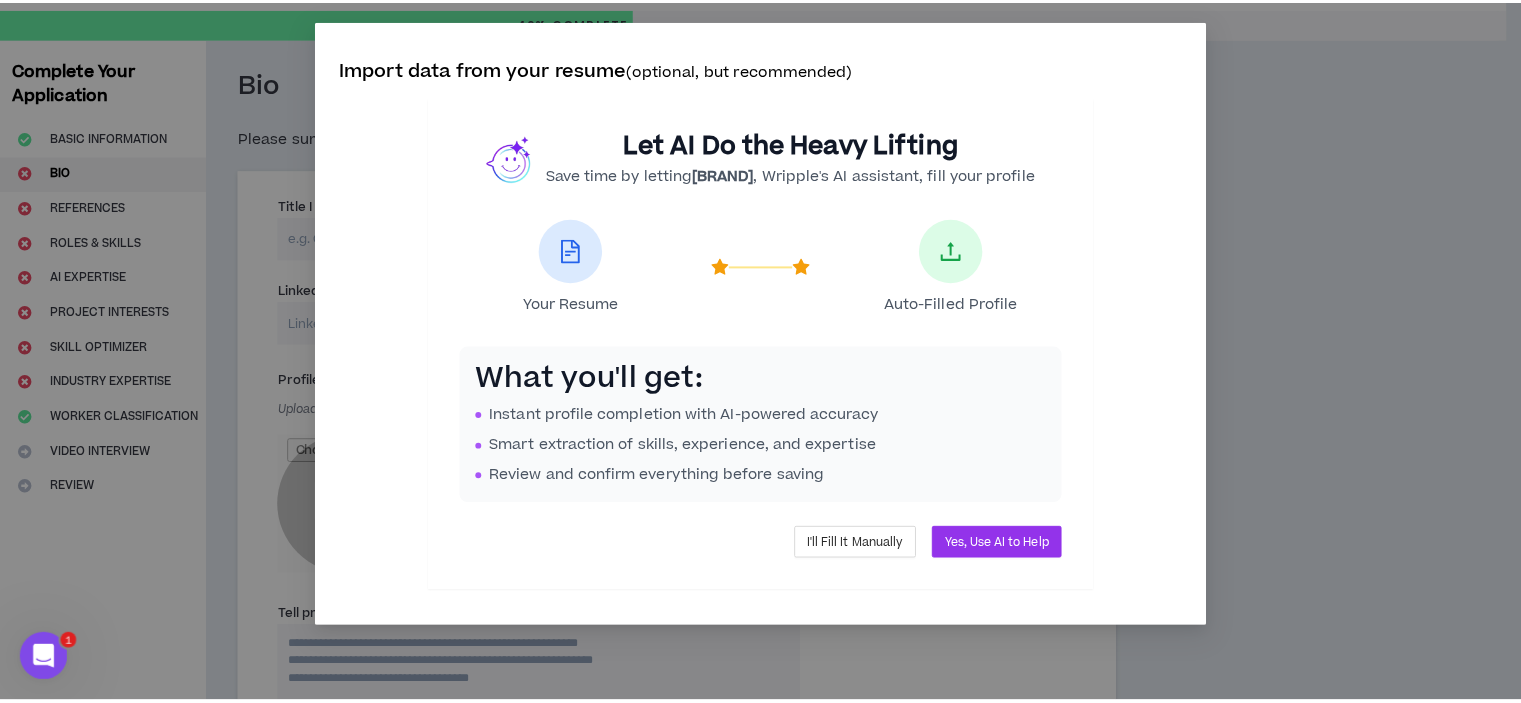 scroll, scrollTop: 0, scrollLeft: 0, axis: both 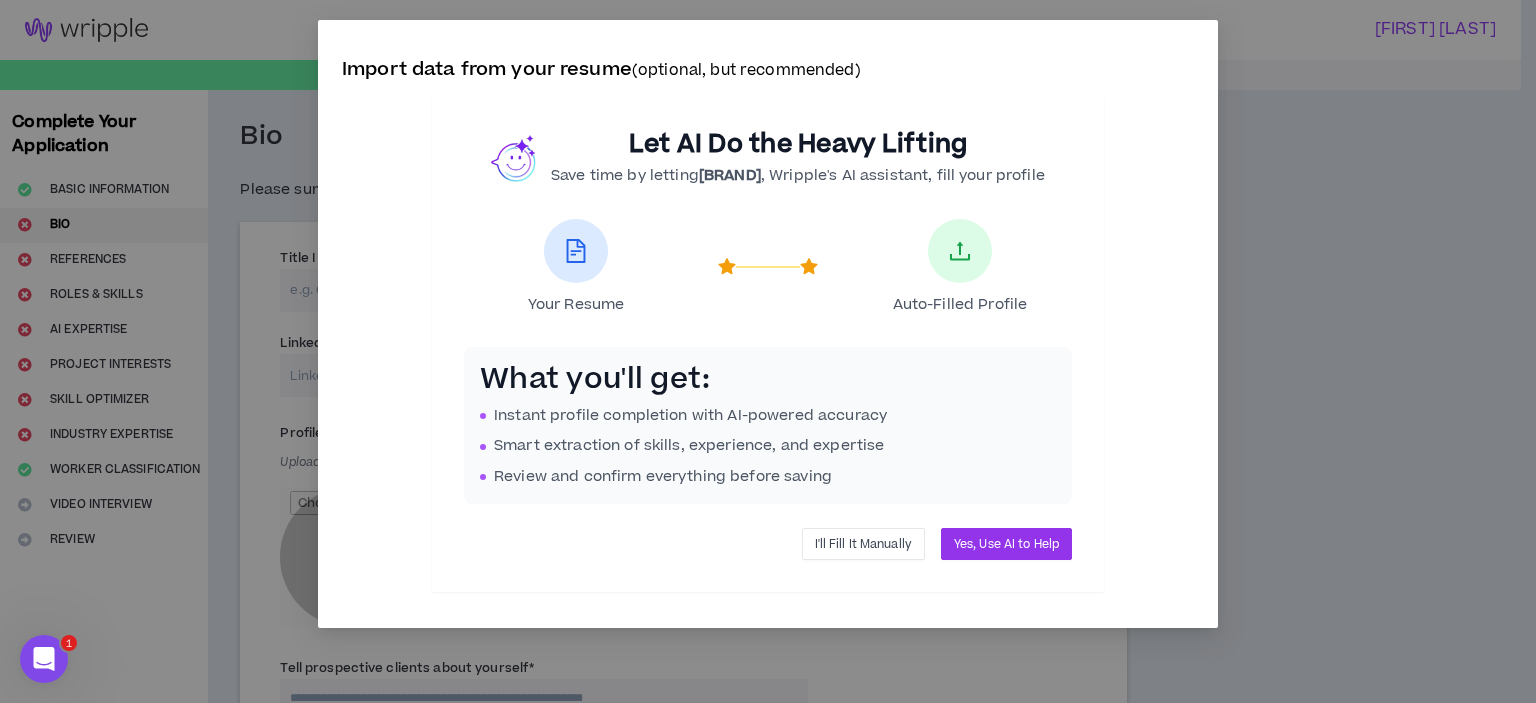 click on "I'll Fill It Manually" at bounding box center [863, 544] 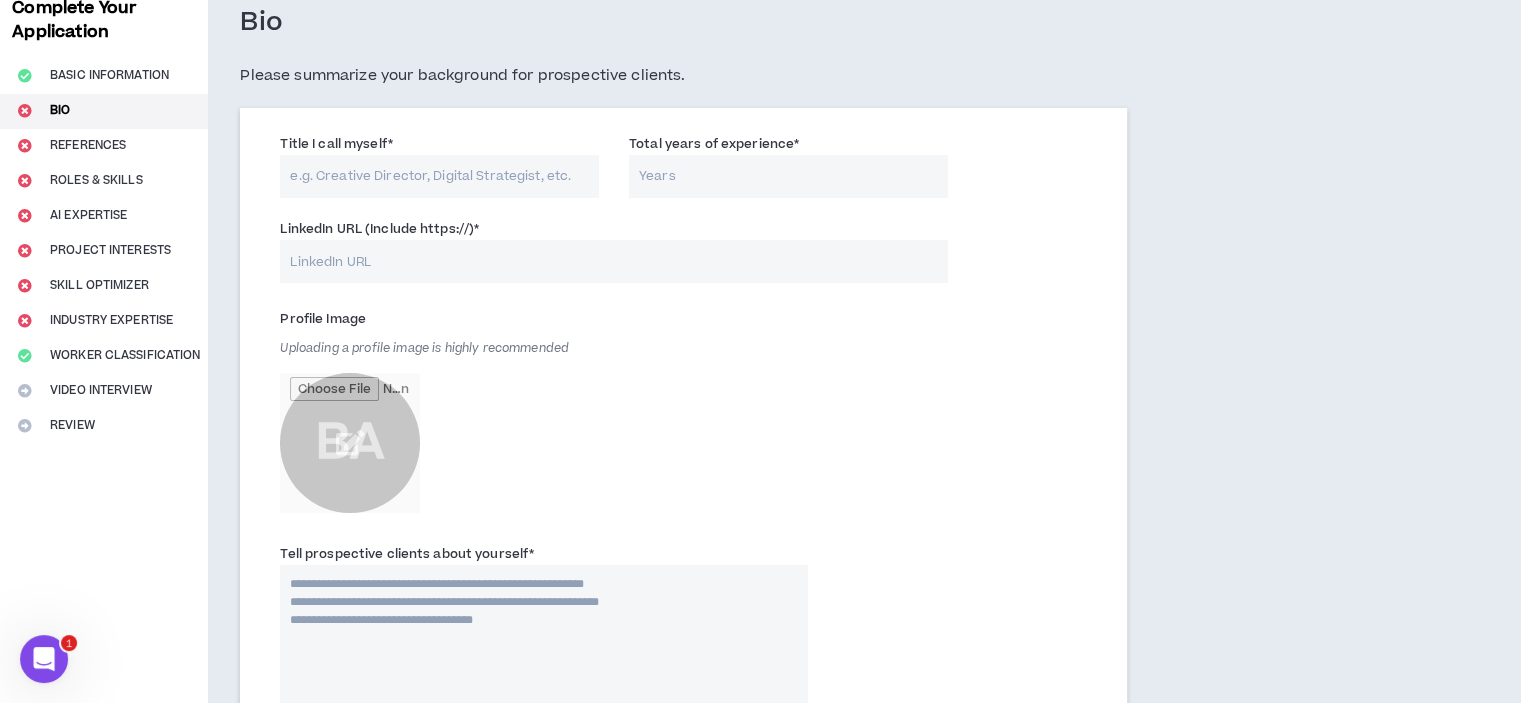 scroll, scrollTop: 100, scrollLeft: 0, axis: vertical 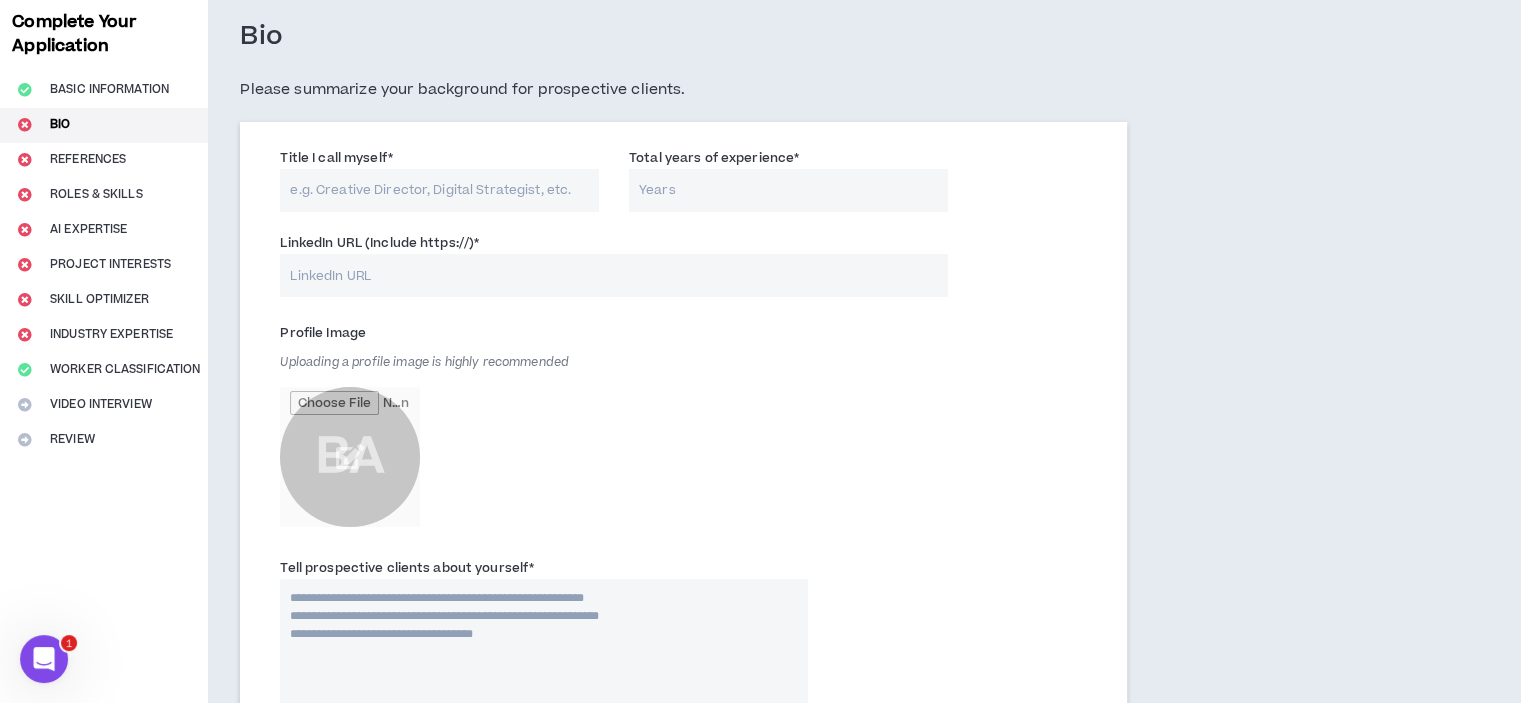 click on "Title I call myself  *" at bounding box center (439, 190) 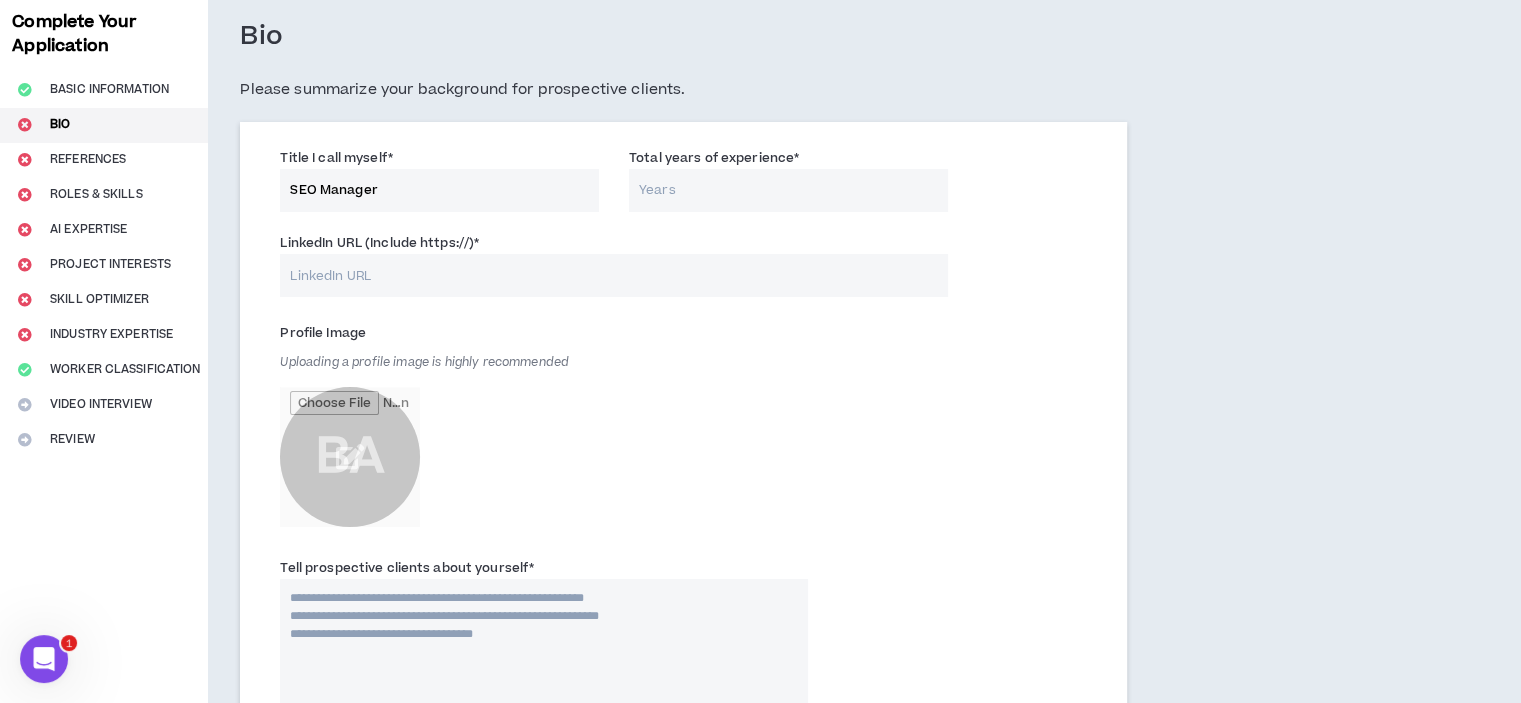type on "SEO Manager" 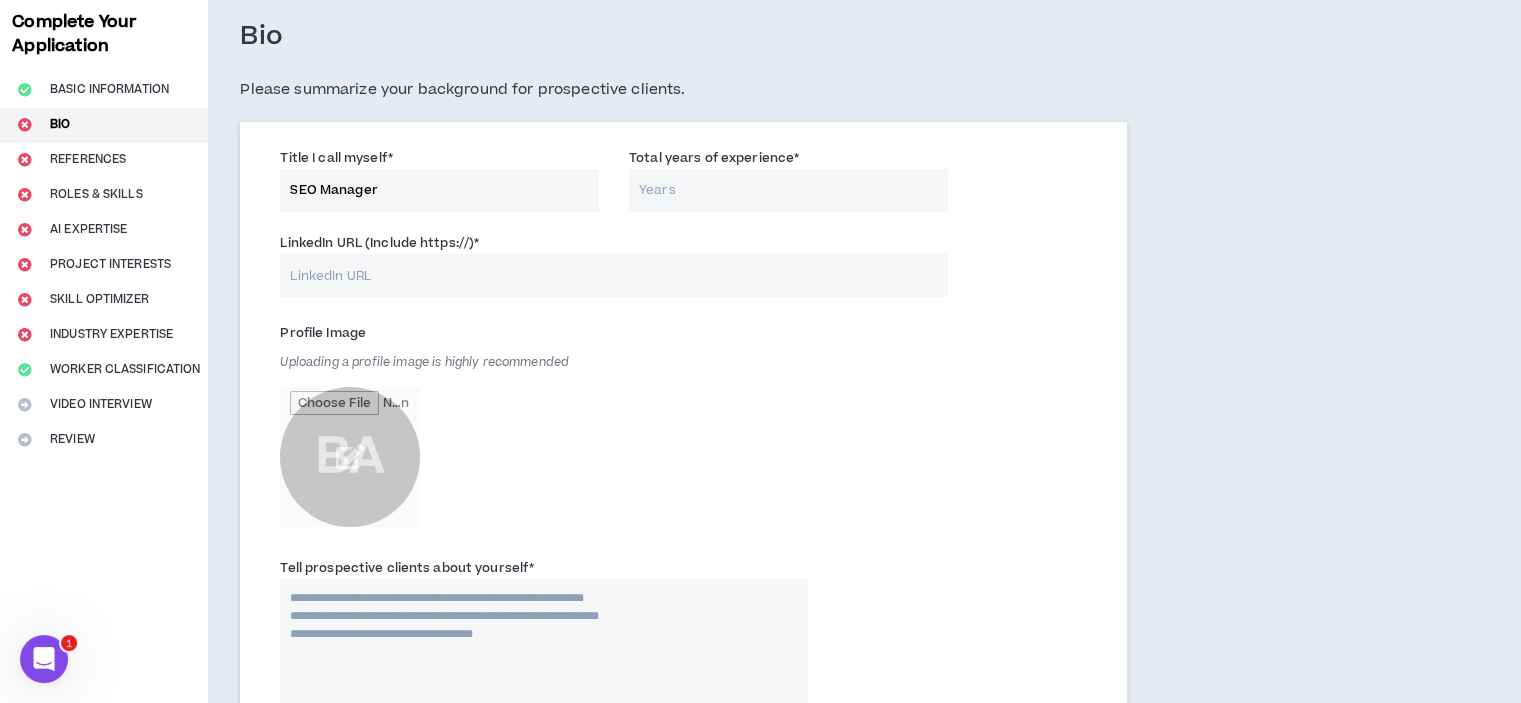 click on "Total years of experience  *" at bounding box center [788, 190] 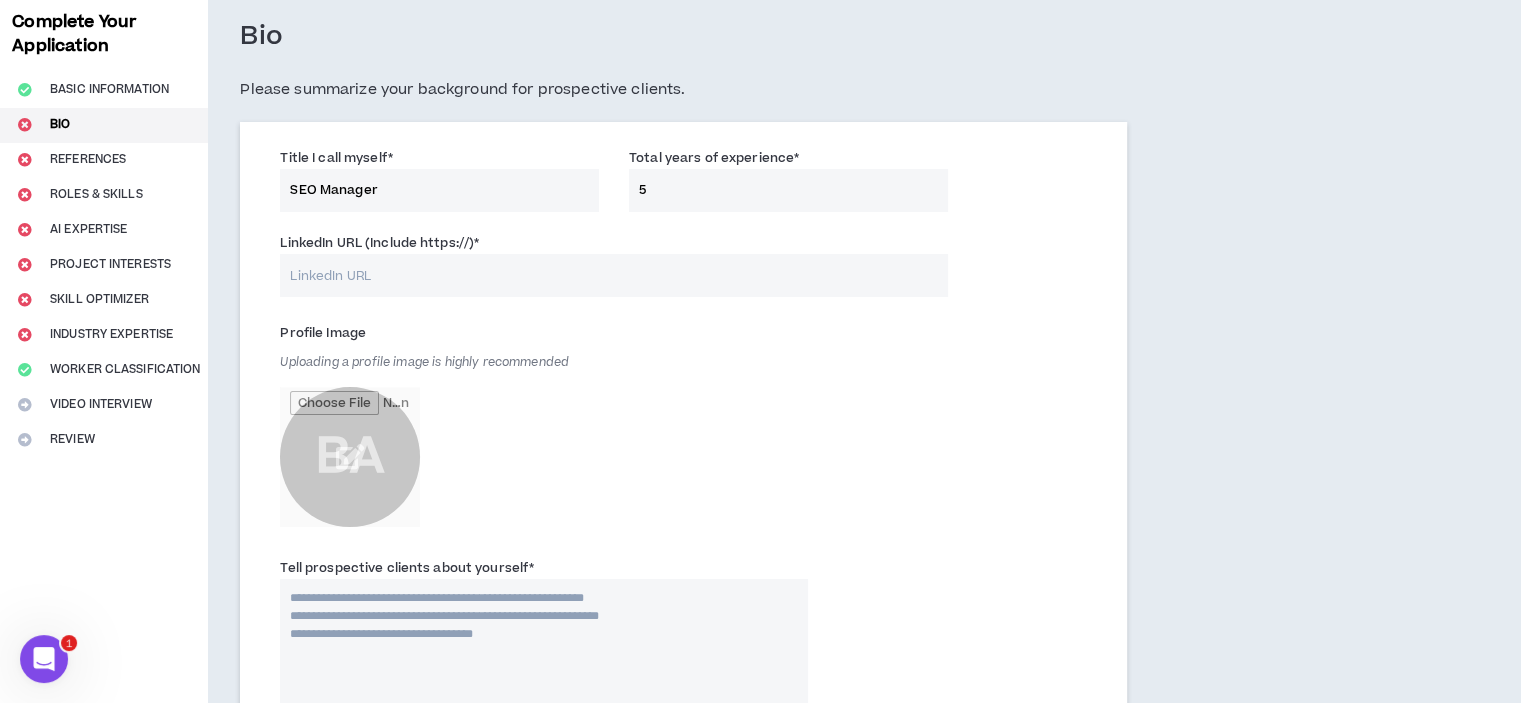 type on "5" 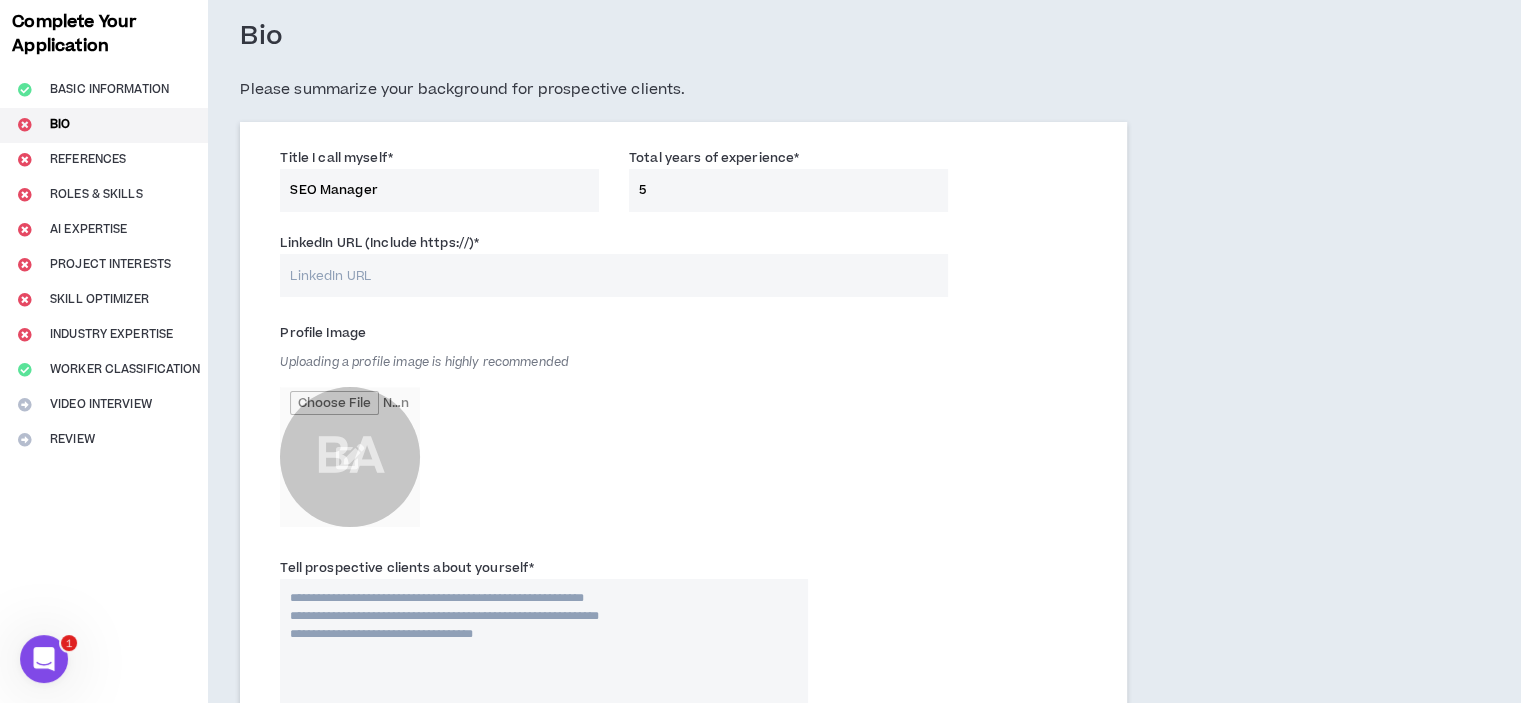 click on "LinkedIn URL (Include https://)  *" at bounding box center (613, 275) 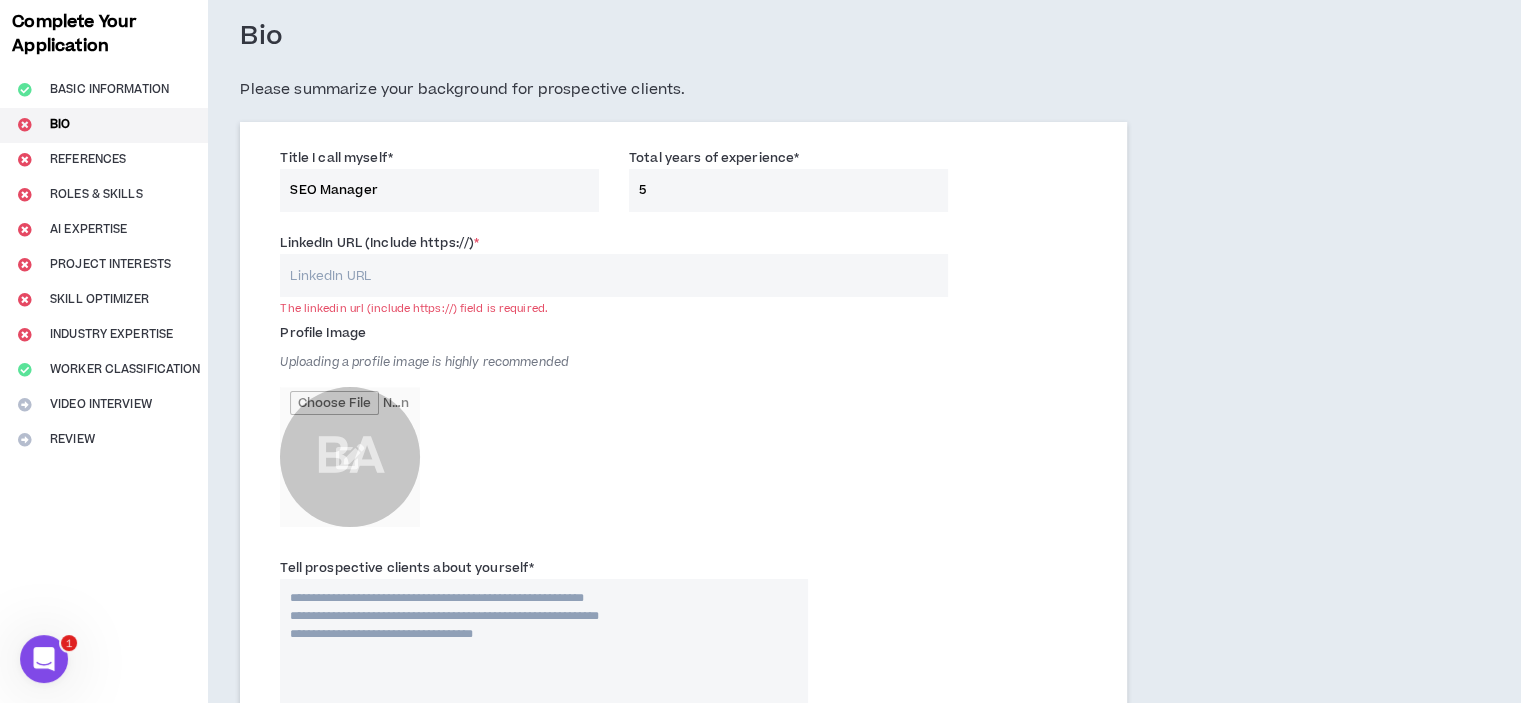 paste on "https://www.linkedin.com/in/[USERNAME]/" 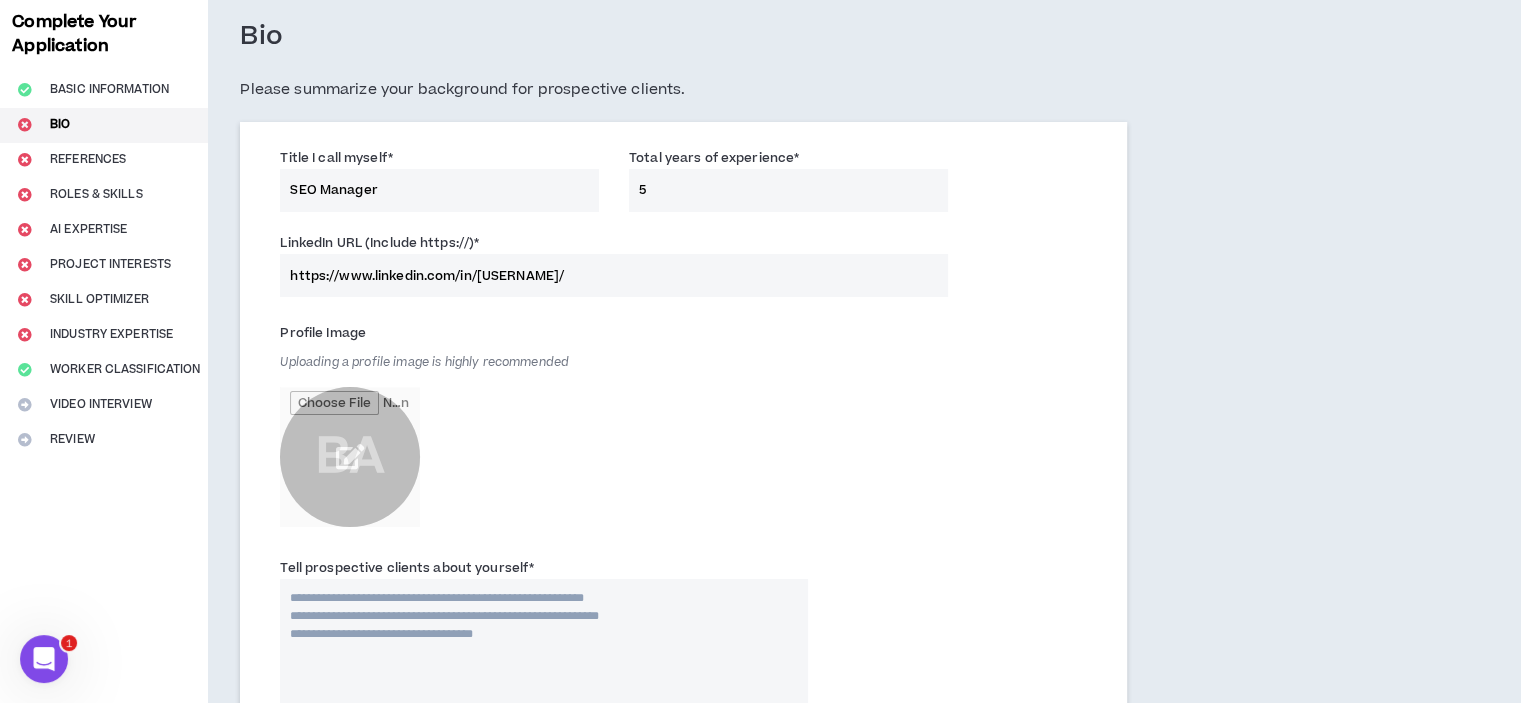type on "https://www.linkedin.com/in/[USERNAME]/" 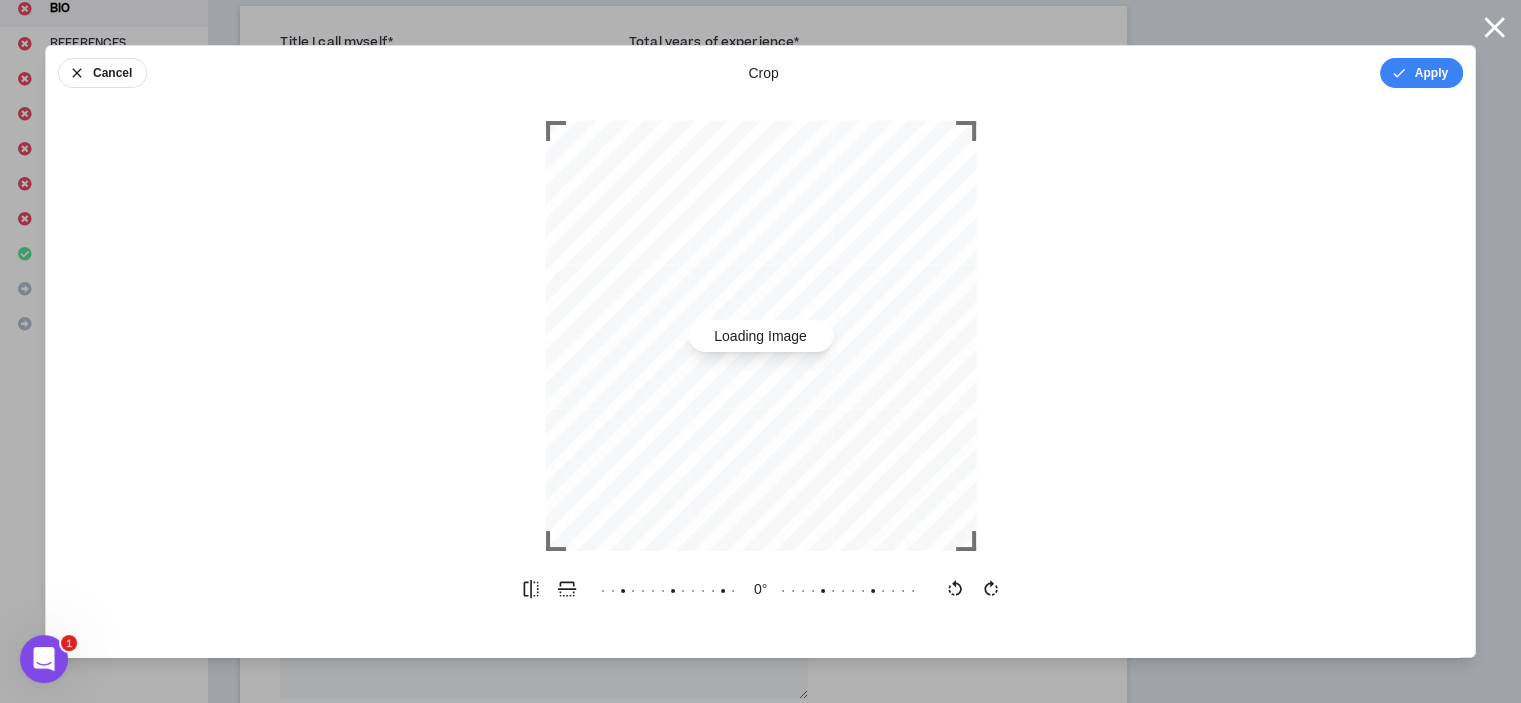scroll, scrollTop: 200, scrollLeft: 0, axis: vertical 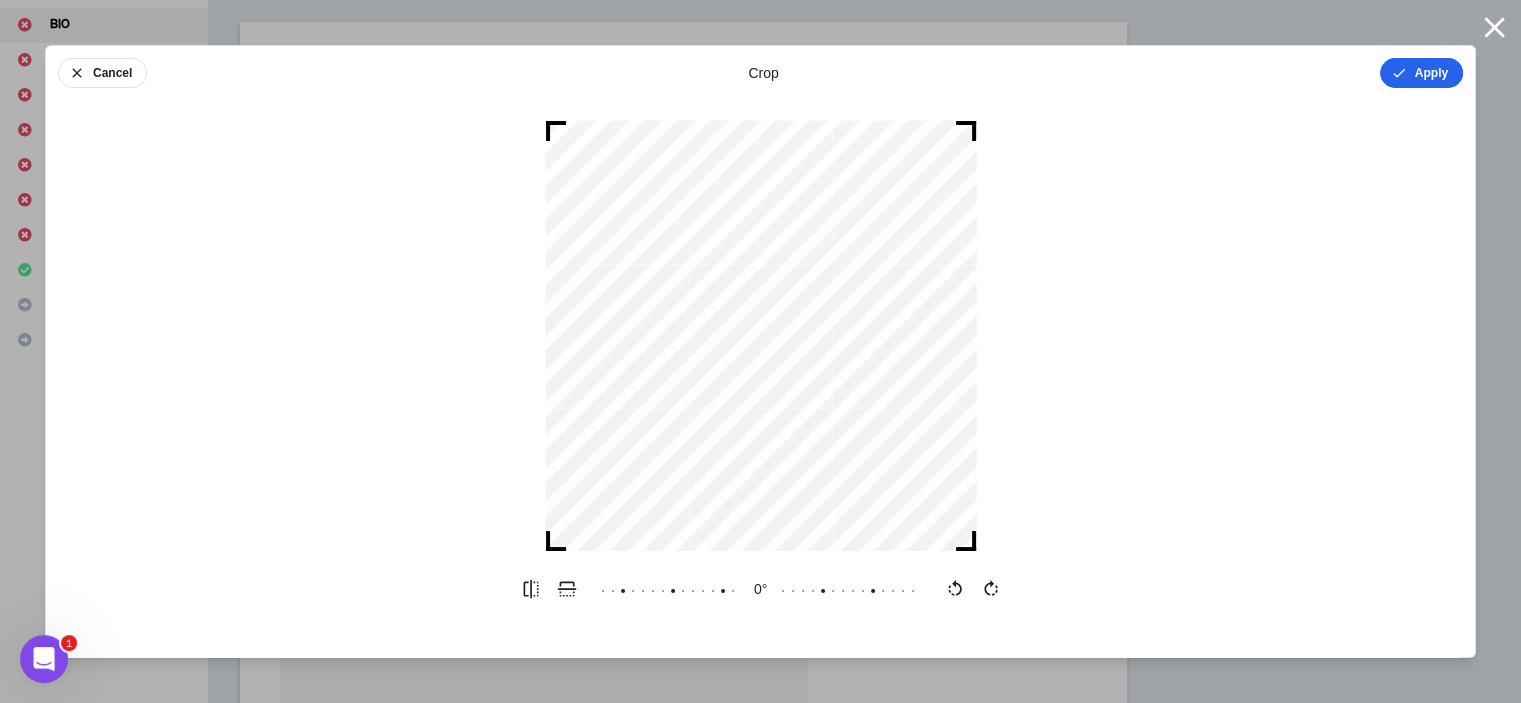 click on "Apply" at bounding box center [1421, 73] 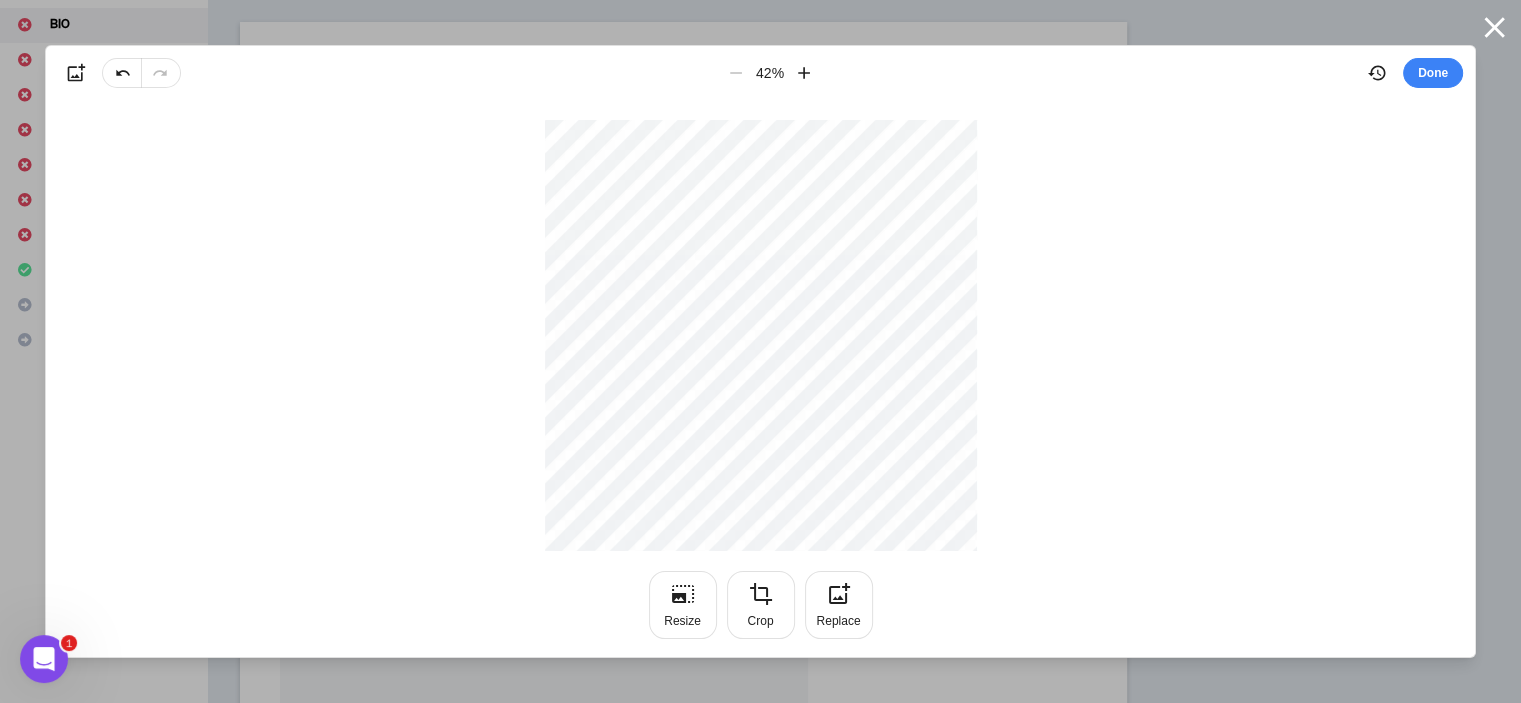 click on "Done" at bounding box center (1433, 73) 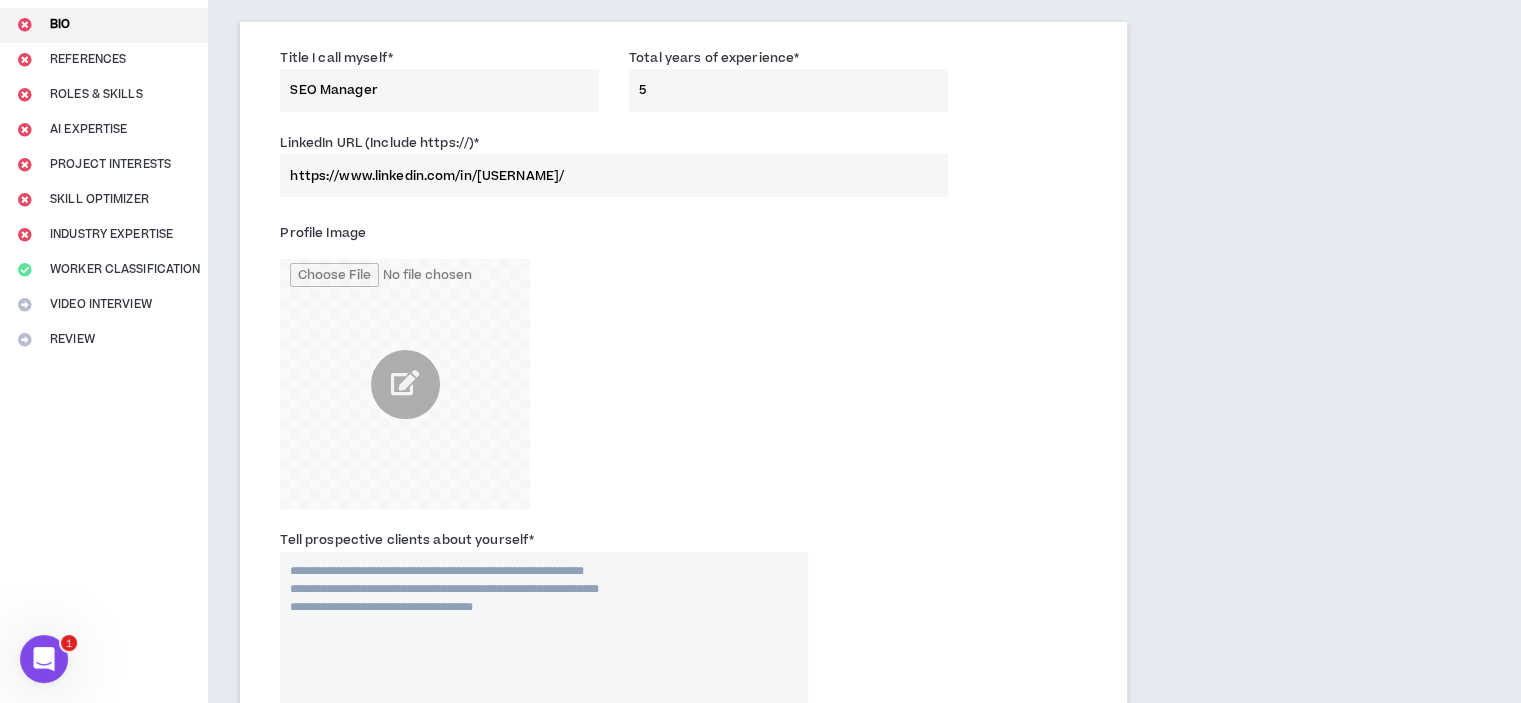 click on "Profile Image" at bounding box center (683, 368) 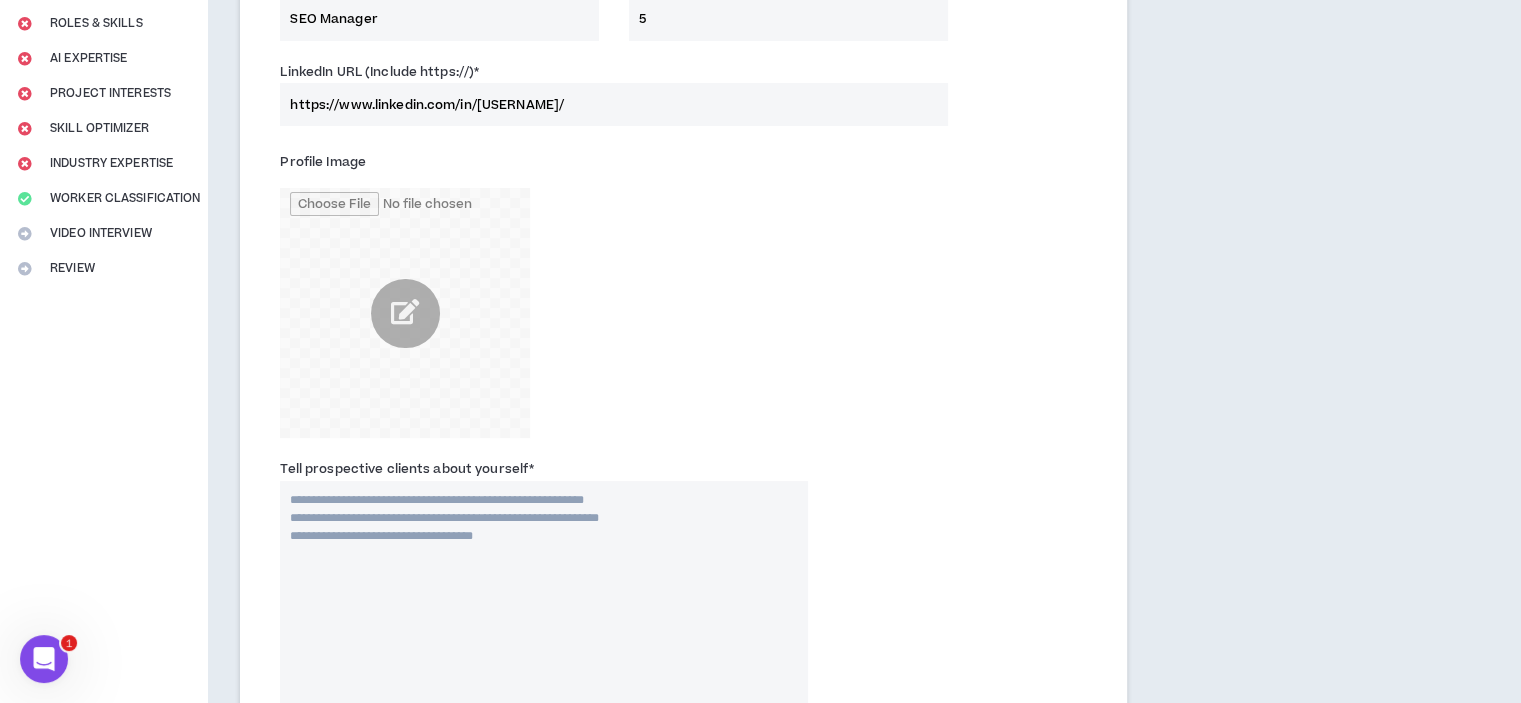 scroll, scrollTop: 300, scrollLeft: 0, axis: vertical 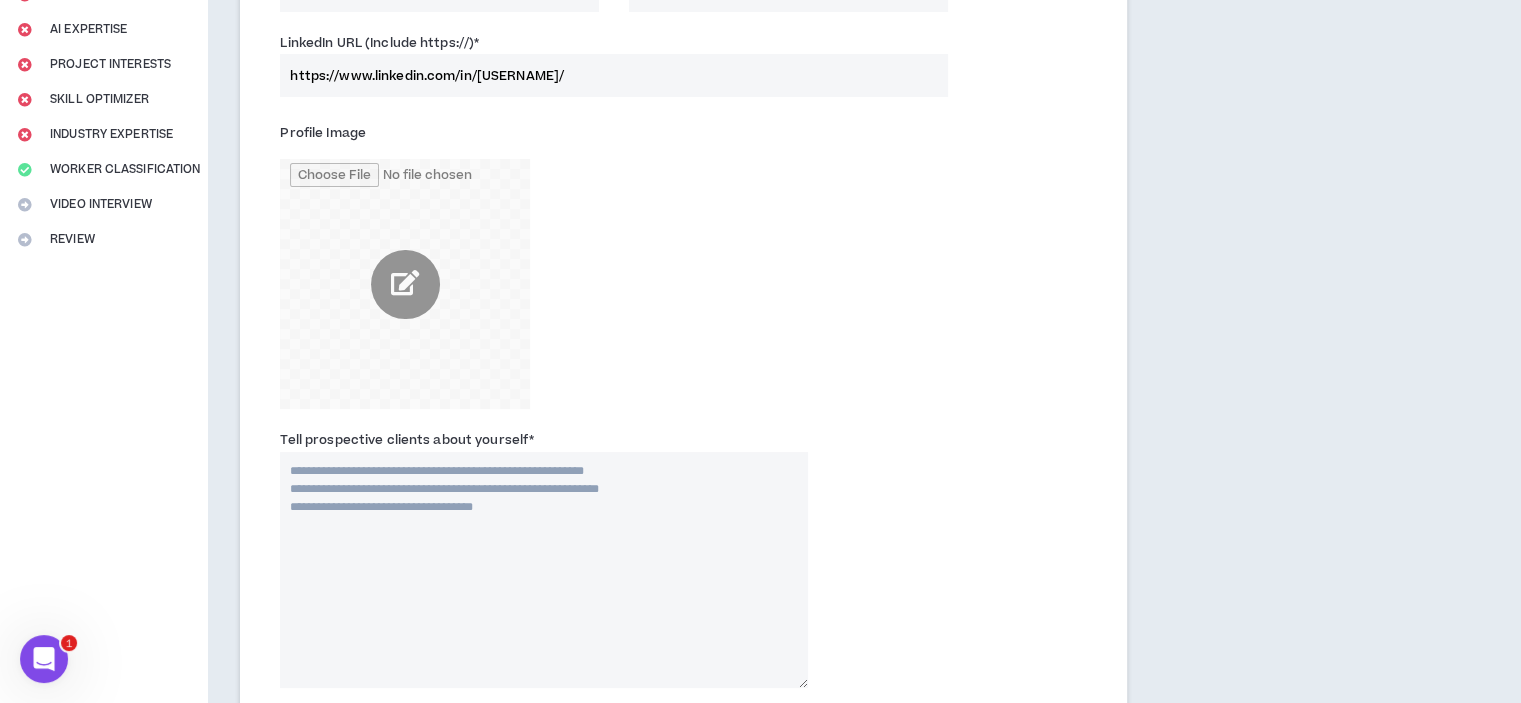 click at bounding box center (405, 284) 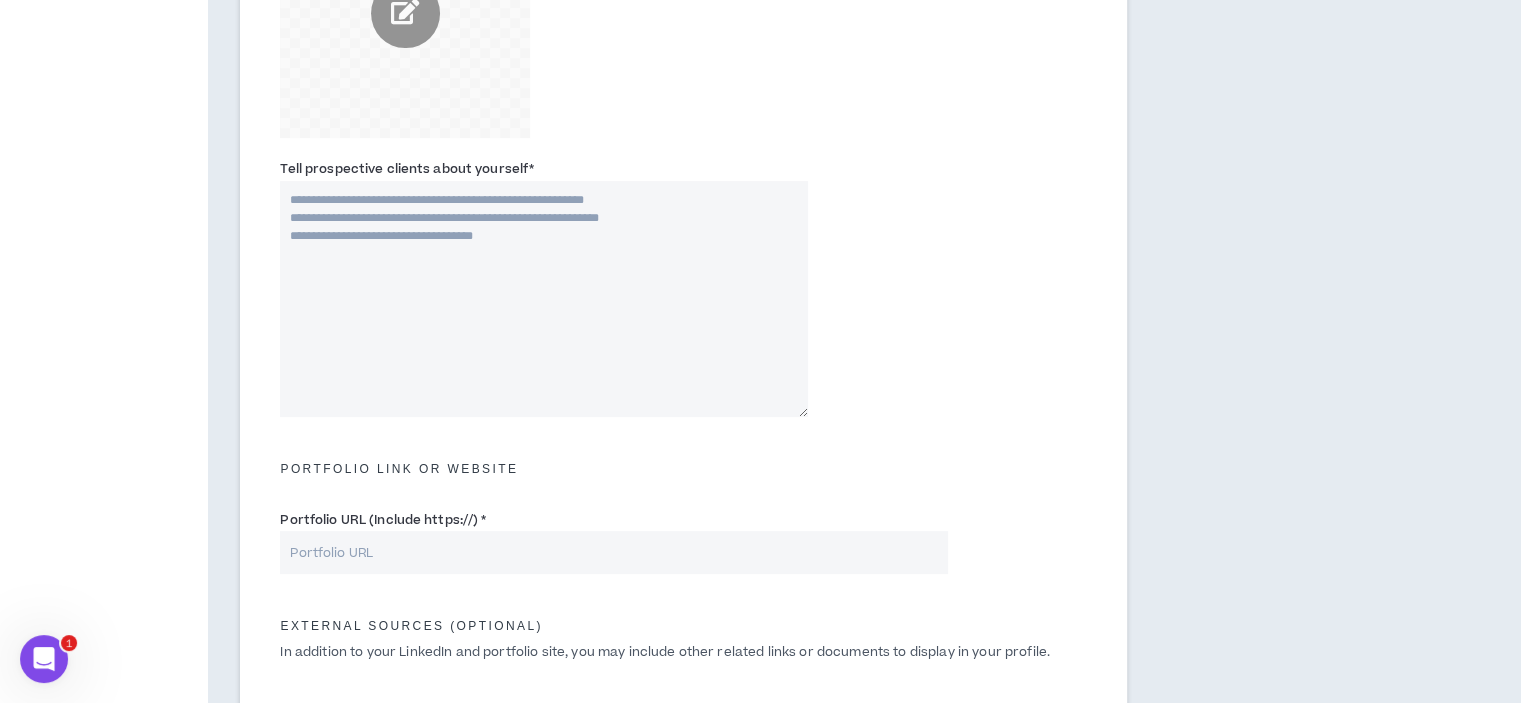 scroll, scrollTop: 600, scrollLeft: 0, axis: vertical 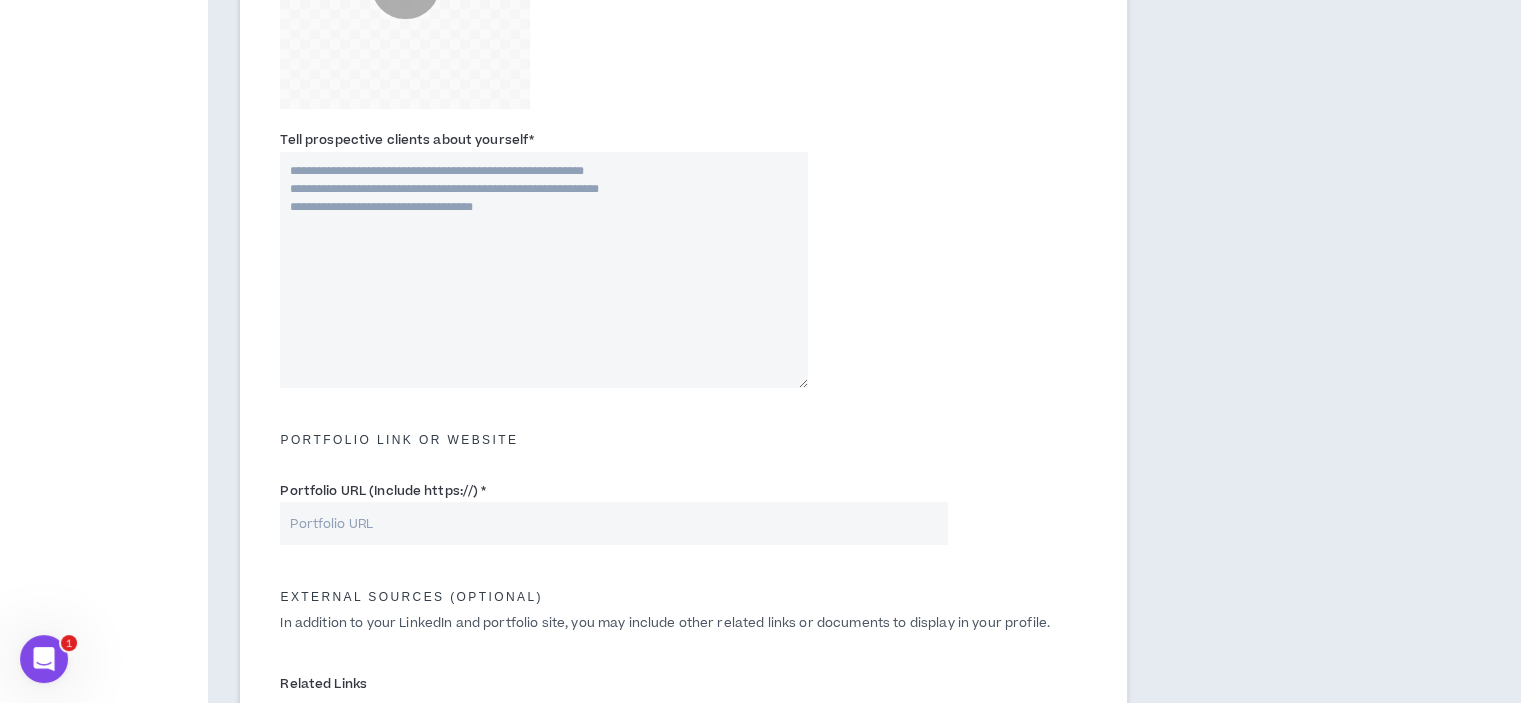 click on "Tell prospective clients about yourself  *" at bounding box center [544, 270] 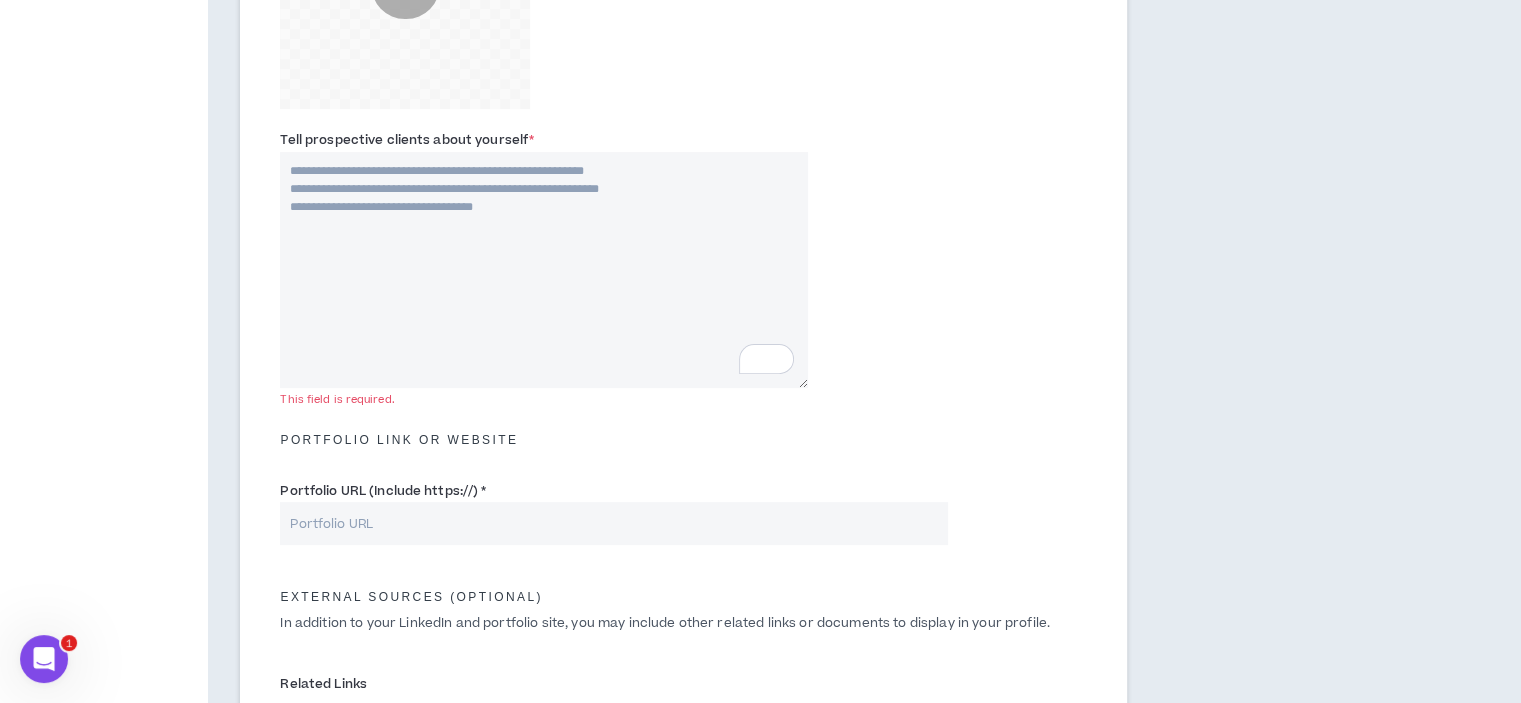 paste on "**********" 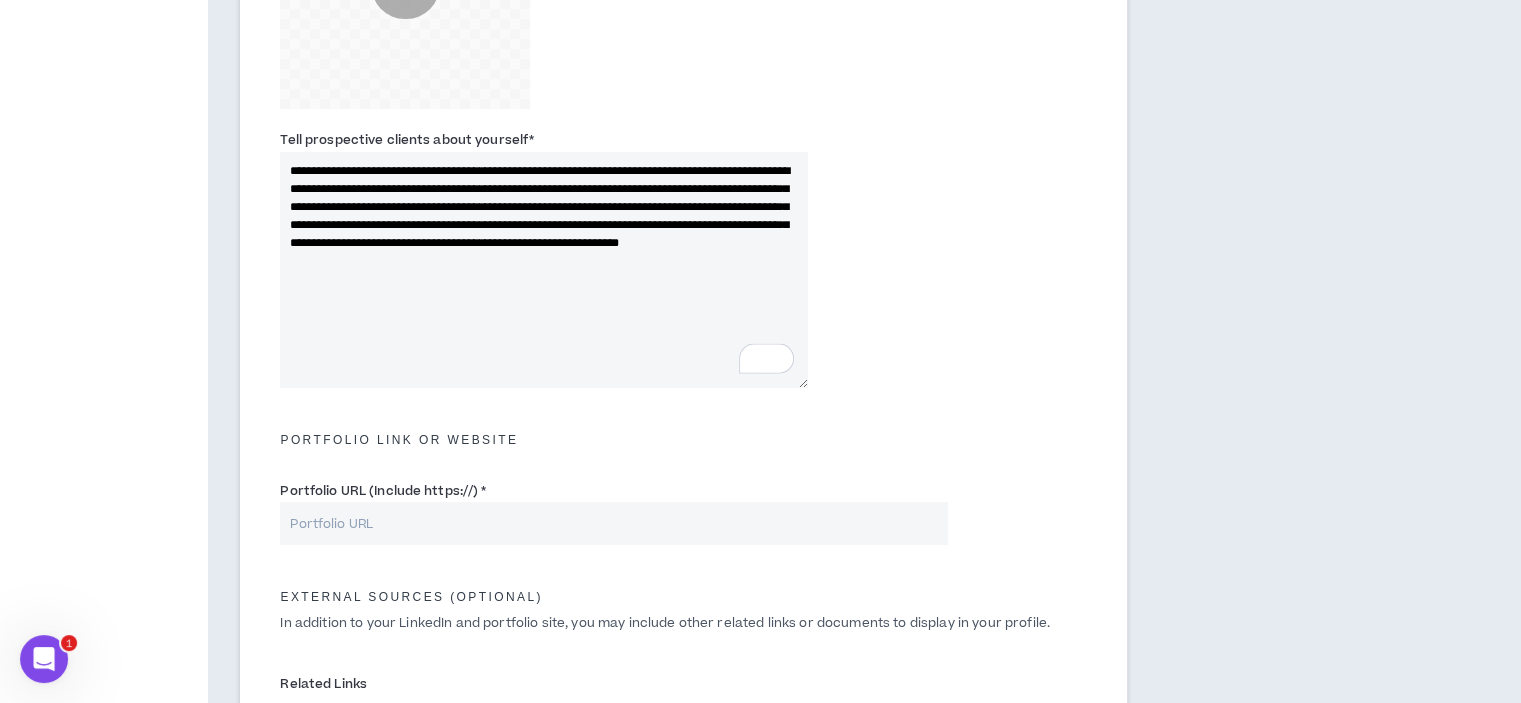 click on "**********" at bounding box center [544, 270] 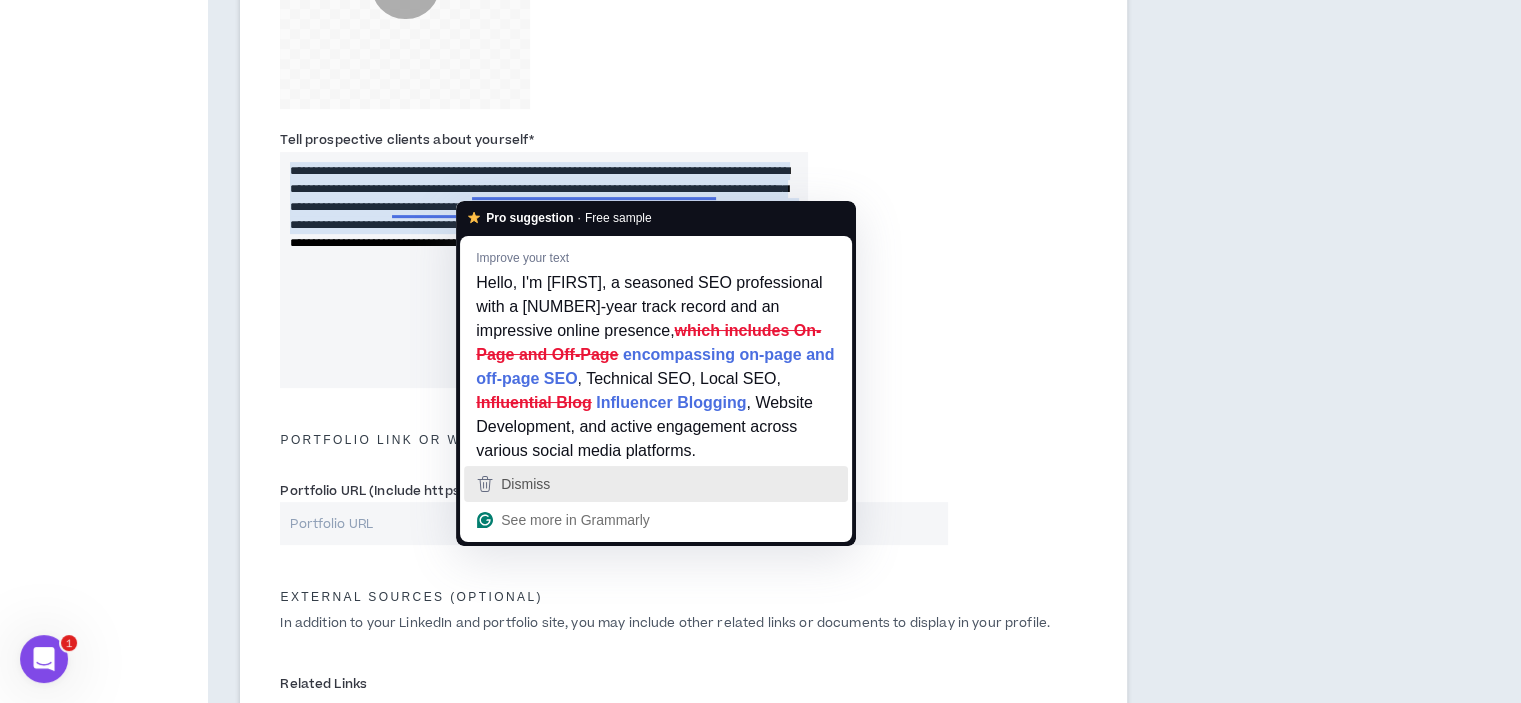 click on "Dismiss" at bounding box center (656, 484) 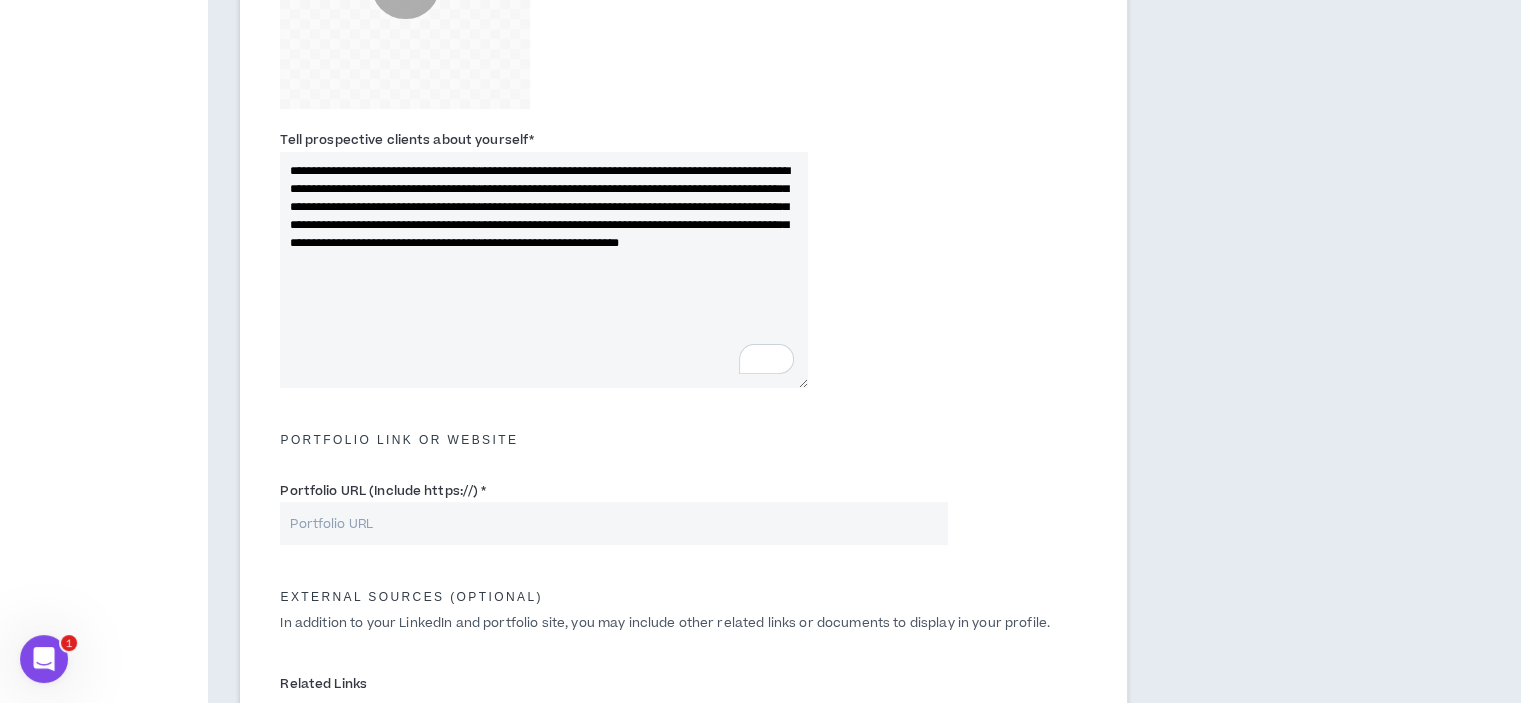 click on "**********" at bounding box center (683, 263) 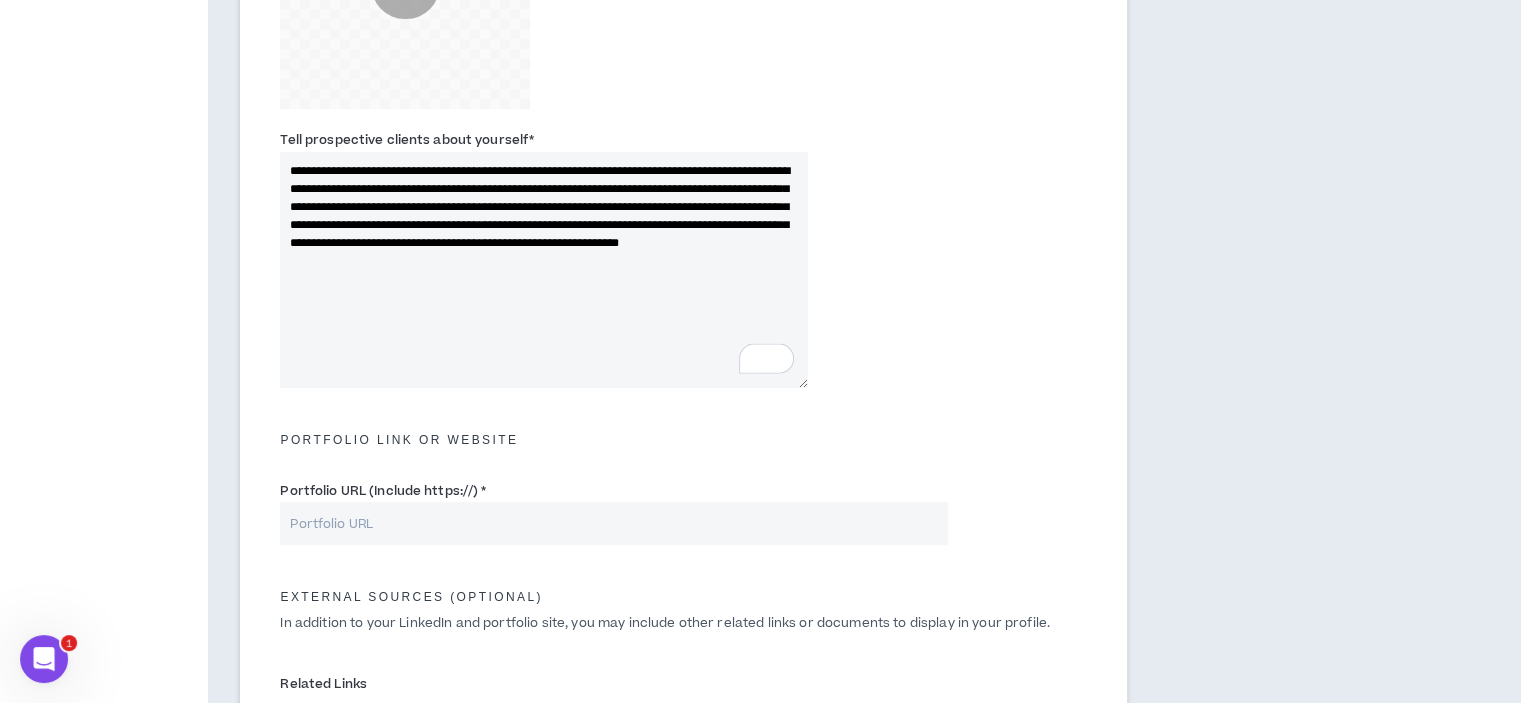 type on "**********" 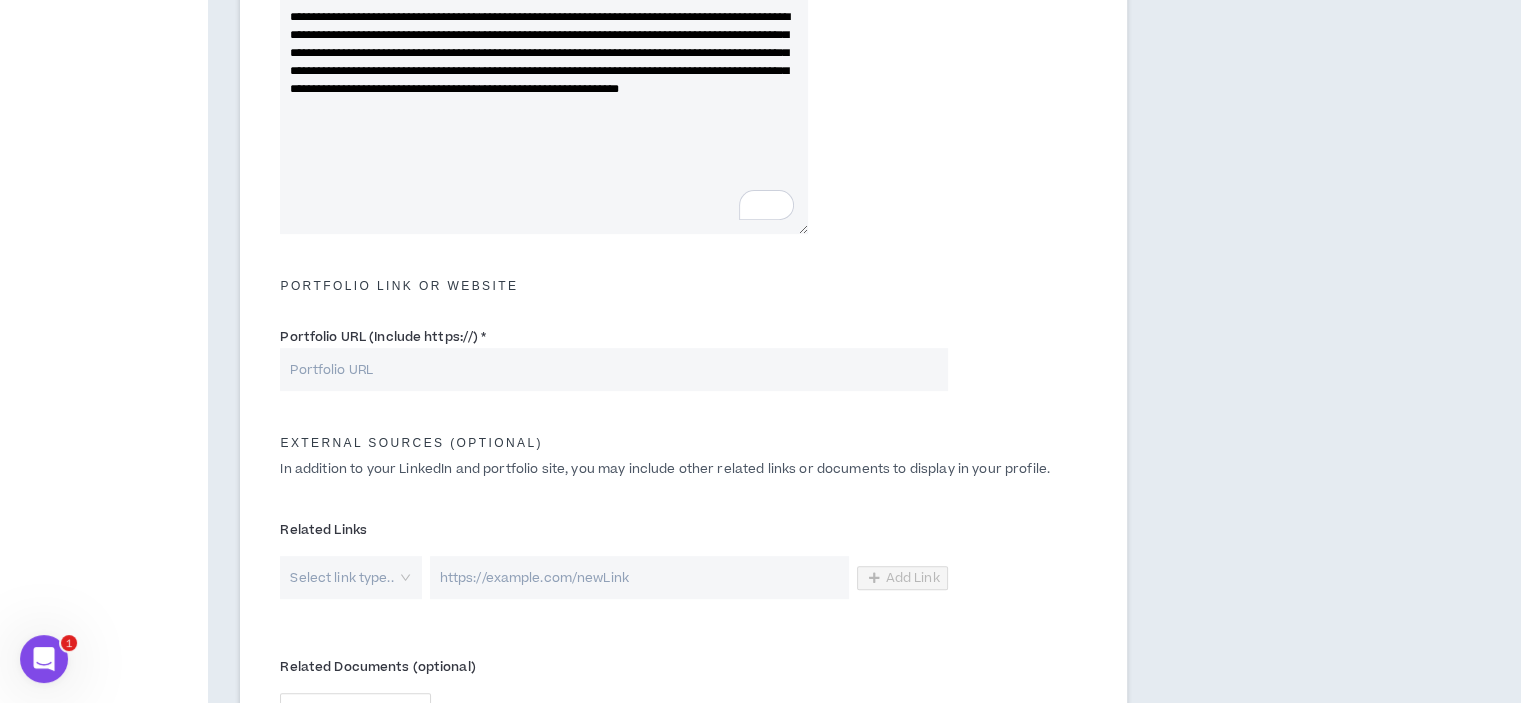 scroll, scrollTop: 800, scrollLeft: 0, axis: vertical 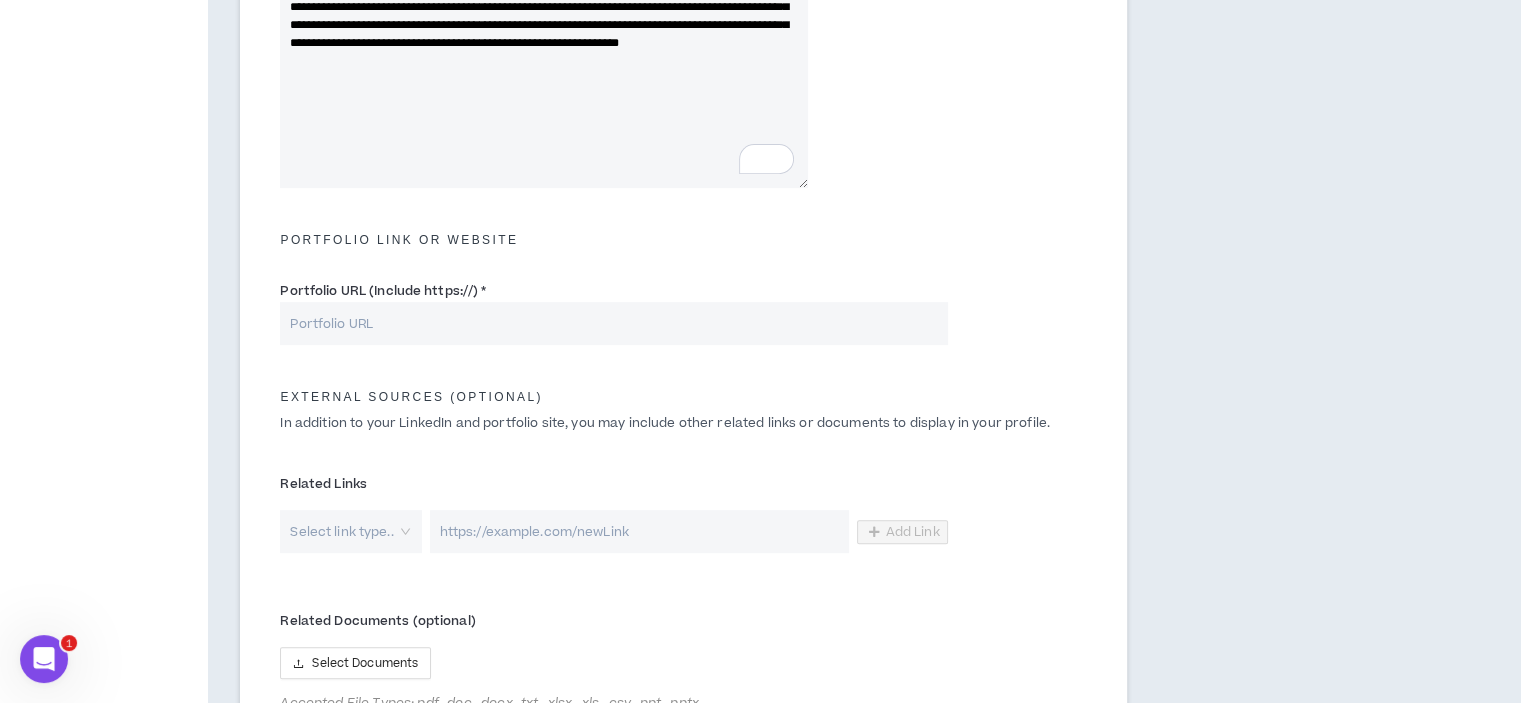 click on "Portfolio URL (Include https://)  *" at bounding box center [613, 323] 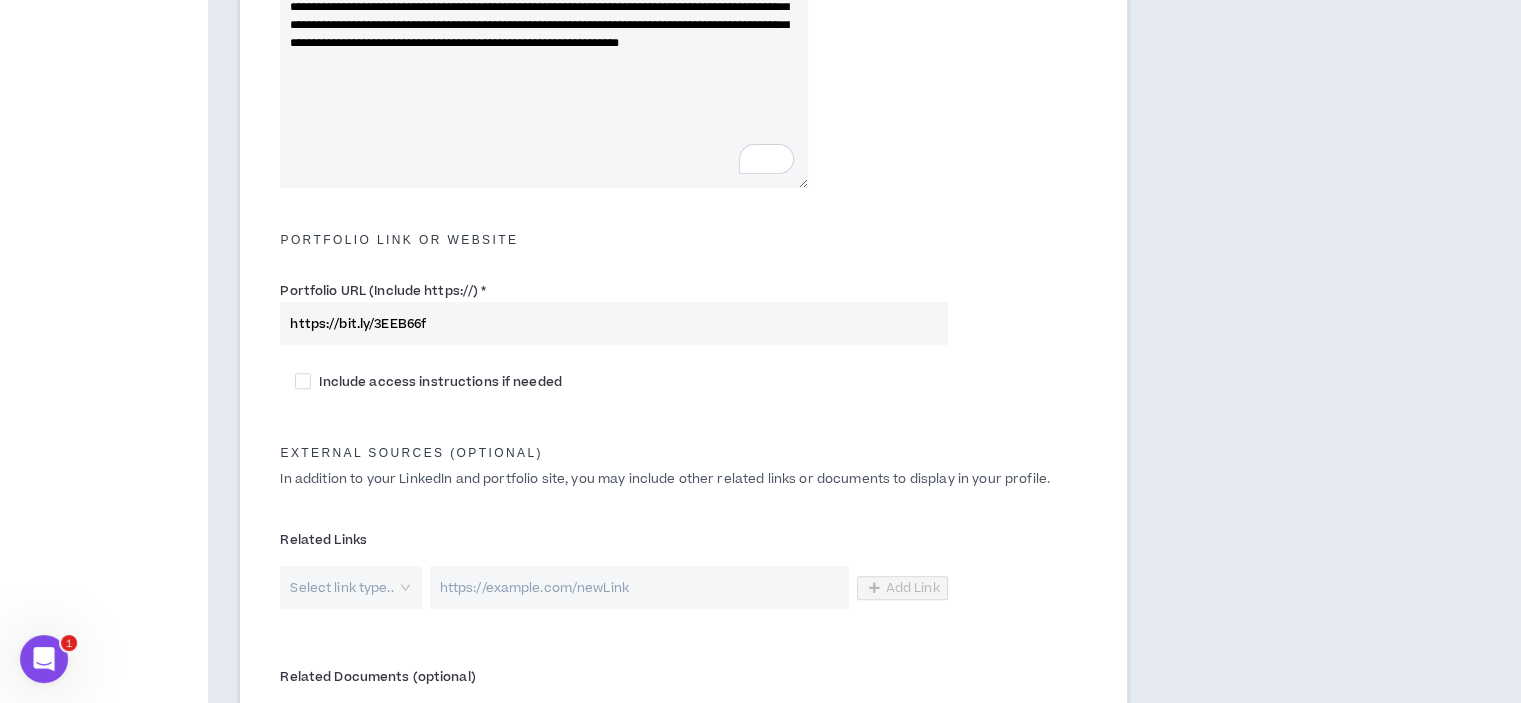 type on "https://bit.ly/3EEB66f" 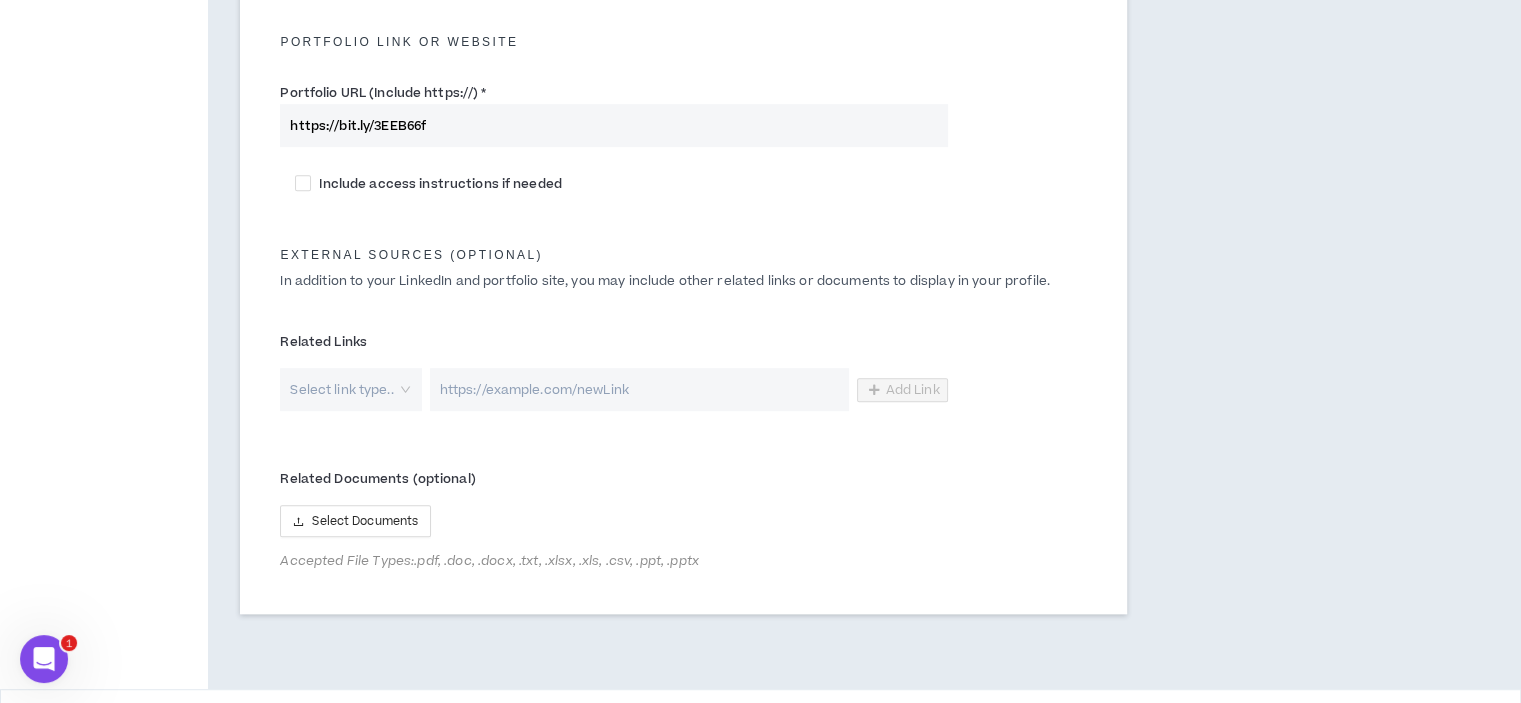 scroll, scrollTop: 1000, scrollLeft: 0, axis: vertical 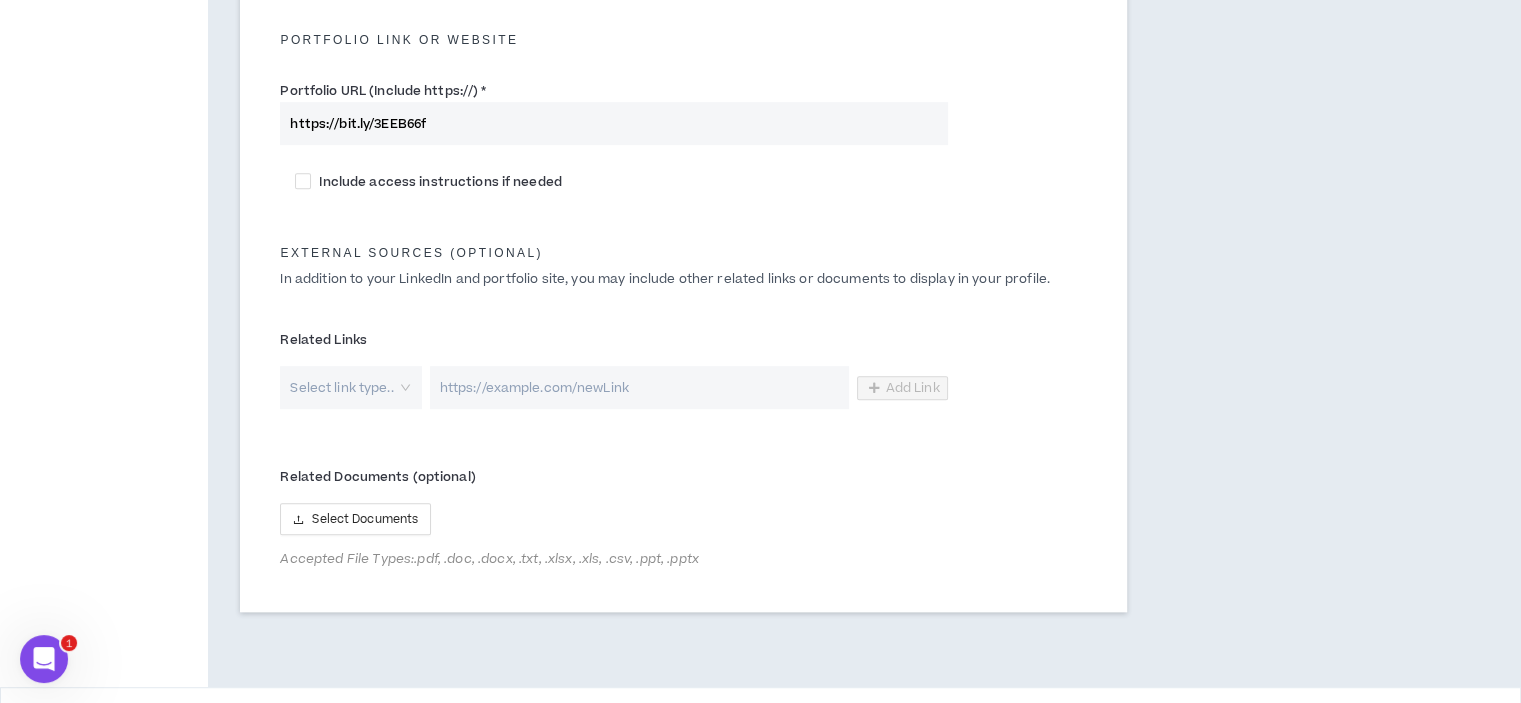 click at bounding box center [343, 387] 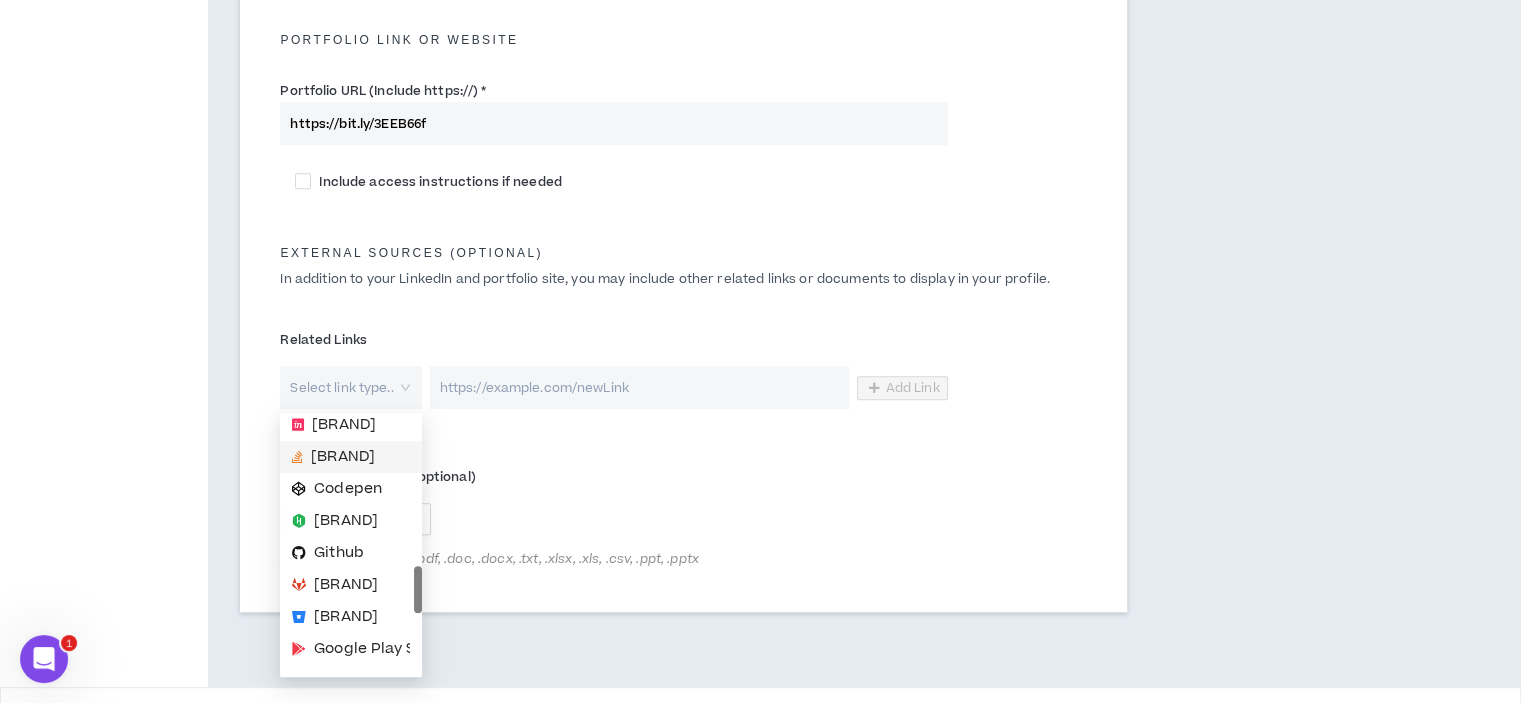 scroll, scrollTop: 288, scrollLeft: 0, axis: vertical 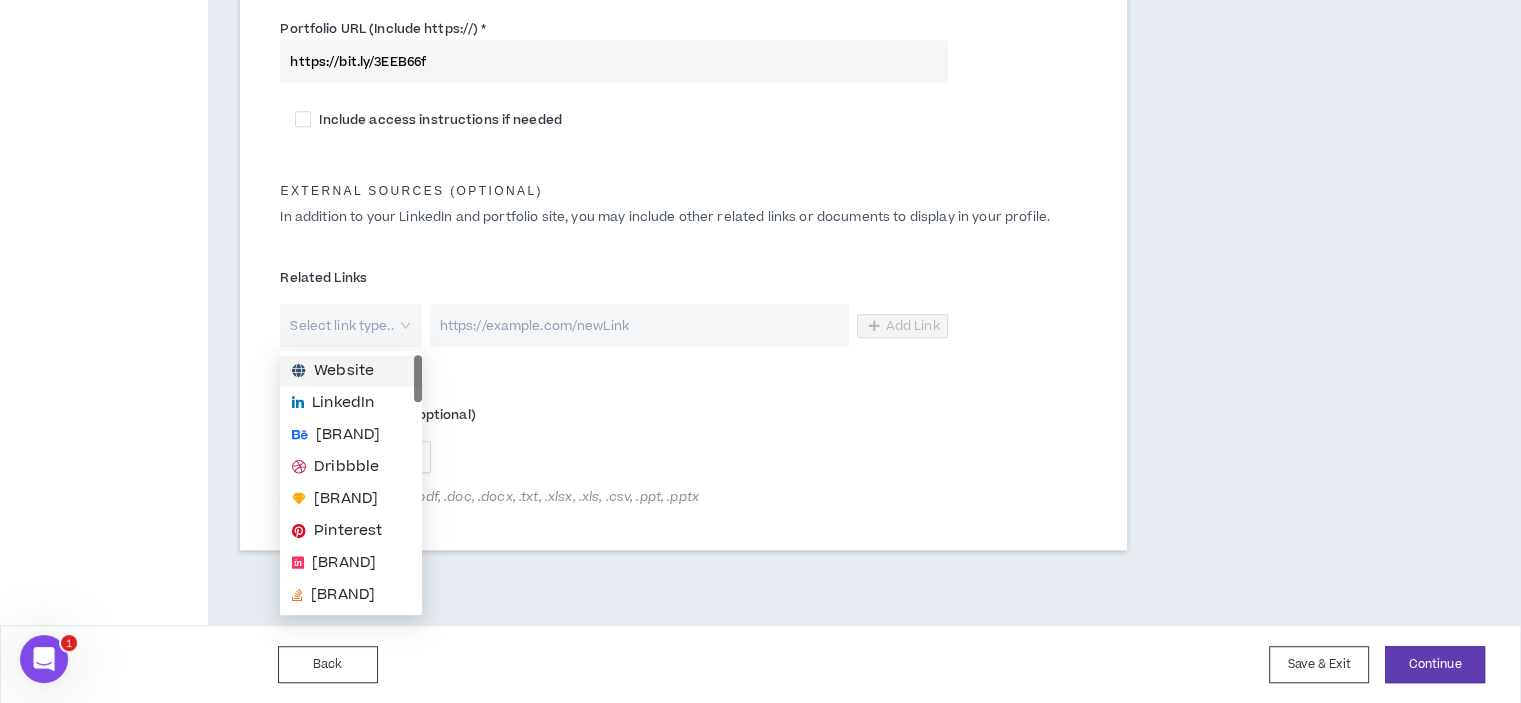 click on "**********" at bounding box center [683, -145] 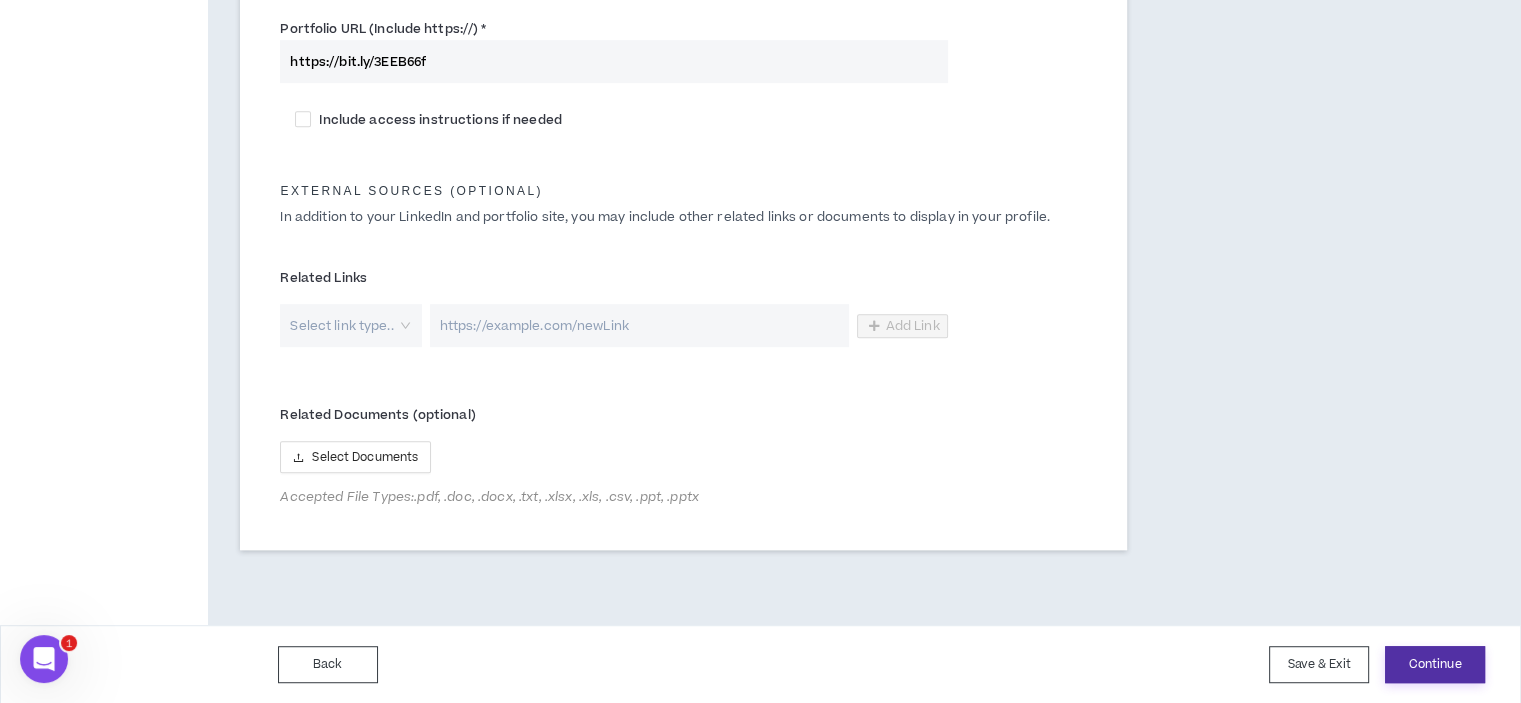 click on "Continue" at bounding box center (1435, 664) 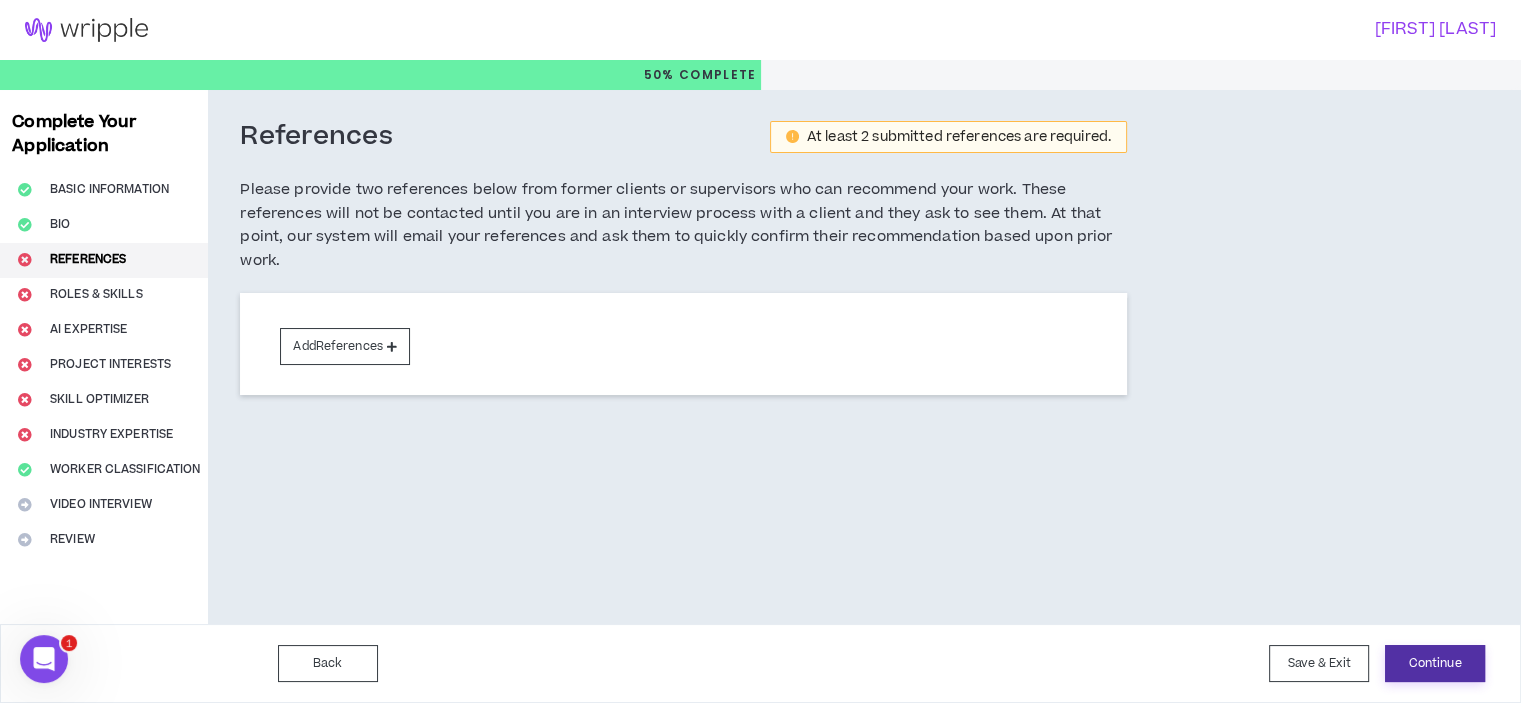 scroll, scrollTop: 0, scrollLeft: 0, axis: both 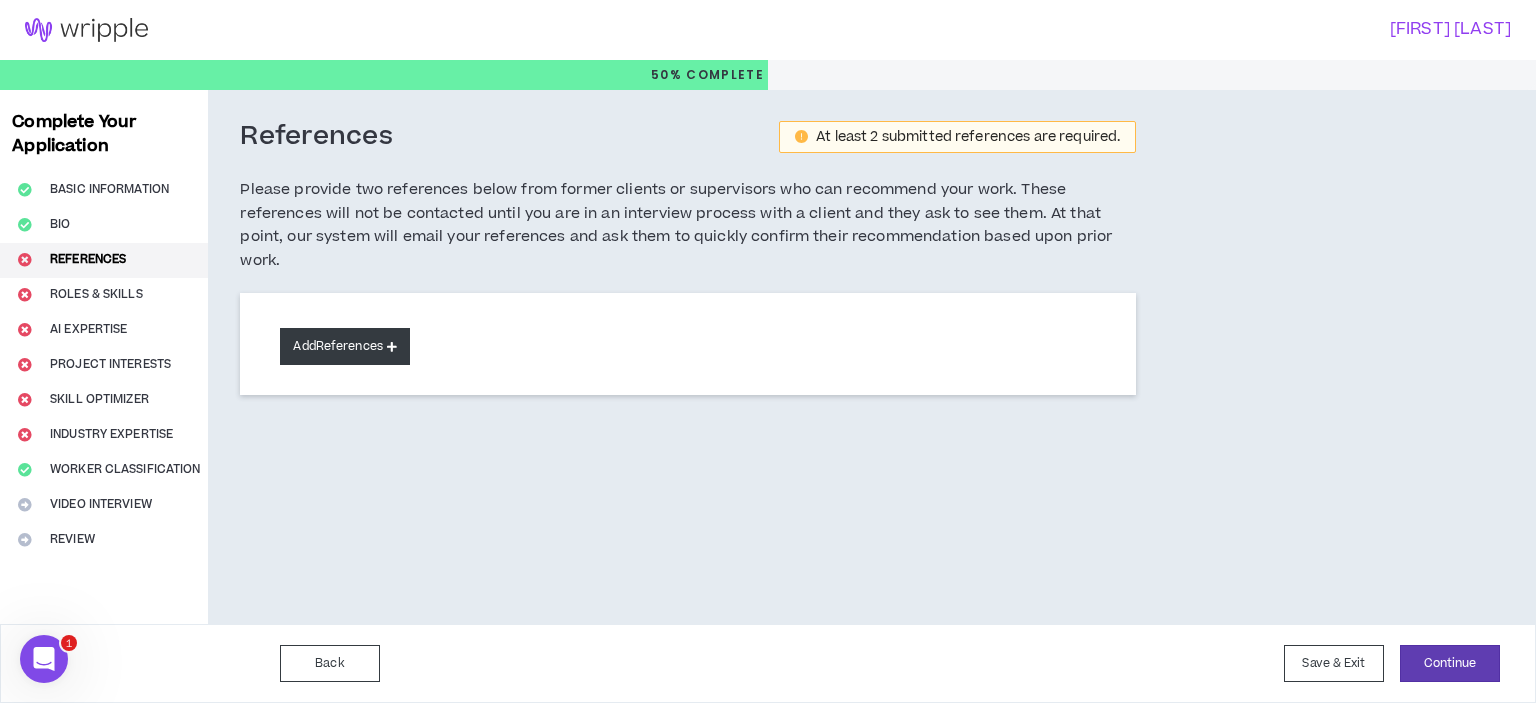 click on "Add  References" at bounding box center (345, 346) 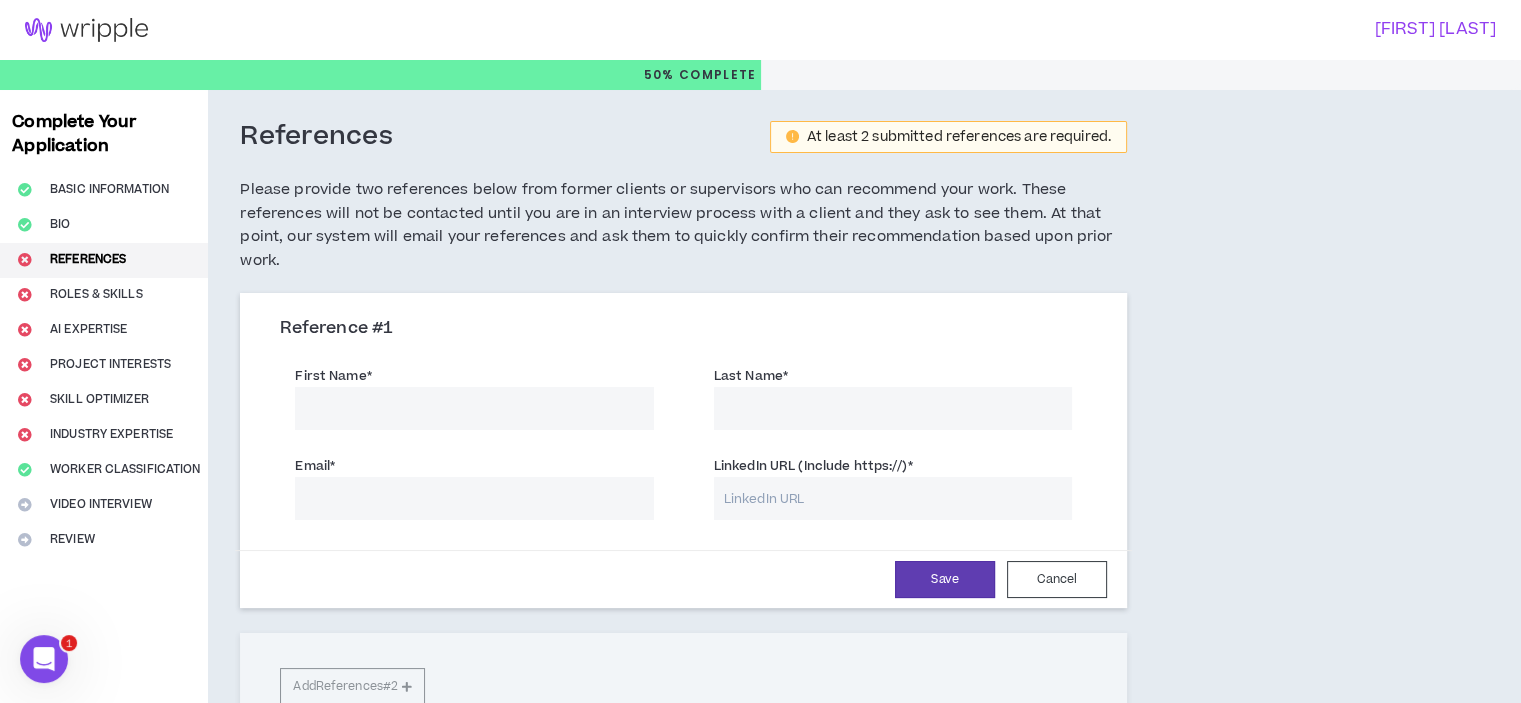 click on "[FIRST] Name  *" at bounding box center [474, 408] 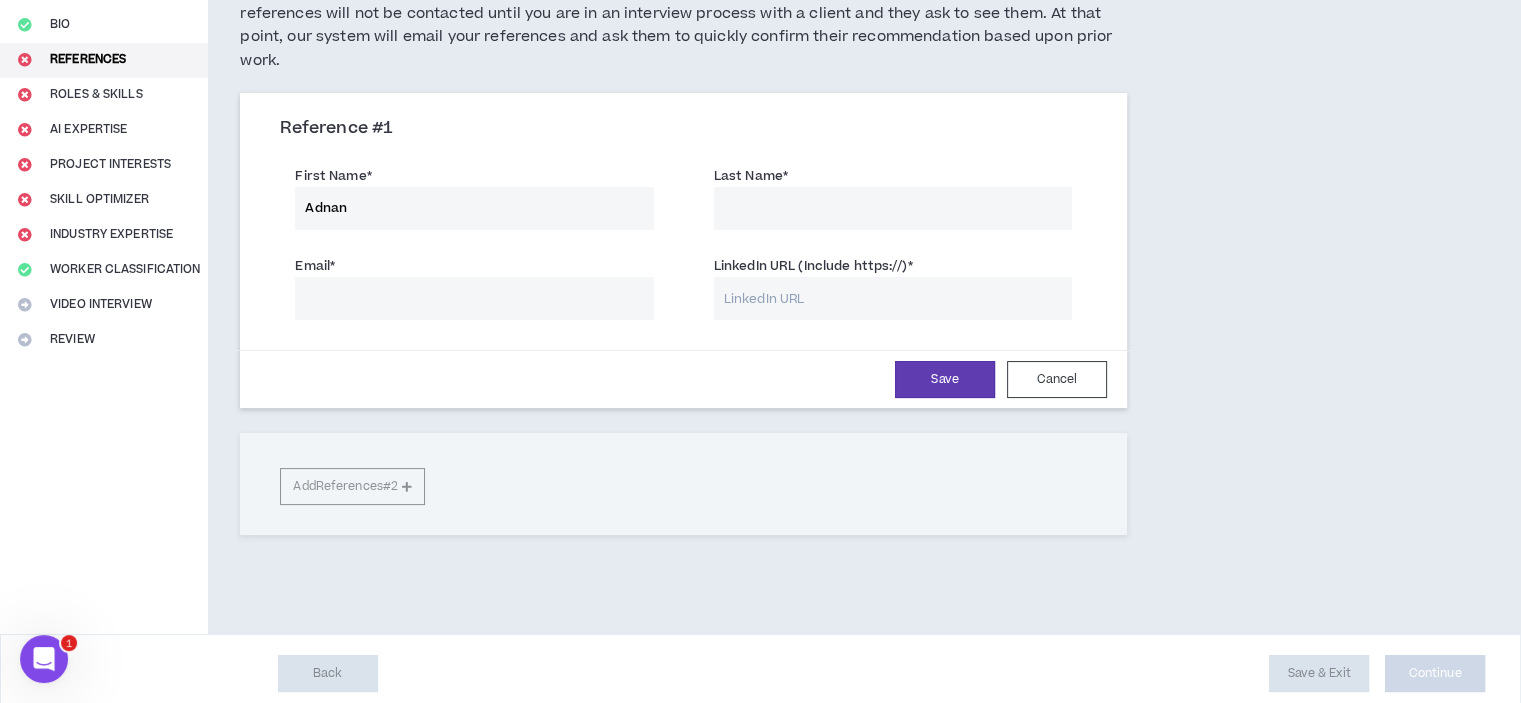 type on "Adnan" 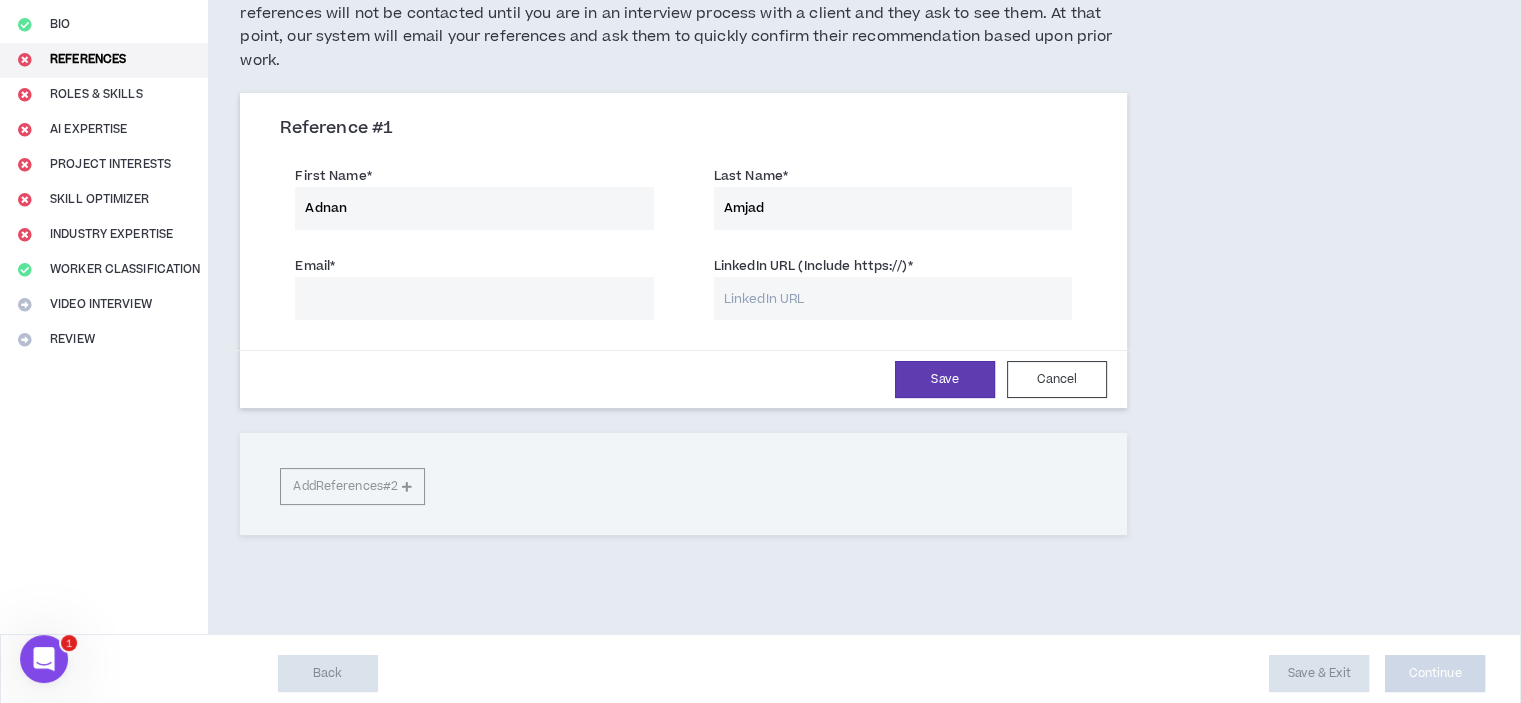 type on "Amjad" 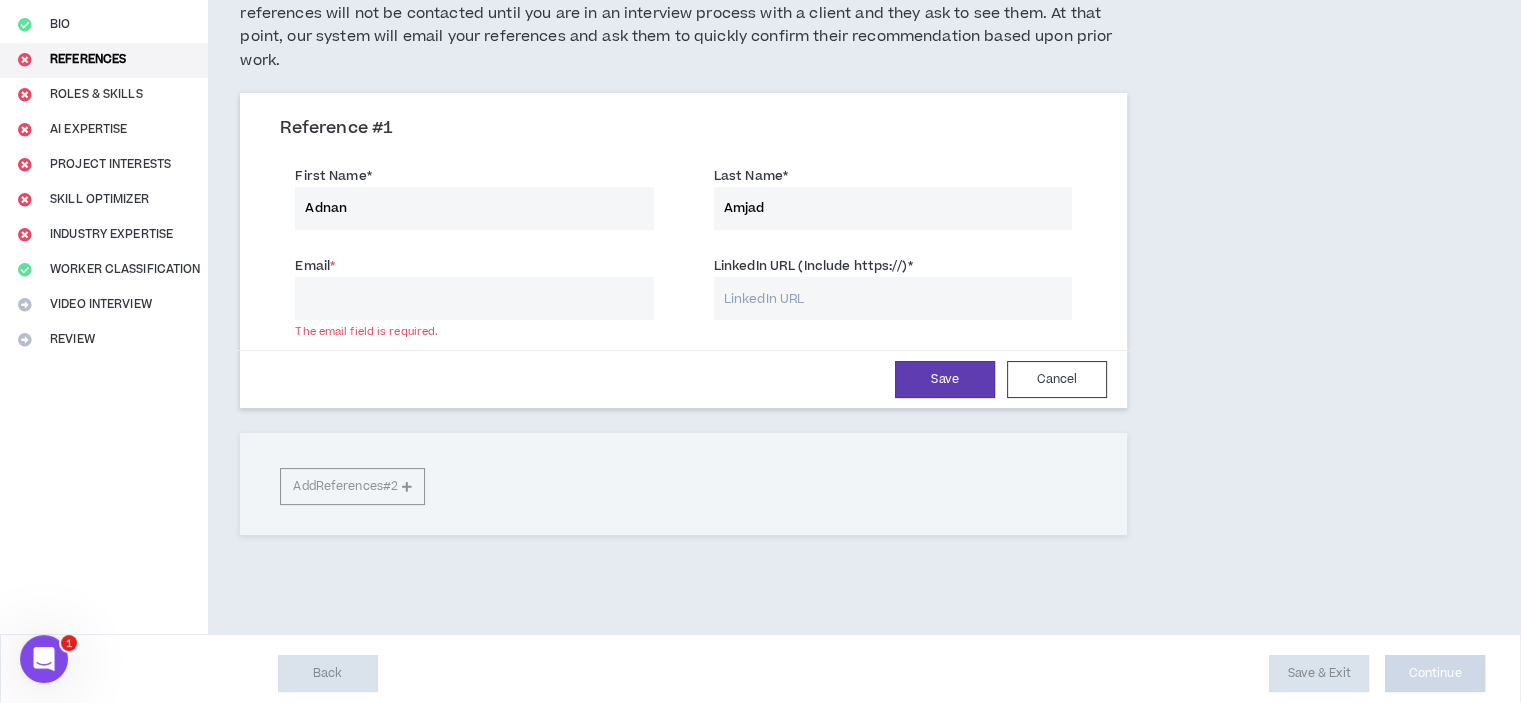 paste on "[USERNAME]@gmail.com" 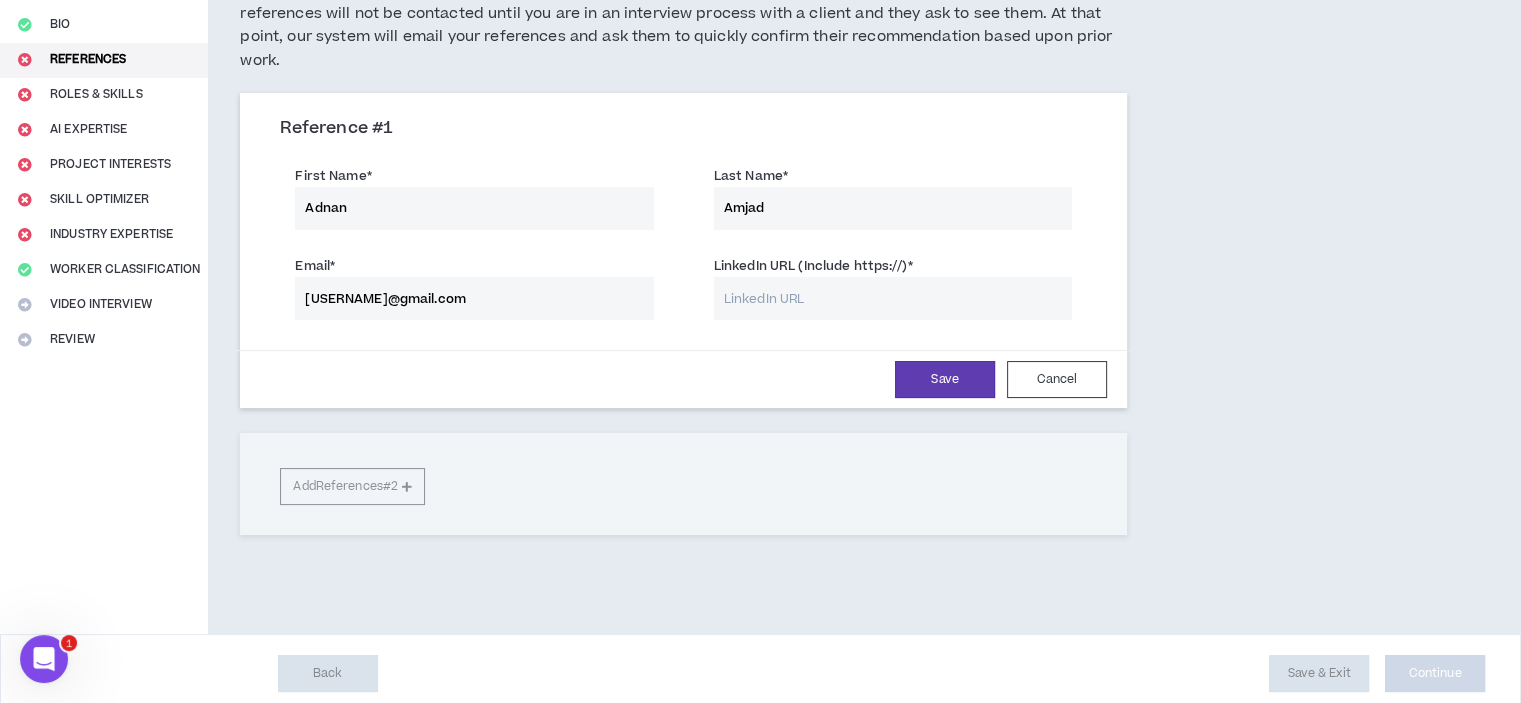 type on "[USERNAME]@gmail.com" 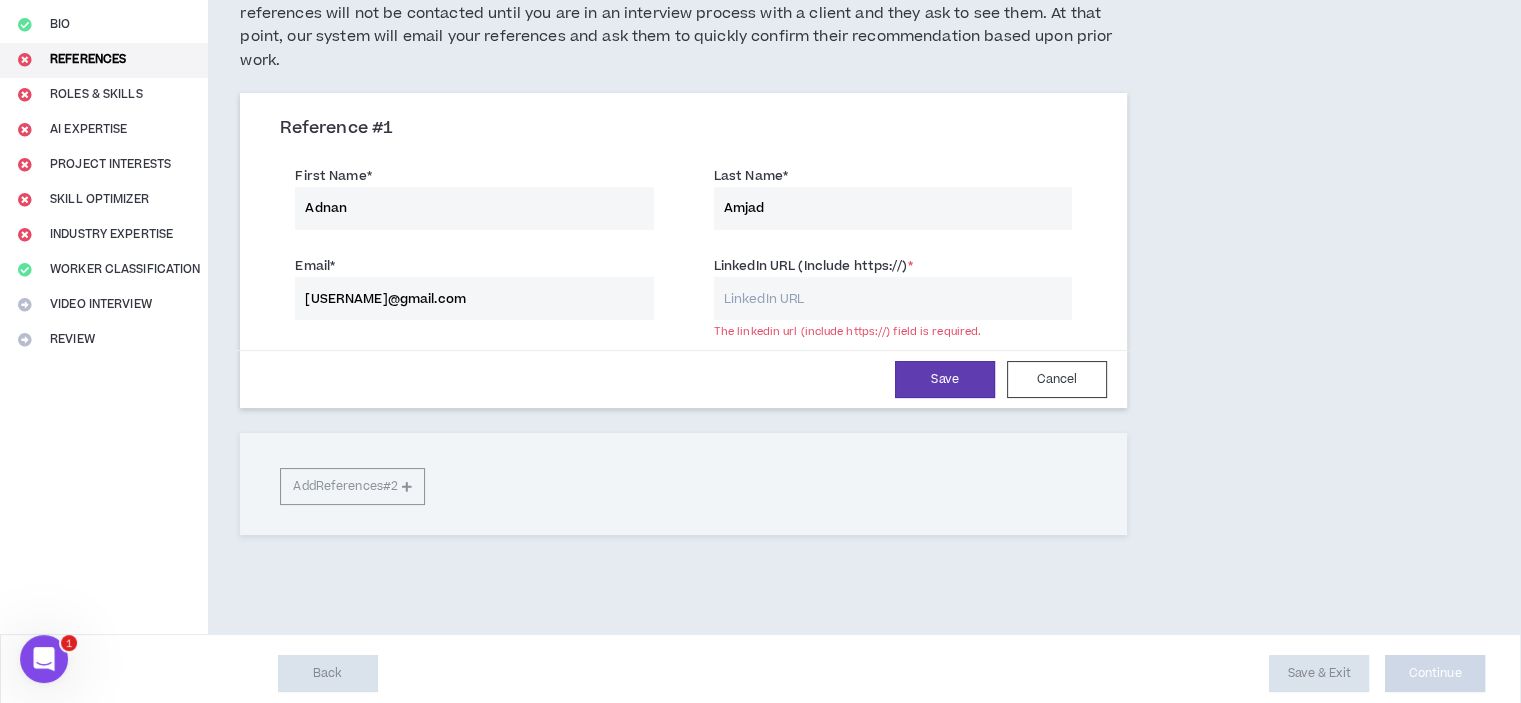 paste on "https://www.linkedin.com/in/[USERNAME]/" 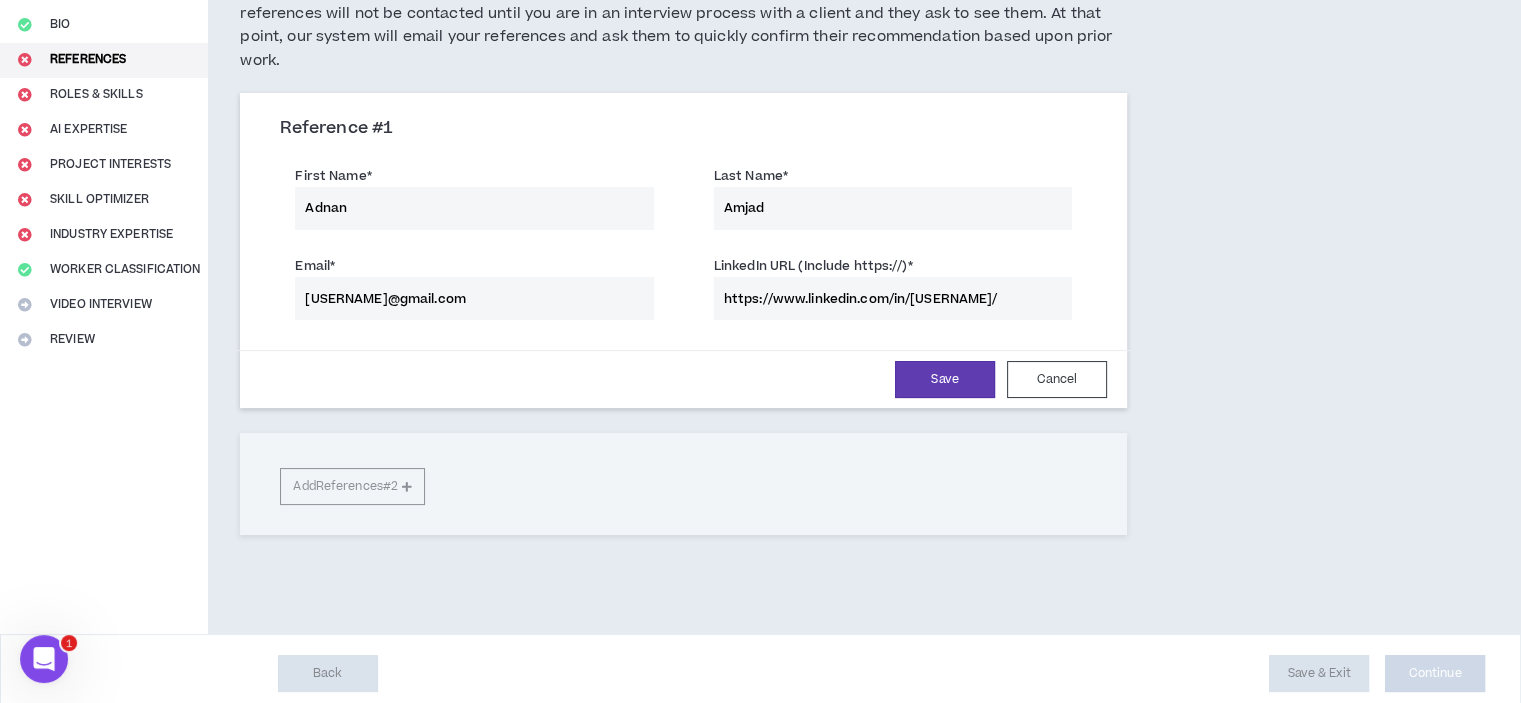 type on "https://www.linkedin.com/in/[USERNAME]/" 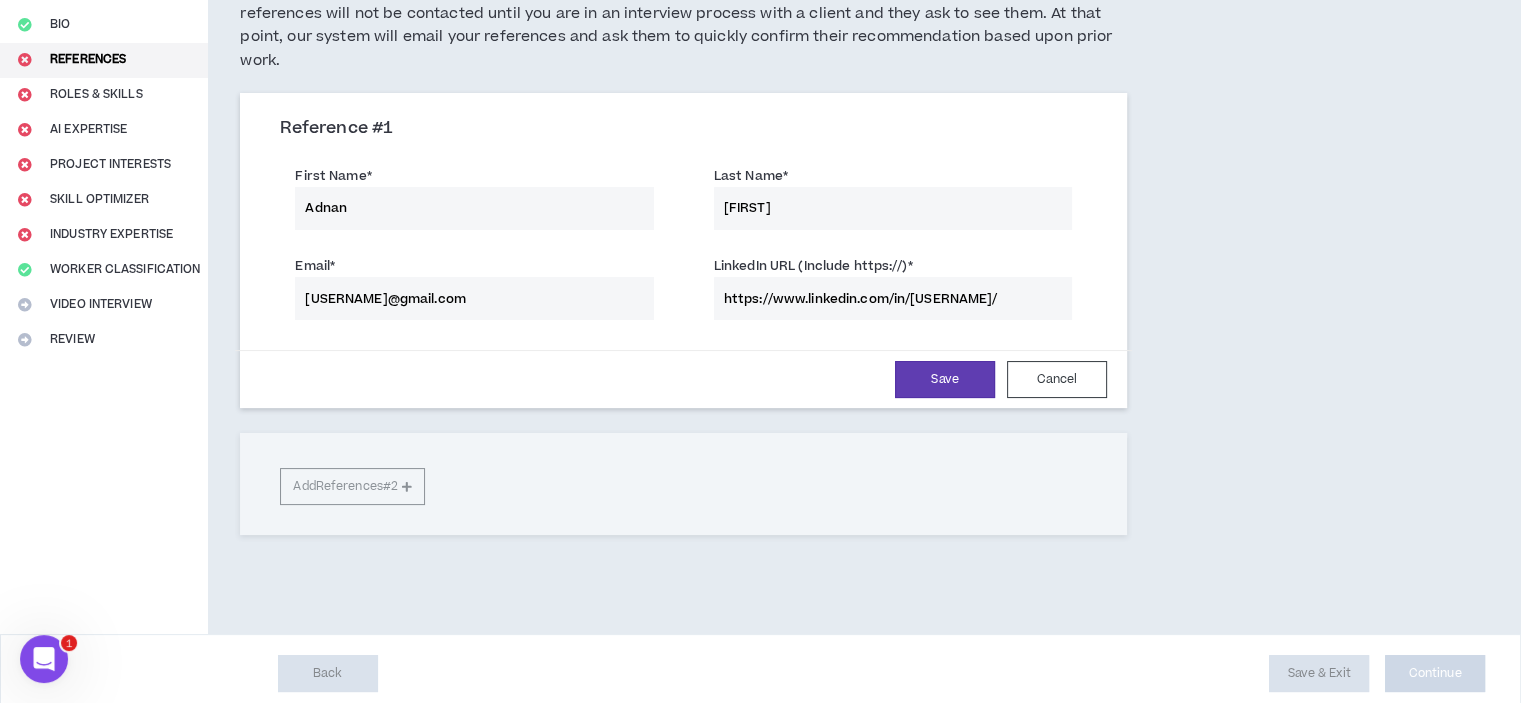 type on "[FIRST]" 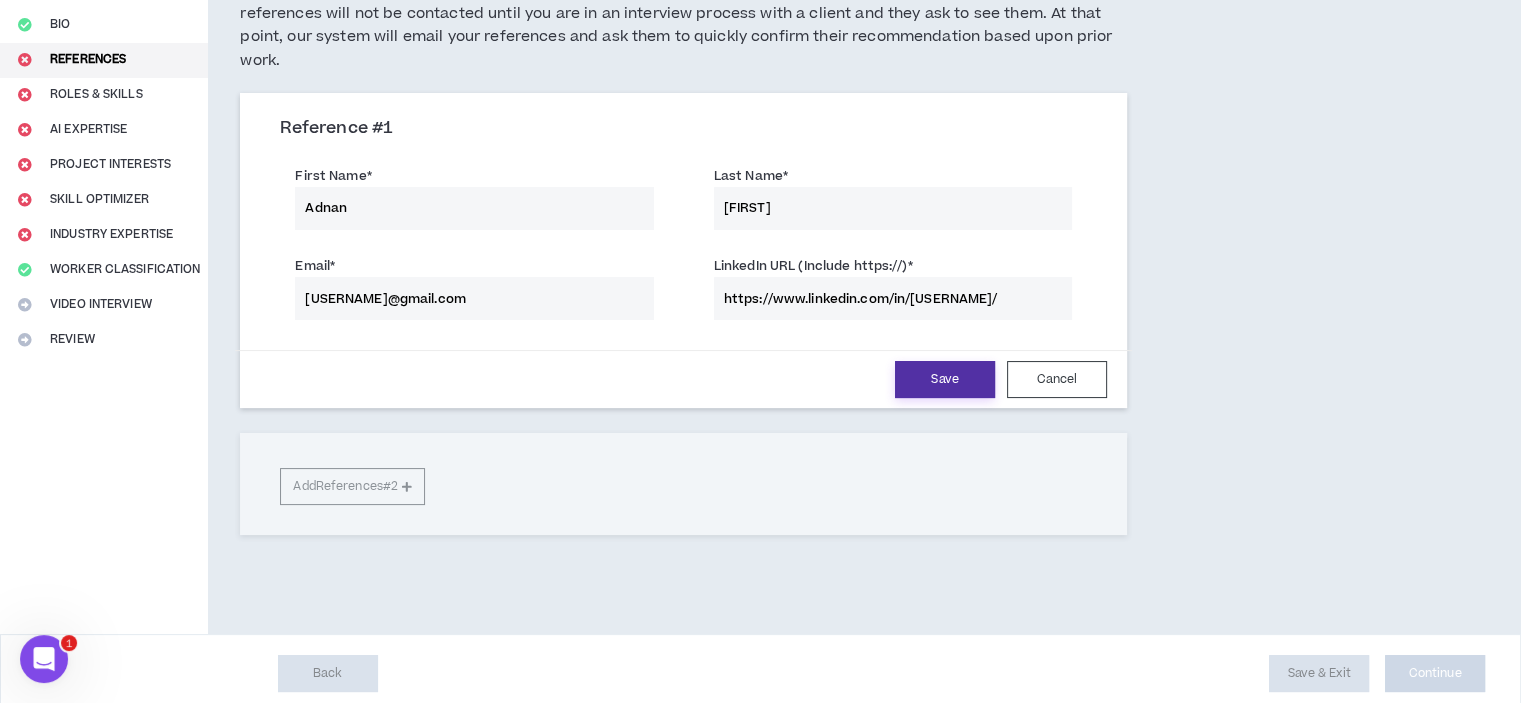 click on "Save" at bounding box center [945, 379] 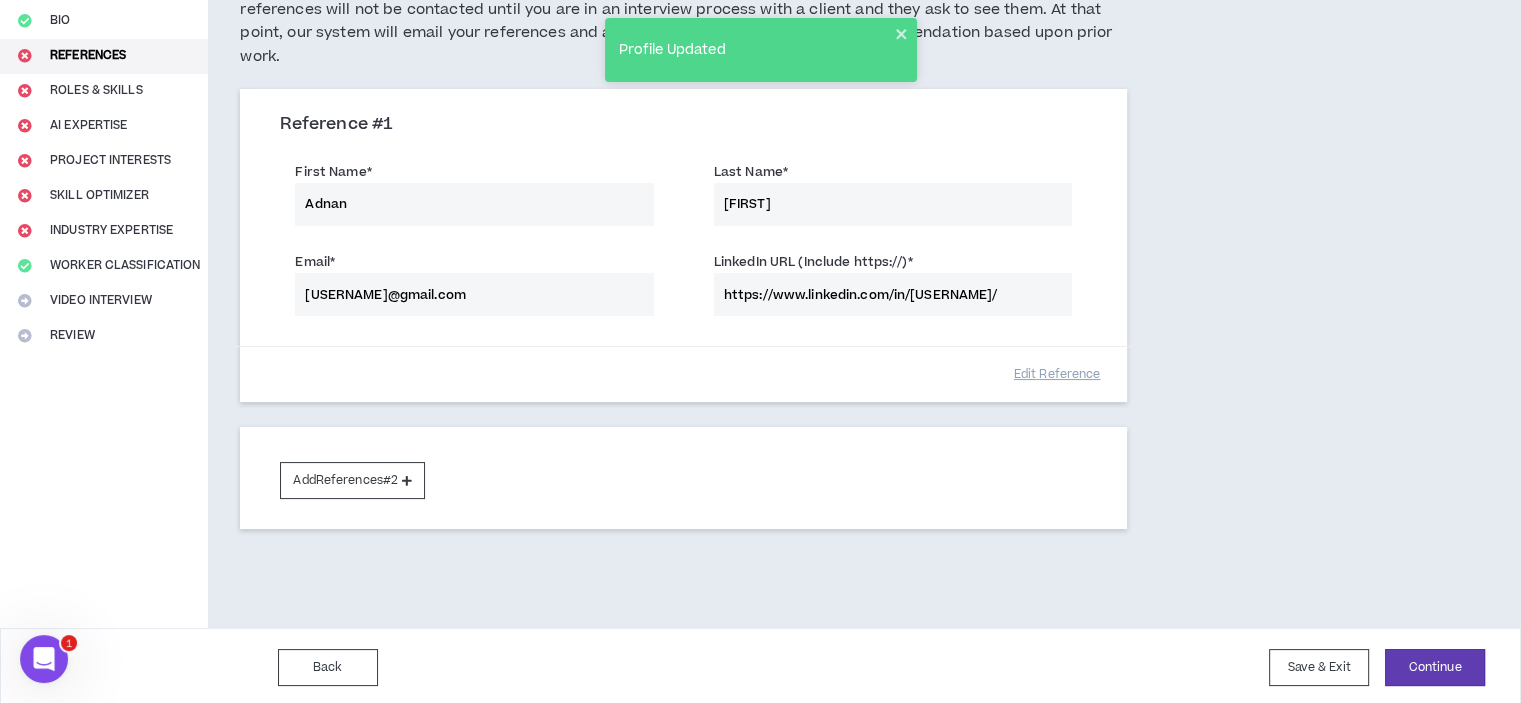 scroll, scrollTop: 206, scrollLeft: 0, axis: vertical 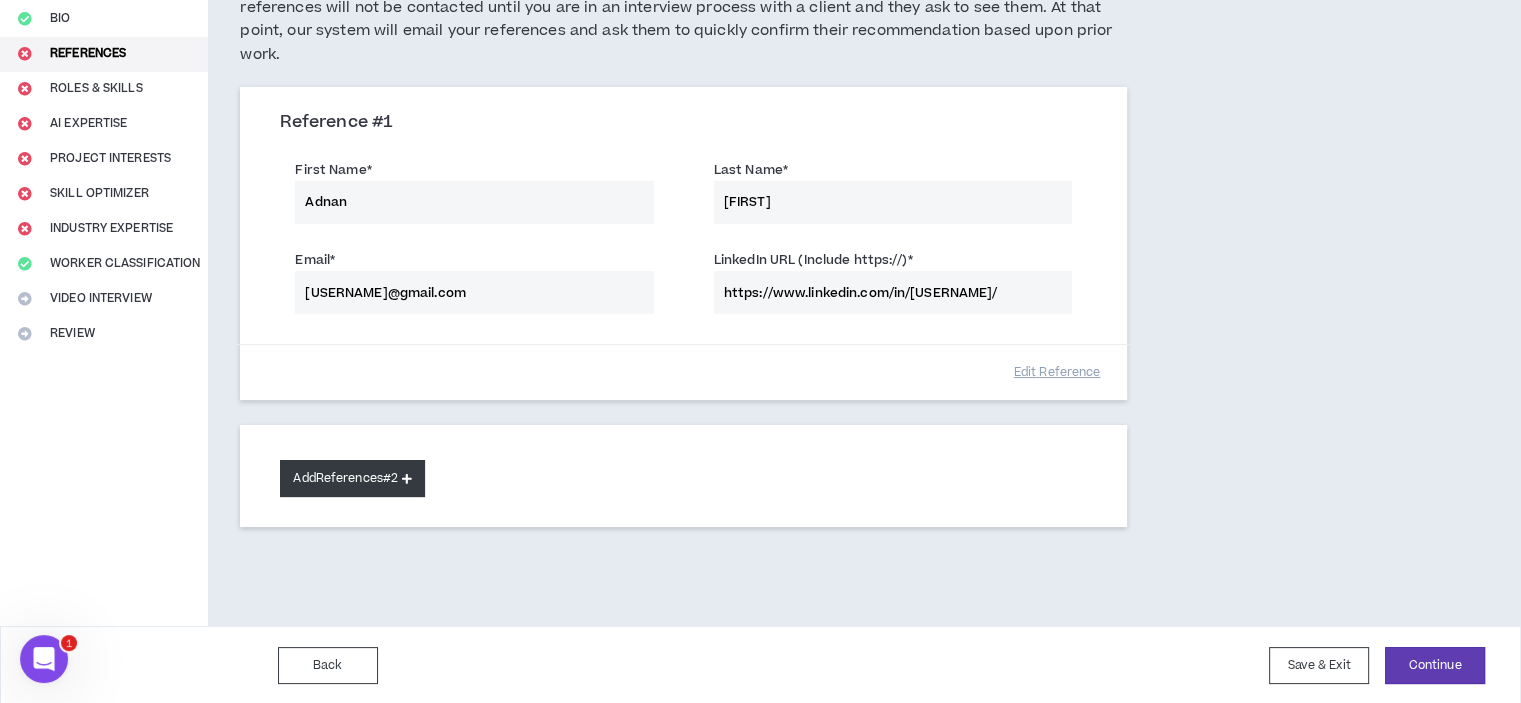 click on "Add  References  #2" at bounding box center [352, 478] 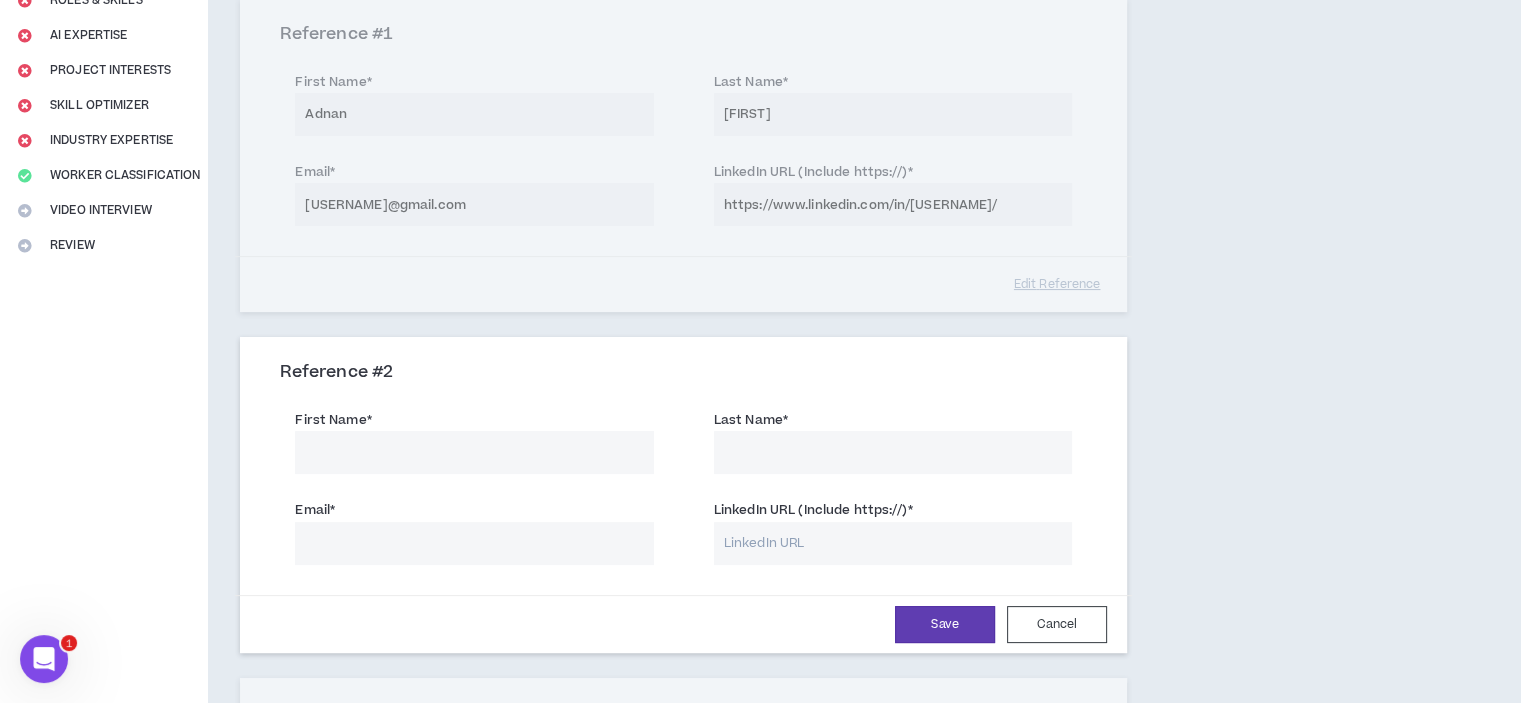scroll, scrollTop: 306, scrollLeft: 0, axis: vertical 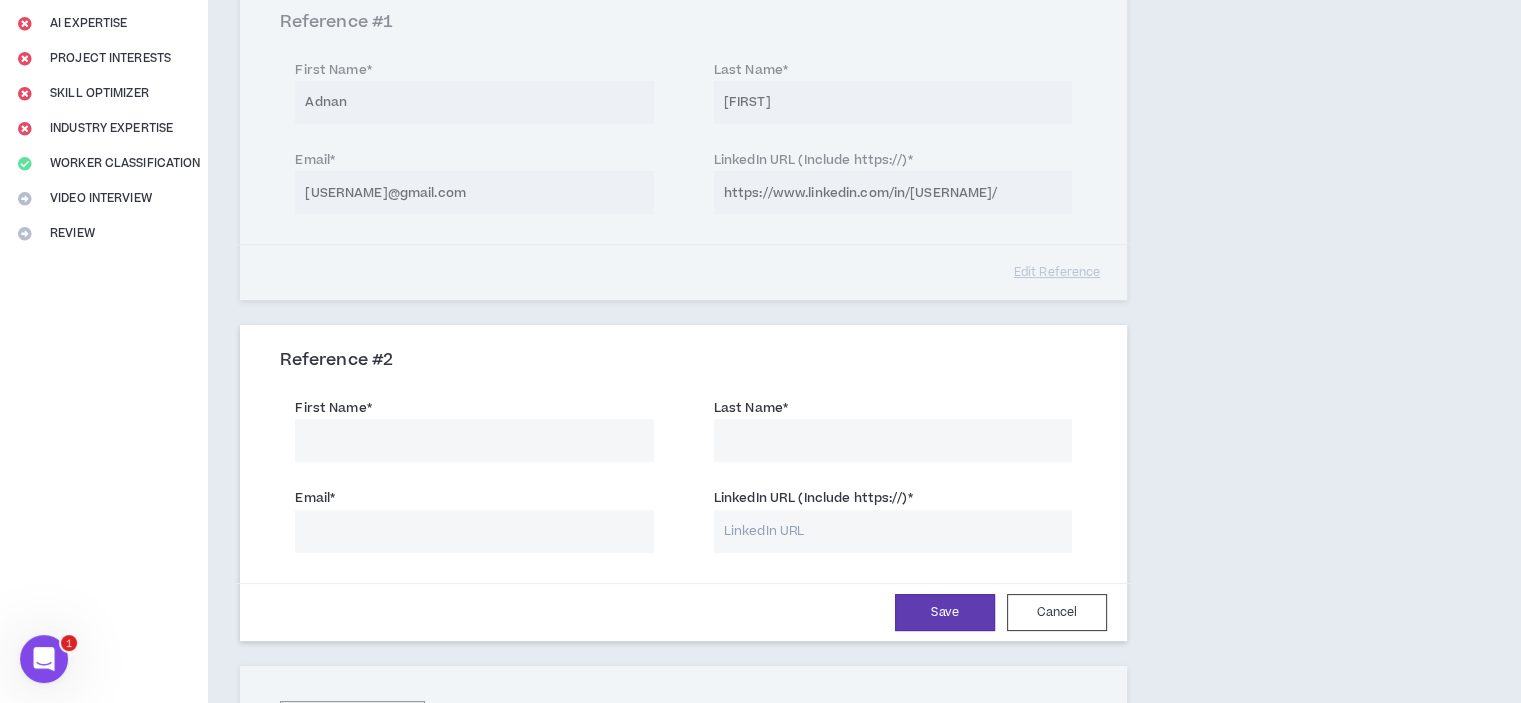 click on "[FIRST] Name  *" at bounding box center (474, 440) 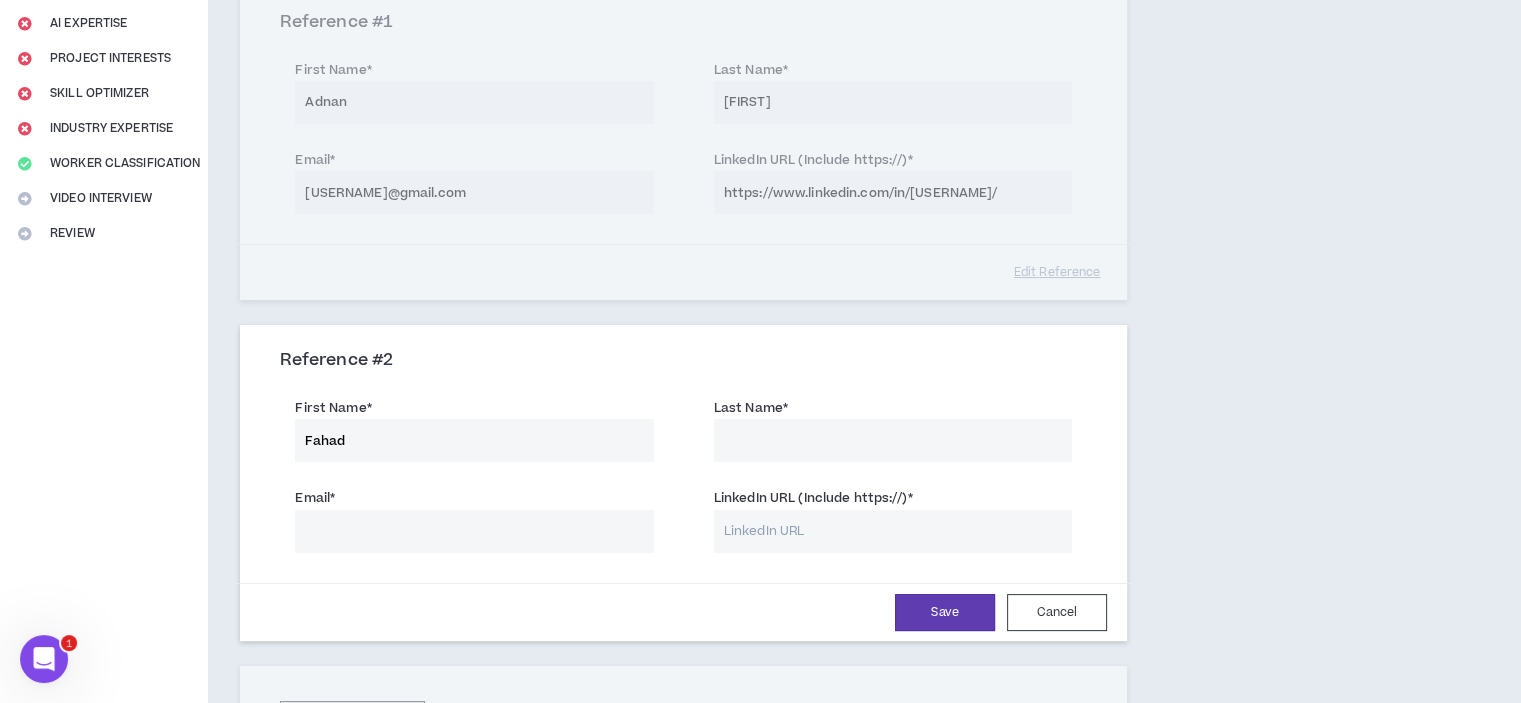 type on "Fahad" 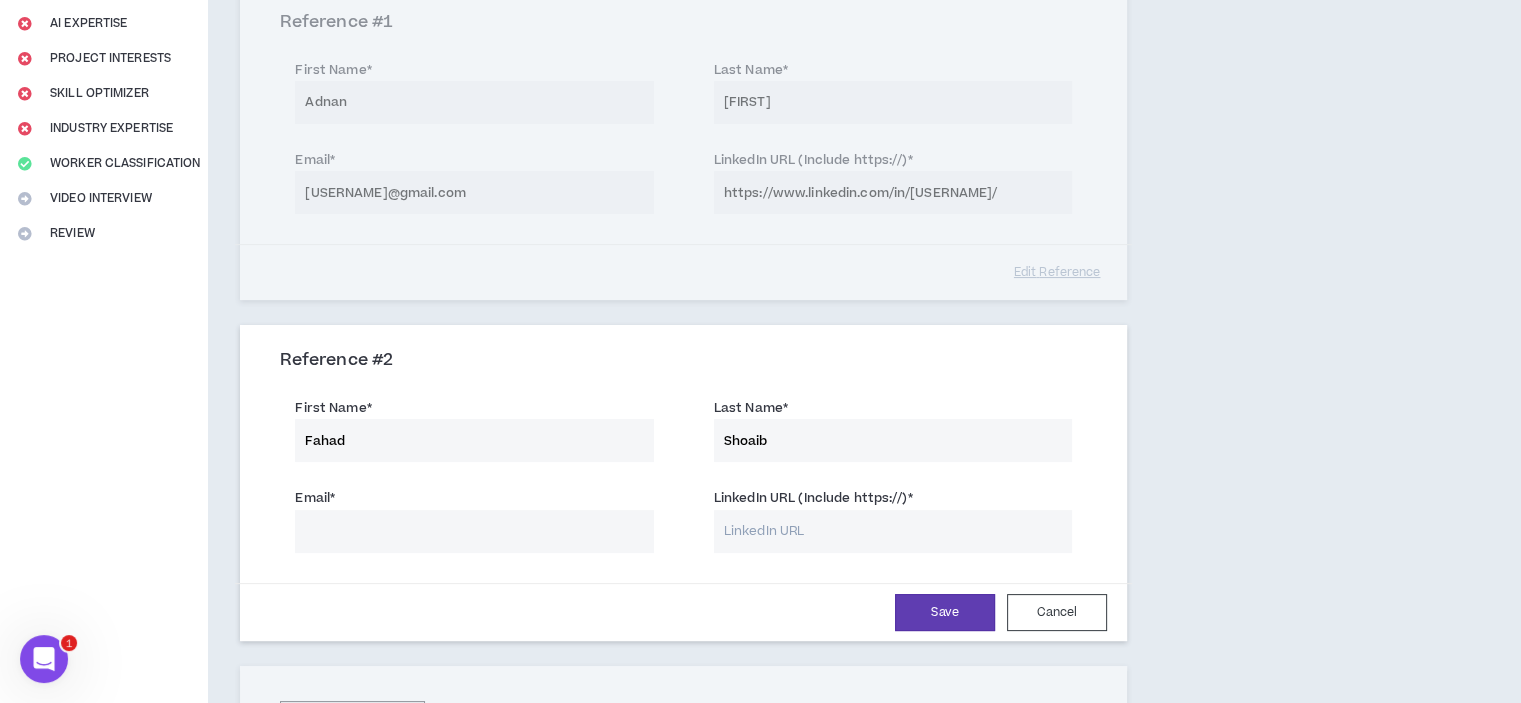 type on "Shoaib" 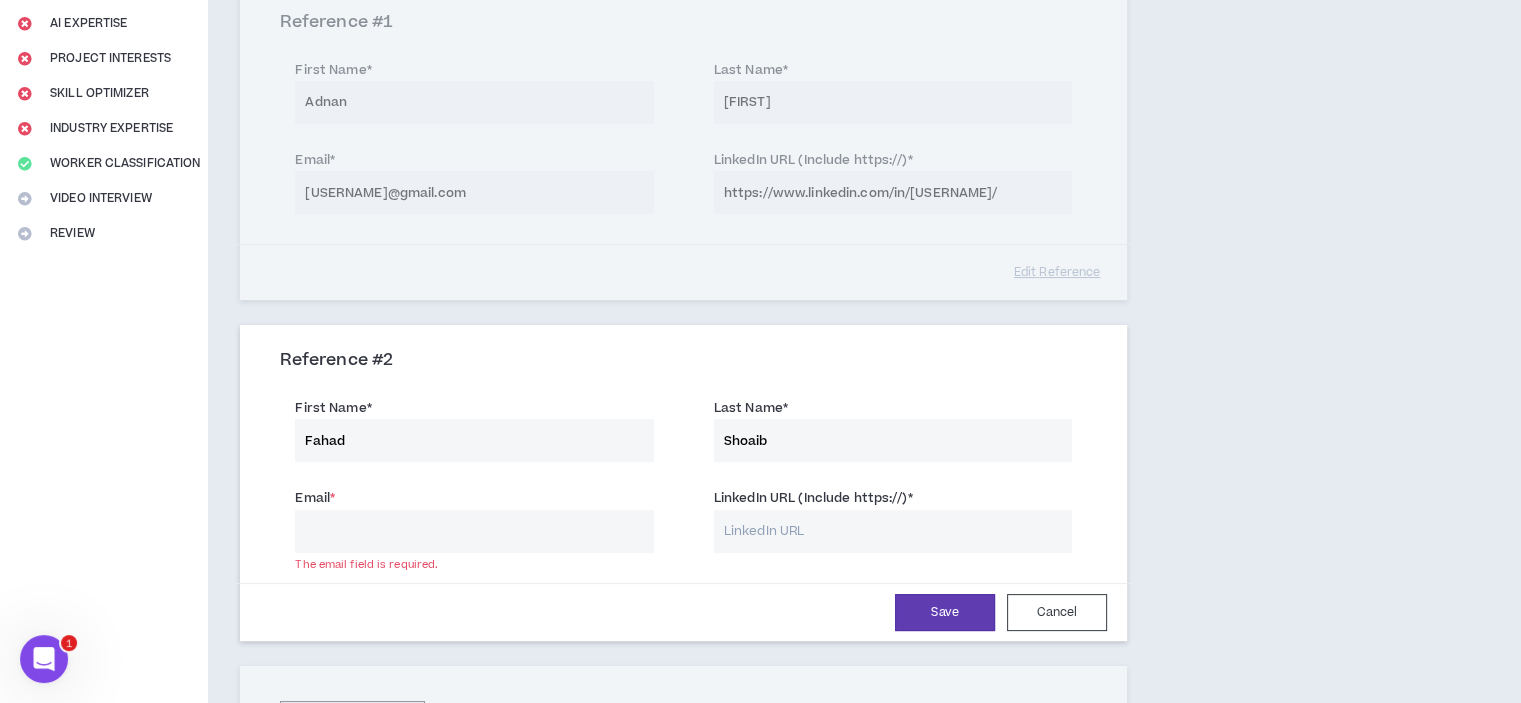 paste on "[EMAIL]" 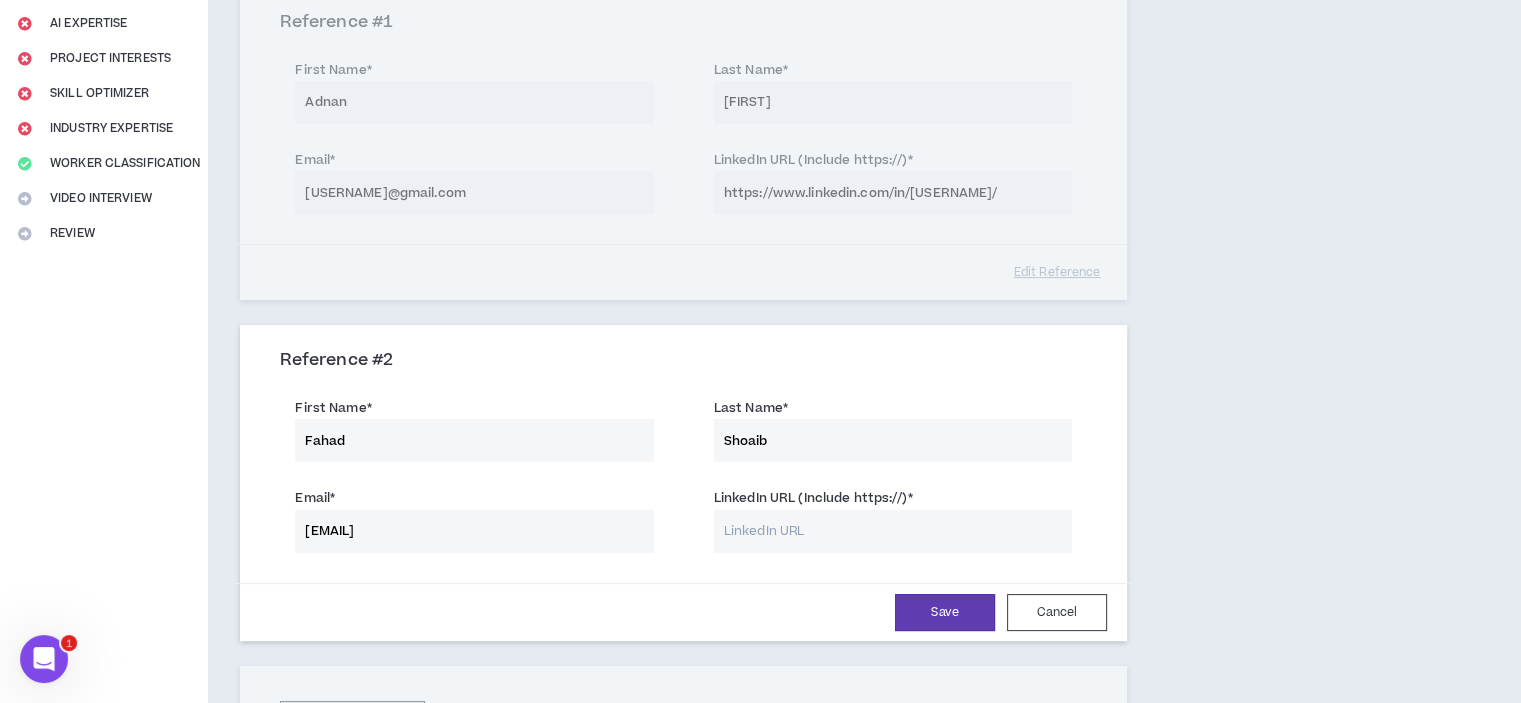 type on "[EMAIL]" 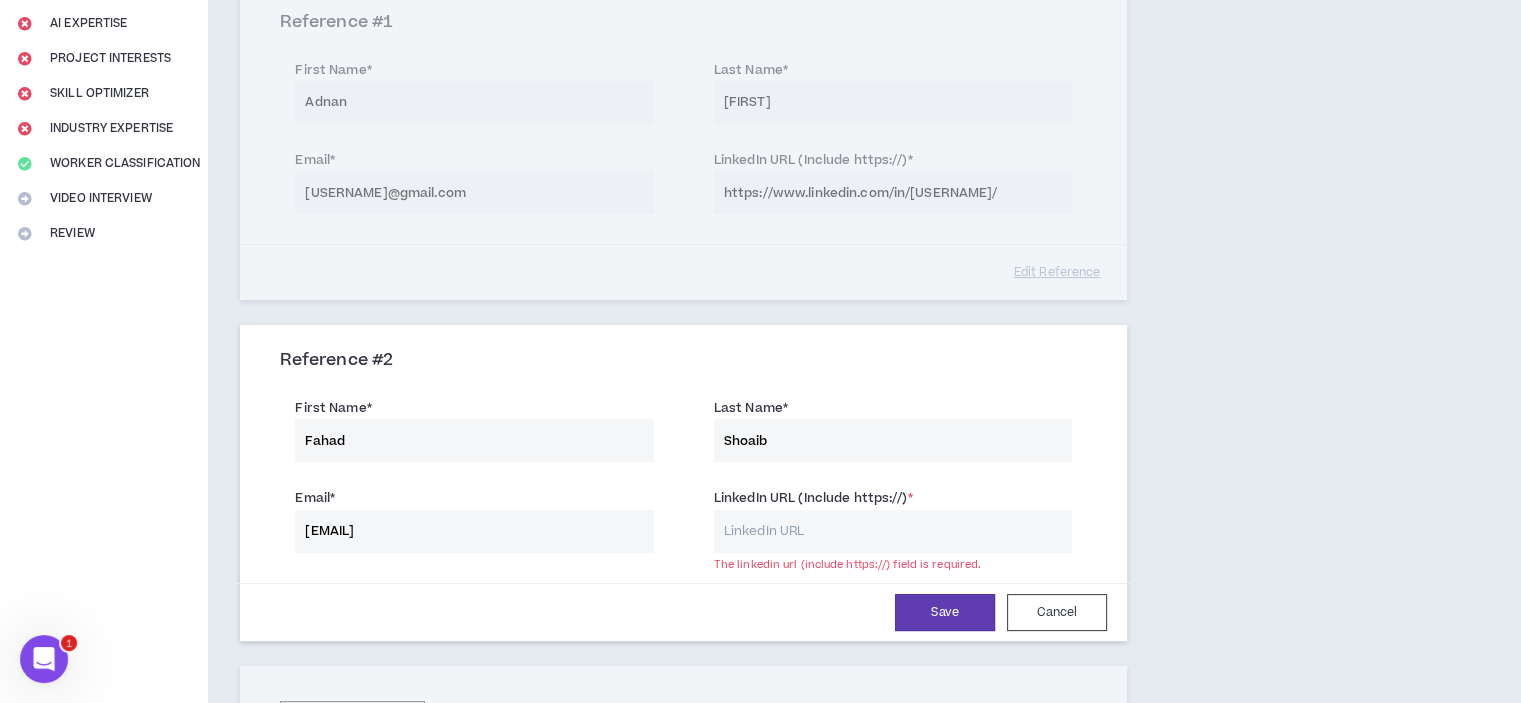 paste on "https://www.linkedin.com/in/[USERNAME]/" 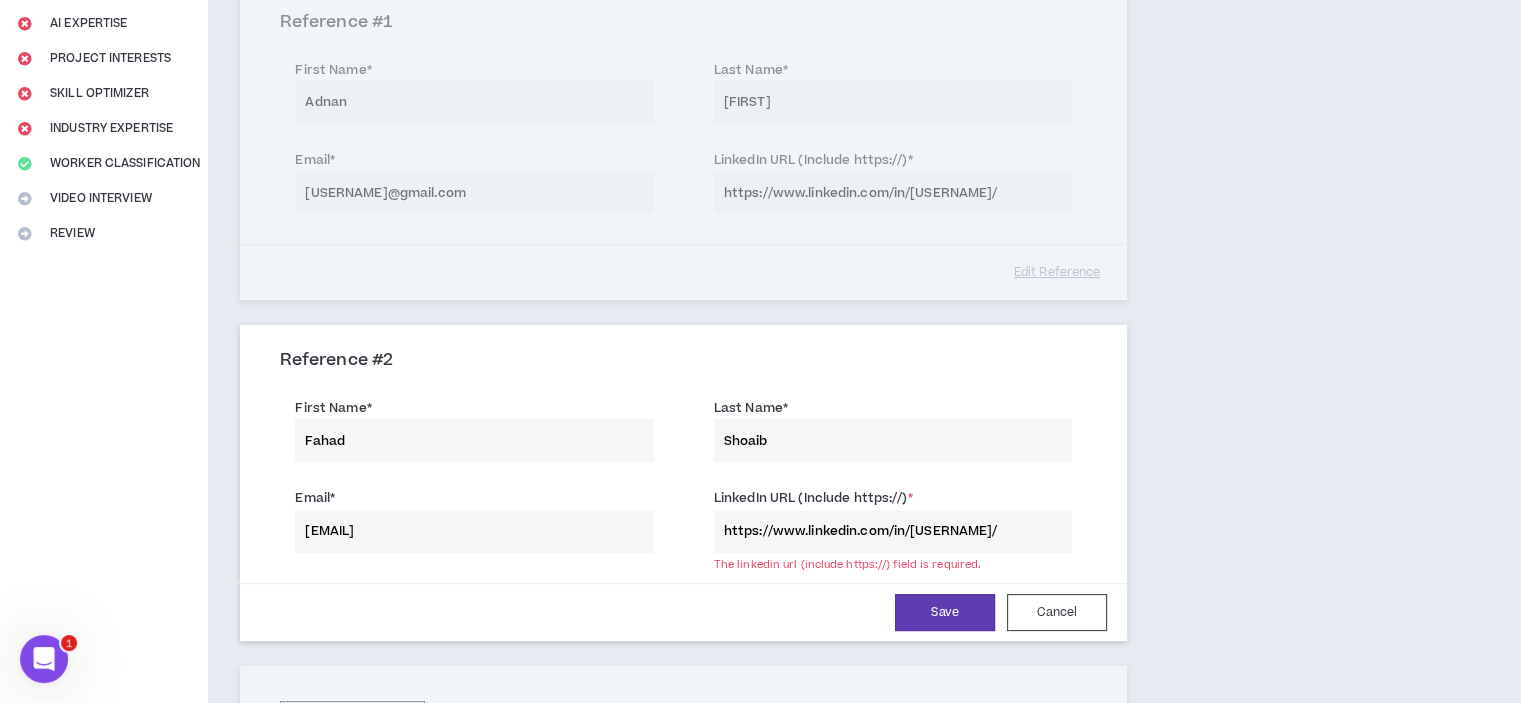 scroll, scrollTop: 0, scrollLeft: 15, axis: horizontal 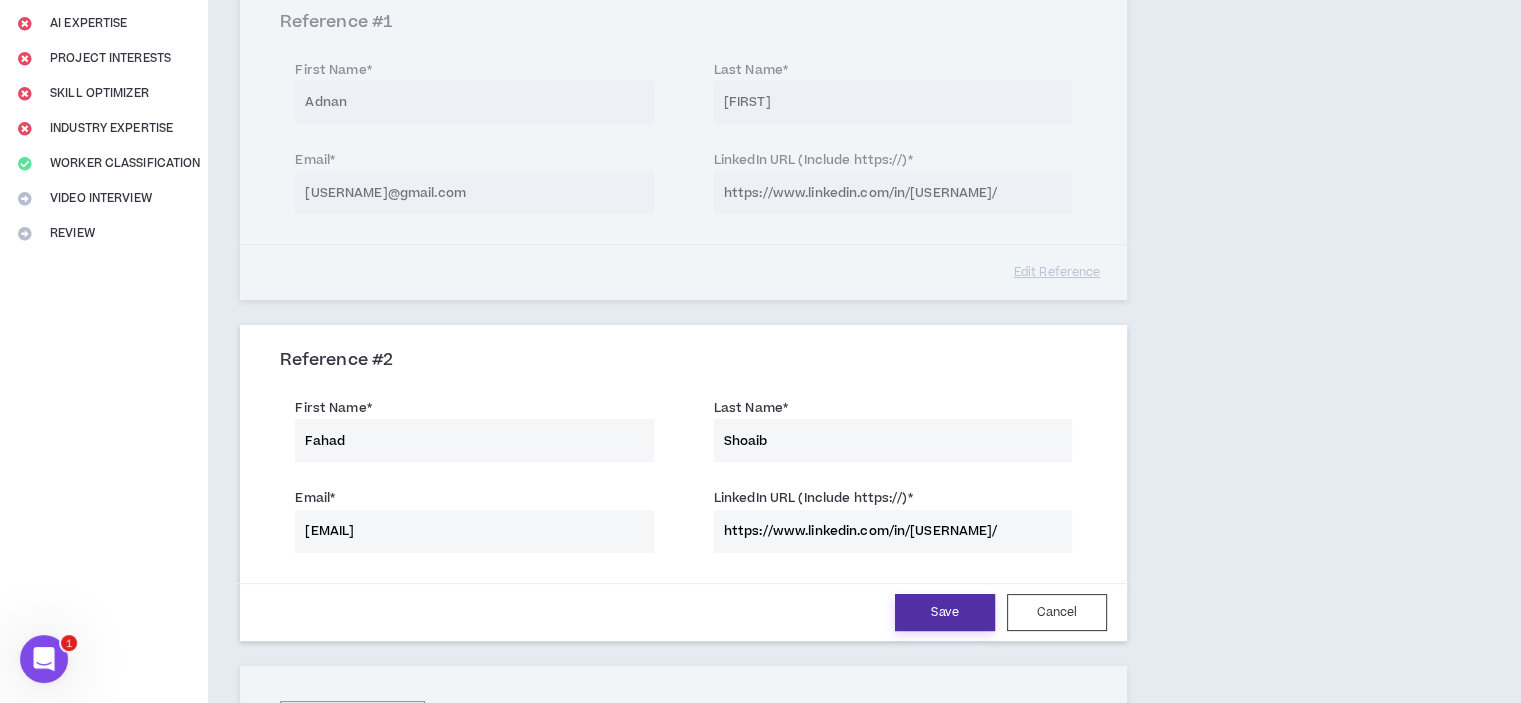 type on "https://www.linkedin.com/in/[USERNAME]/" 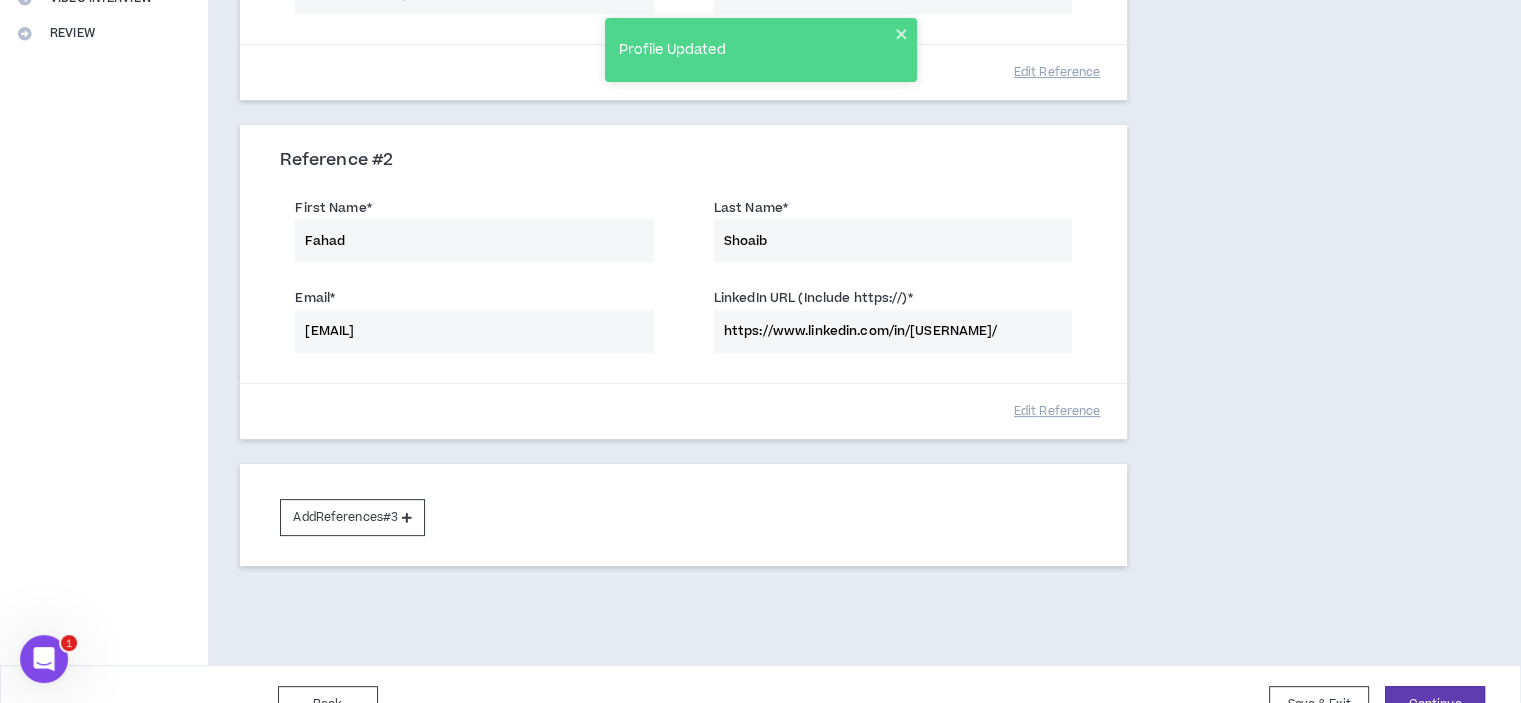 scroll, scrollTop: 544, scrollLeft: 0, axis: vertical 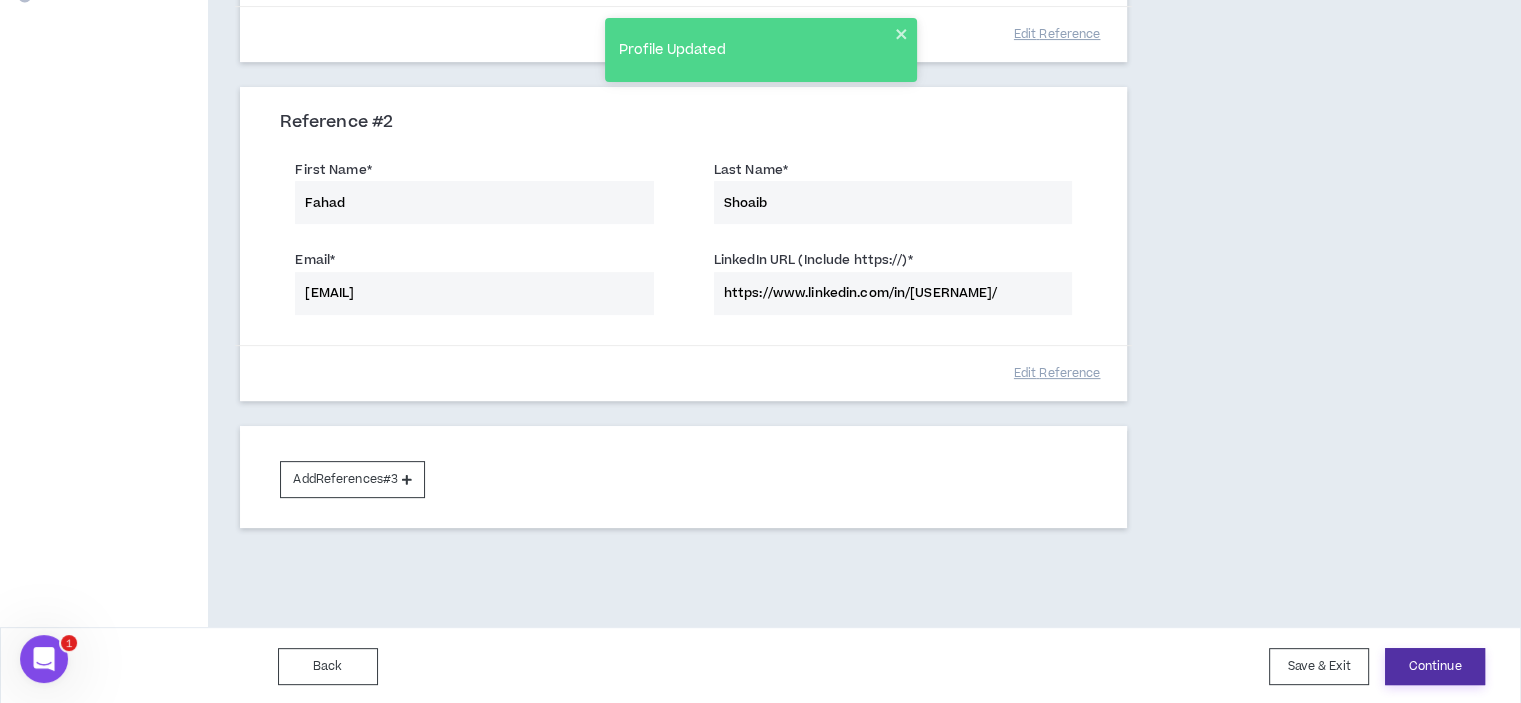 click on "Continue" at bounding box center [1435, 666] 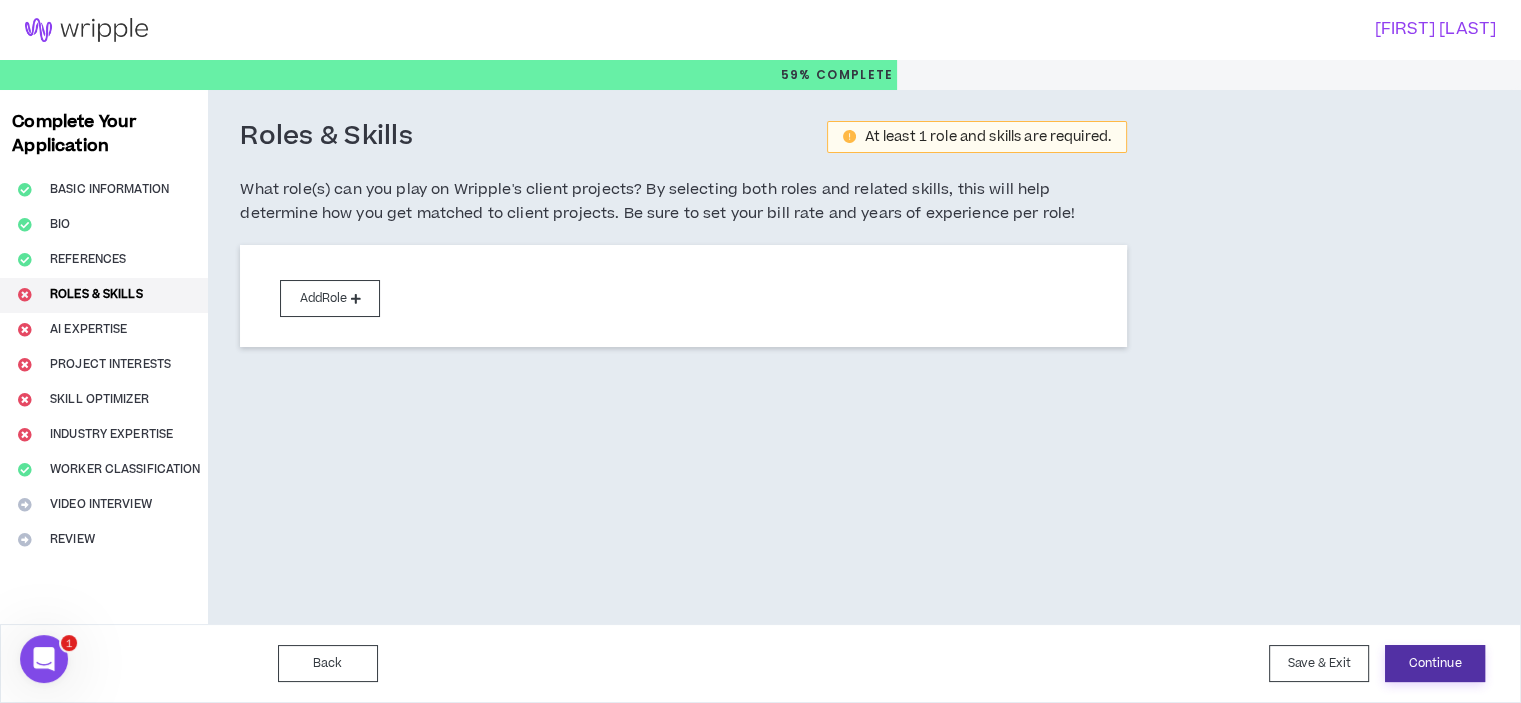 scroll, scrollTop: 0, scrollLeft: 0, axis: both 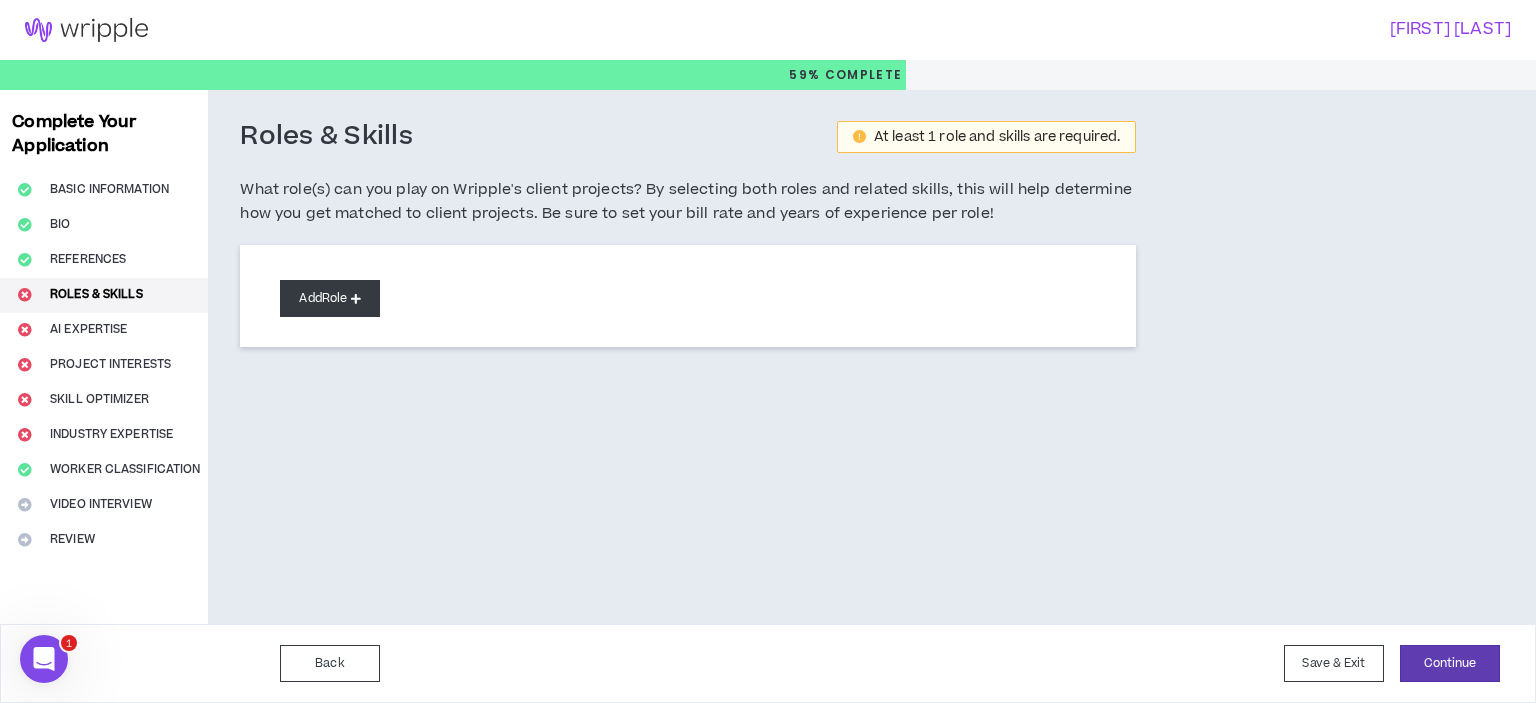 click on "Add  Role" at bounding box center [330, 298] 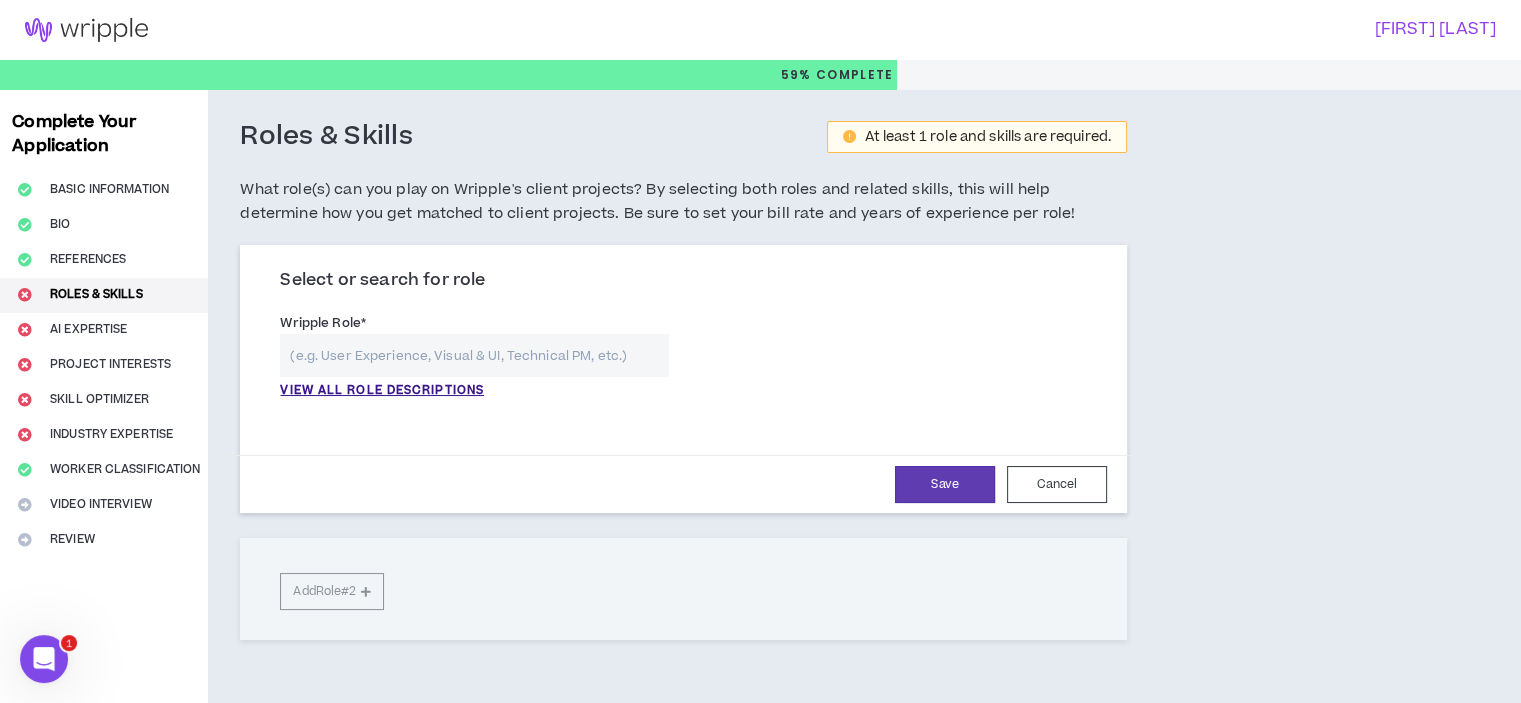 click at bounding box center (474, 355) 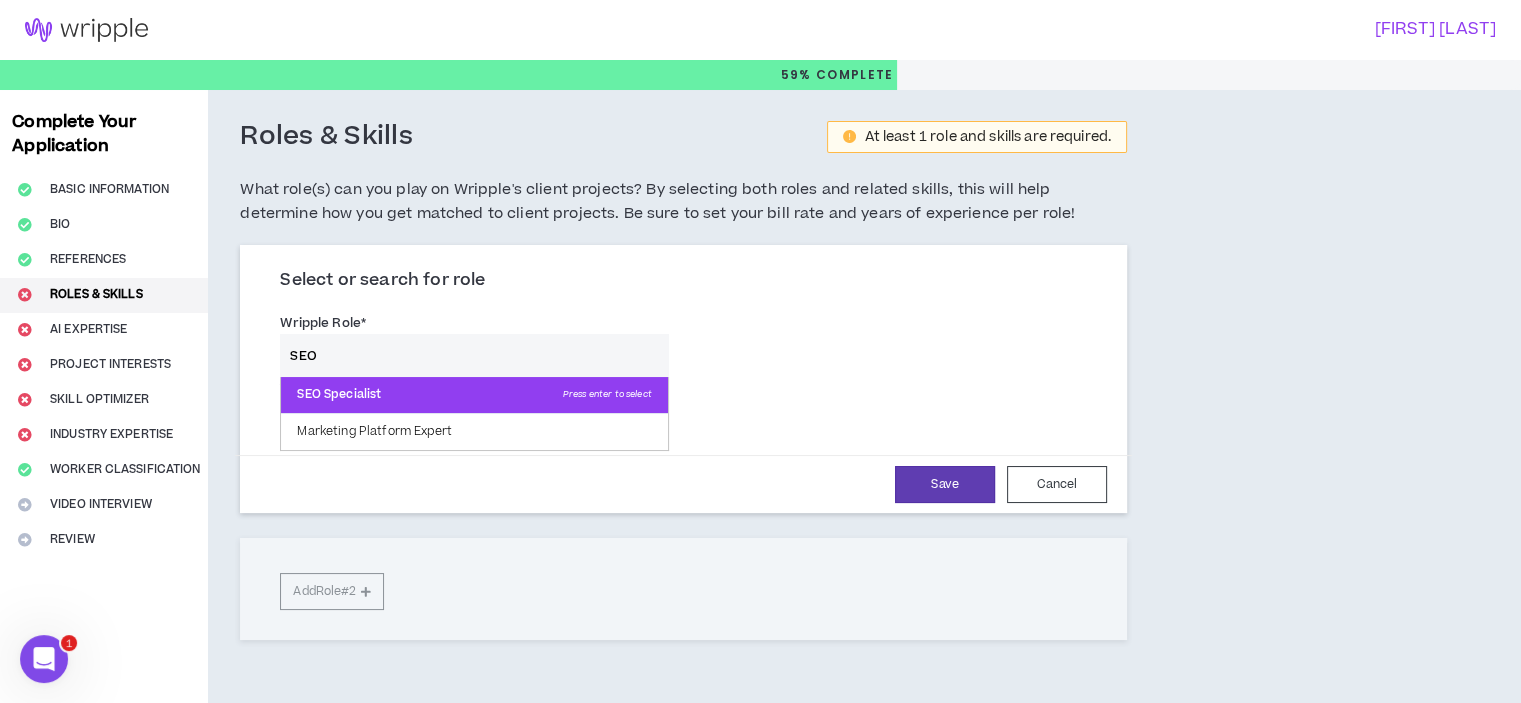 click on "SEO Specialist Press enter to select" at bounding box center (474, 395) 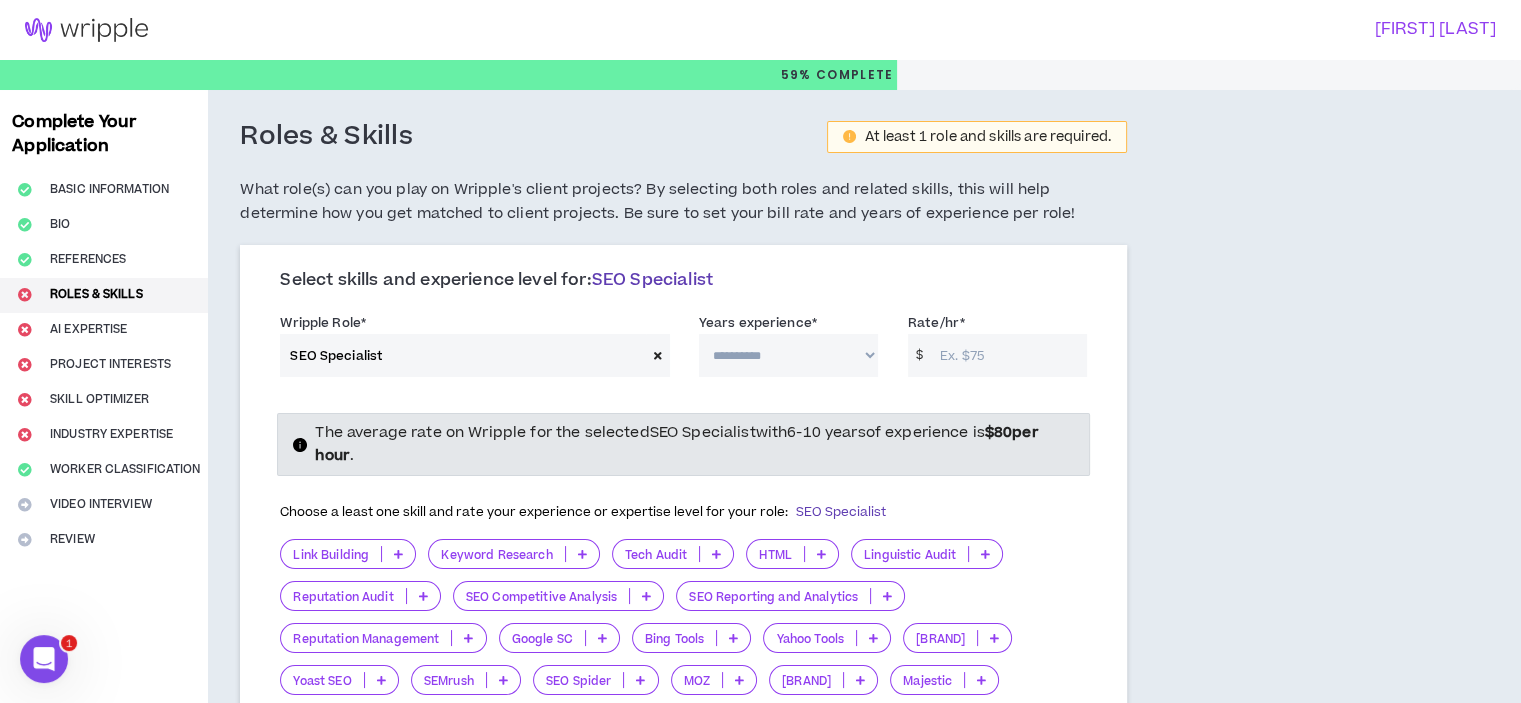 click on "**********" at bounding box center (788, 355) 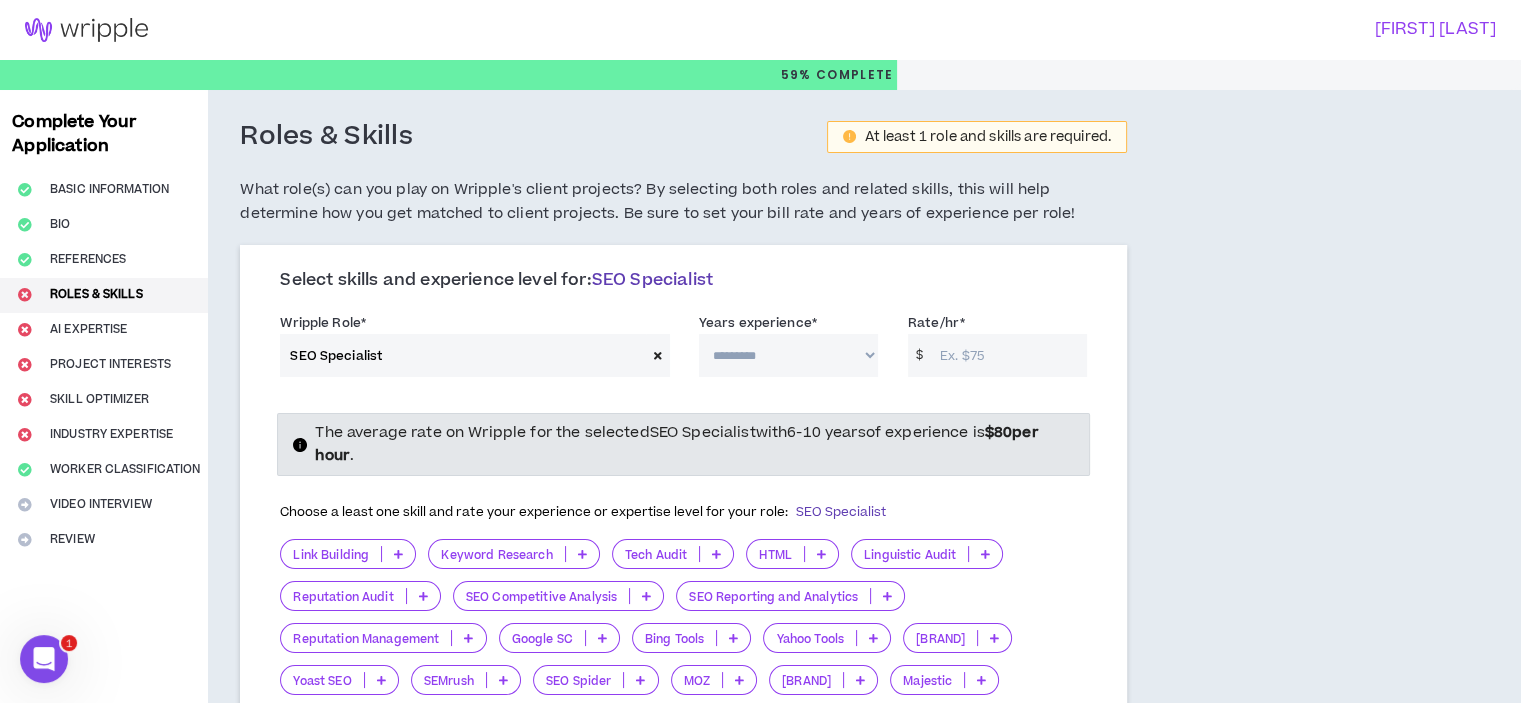 click on "**********" at bounding box center (788, 355) 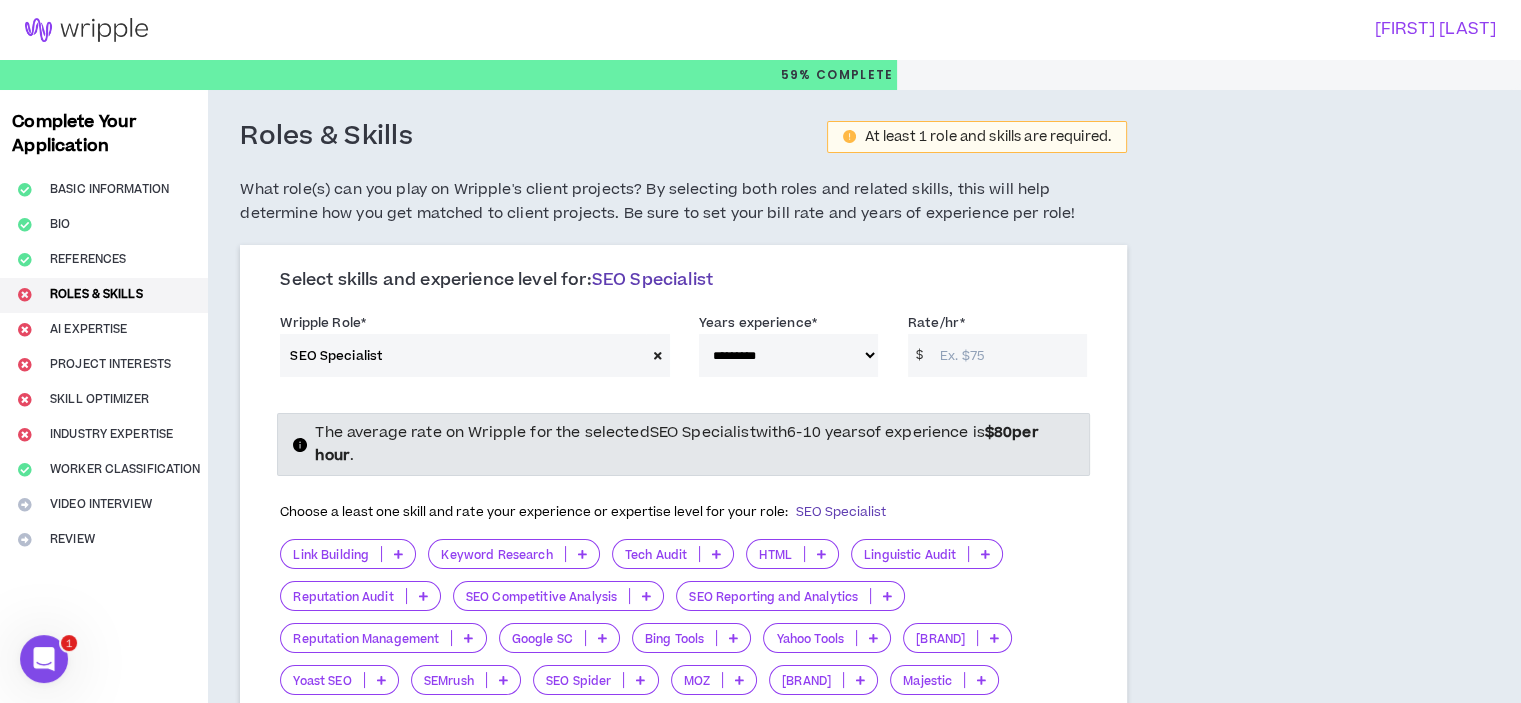 click on "Rate/hr  *" at bounding box center [1008, 355] 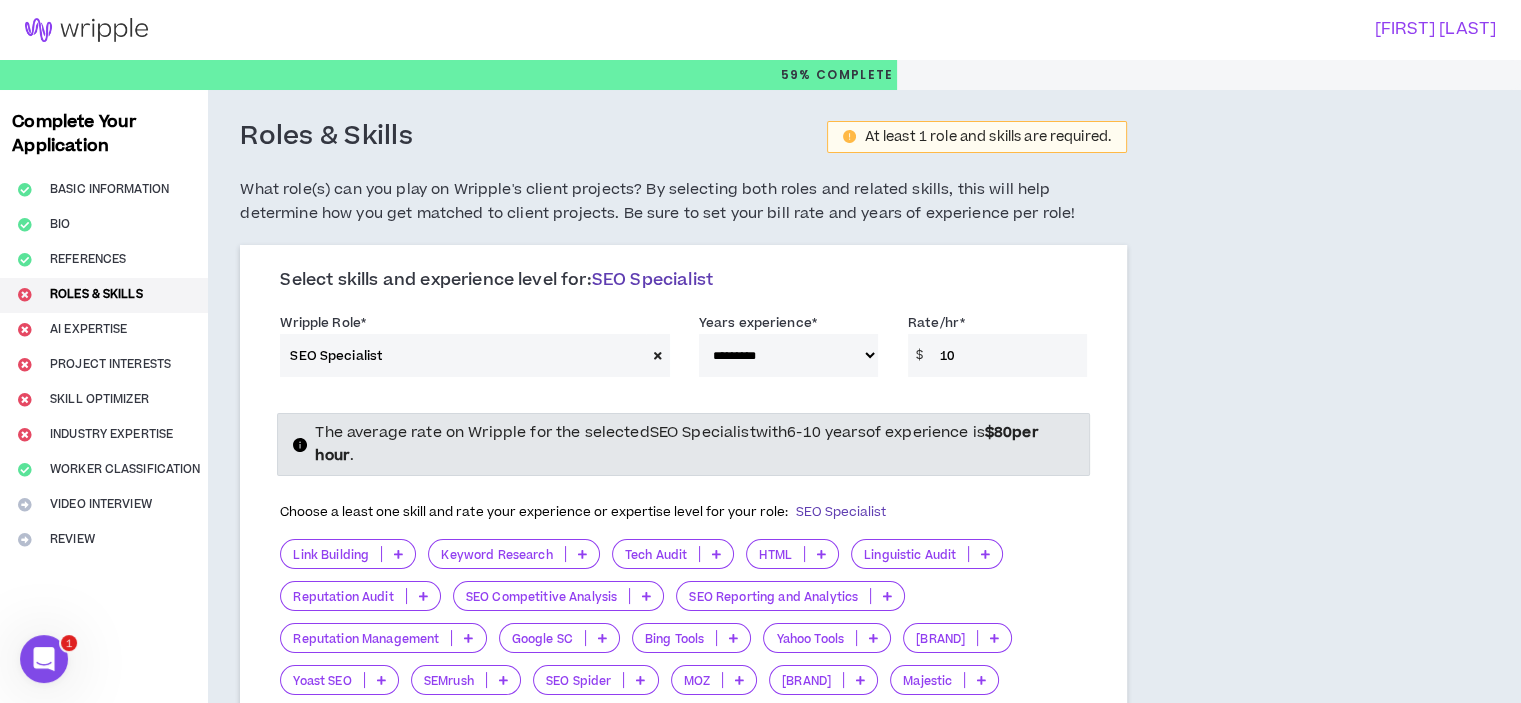 type on "10" 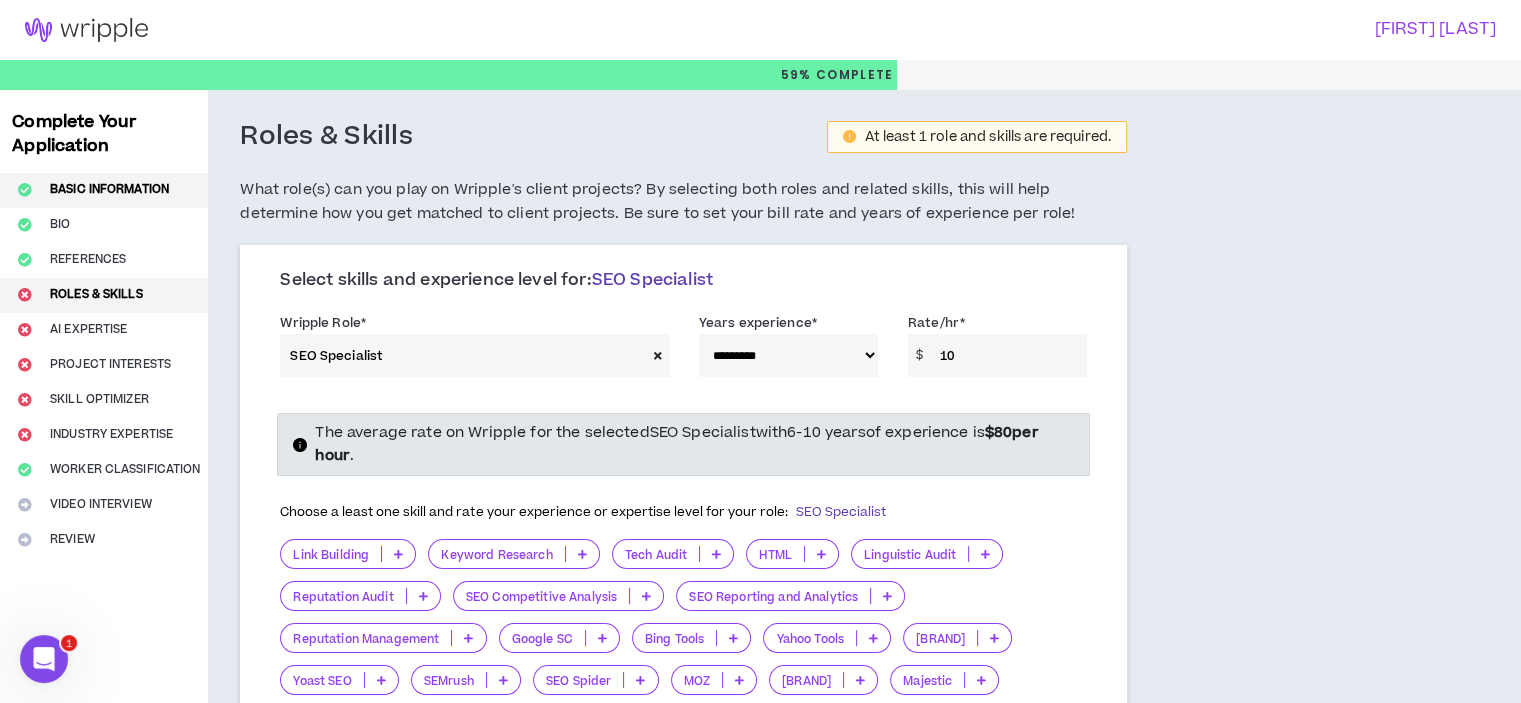 click on "Basic Information" at bounding box center [104, 190] 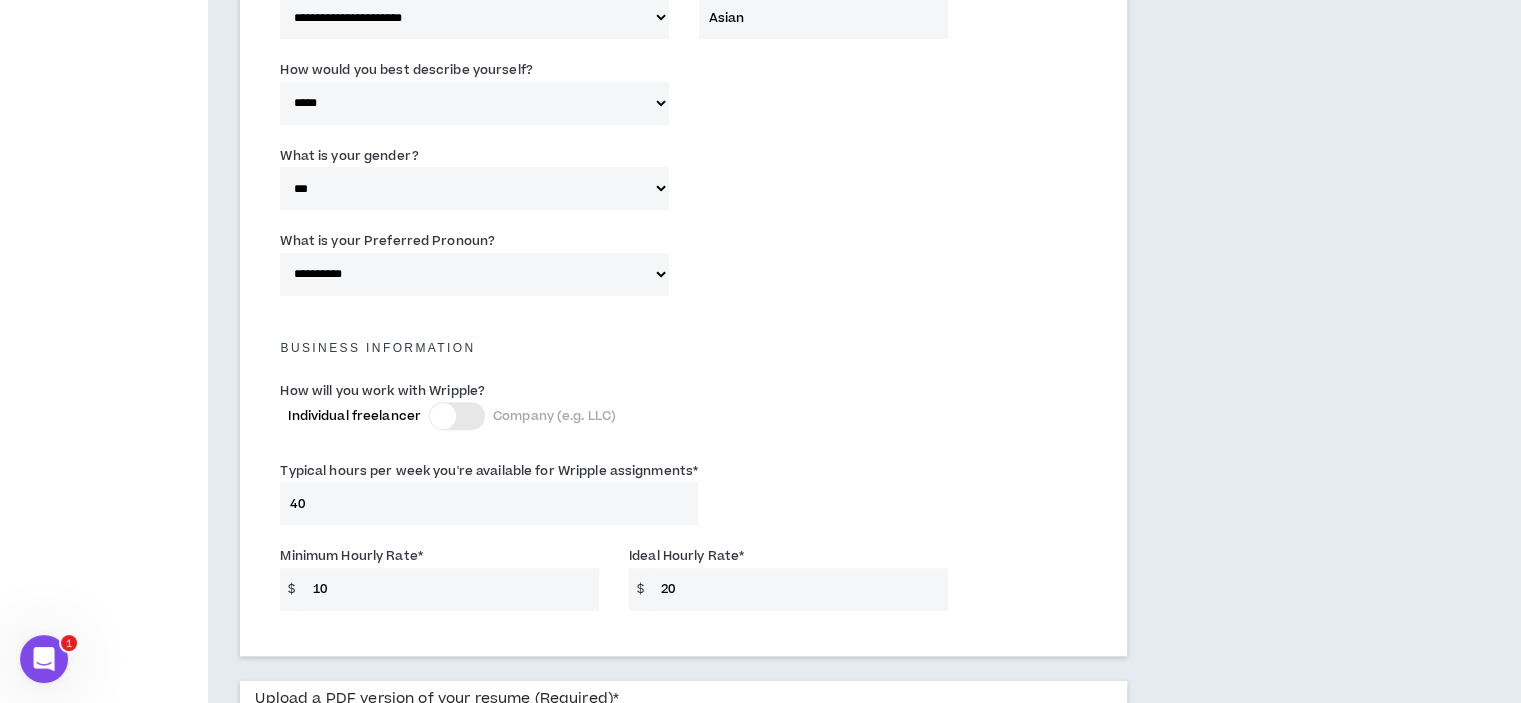 scroll, scrollTop: 1100, scrollLeft: 0, axis: vertical 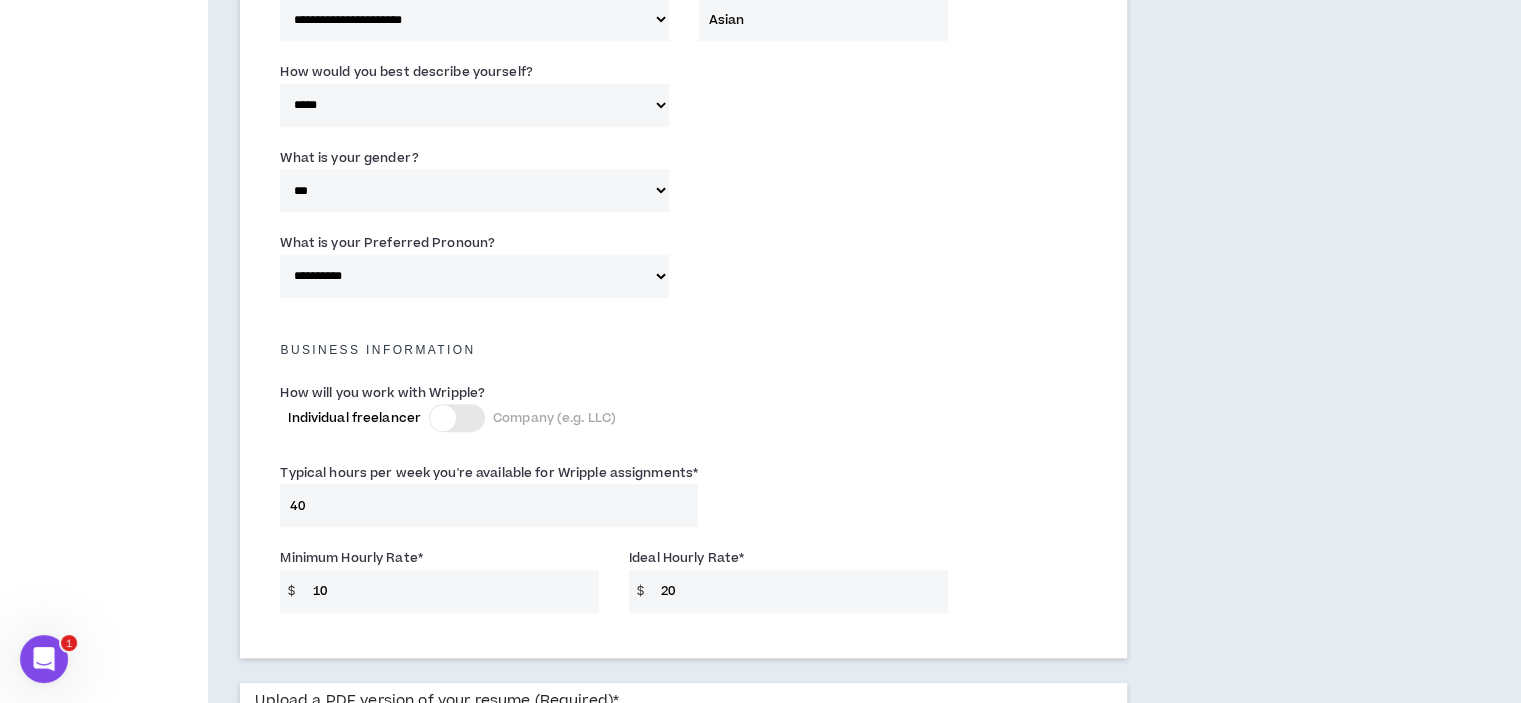 drag, startPoint x: 714, startPoint y: 599, endPoint x: 616, endPoint y: 589, distance: 98.50888 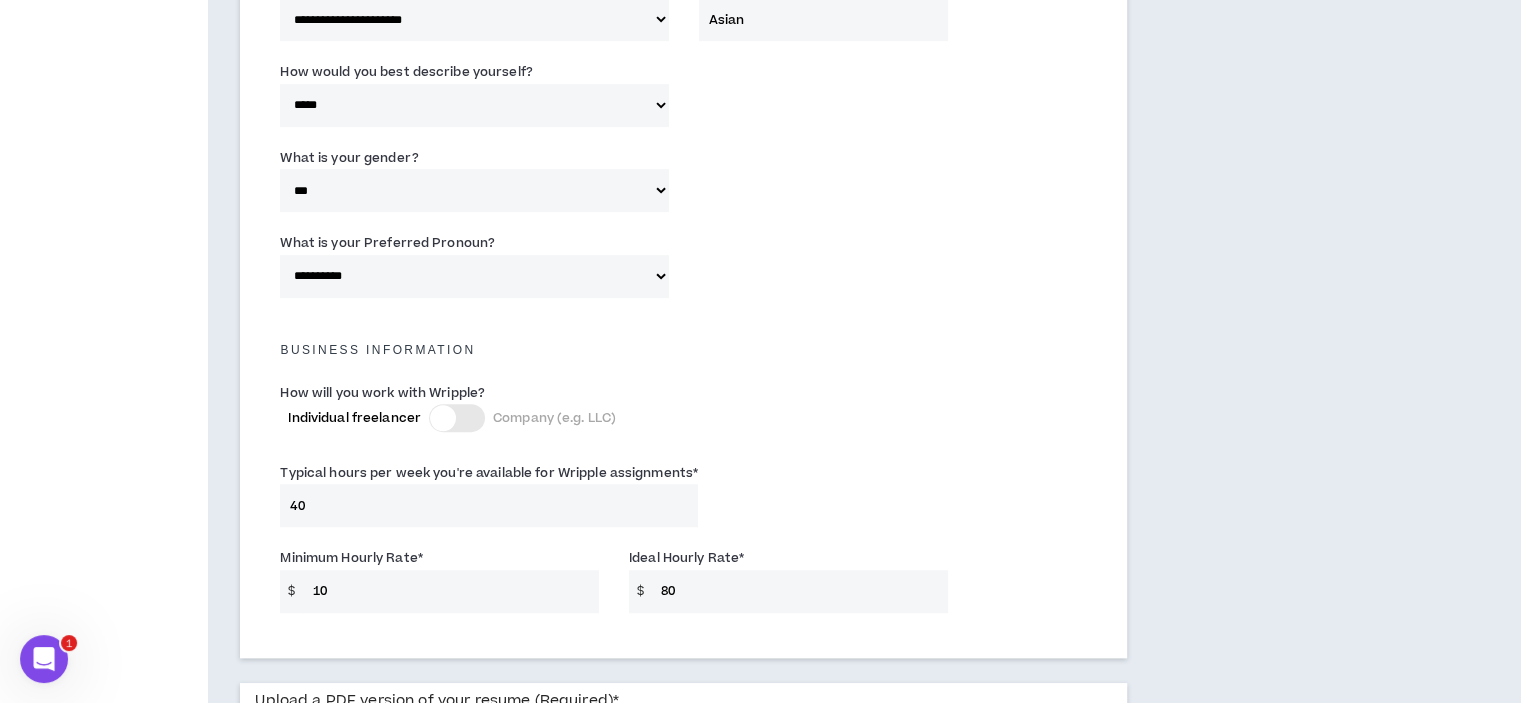 type on "80" 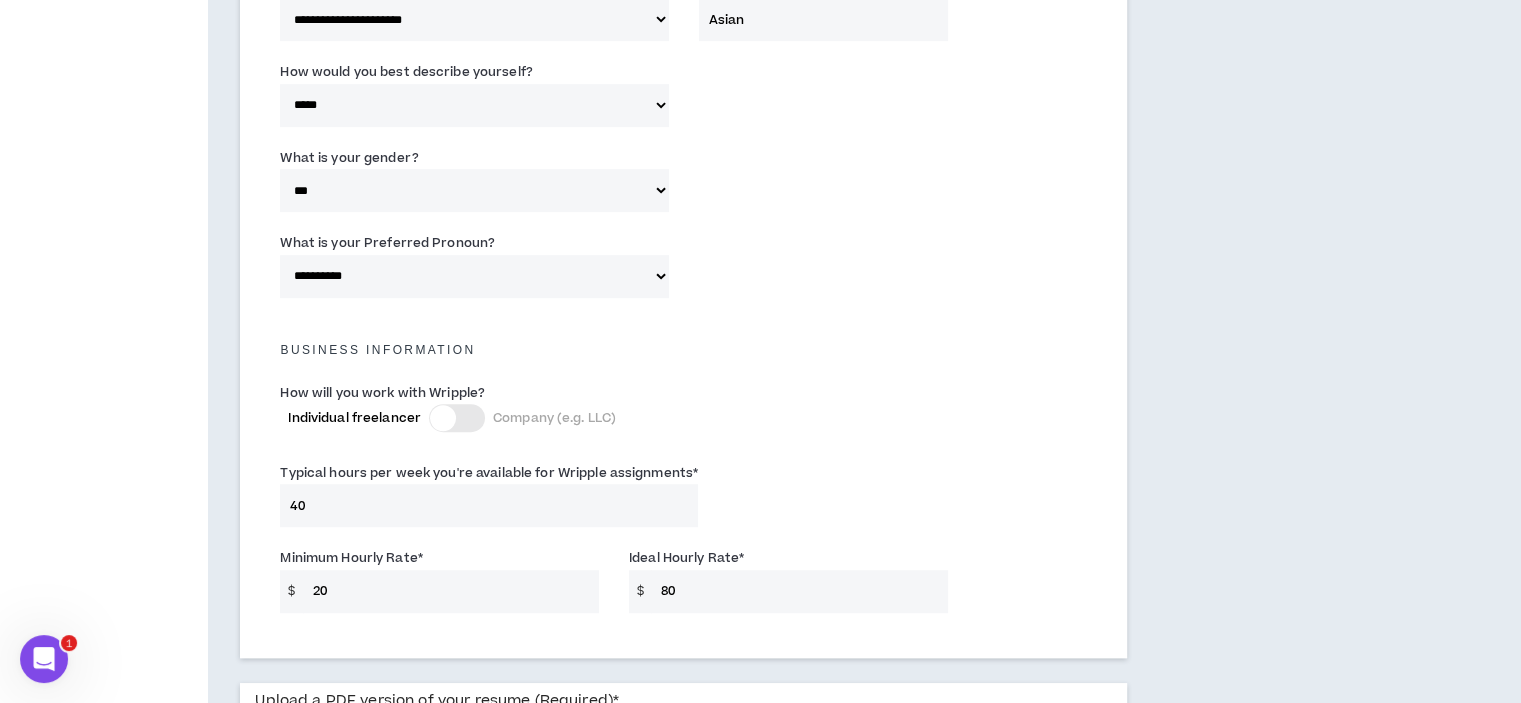type on "2" 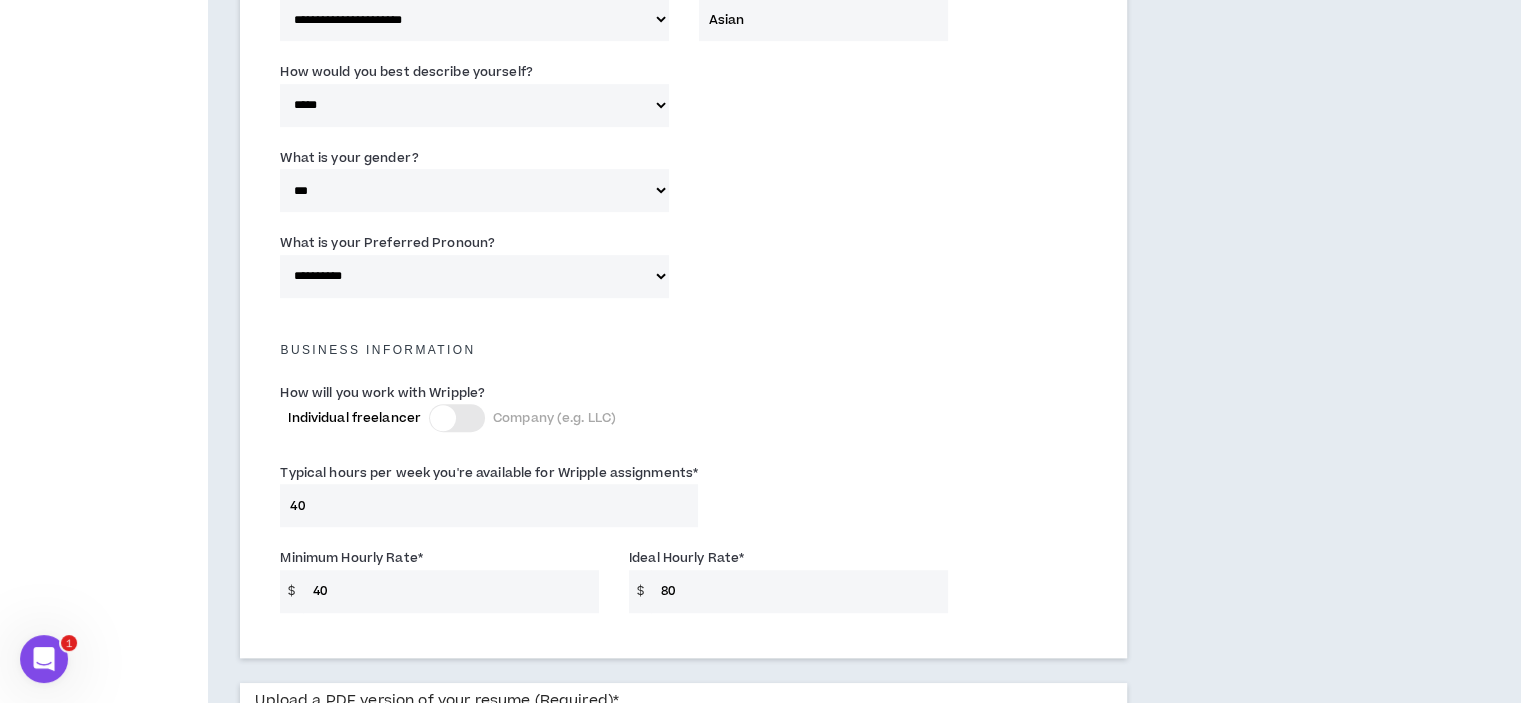 type on "40" 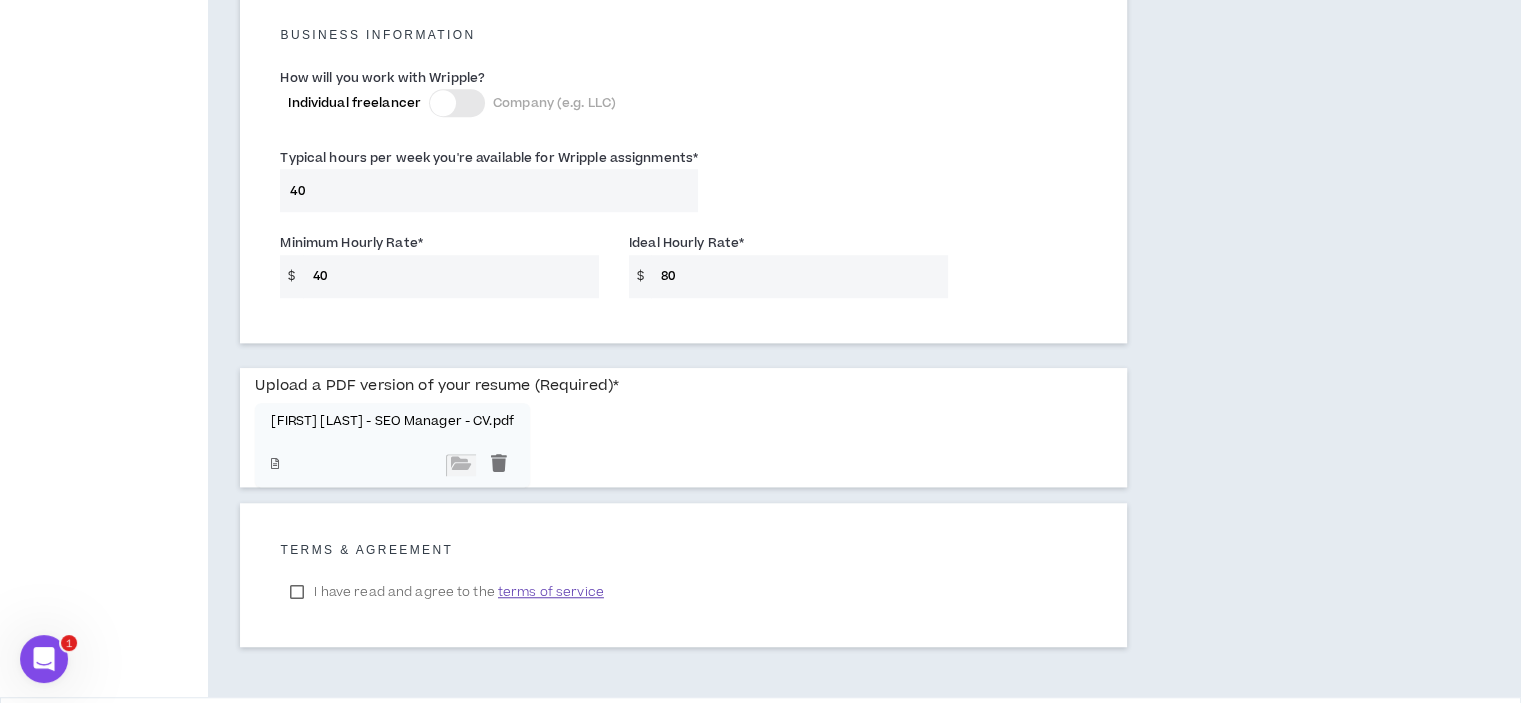 scroll, scrollTop: 1486, scrollLeft: 0, axis: vertical 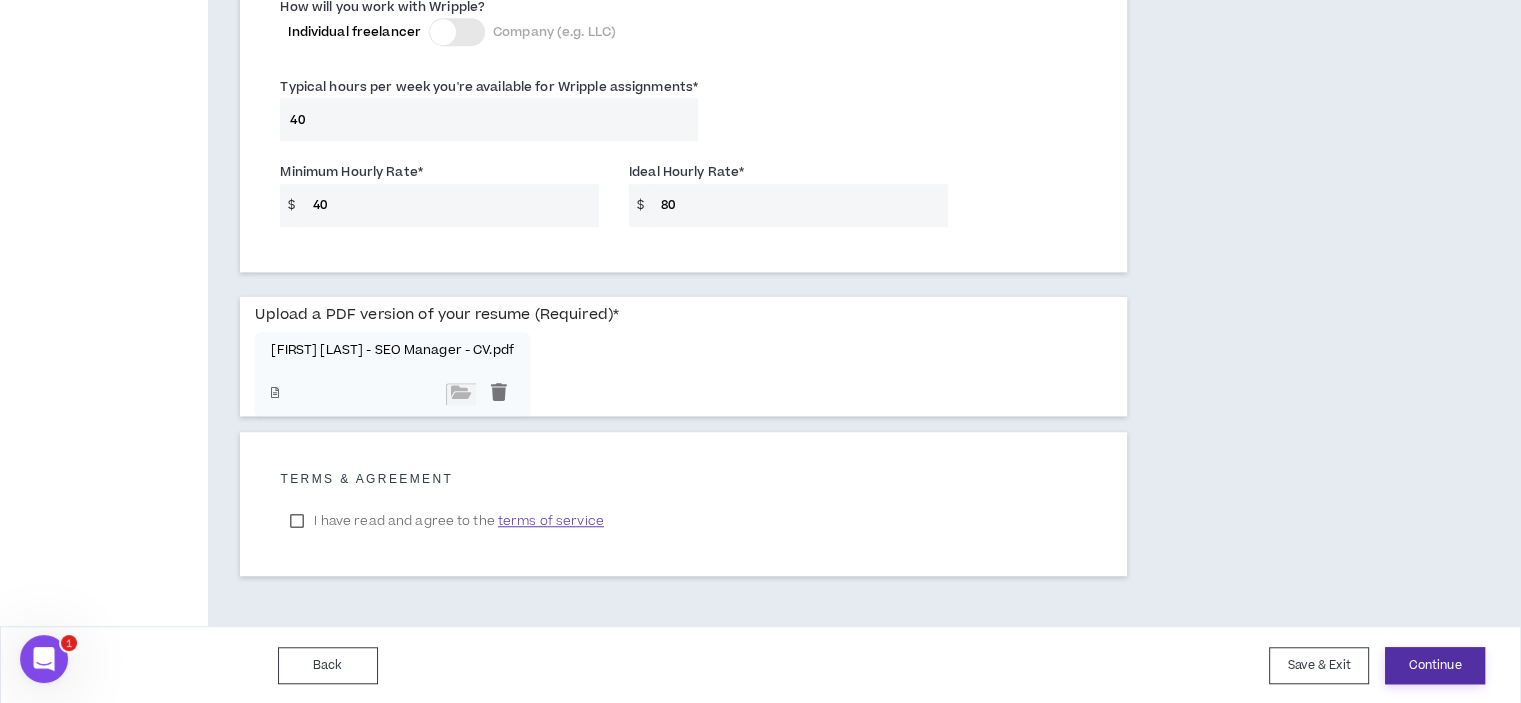 click on "Continue" at bounding box center (1435, 665) 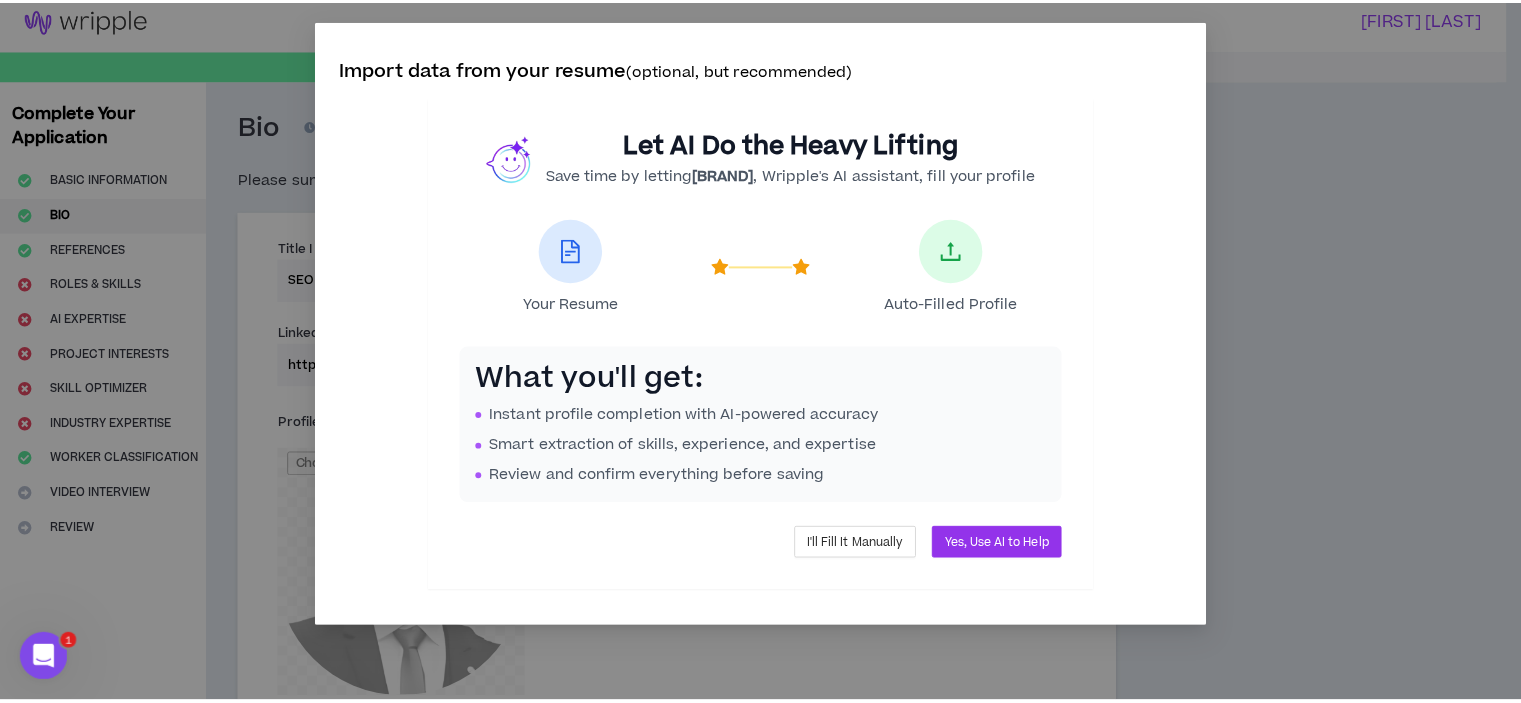 scroll, scrollTop: 0, scrollLeft: 0, axis: both 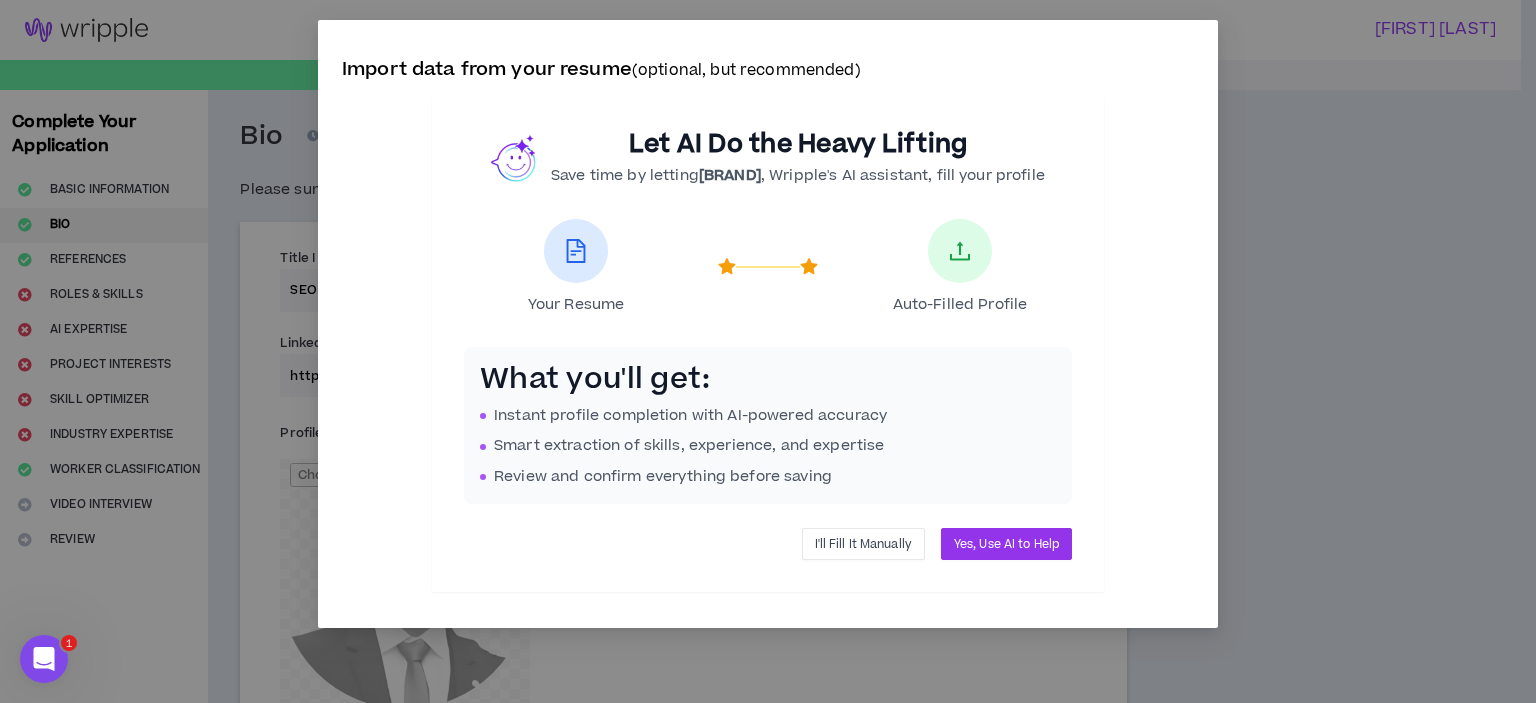 click on "I'll Fill It Manually" at bounding box center [863, 544] 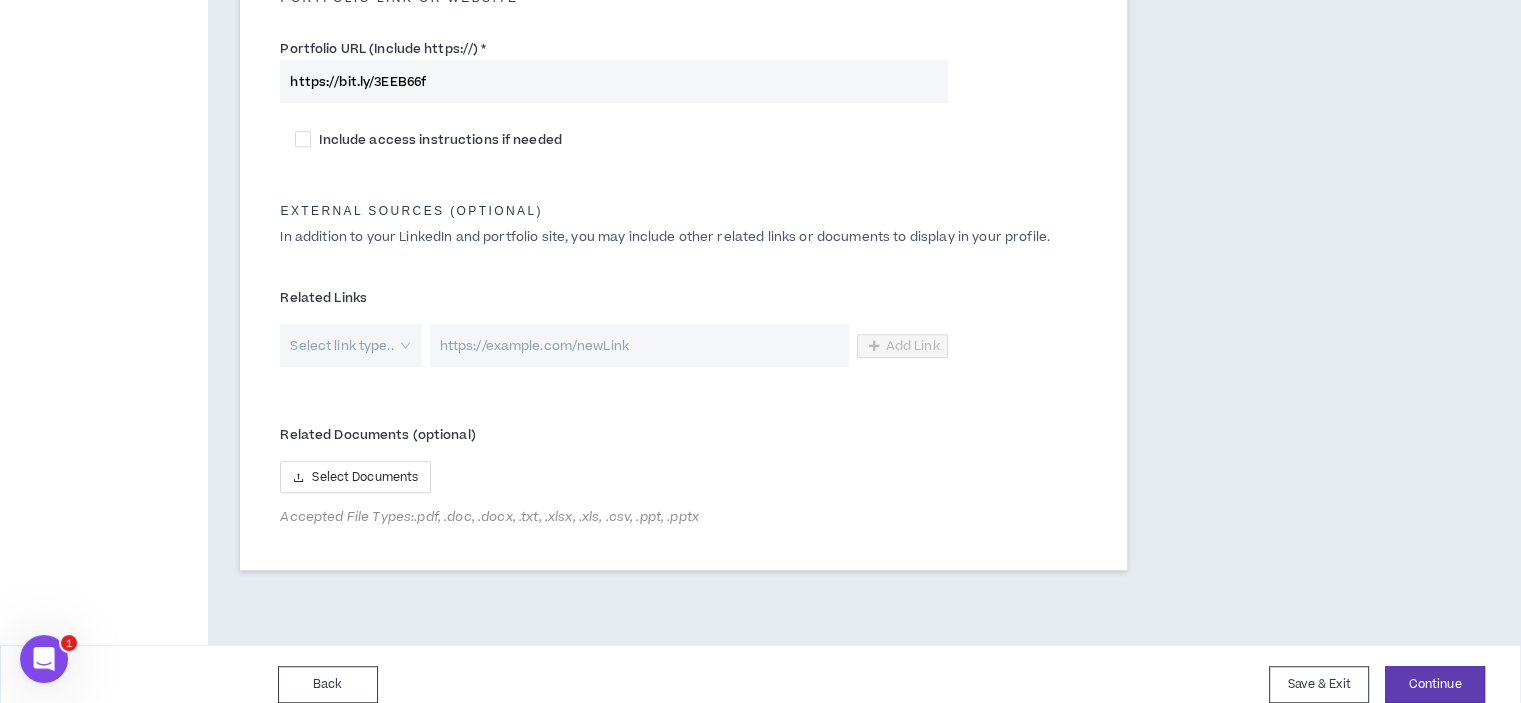 scroll, scrollTop: 1062, scrollLeft: 0, axis: vertical 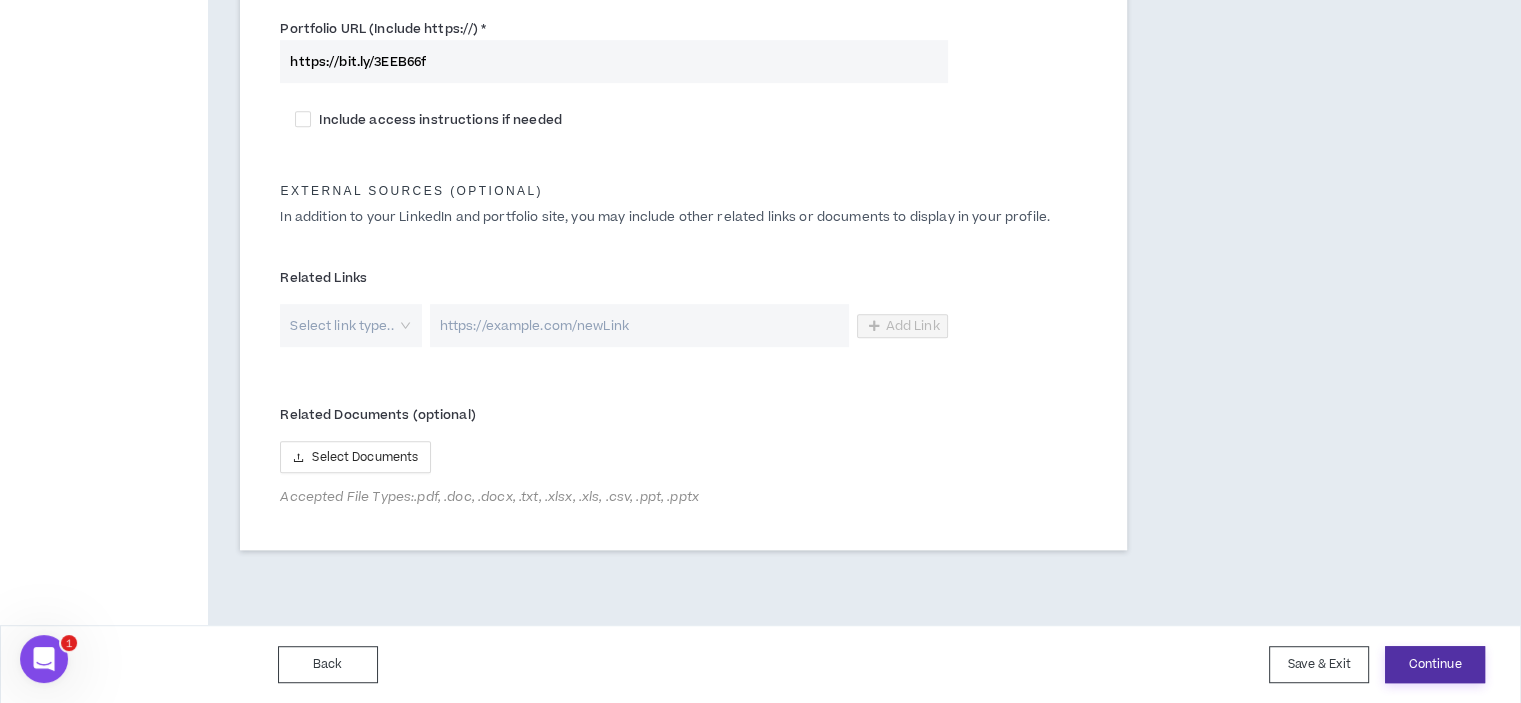 click on "Continue" at bounding box center [1435, 664] 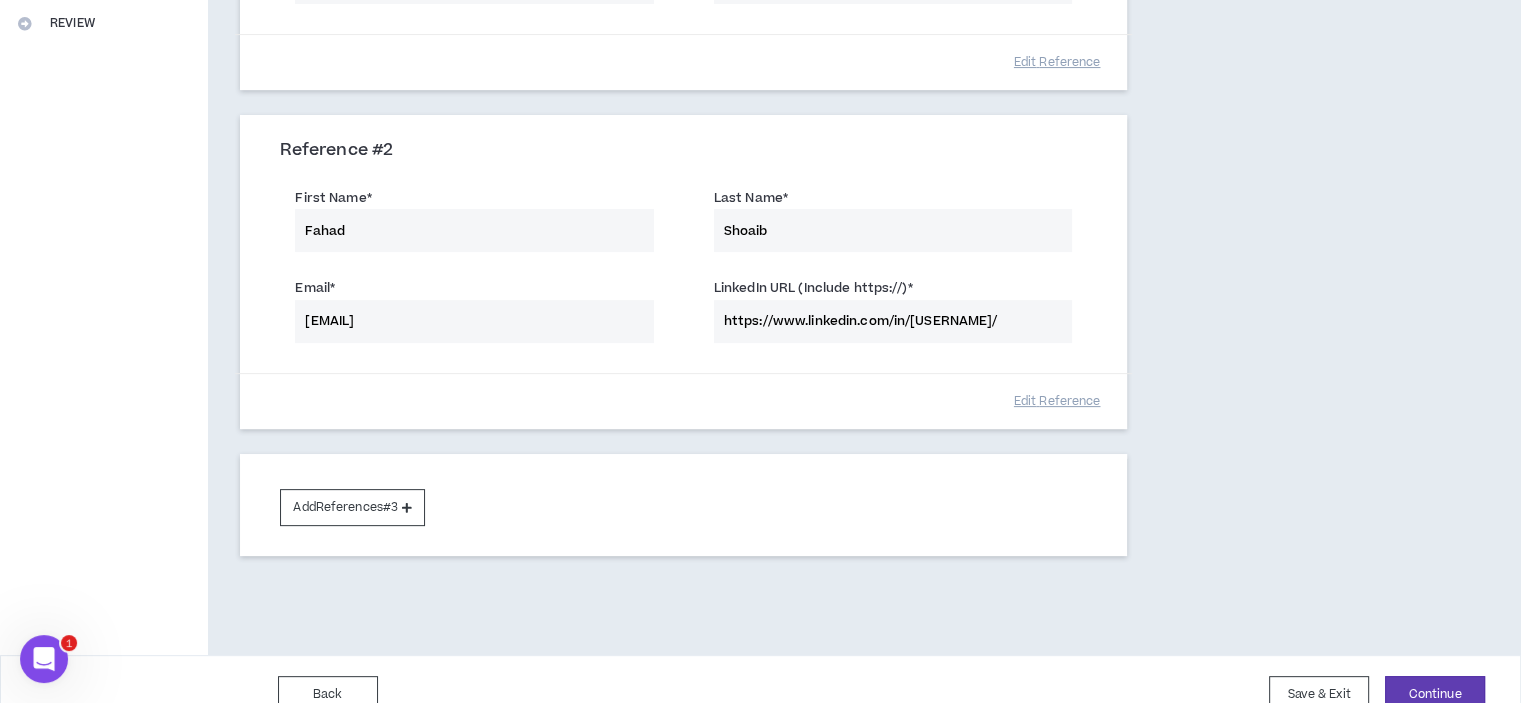 scroll, scrollTop: 544, scrollLeft: 0, axis: vertical 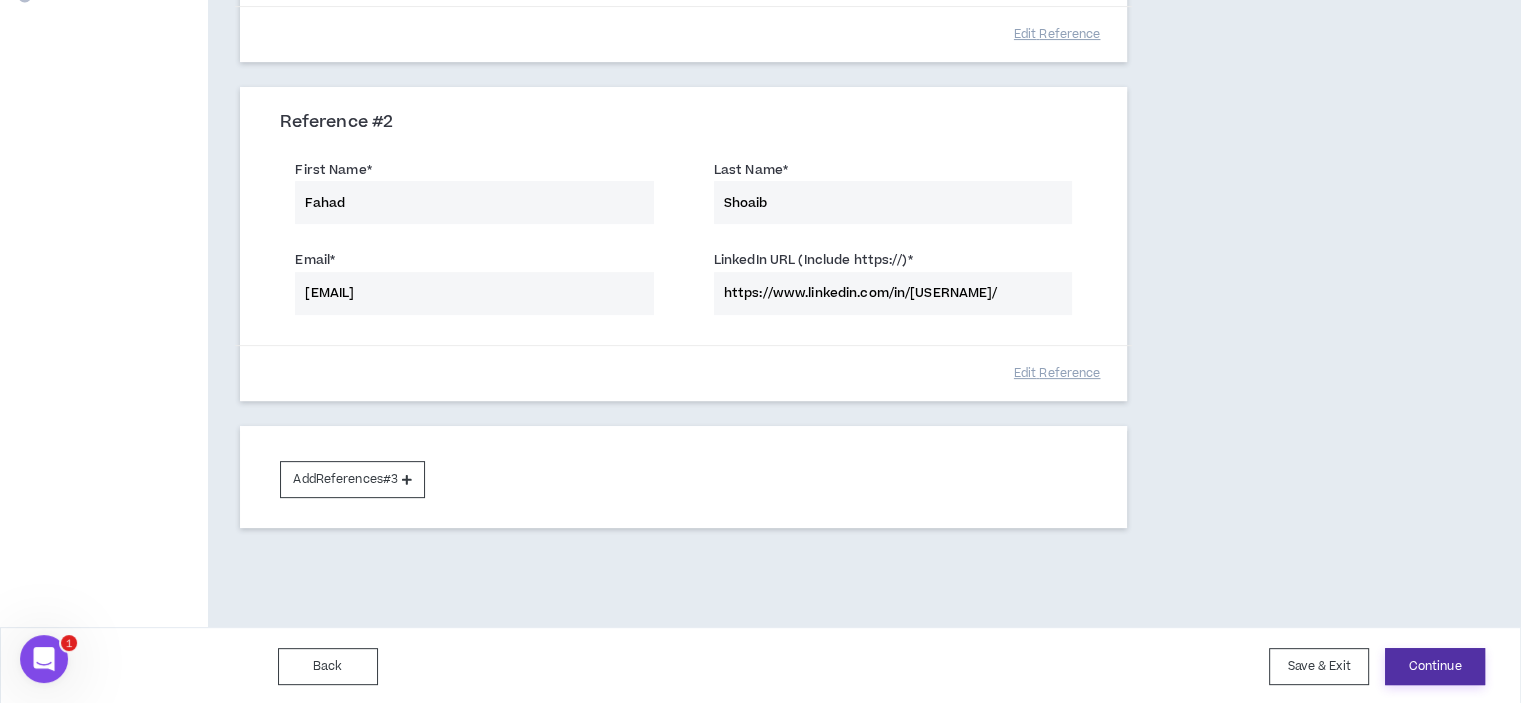 click on "Continue" at bounding box center [1435, 666] 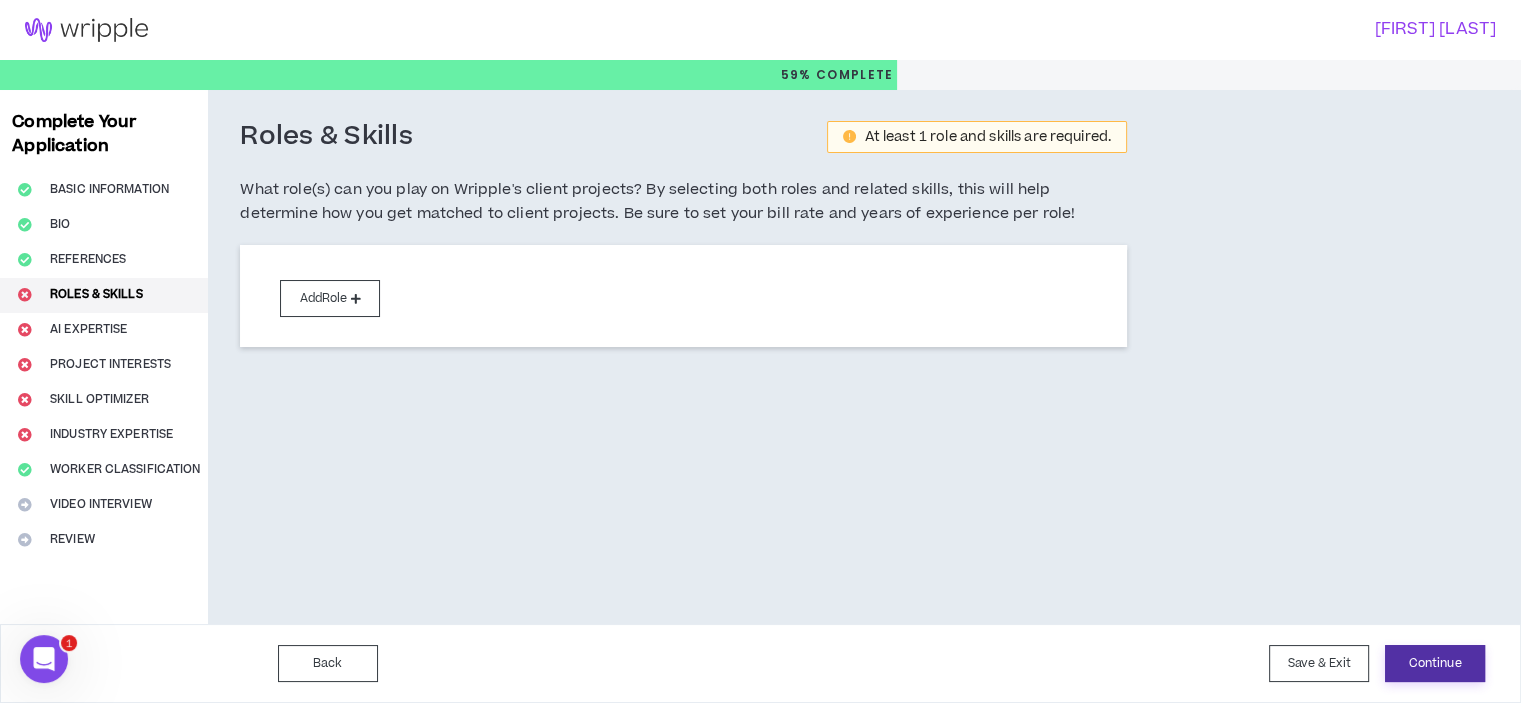scroll, scrollTop: 0, scrollLeft: 0, axis: both 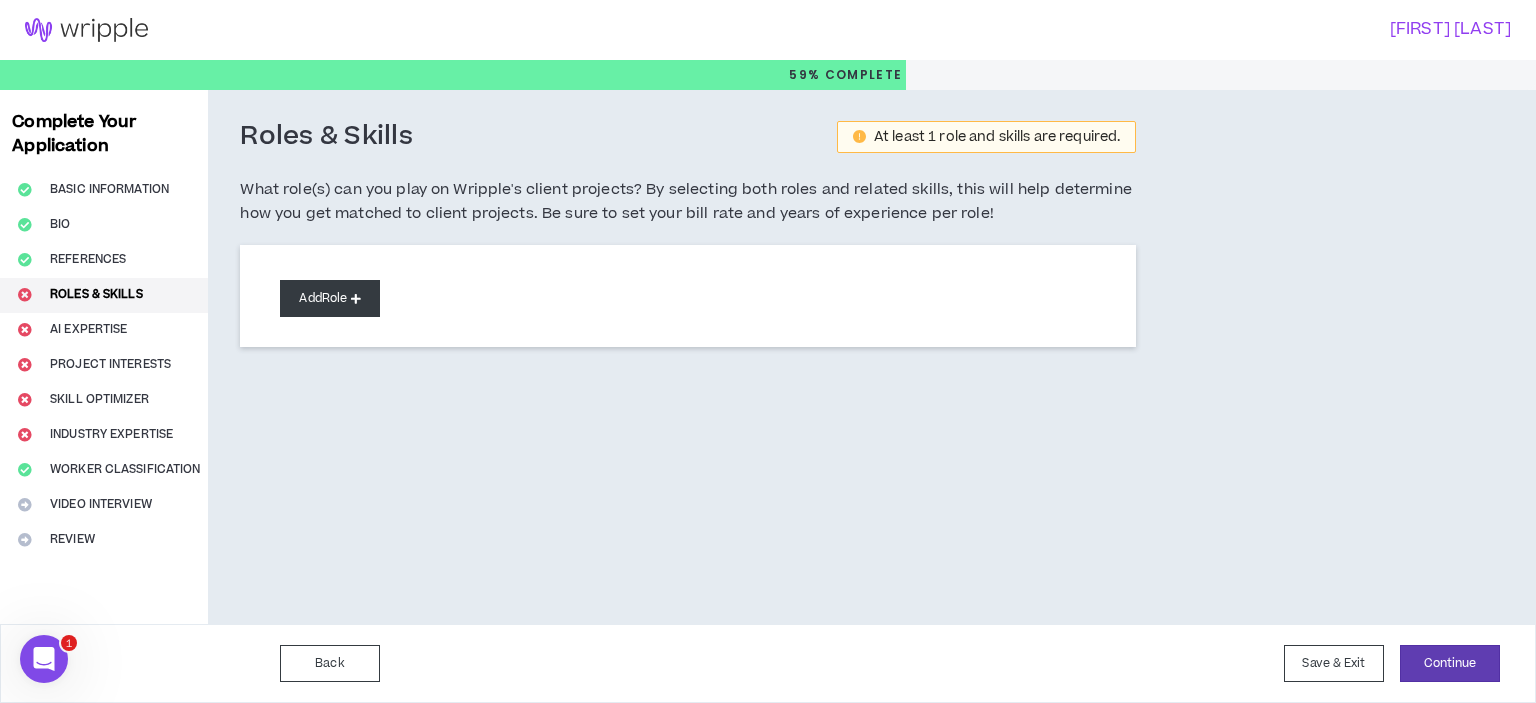 click on "Add  Role" at bounding box center [330, 298] 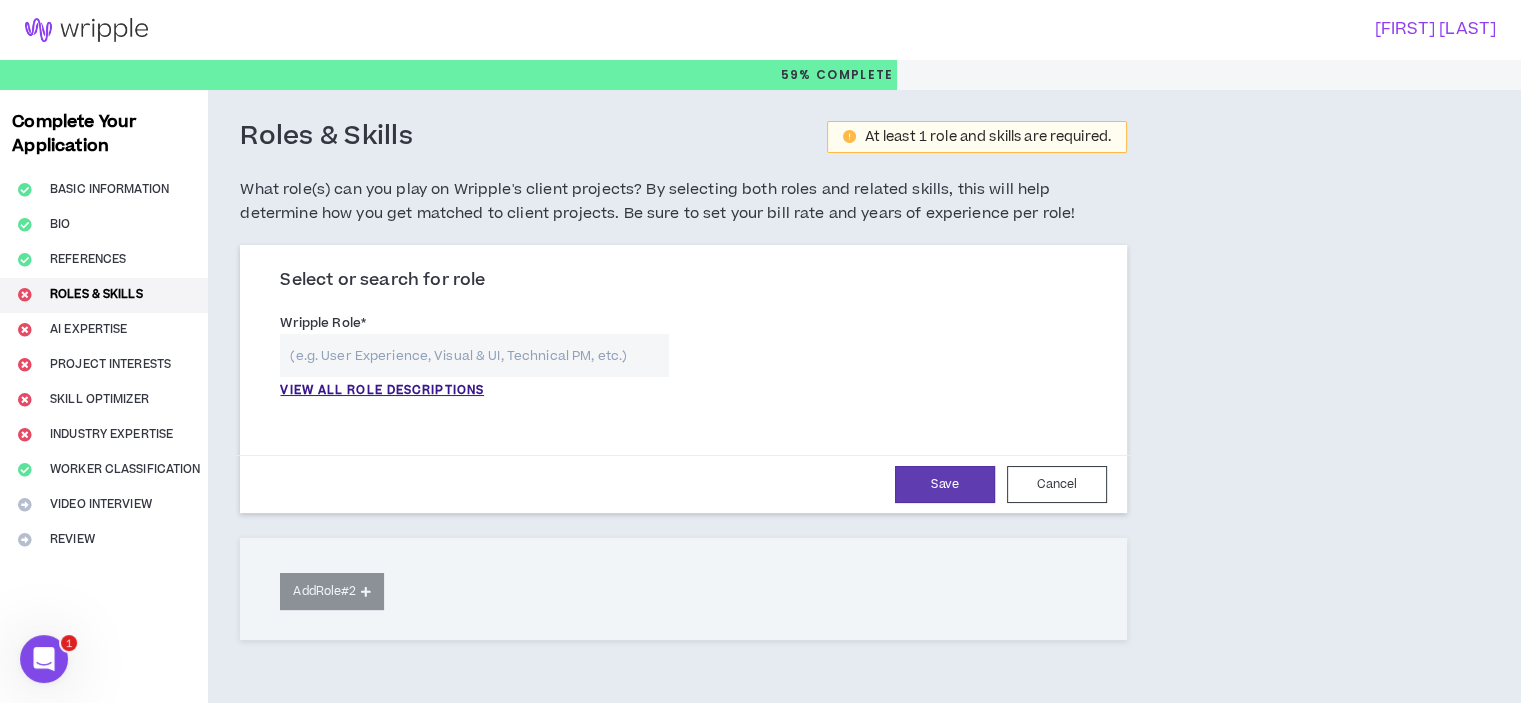 click at bounding box center [474, 355] 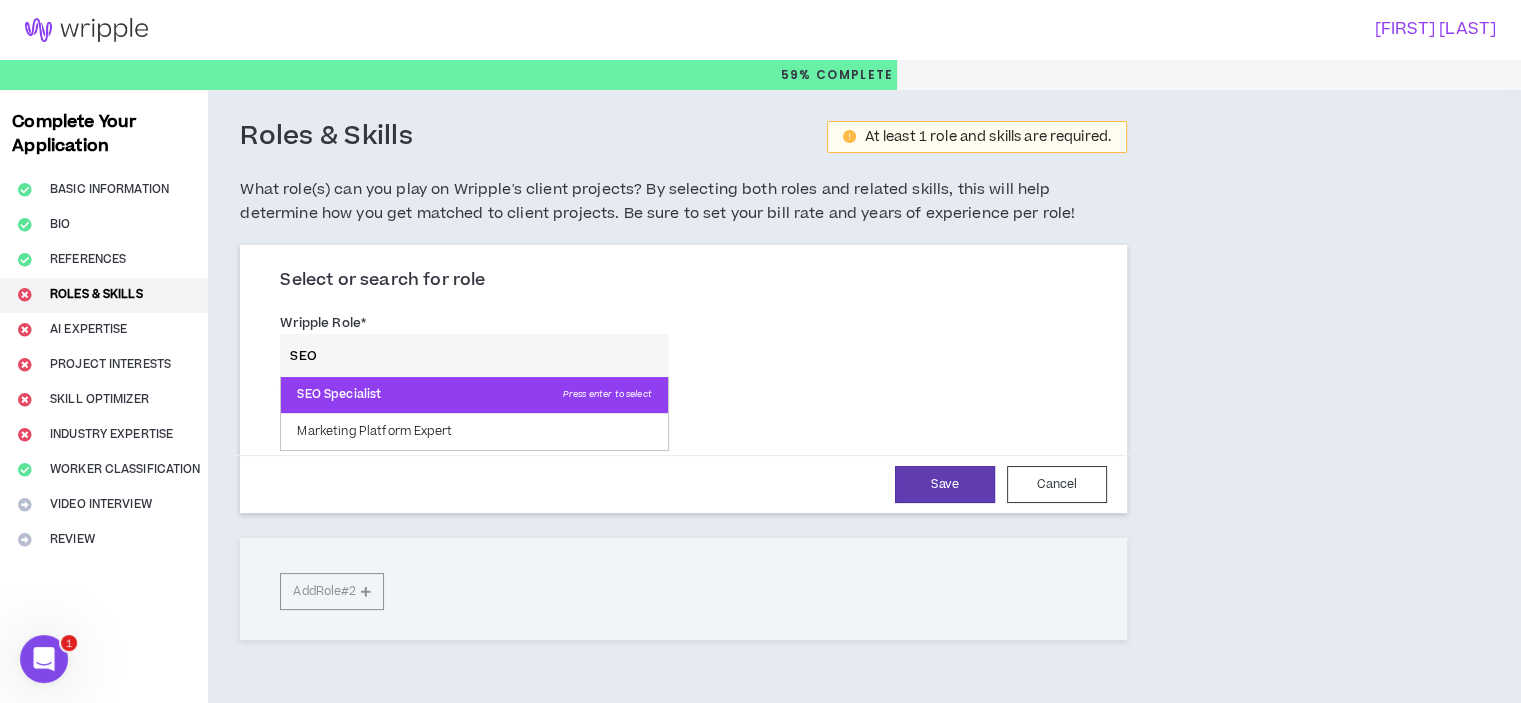 click on "SEO Specialist Press enter to select" at bounding box center (474, 395) 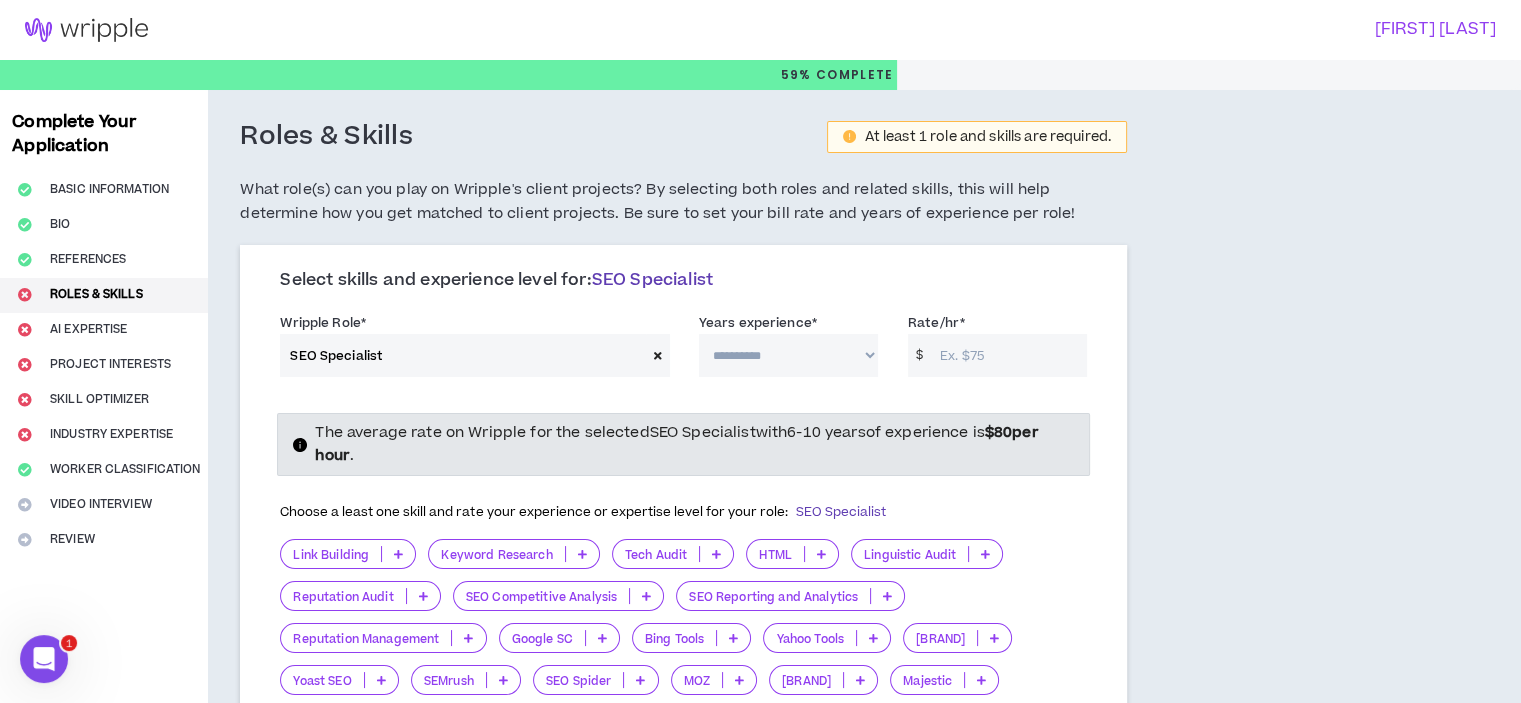 click on "**********" at bounding box center (788, 355) 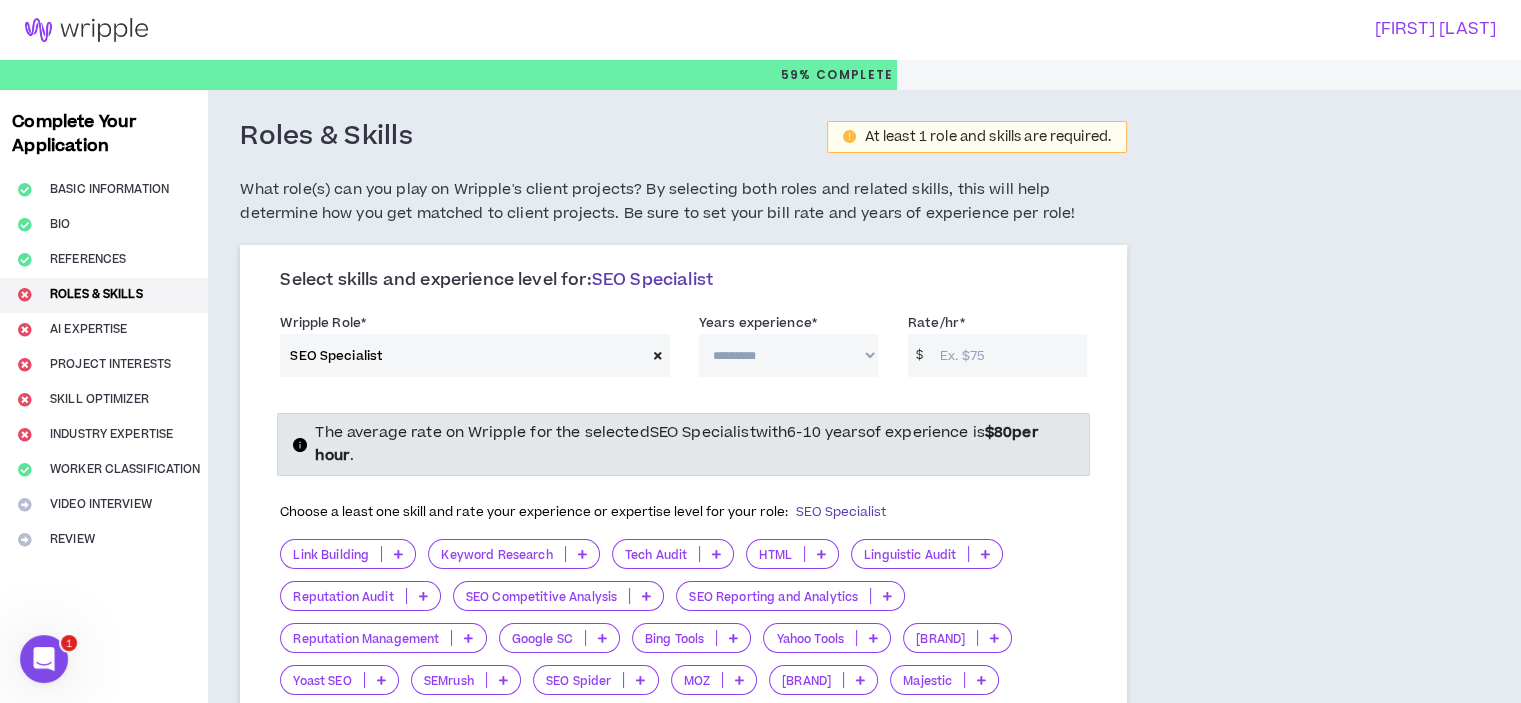 click on "**********" at bounding box center (788, 355) 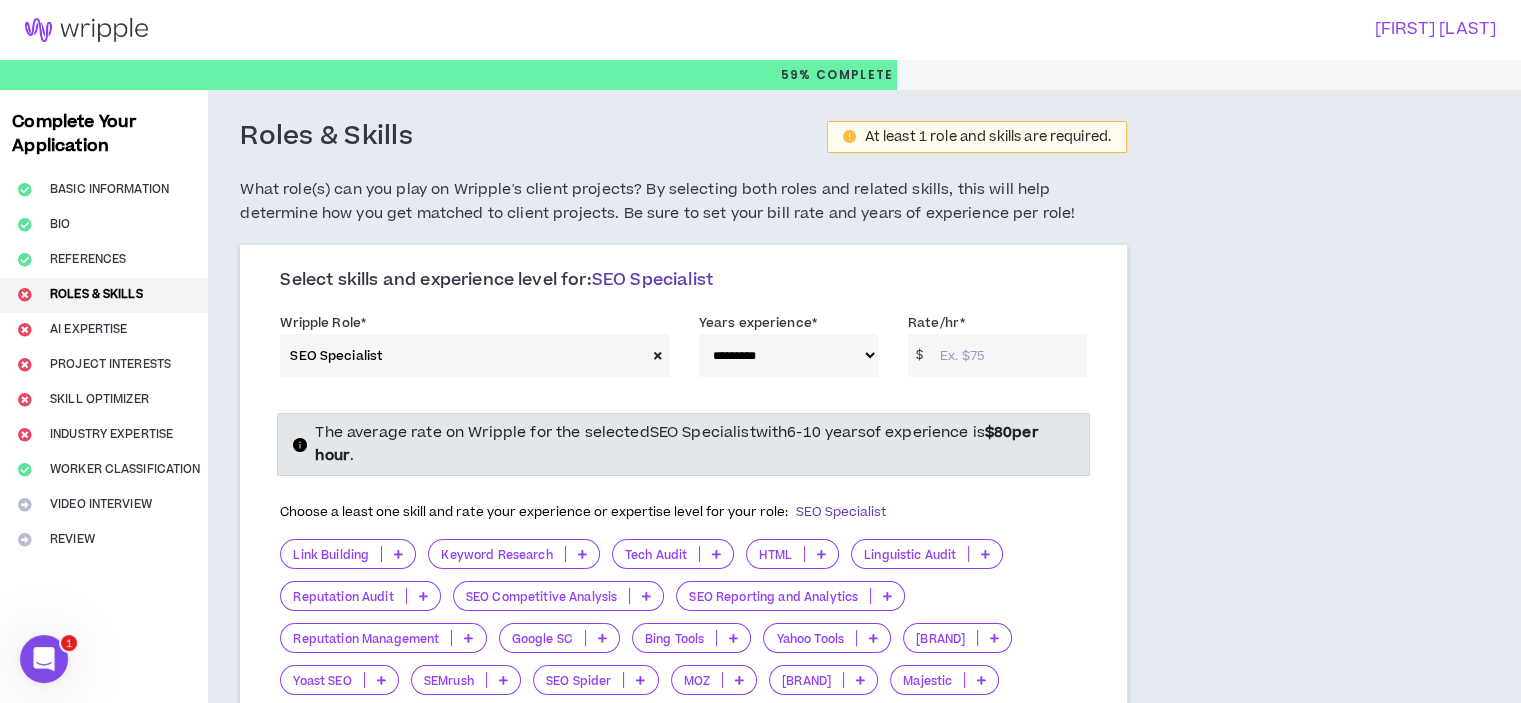 click on "Rate/hr  *" at bounding box center (1008, 355) 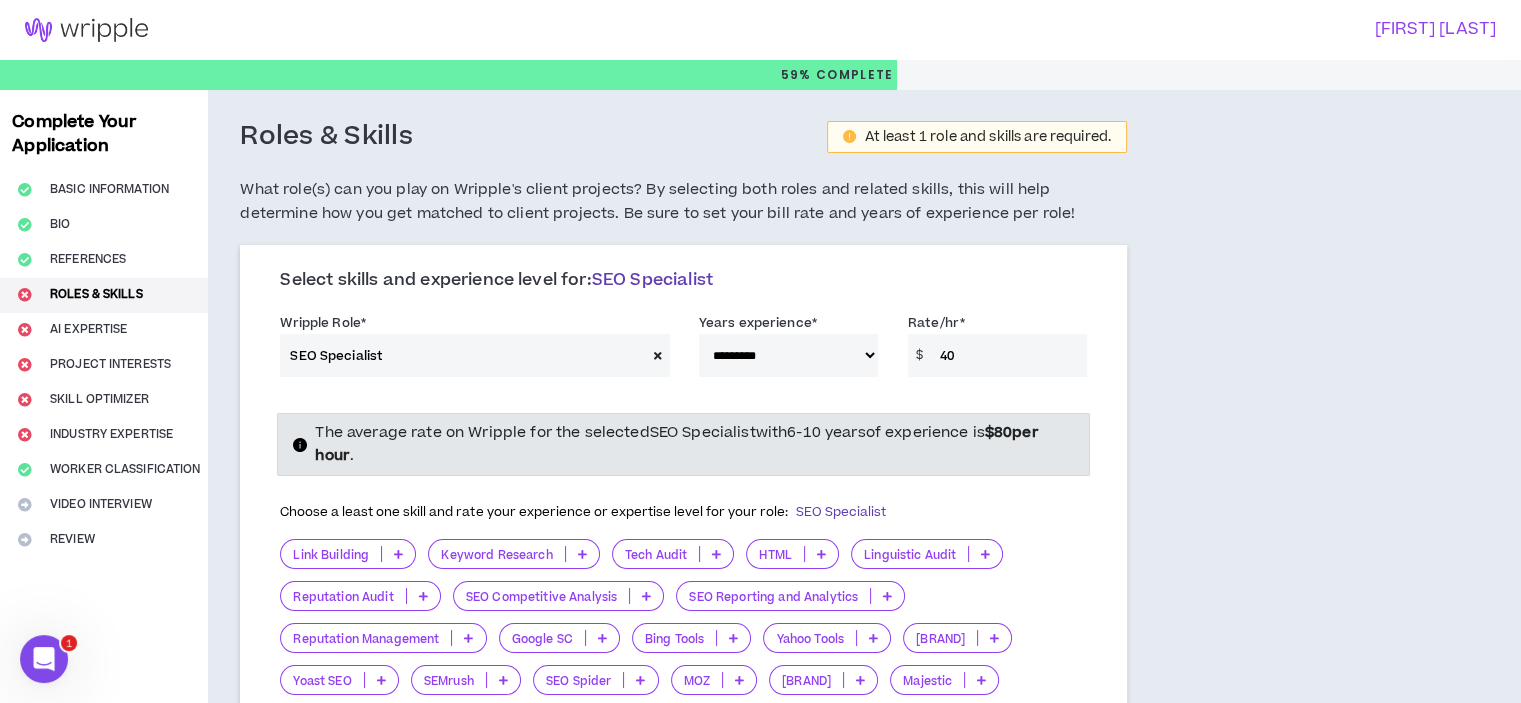 type on "40" 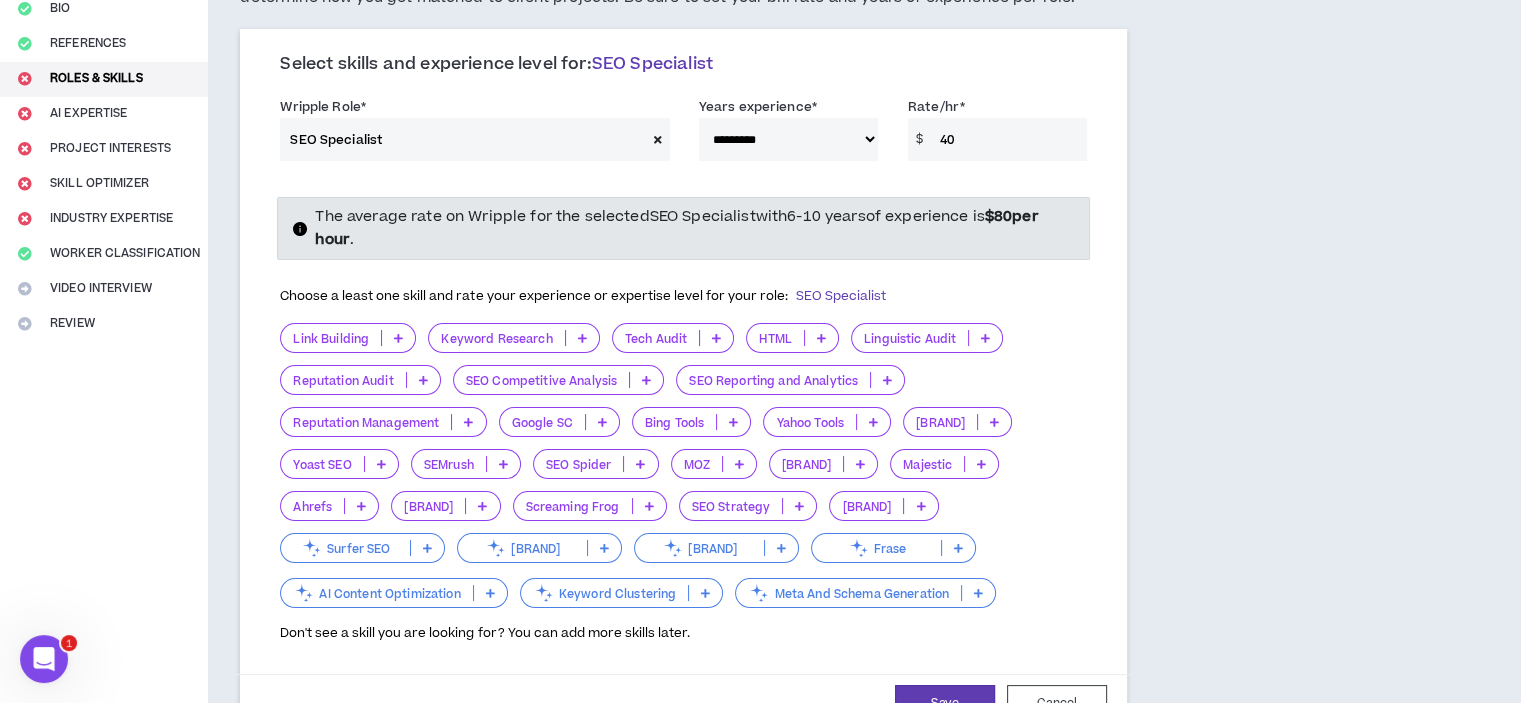 scroll, scrollTop: 200, scrollLeft: 0, axis: vertical 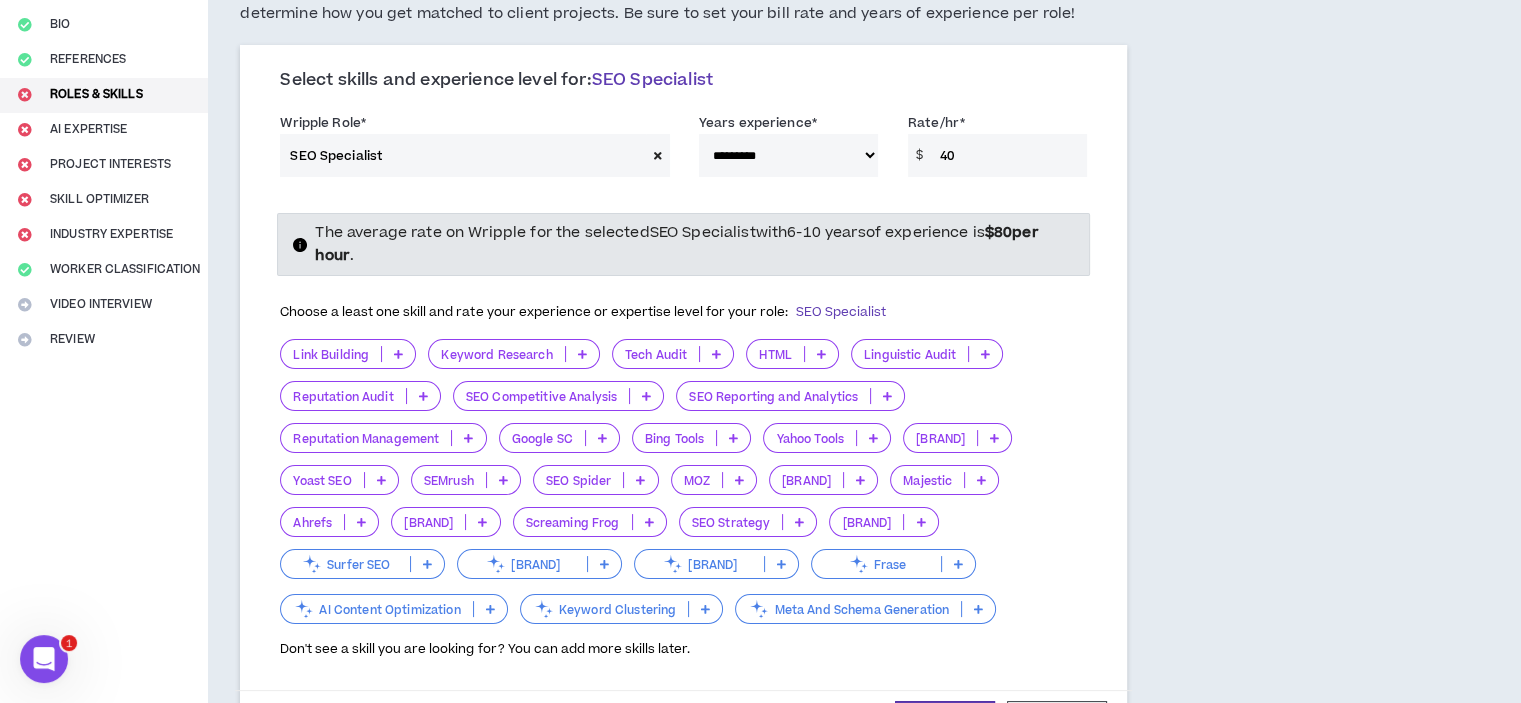 click at bounding box center [398, 354] 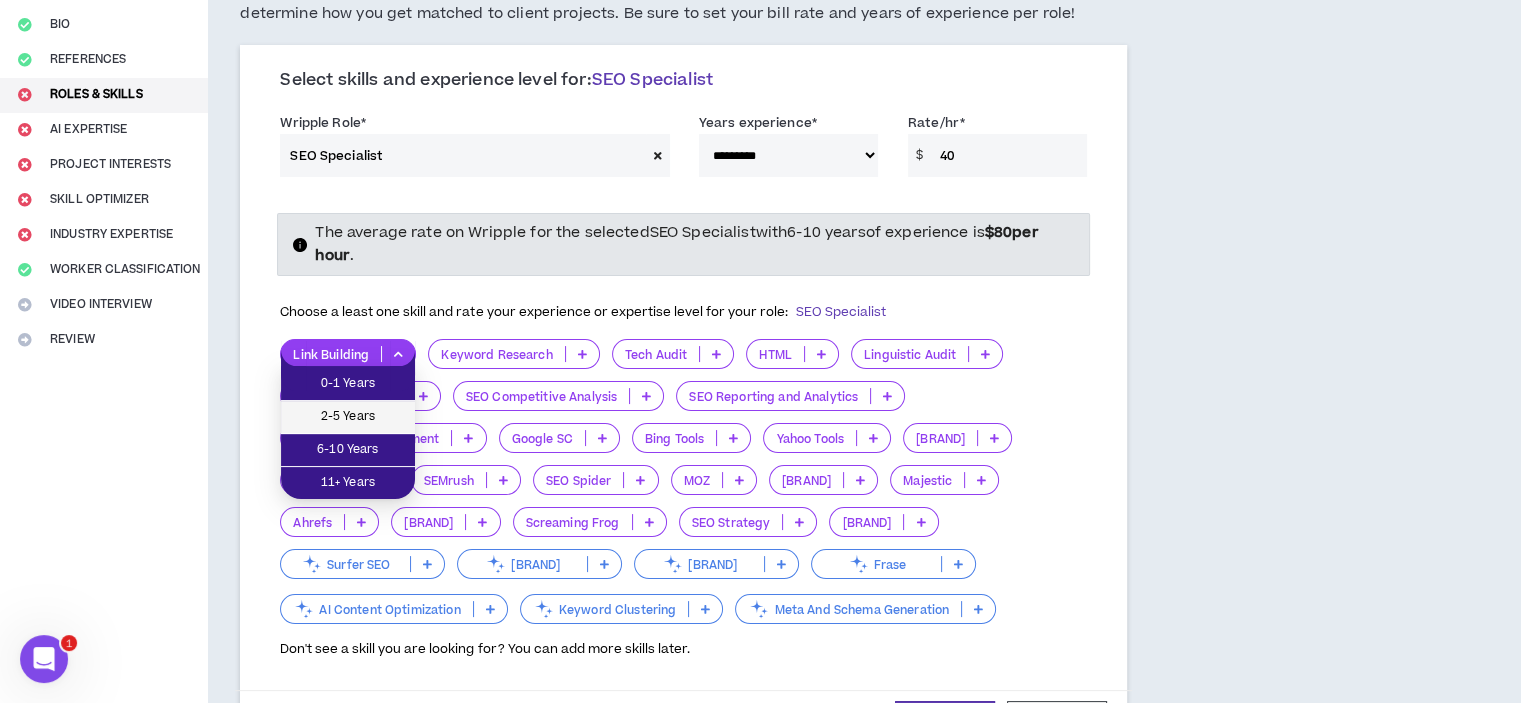 click on "2-5 Years" at bounding box center (348, 417) 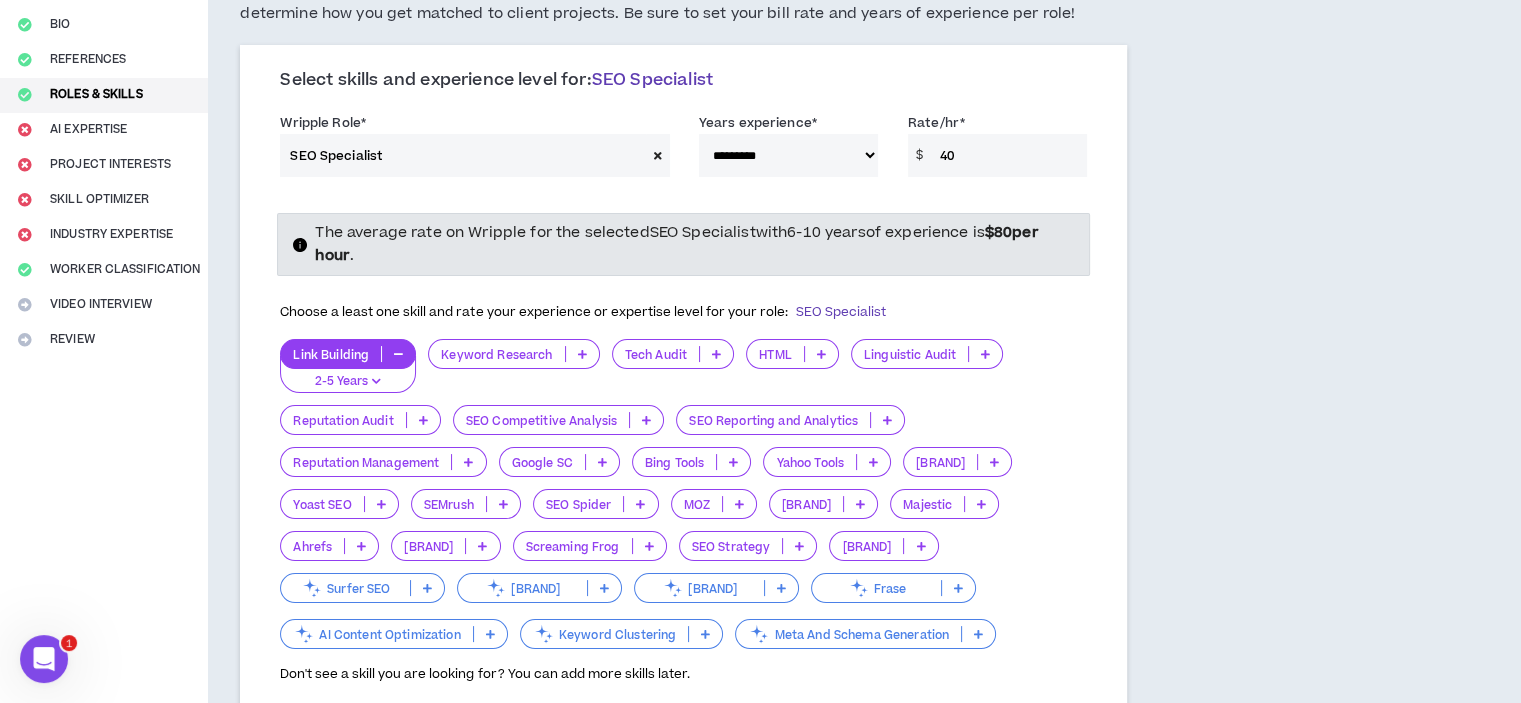 click at bounding box center [582, 354] 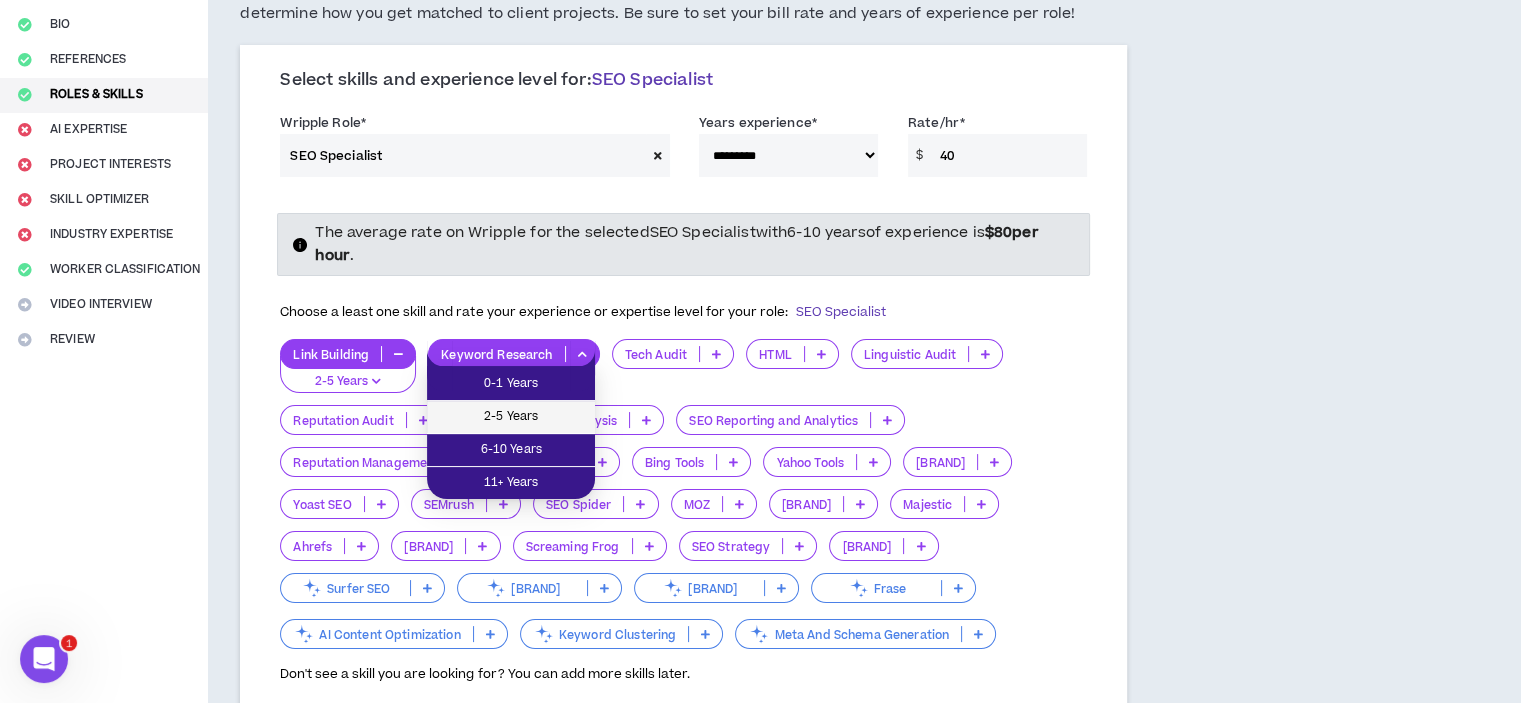 click on "2-5 Years" at bounding box center (511, 417) 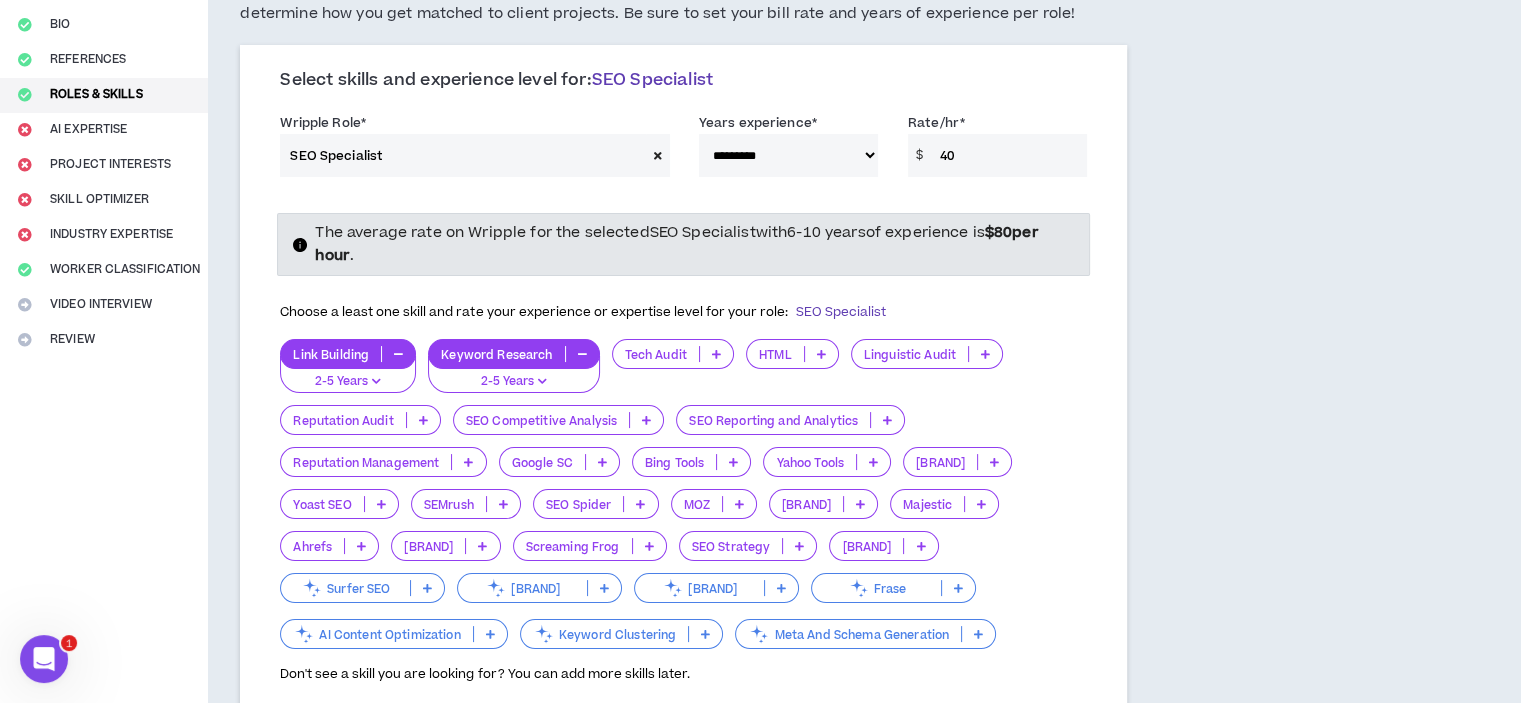 click at bounding box center (716, 354) 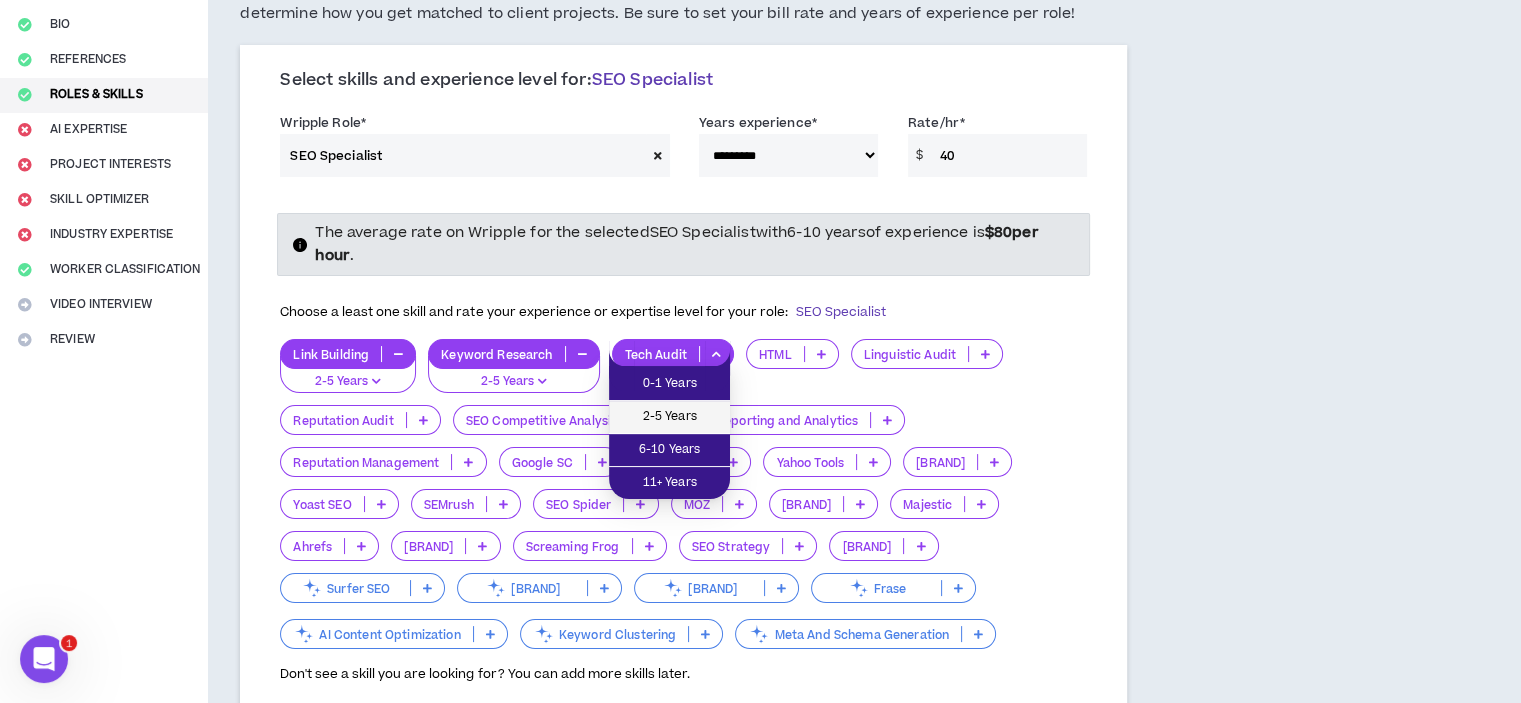 click on "2-5 Years" at bounding box center [669, 417] 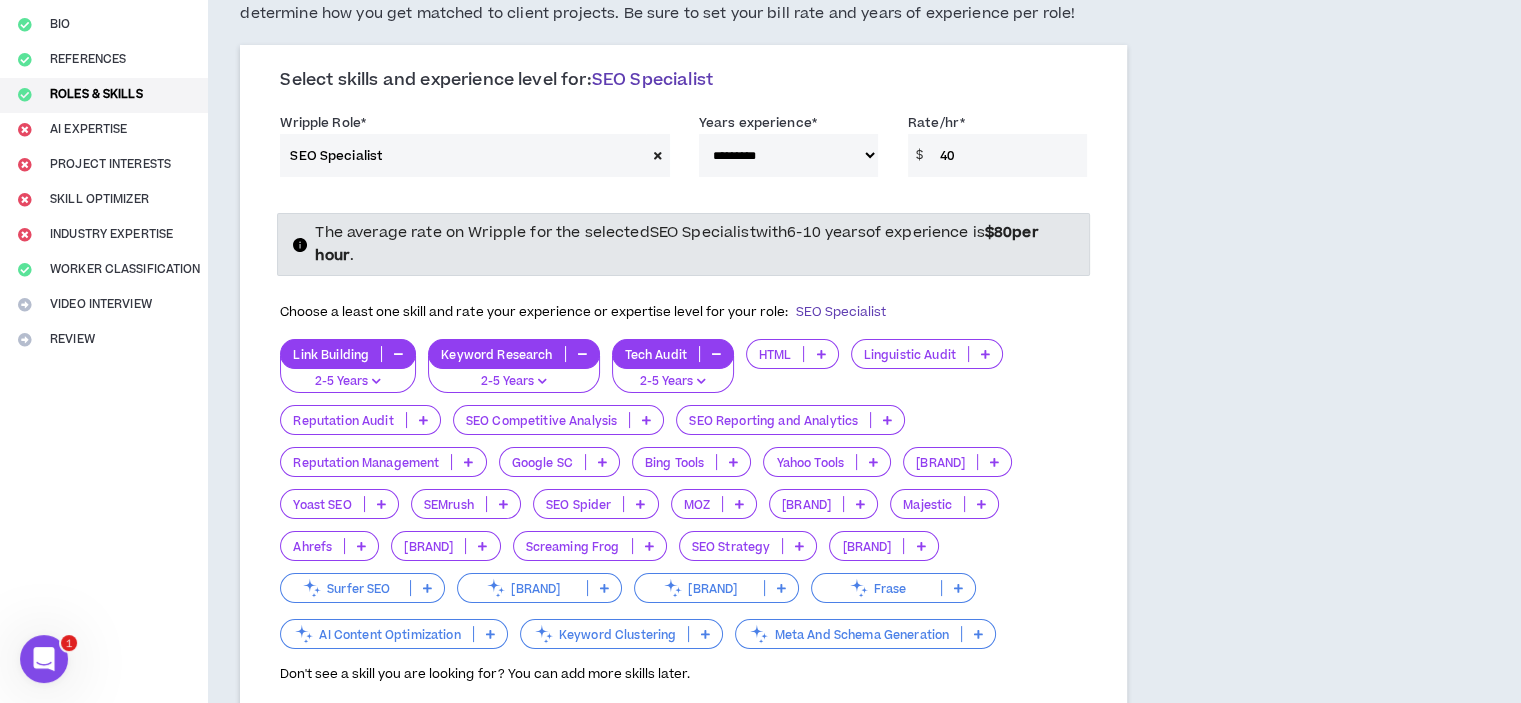 click at bounding box center [646, 420] 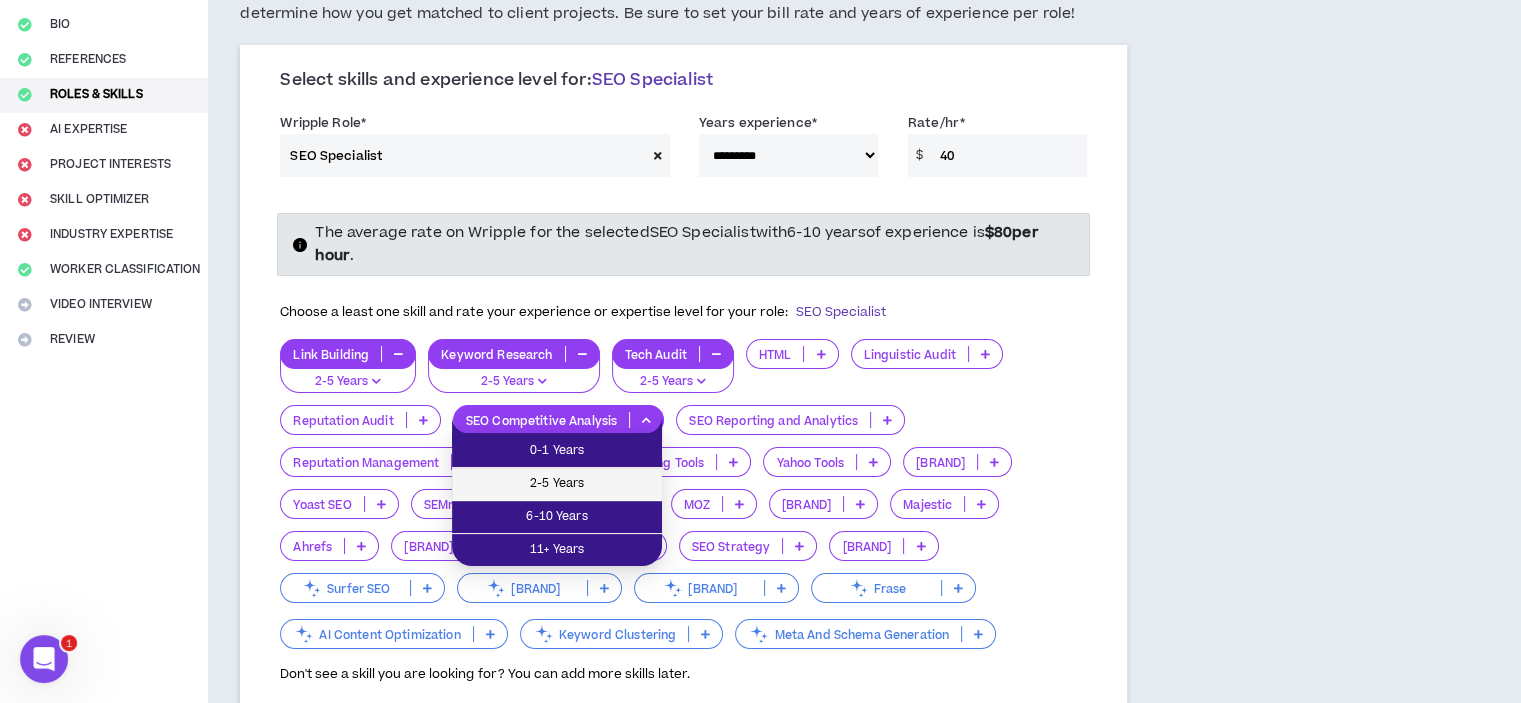 click on "2-5 Years" at bounding box center [557, 484] 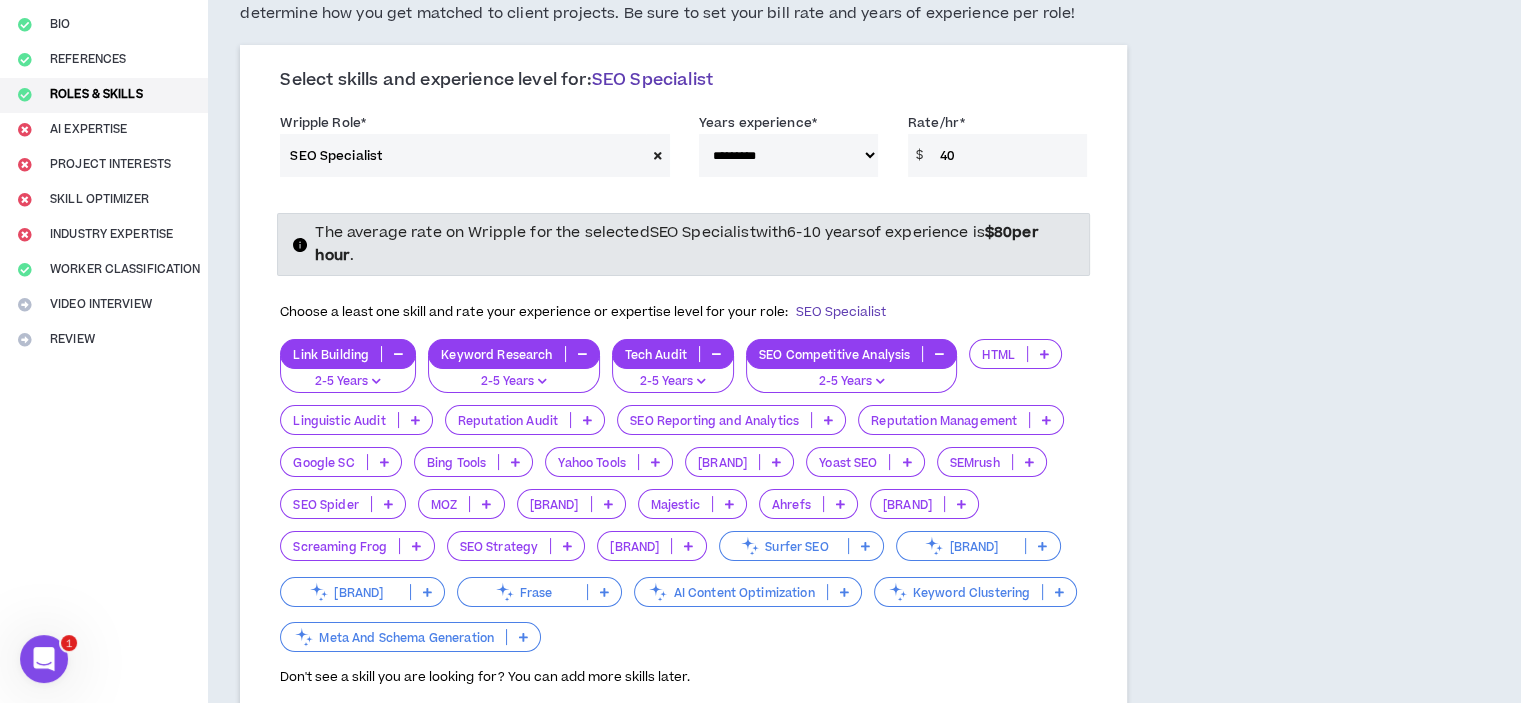 click at bounding box center (828, 420) 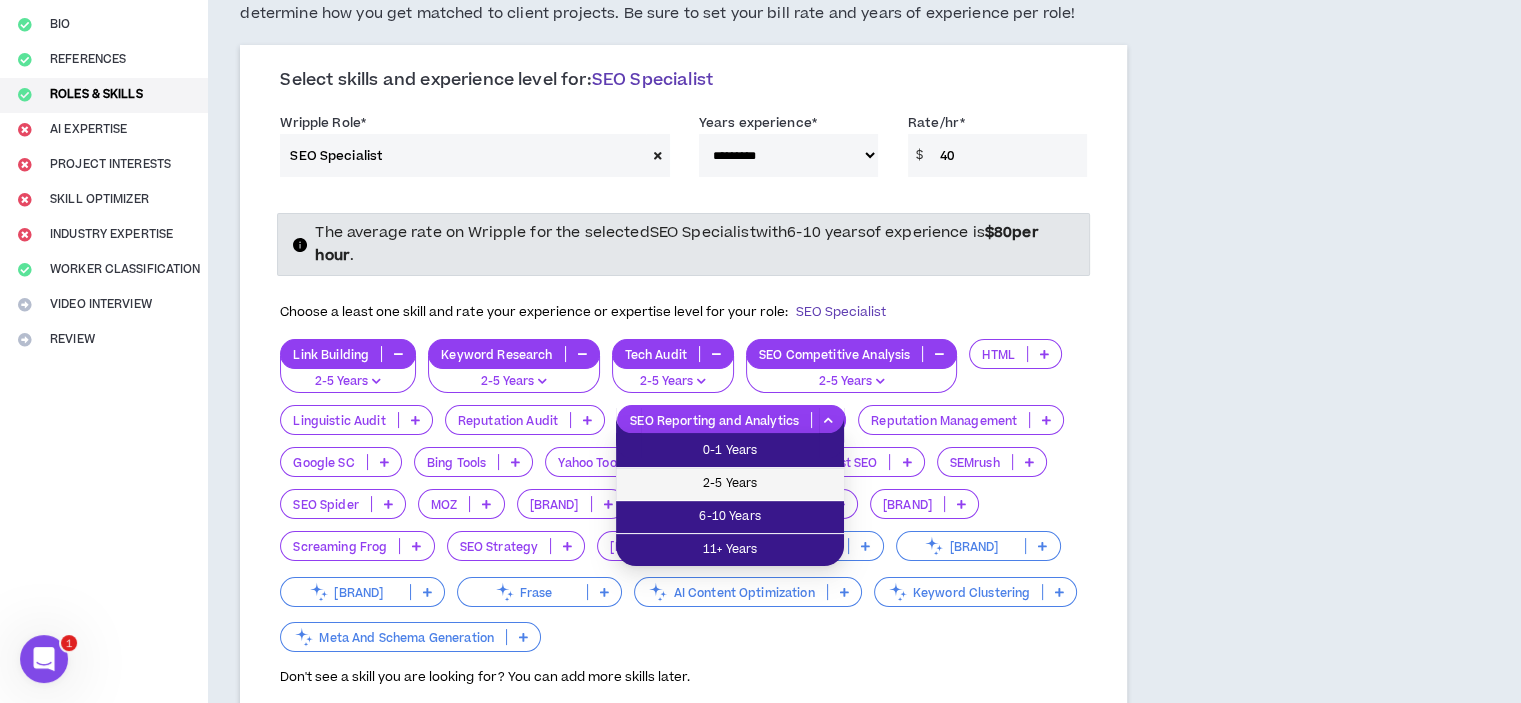 click on "2-5 Years" at bounding box center [730, 484] 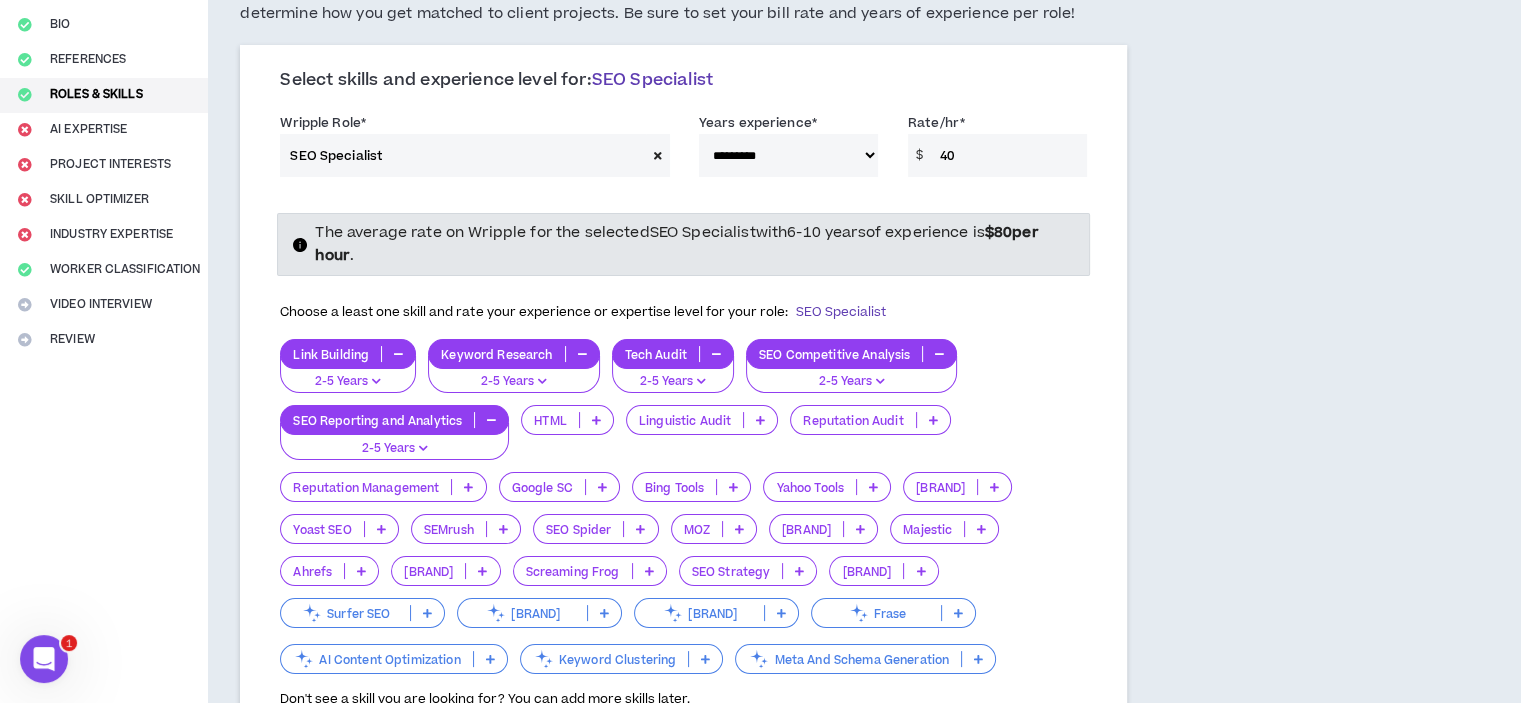 scroll, scrollTop: 300, scrollLeft: 0, axis: vertical 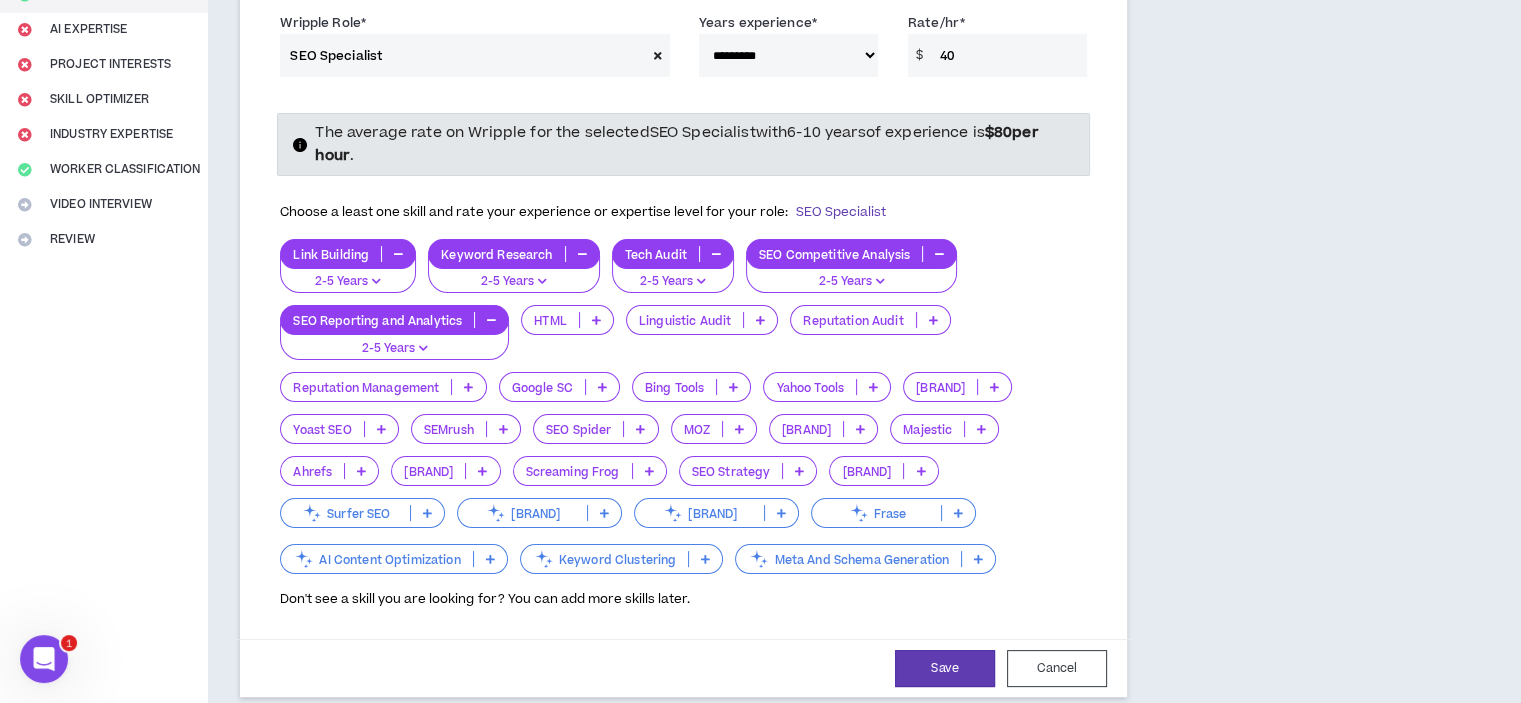 click at bounding box center [381, 429] 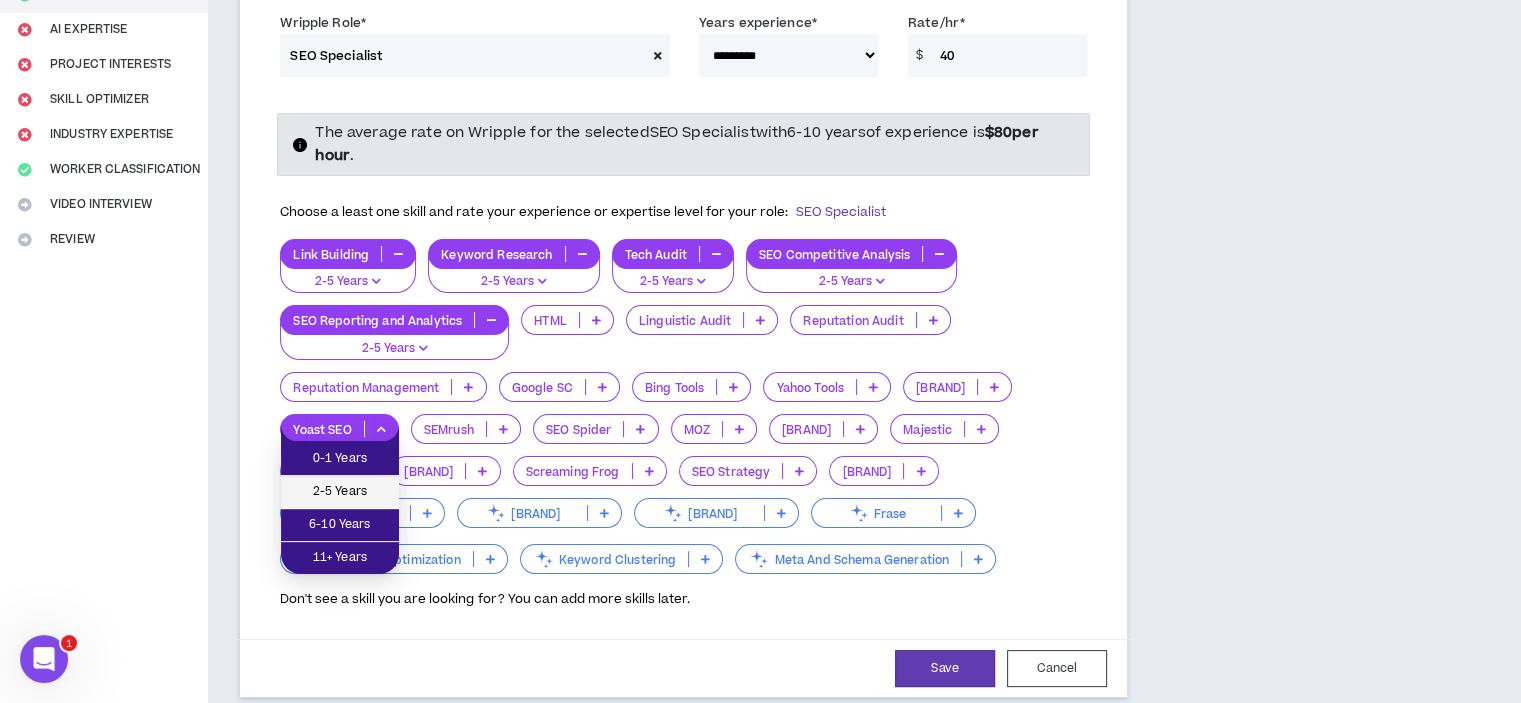 click on "2-5 Years" at bounding box center [340, 492] 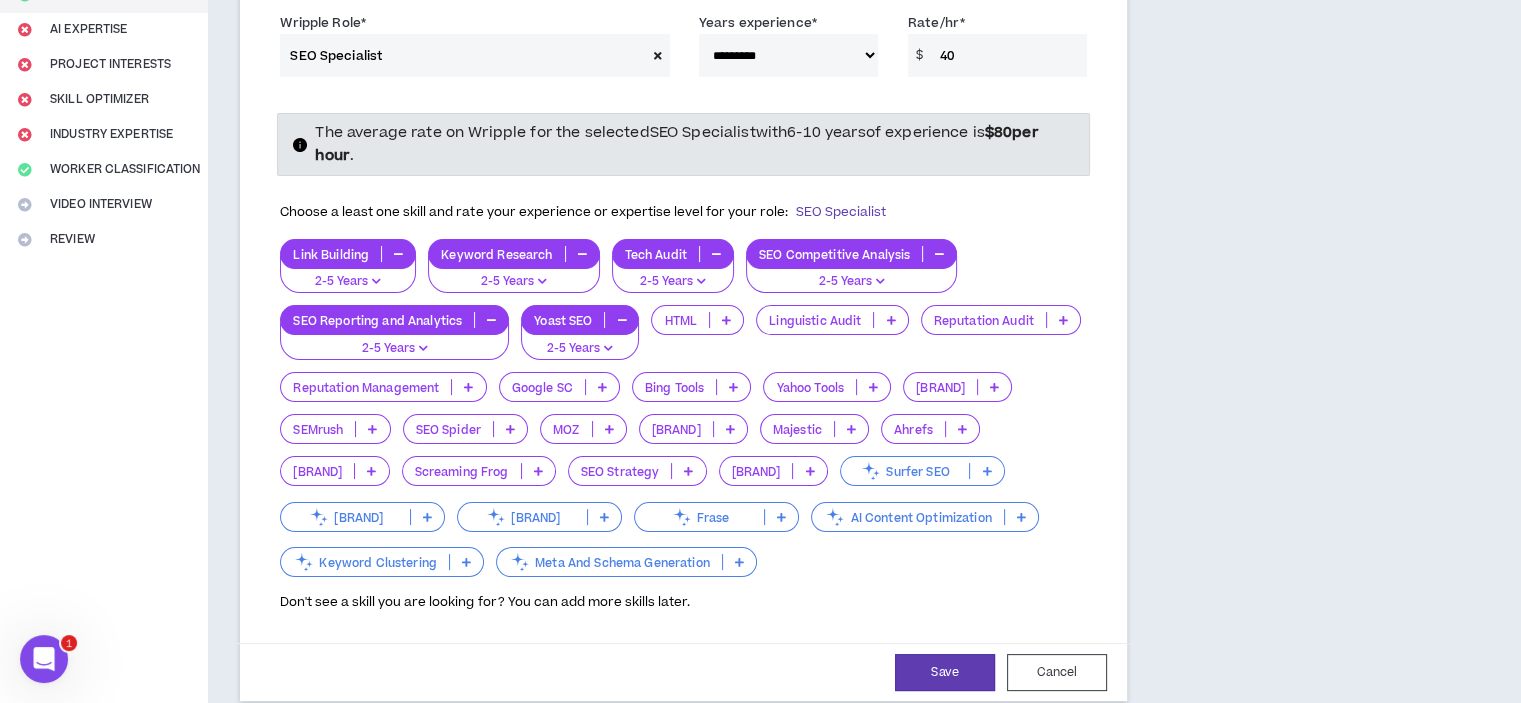 click at bounding box center [372, 429] 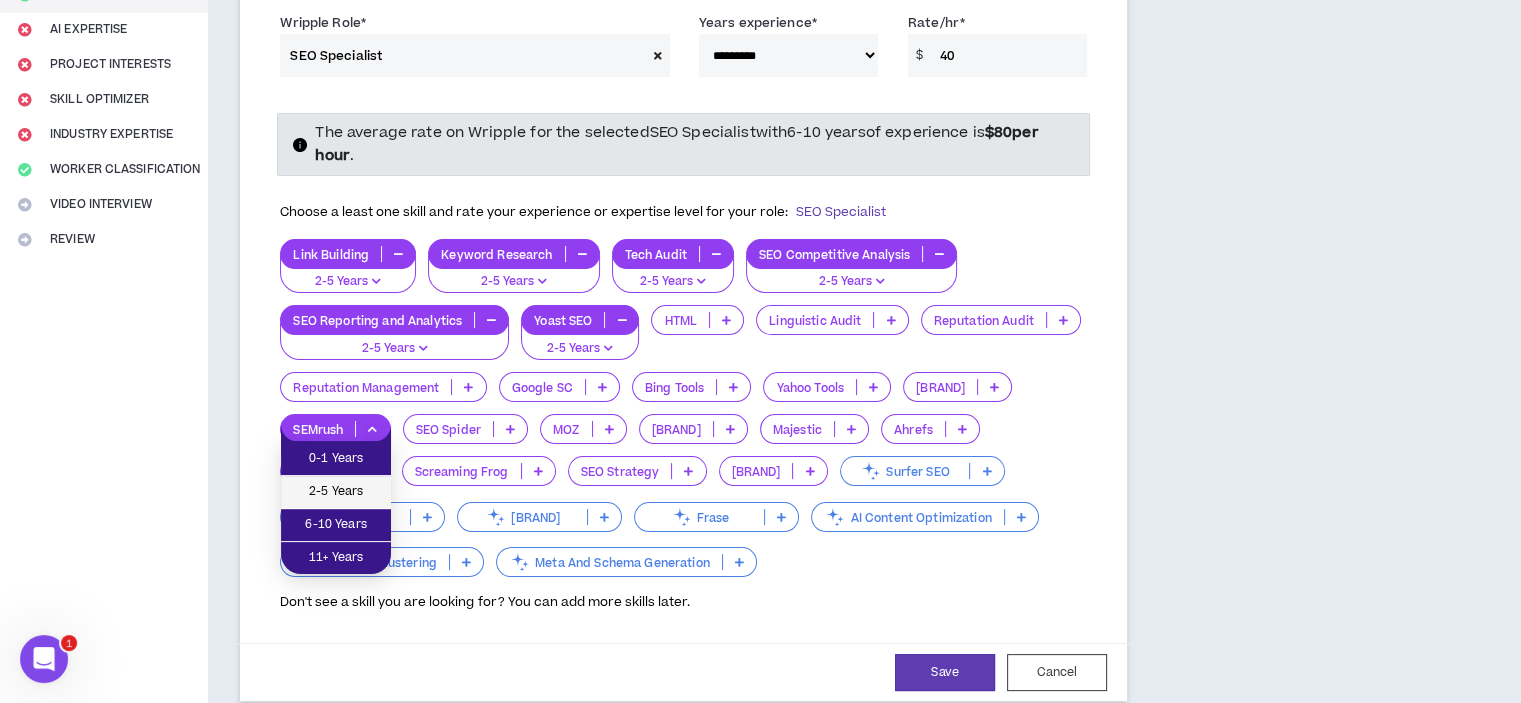 click on "2-5 Years" at bounding box center [336, 492] 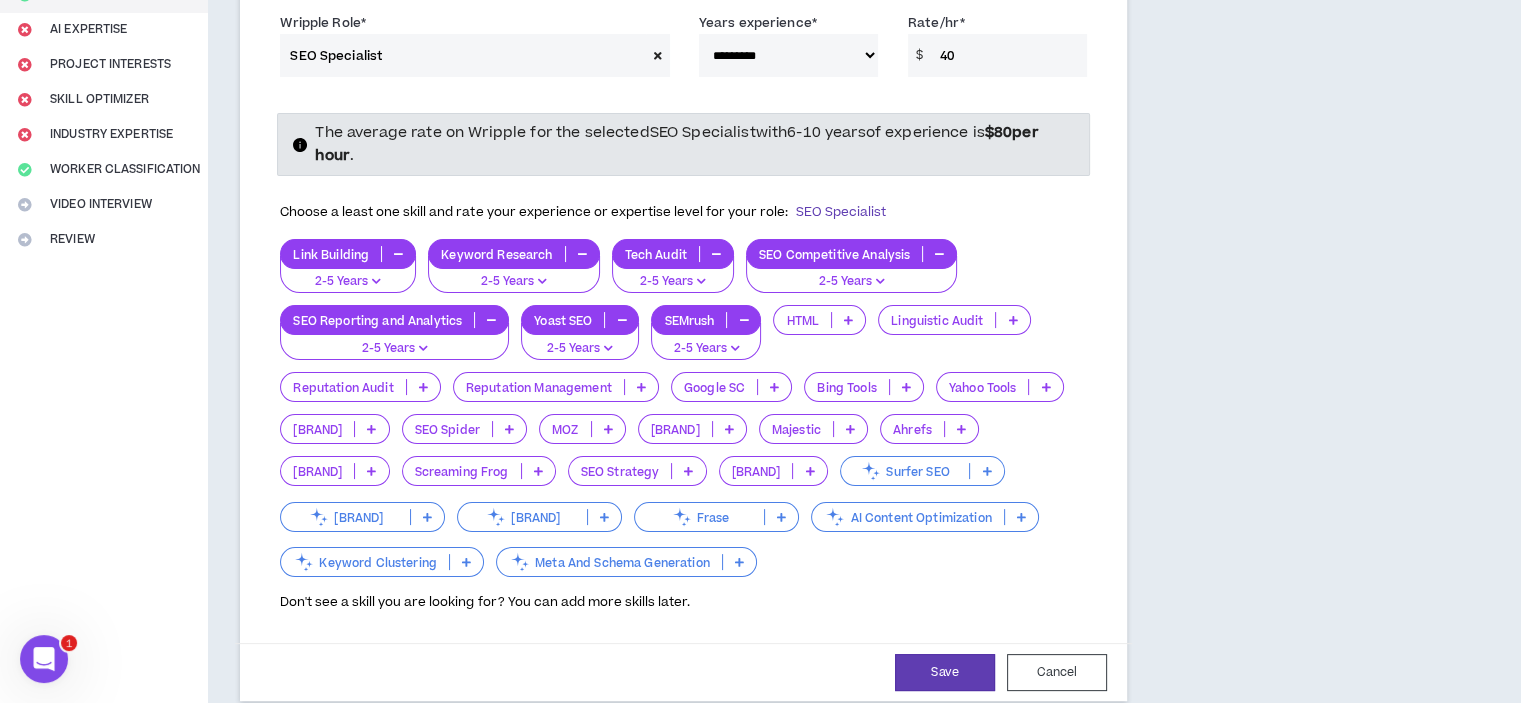 click at bounding box center (591, 429) 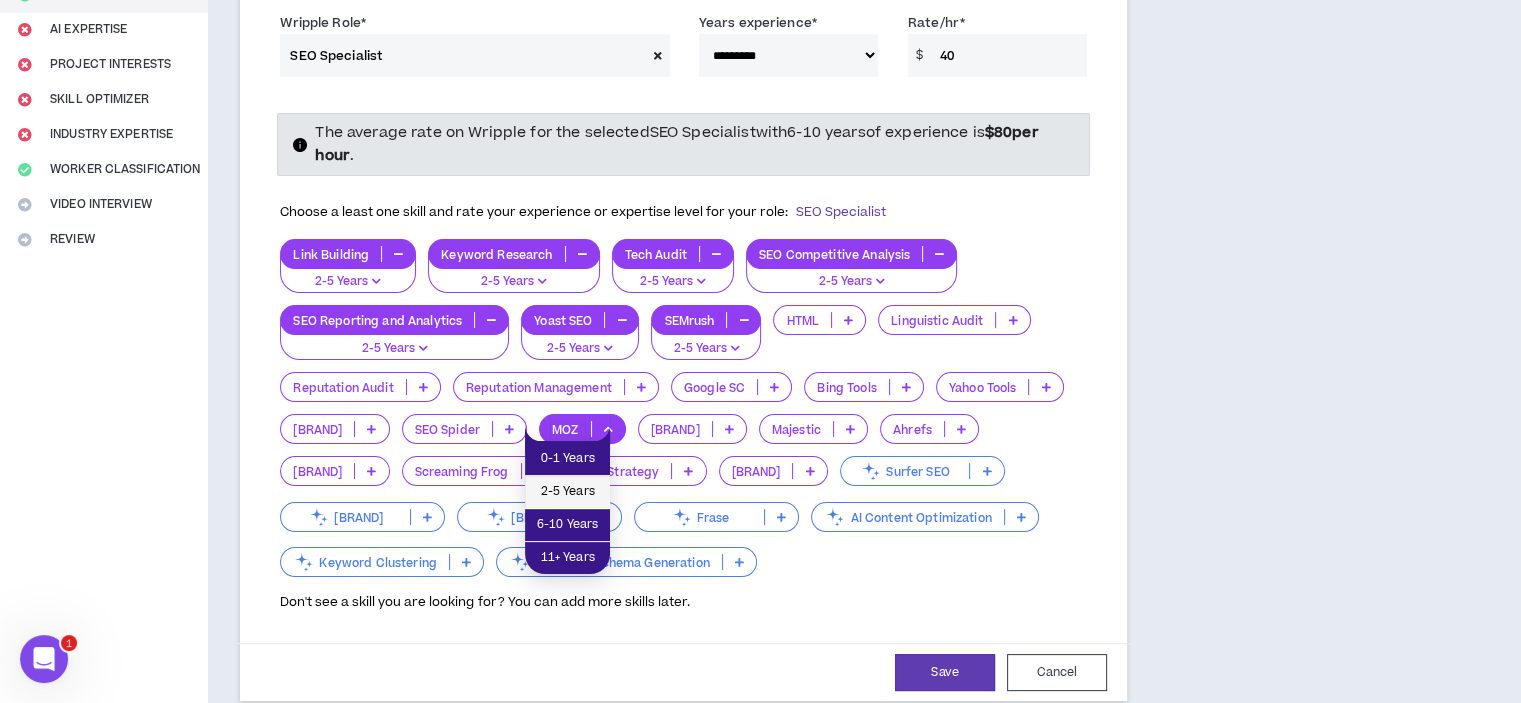 click on "2-5 Years" at bounding box center [567, 492] 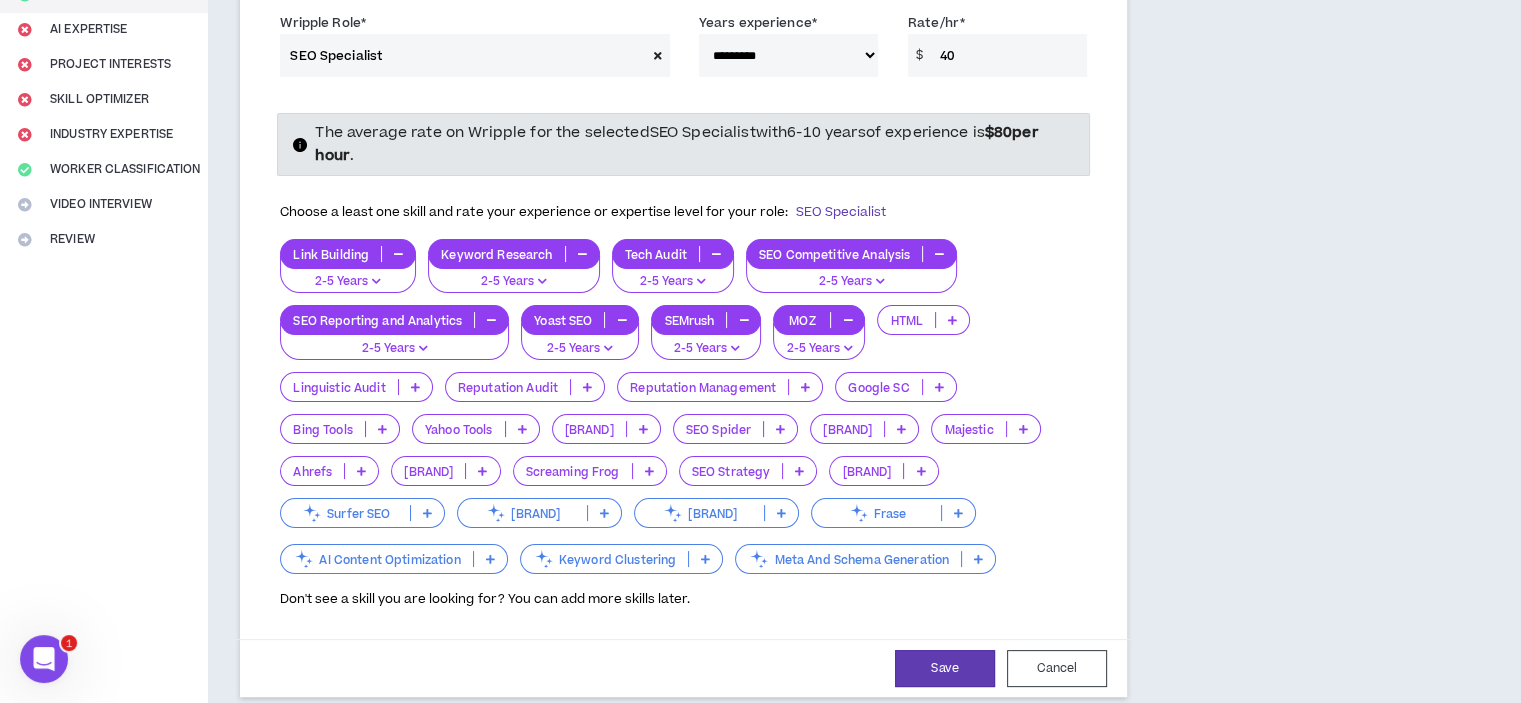 click at bounding box center [361, 471] 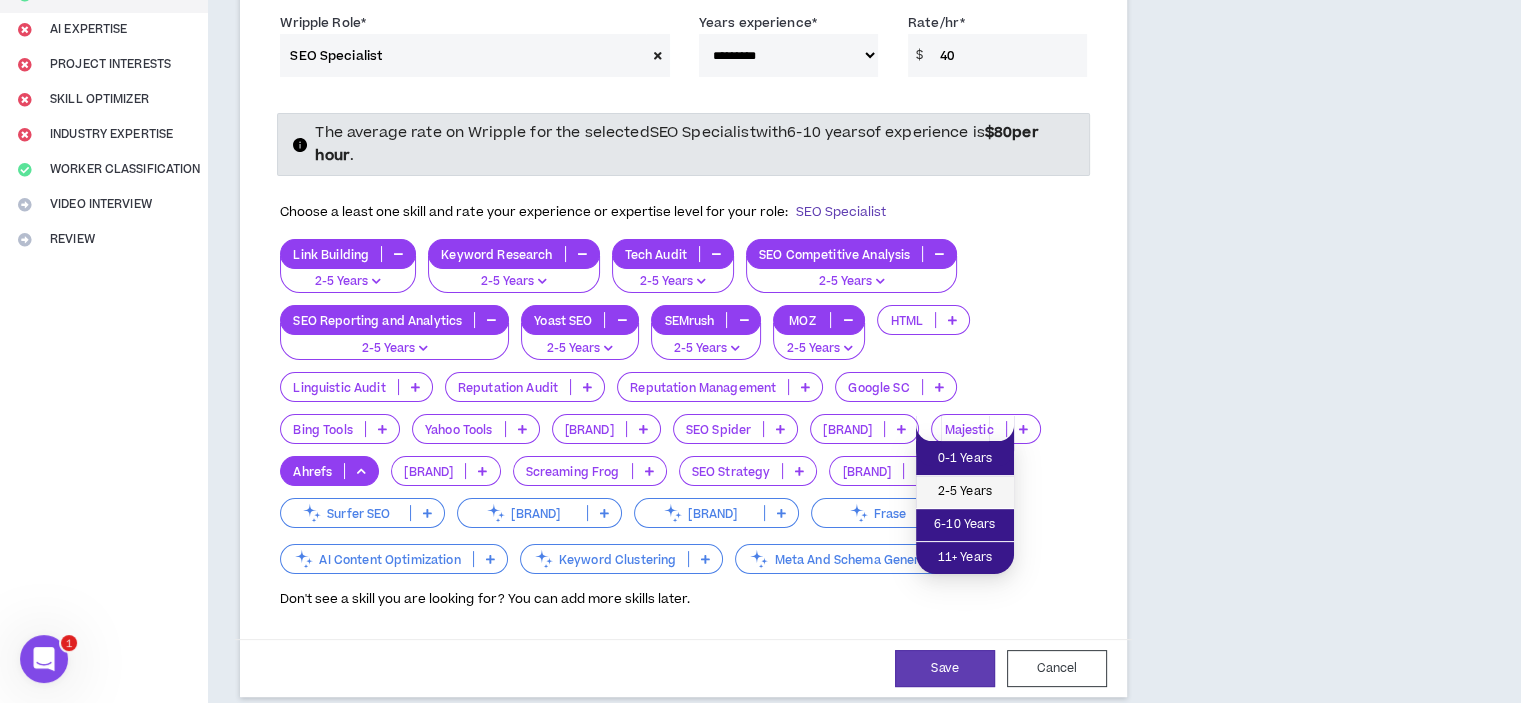 click on "2-5 Years" at bounding box center [965, 492] 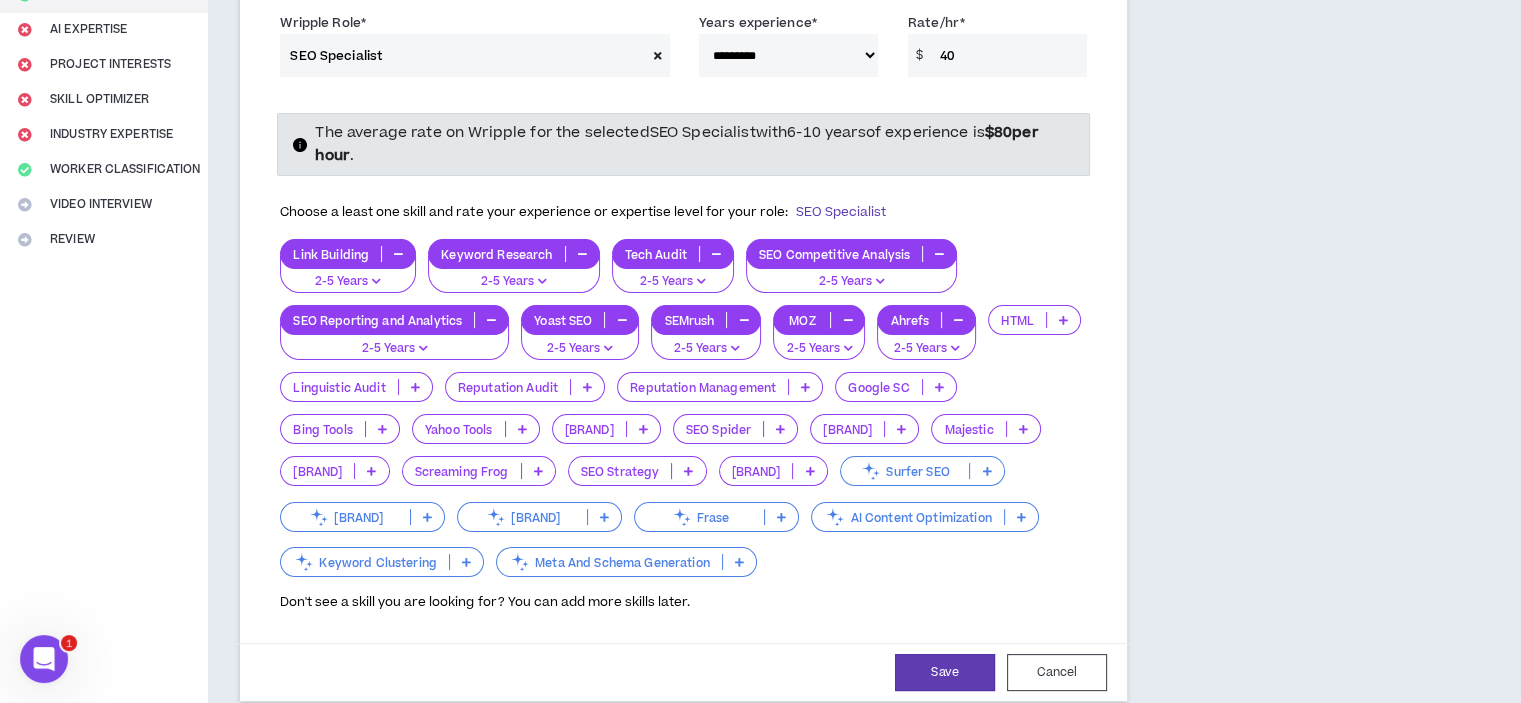 click at bounding box center [986, 471] 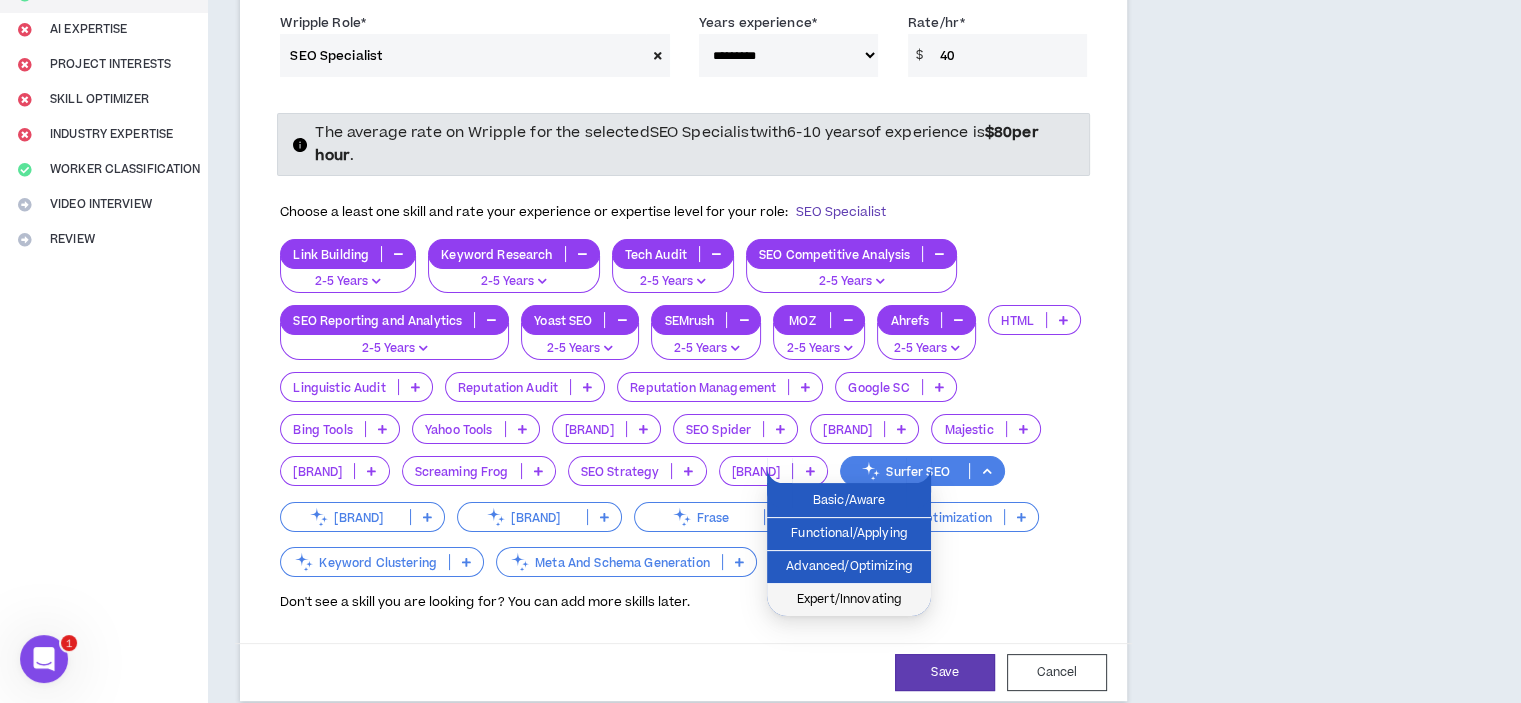 click on "Expert/Innovating" at bounding box center [849, 600] 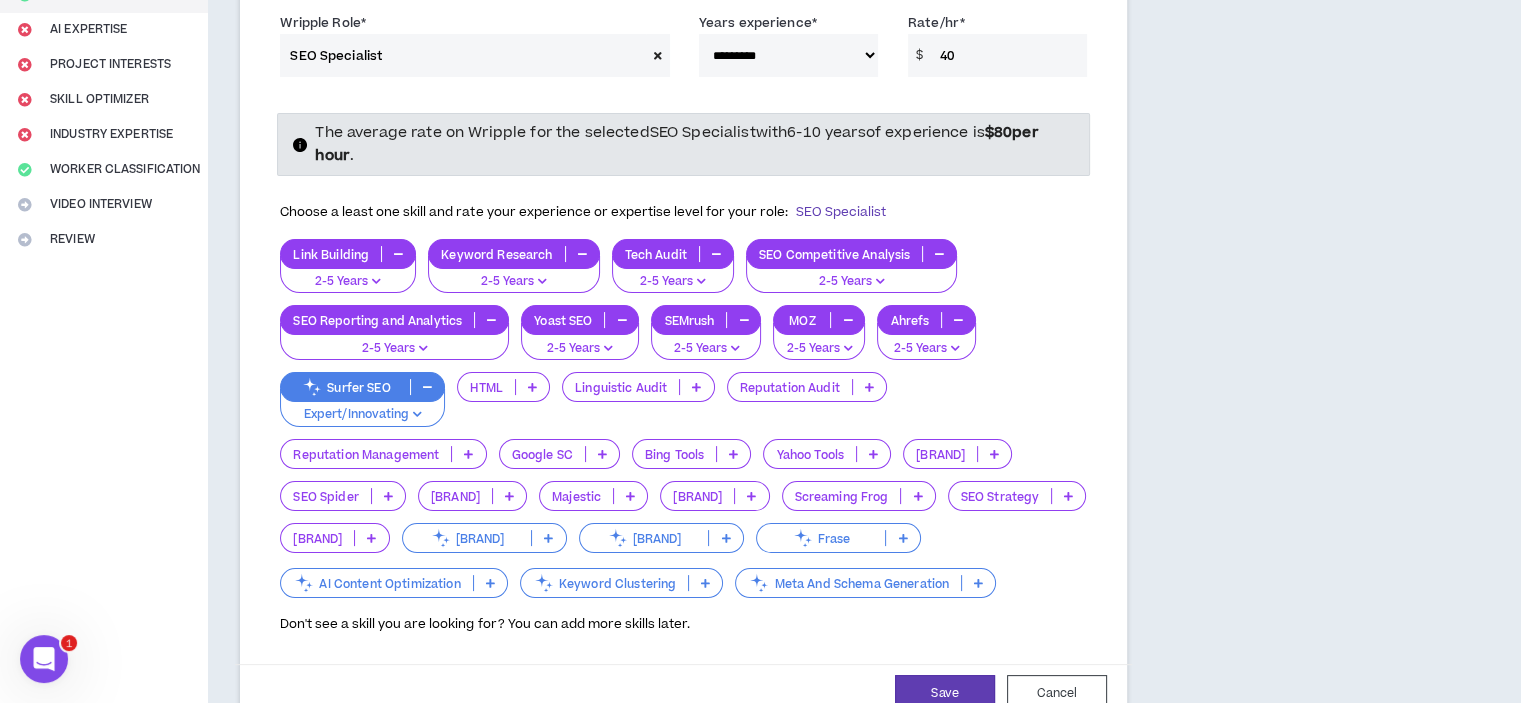 click at bounding box center (902, 538) 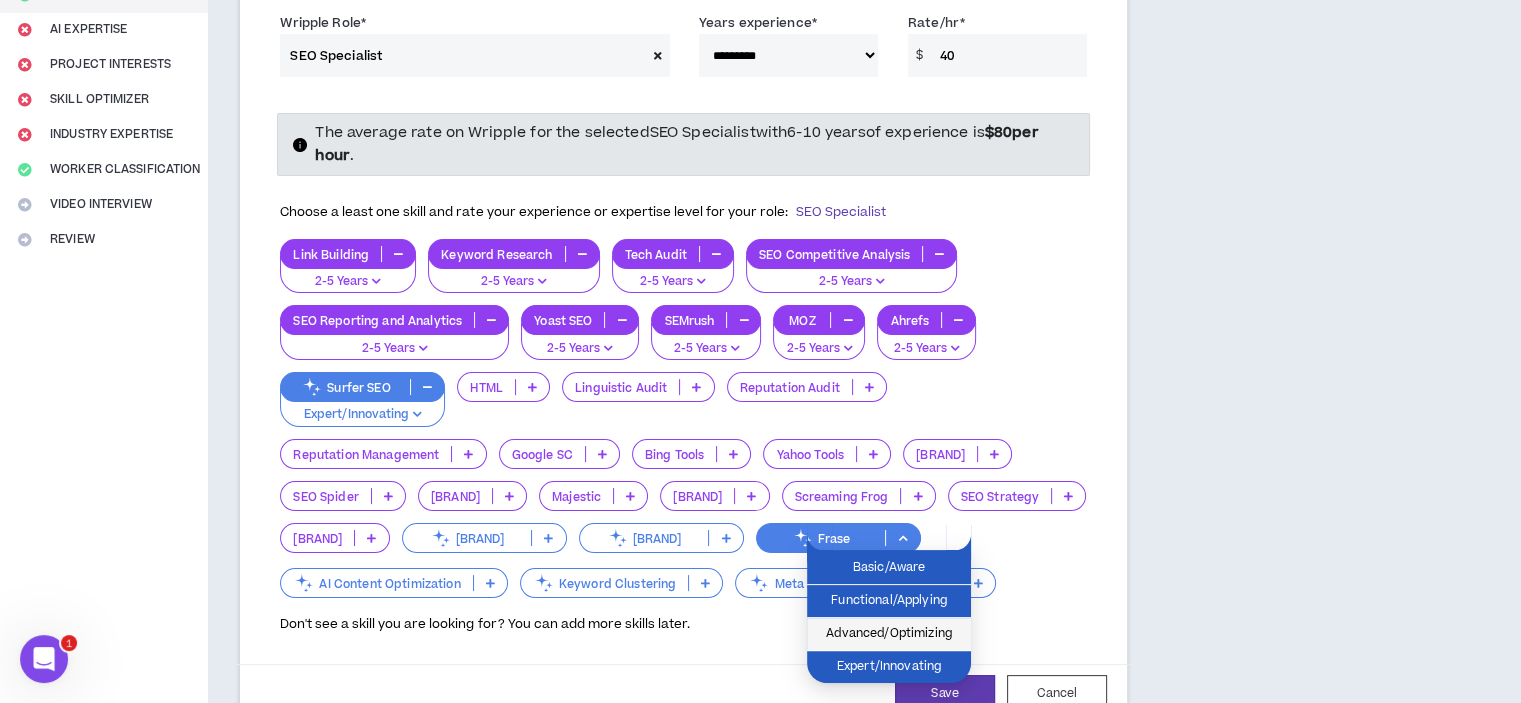 click on "Advanced/Optimizing" at bounding box center [889, 634] 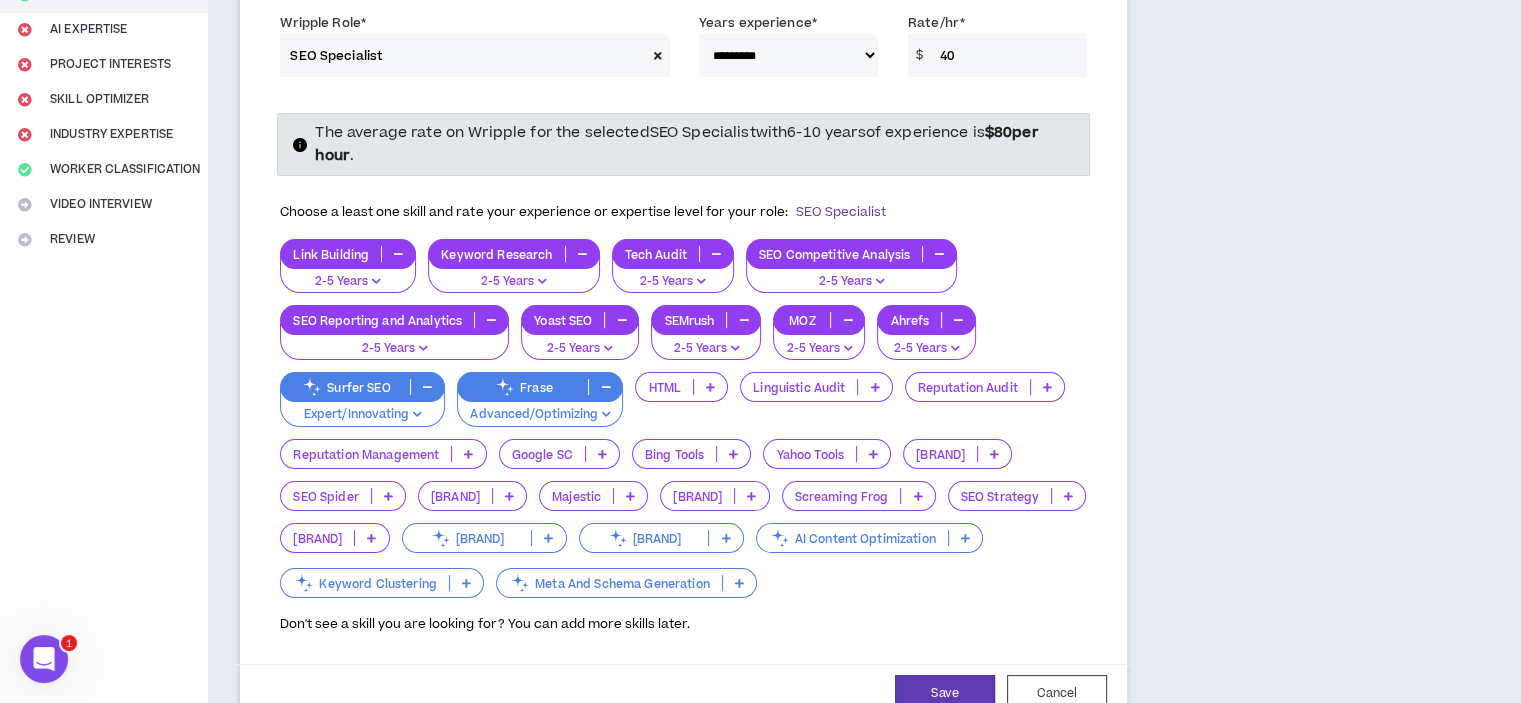 click at bounding box center (1068, 496) 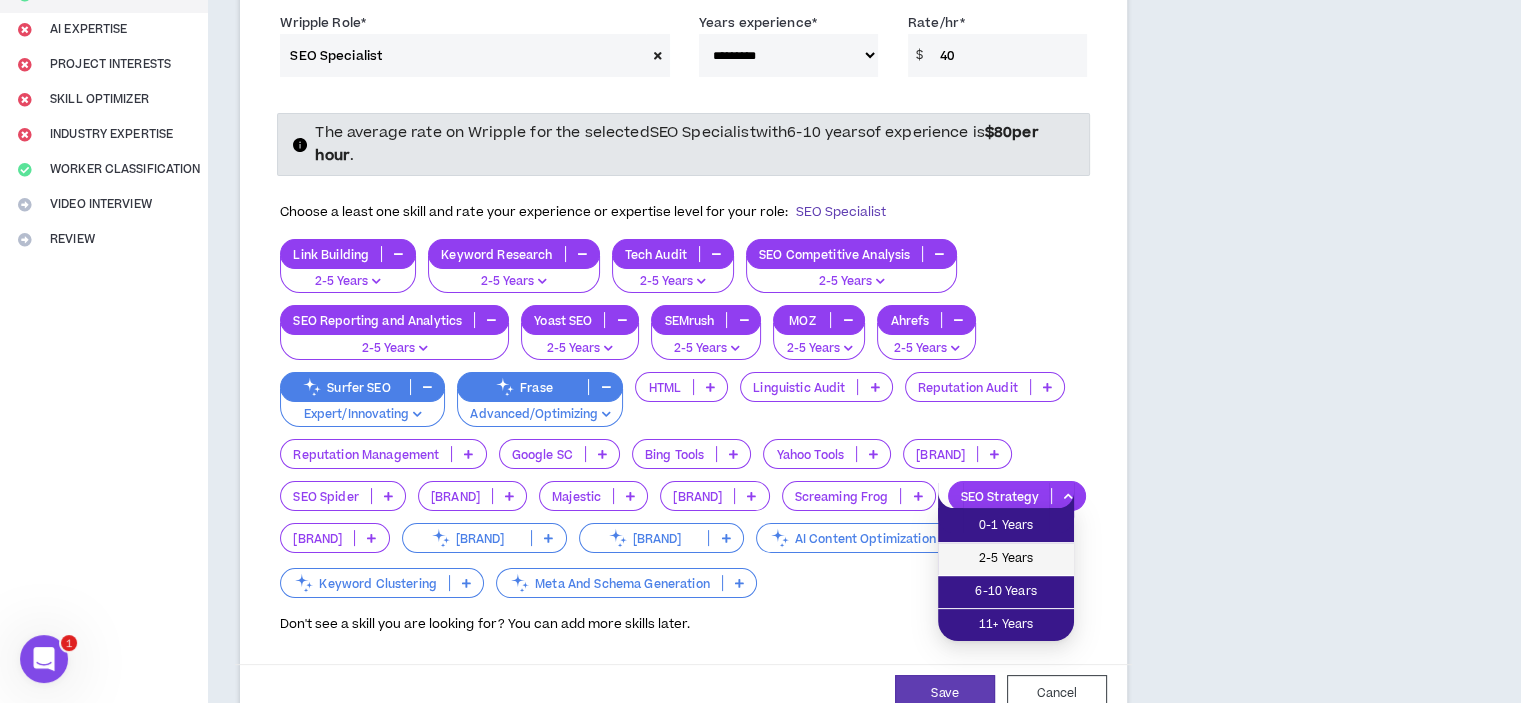 click on "2-5 Years" at bounding box center [1006, 559] 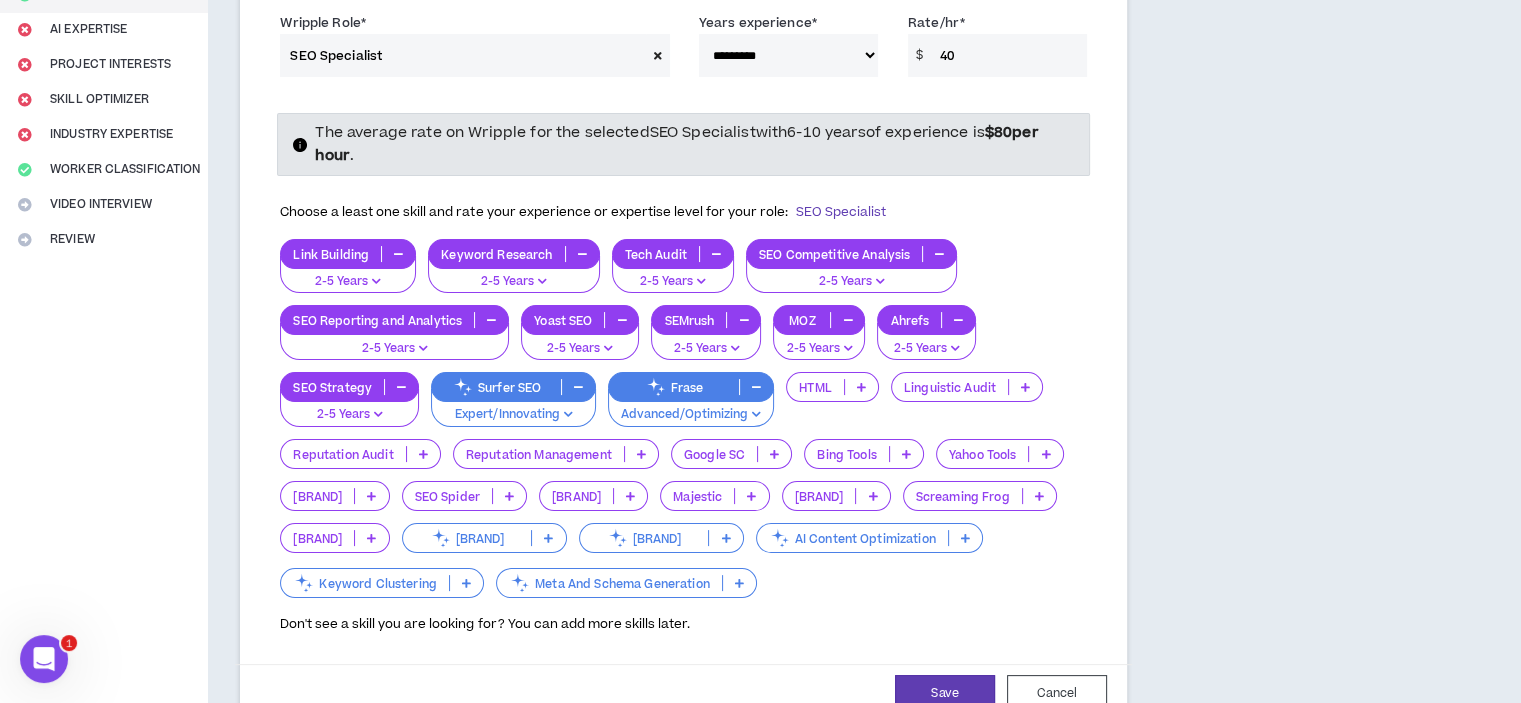 click at bounding box center [965, 538] 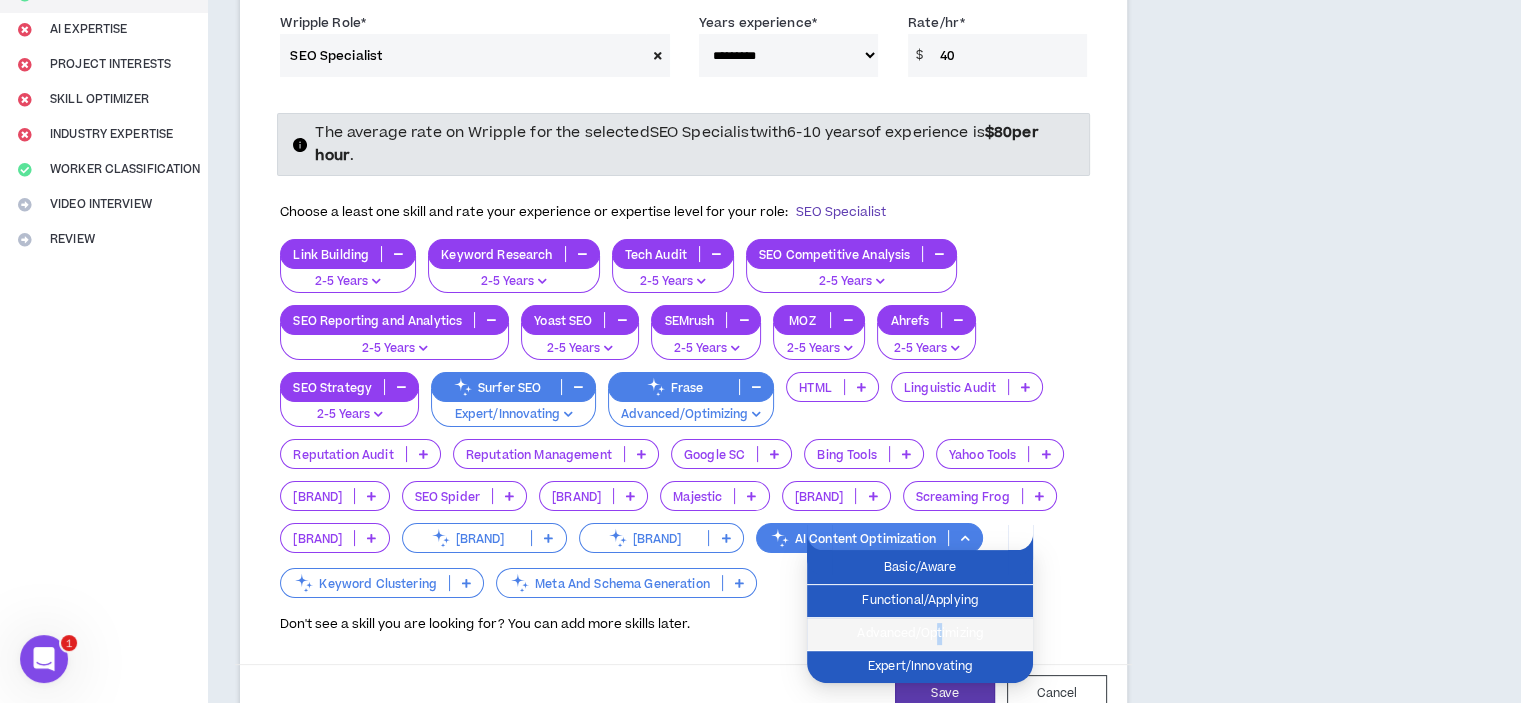 click on "Advanced/Optimizing" at bounding box center [920, 634] 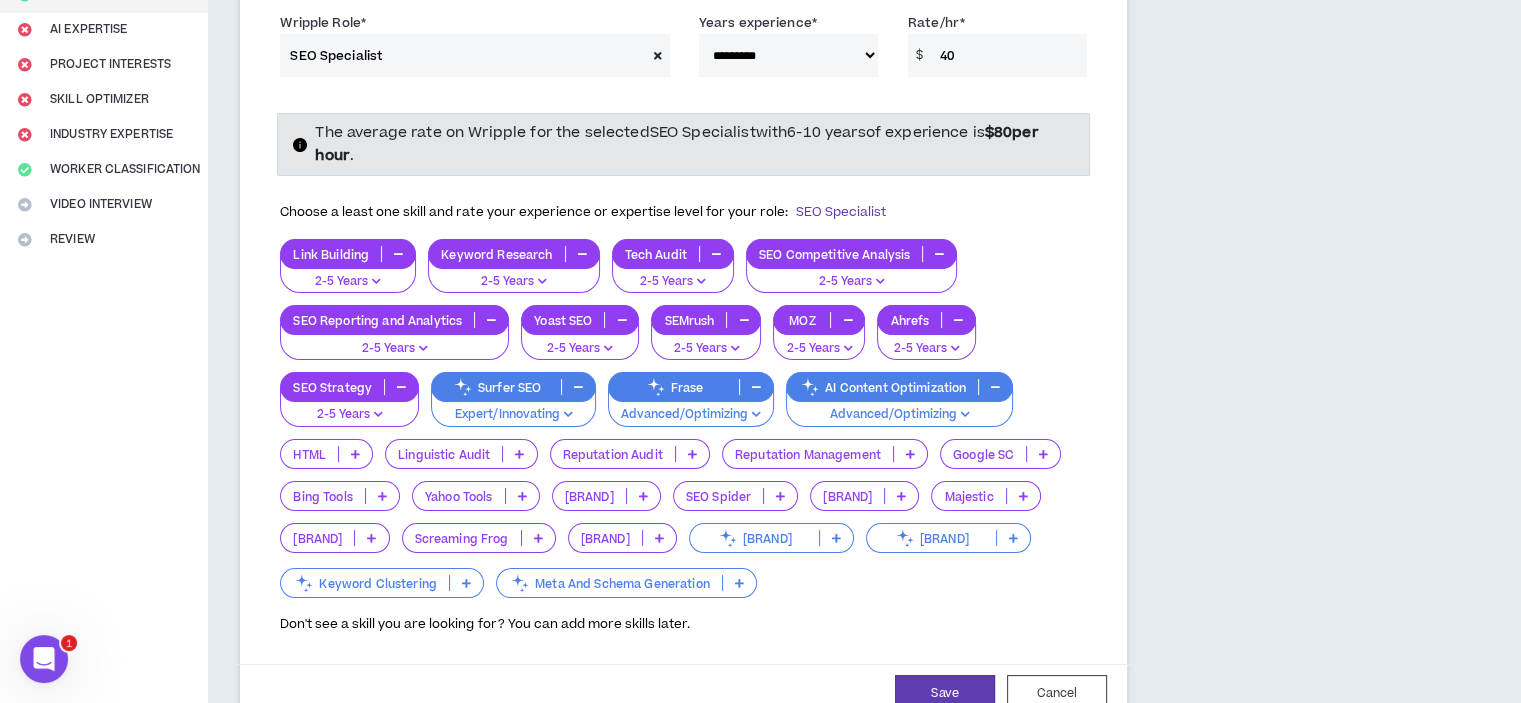 click on "Advanced/Optimizing" at bounding box center (899, 415) 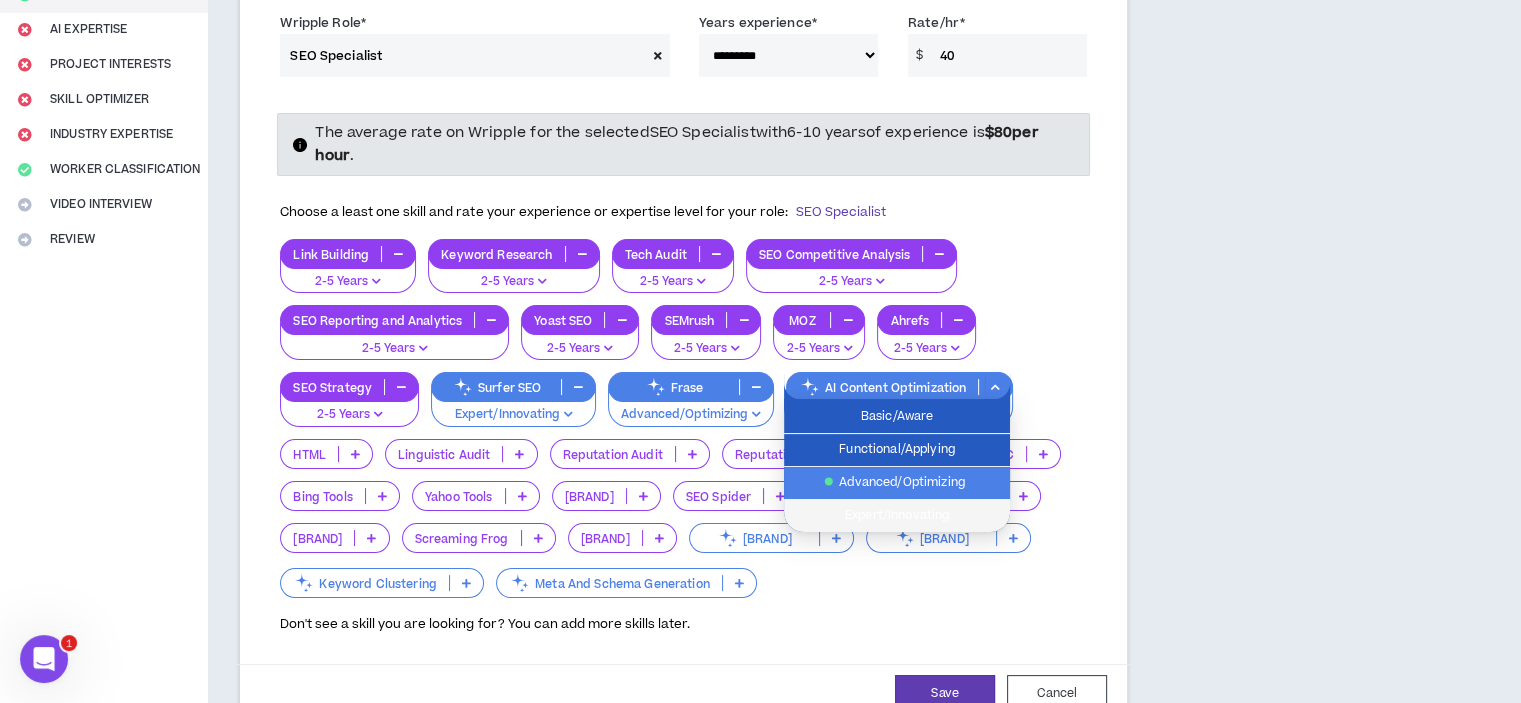 click on "Expert/Innovating" at bounding box center (897, 516) 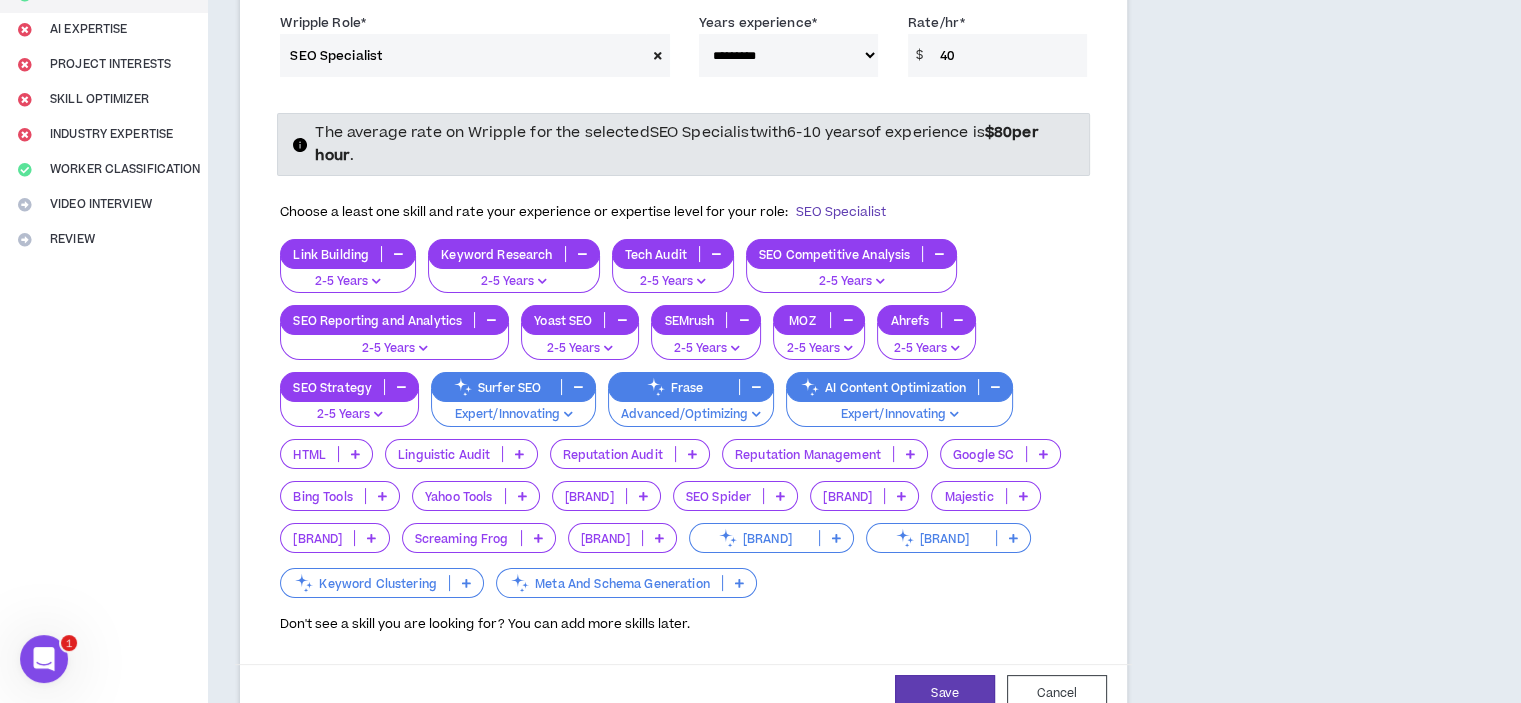 click at bounding box center (780, 496) 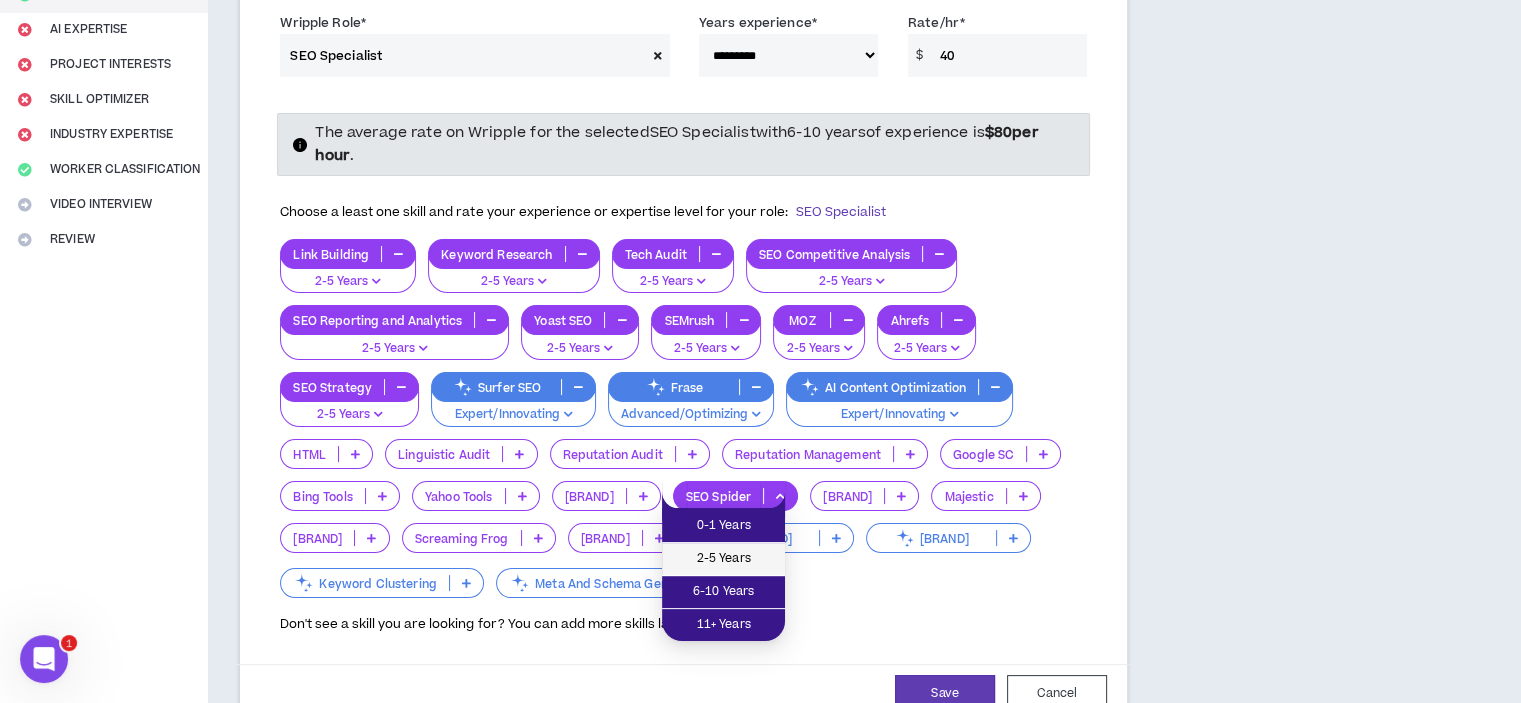 click on "2-5 Years" at bounding box center (723, 559) 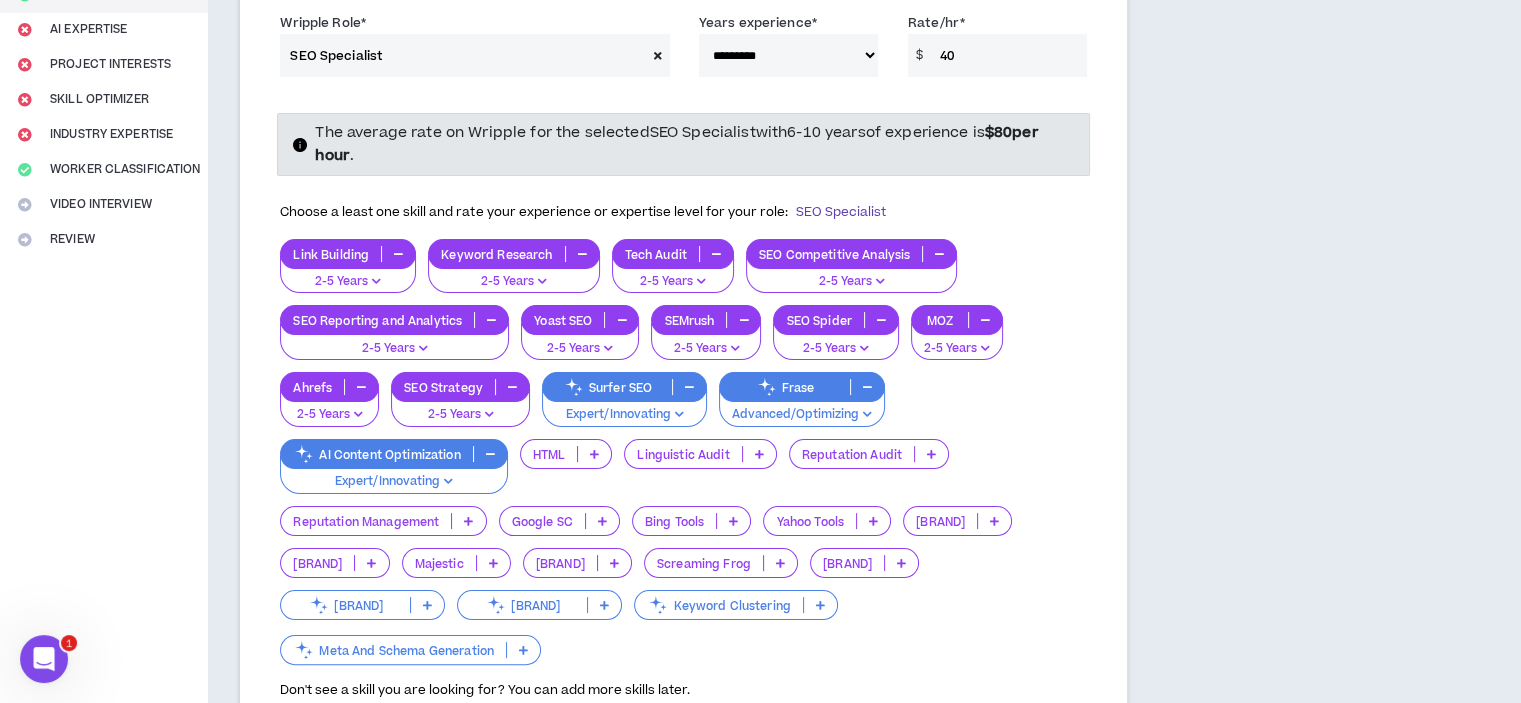 click at bounding box center [780, 563] 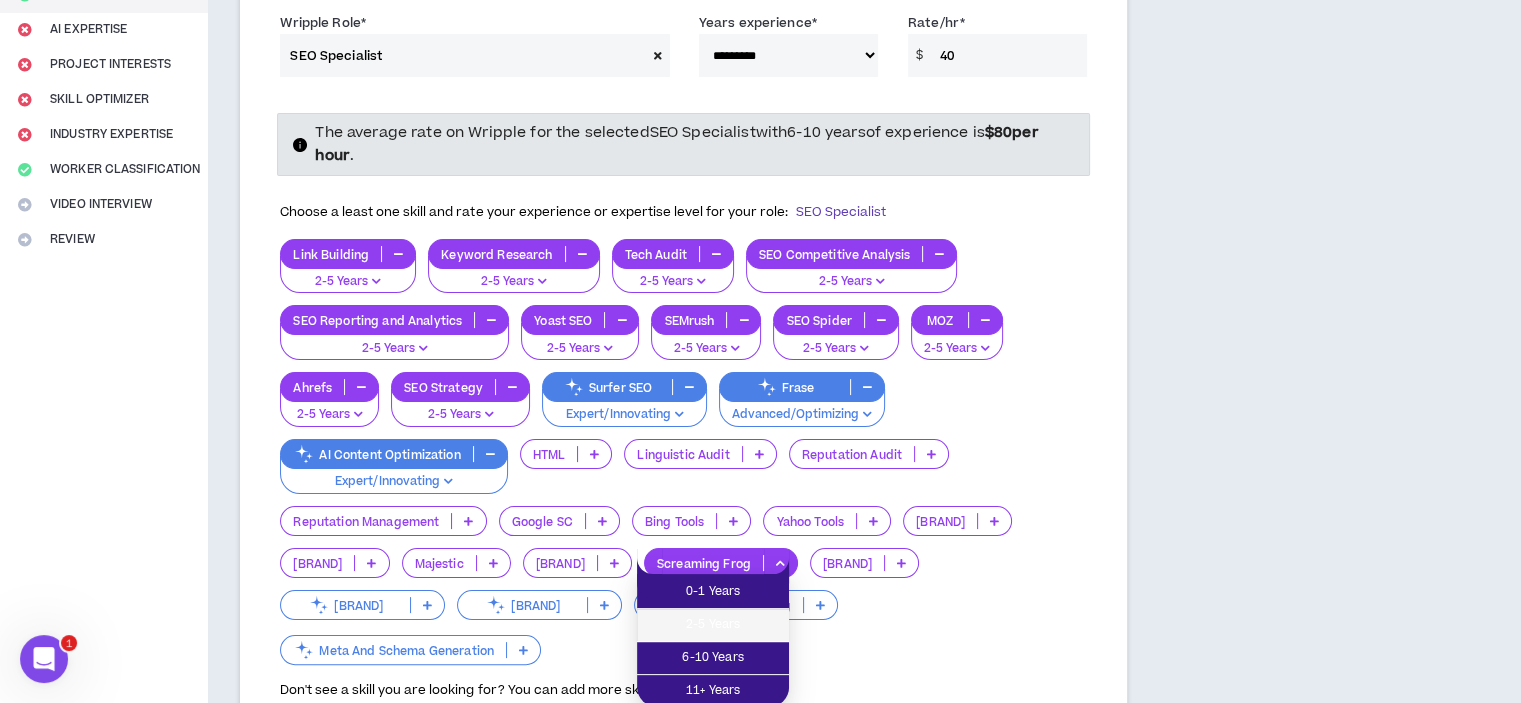drag, startPoint x: 724, startPoint y: 622, endPoint x: 775, endPoint y: 598, distance: 56.364883 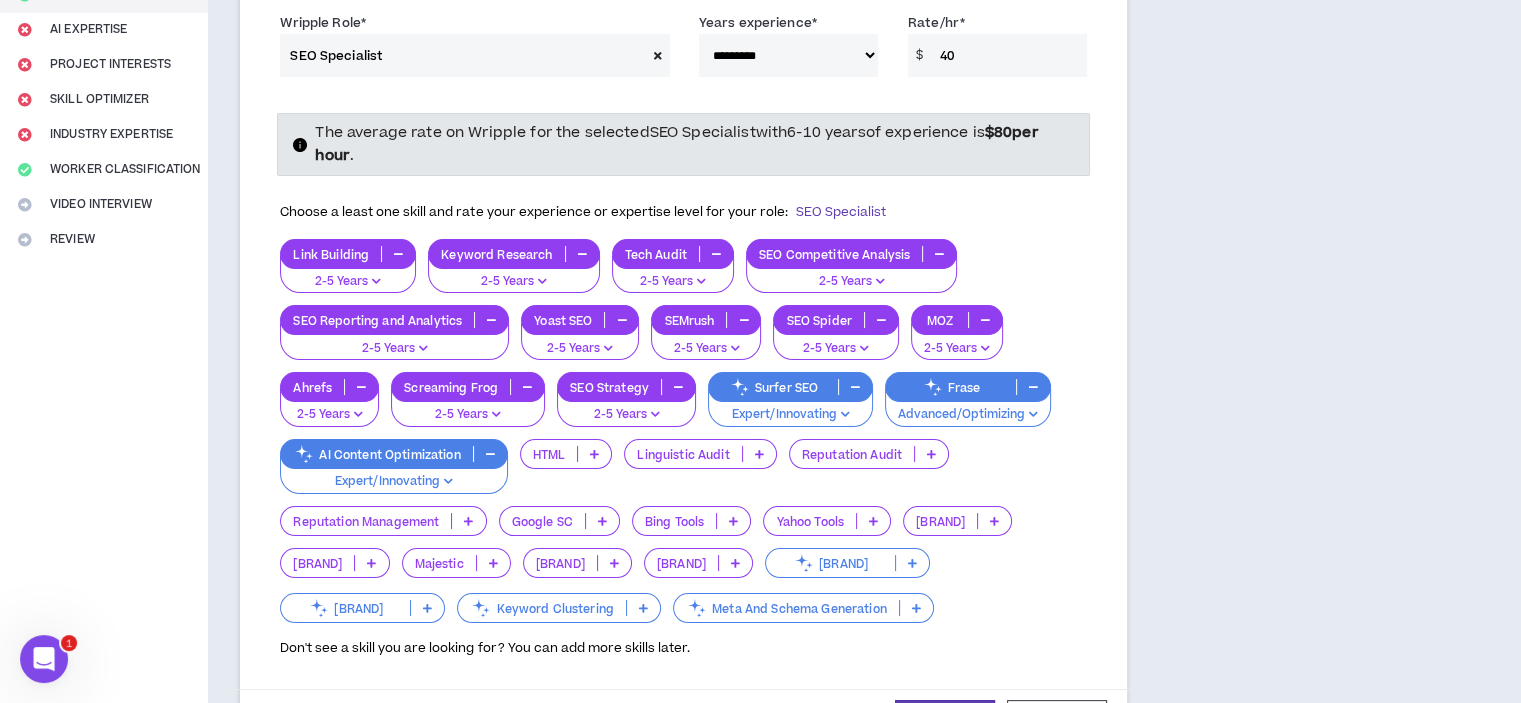 click at bounding box center (735, 563) 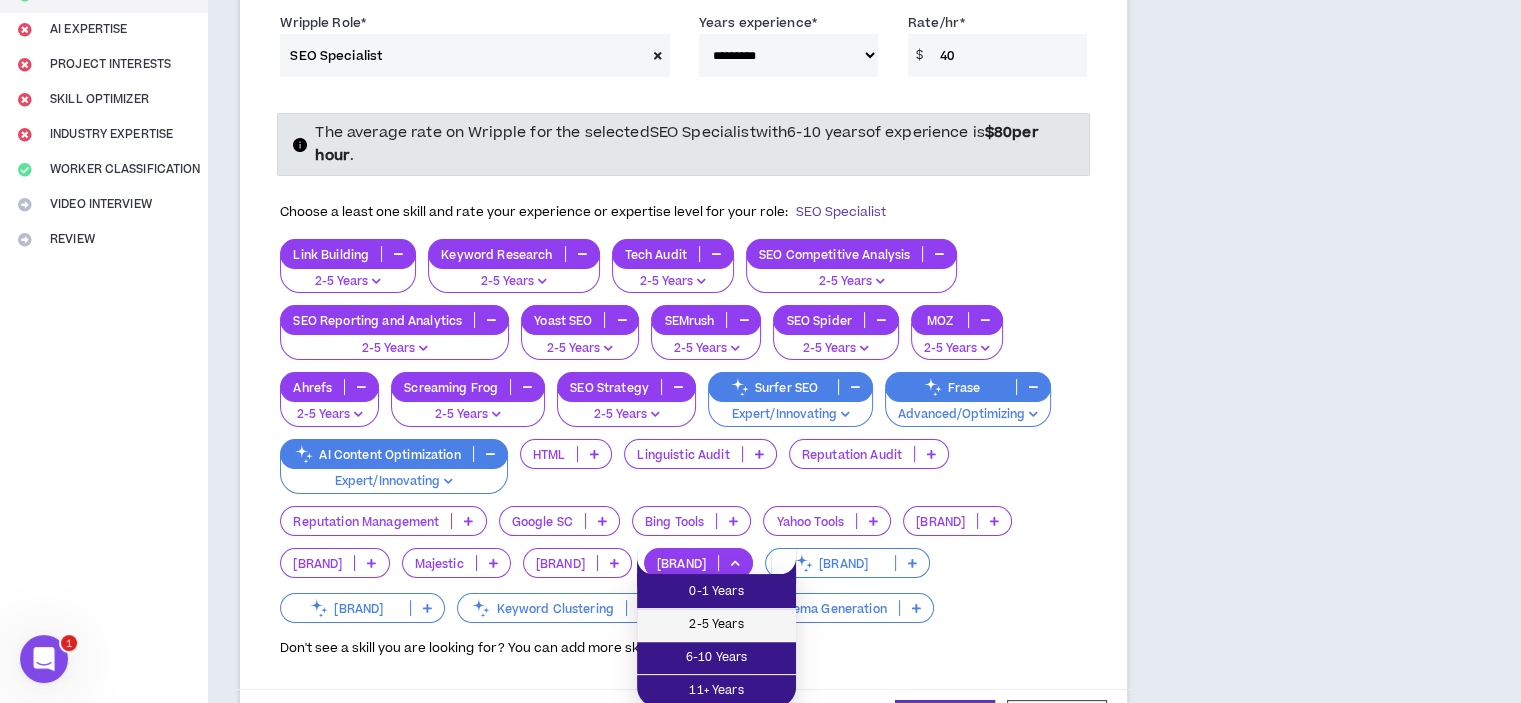 click on "2-5 Years" at bounding box center (716, 625) 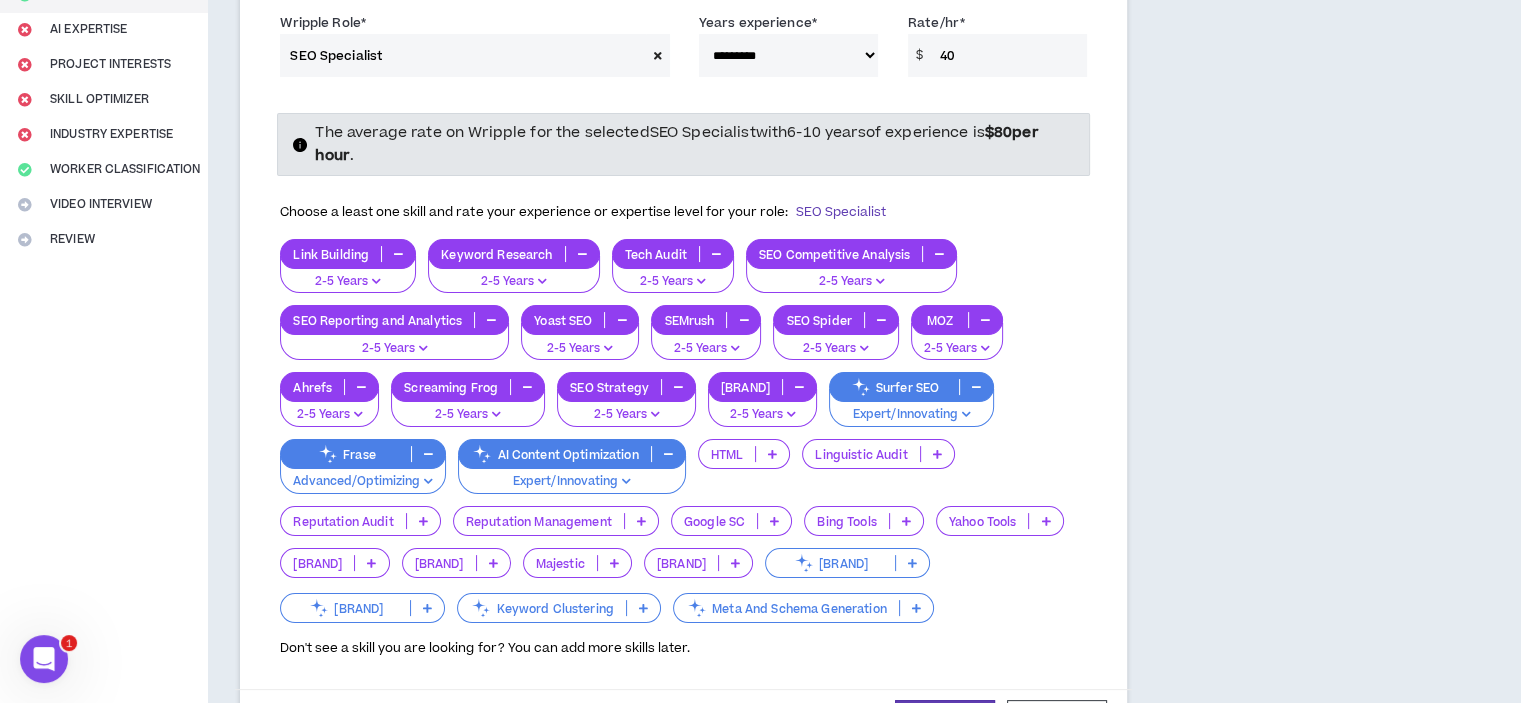 click at bounding box center (916, 608) 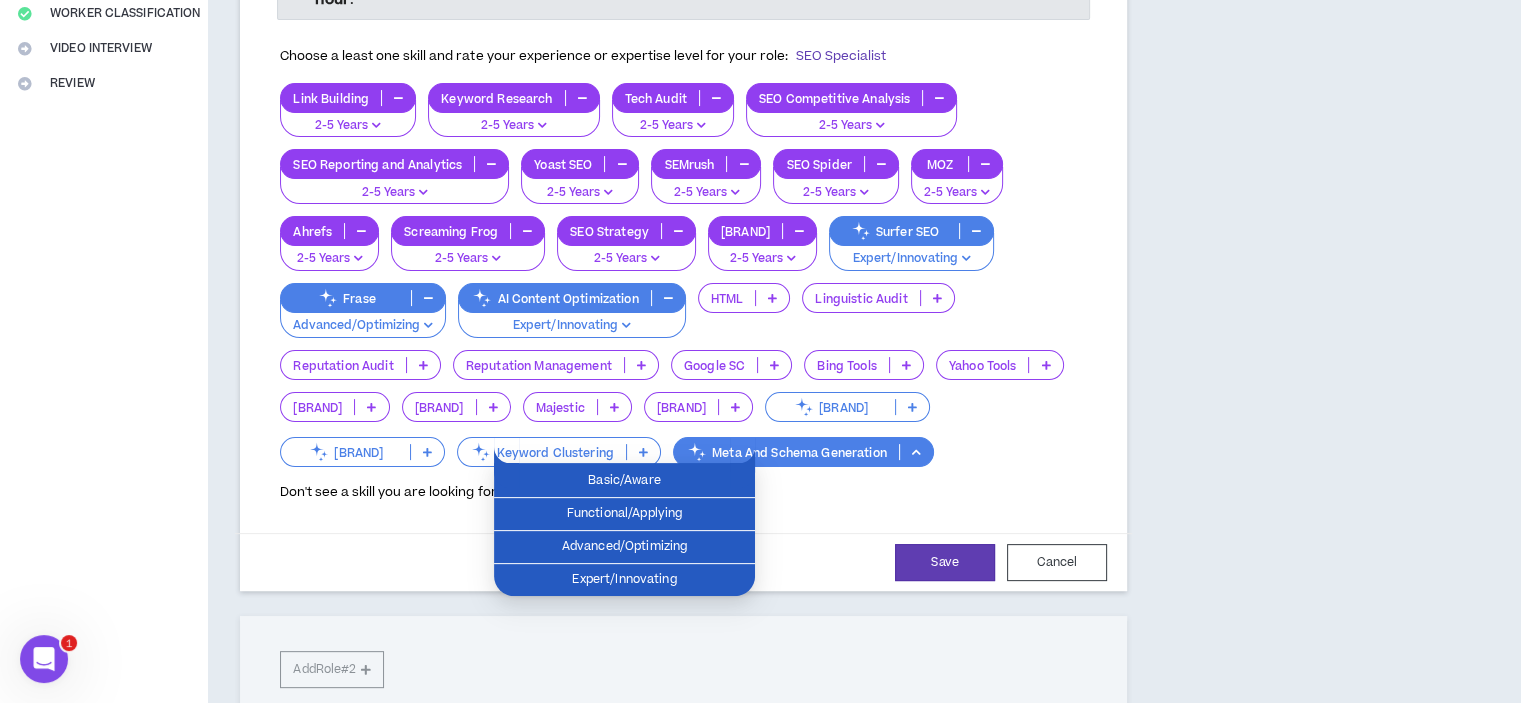 scroll, scrollTop: 600, scrollLeft: 0, axis: vertical 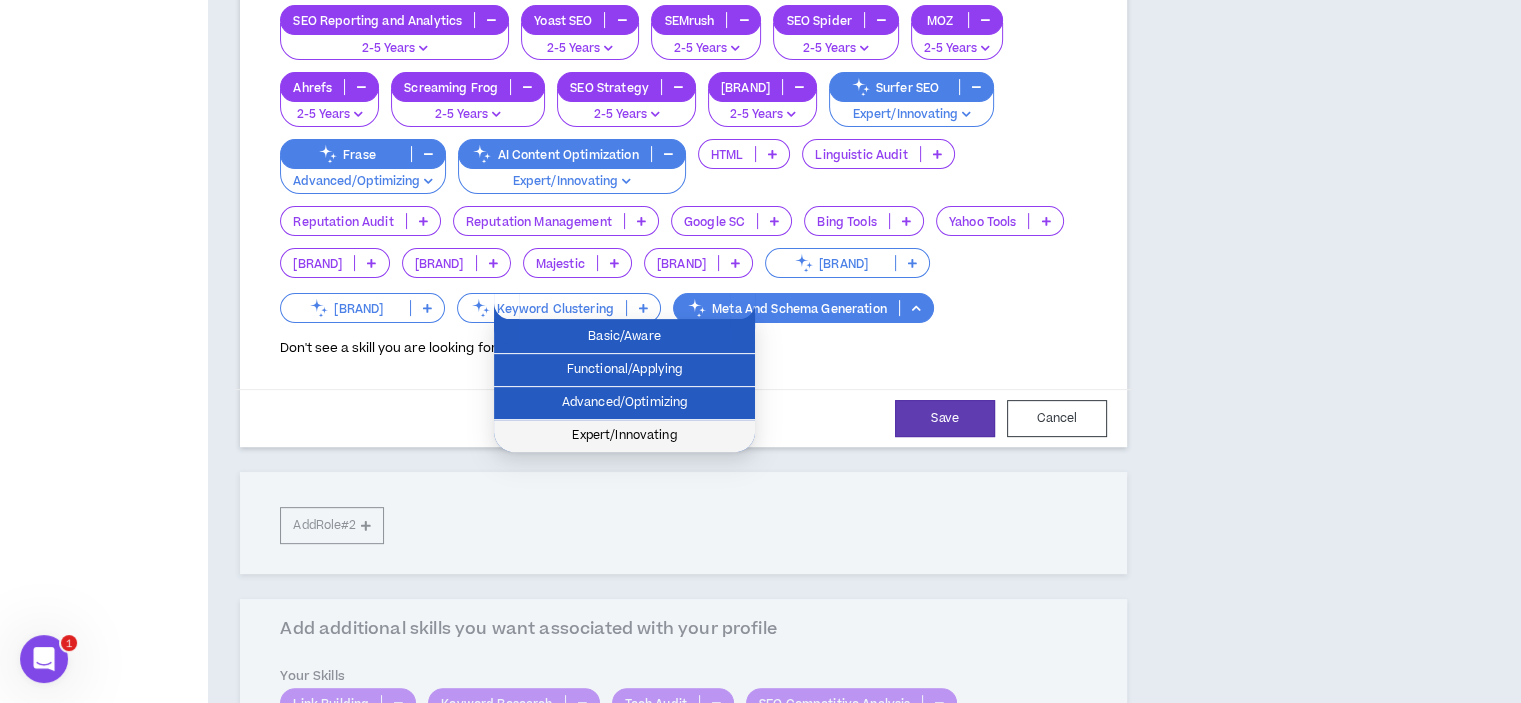 click on "Expert/Innovating" at bounding box center (624, 436) 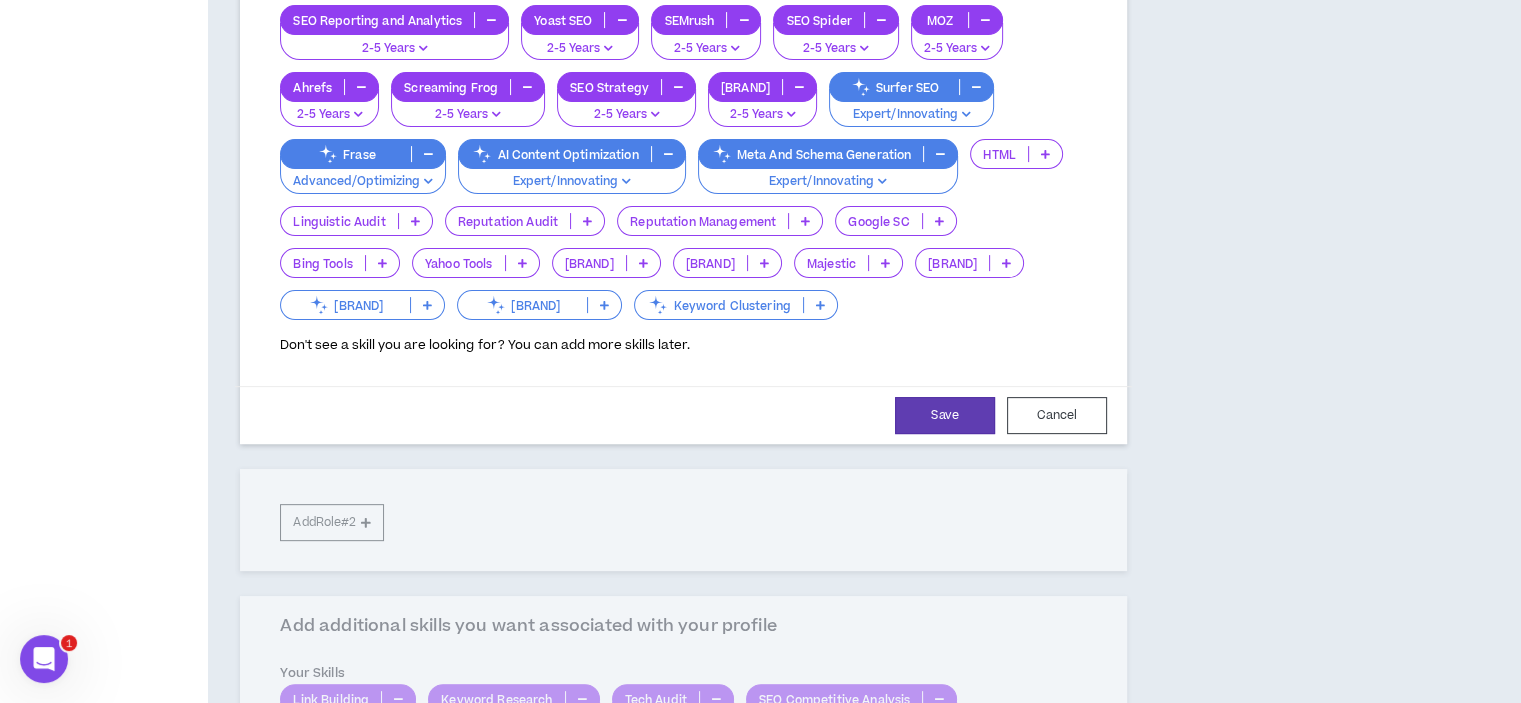 click at bounding box center (427, 305) 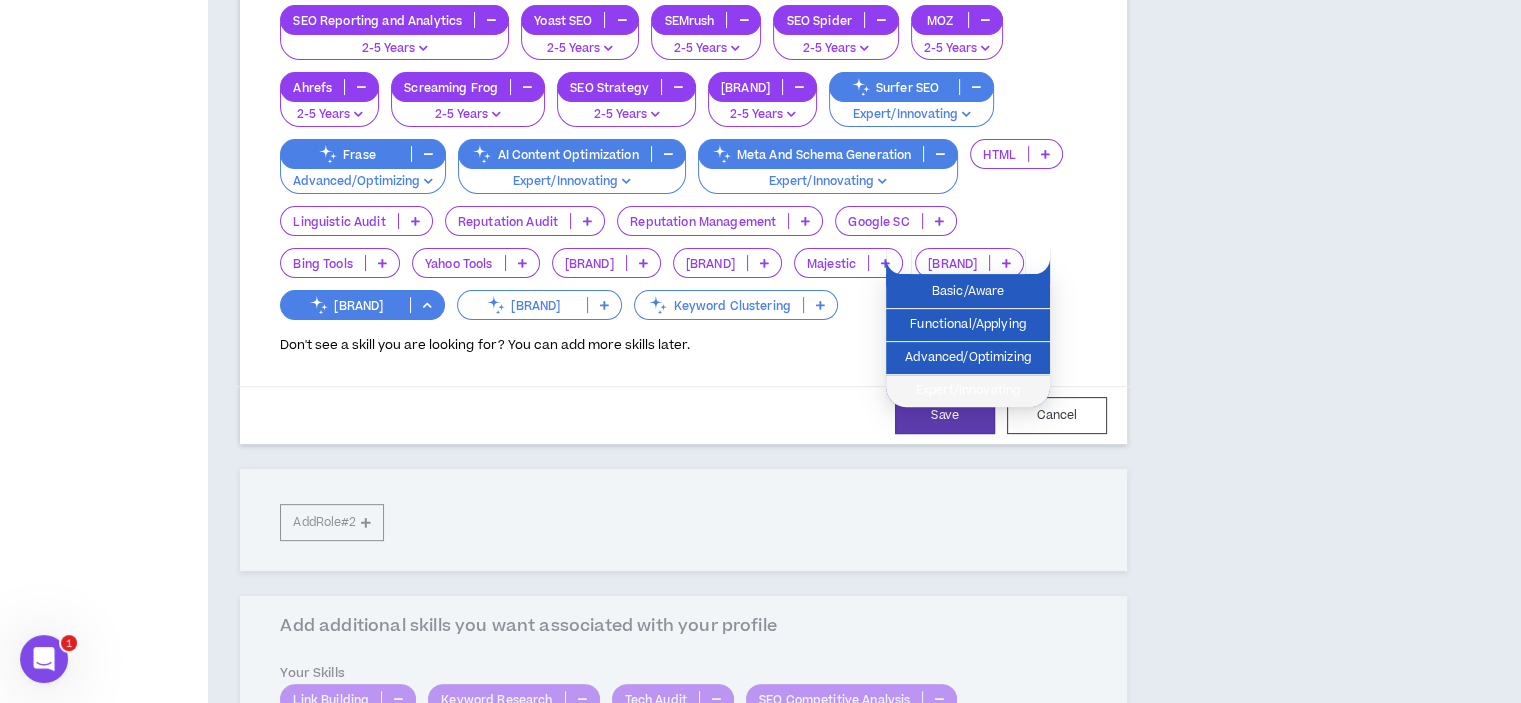 click on "Expert/Innovating" at bounding box center (968, 391) 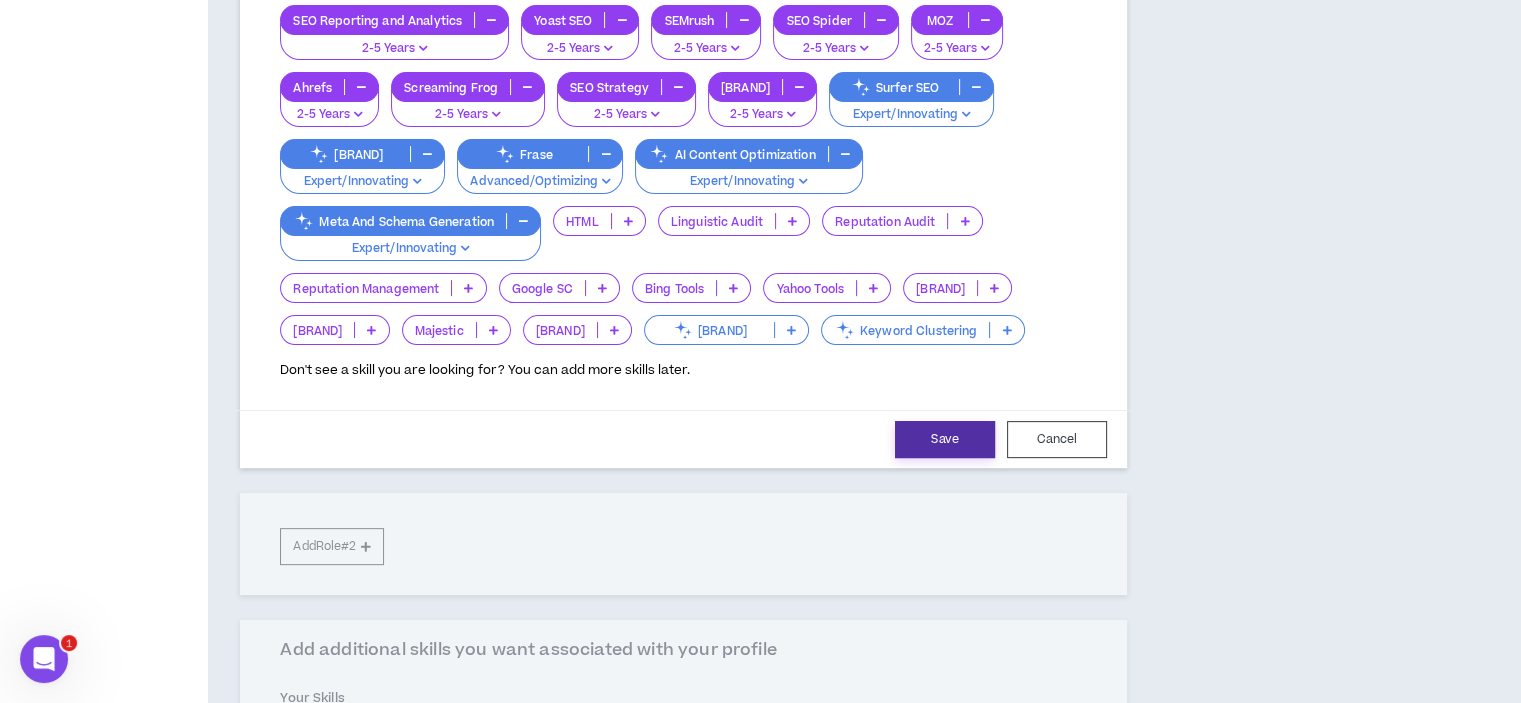 click on "Save" at bounding box center (945, 439) 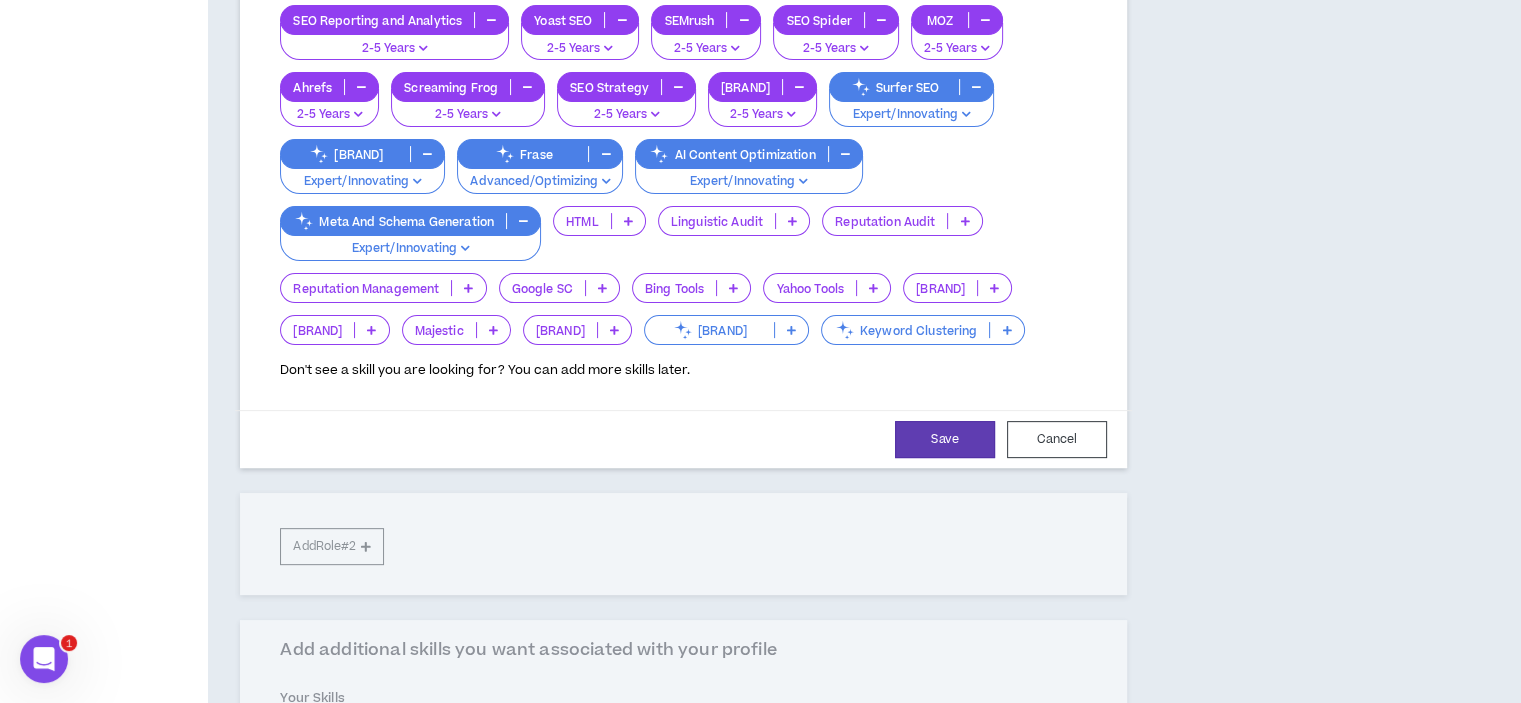 select on "**" 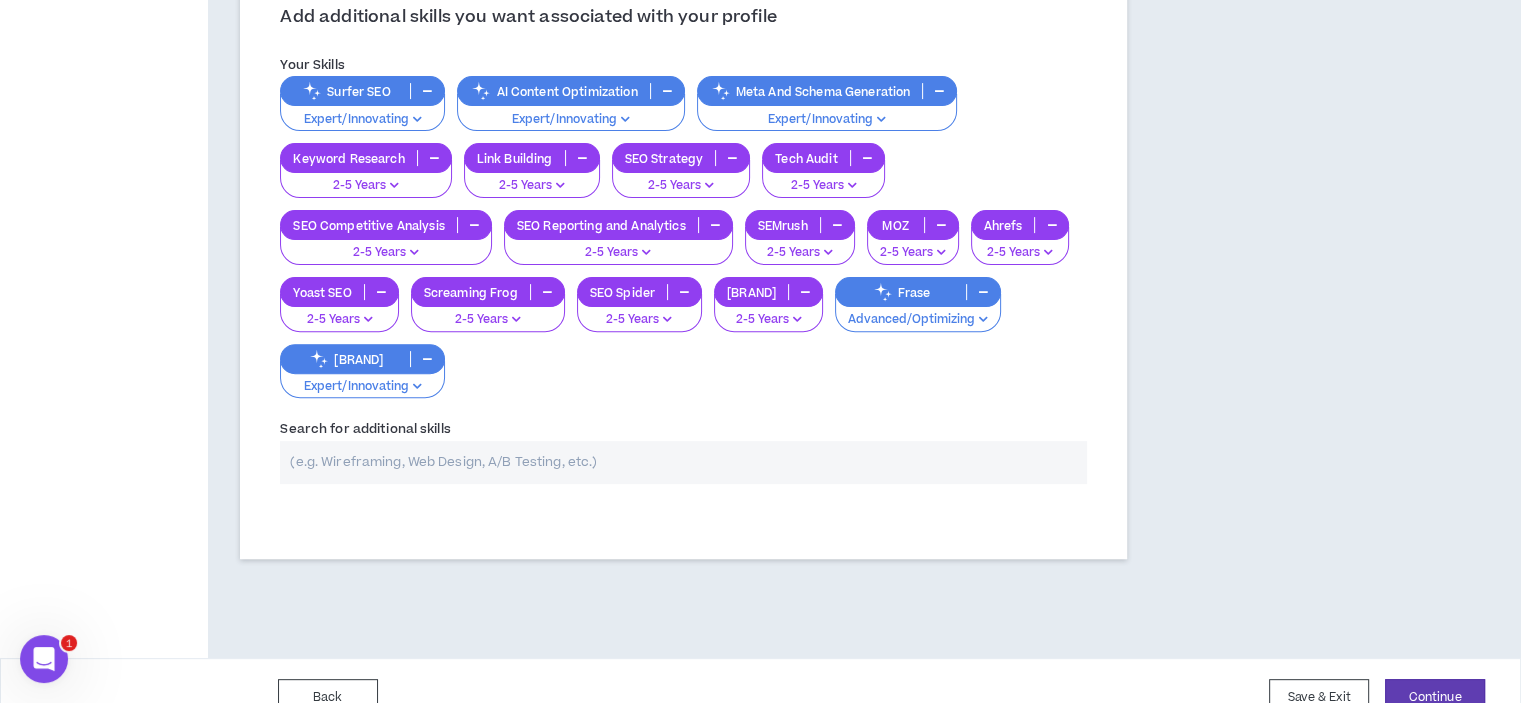 scroll, scrollTop: 659, scrollLeft: 0, axis: vertical 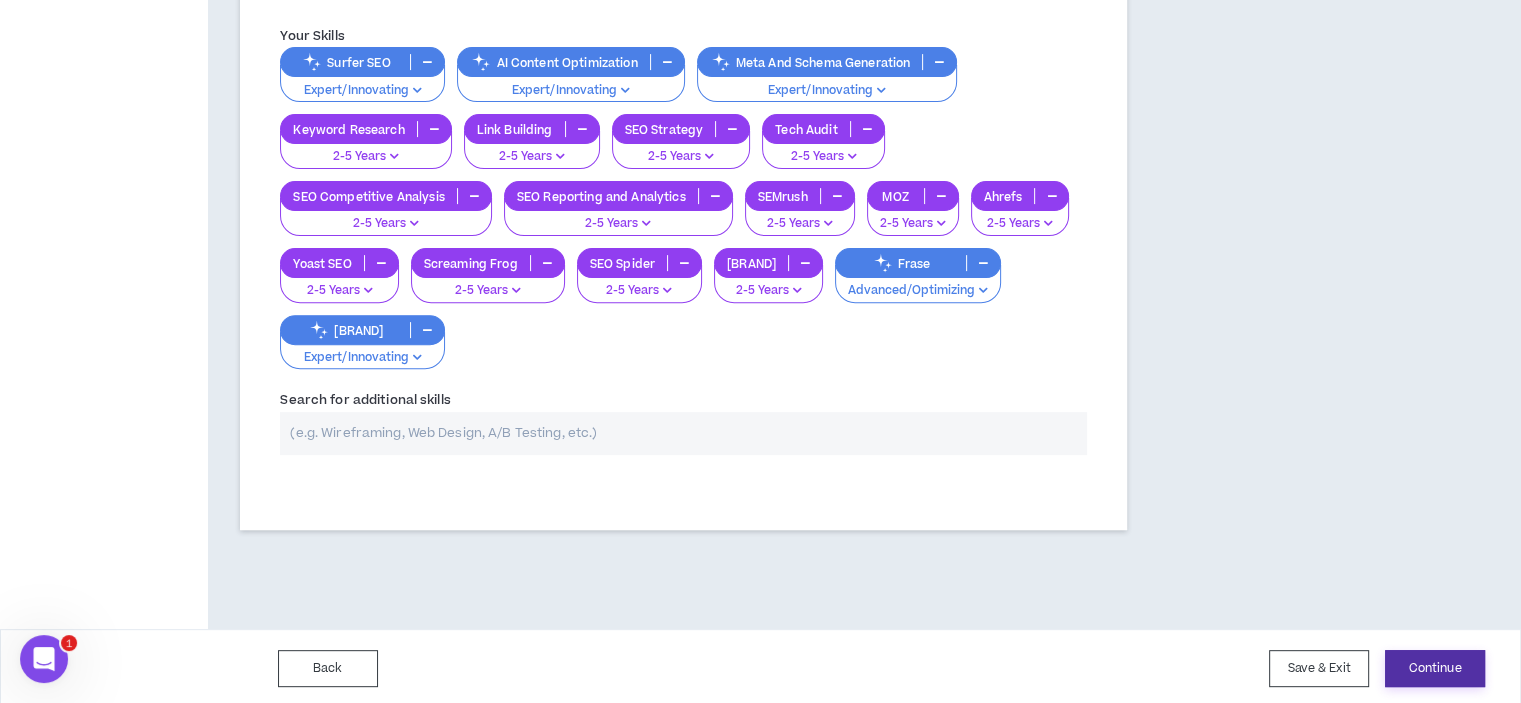 click on "Continue" at bounding box center (1435, 668) 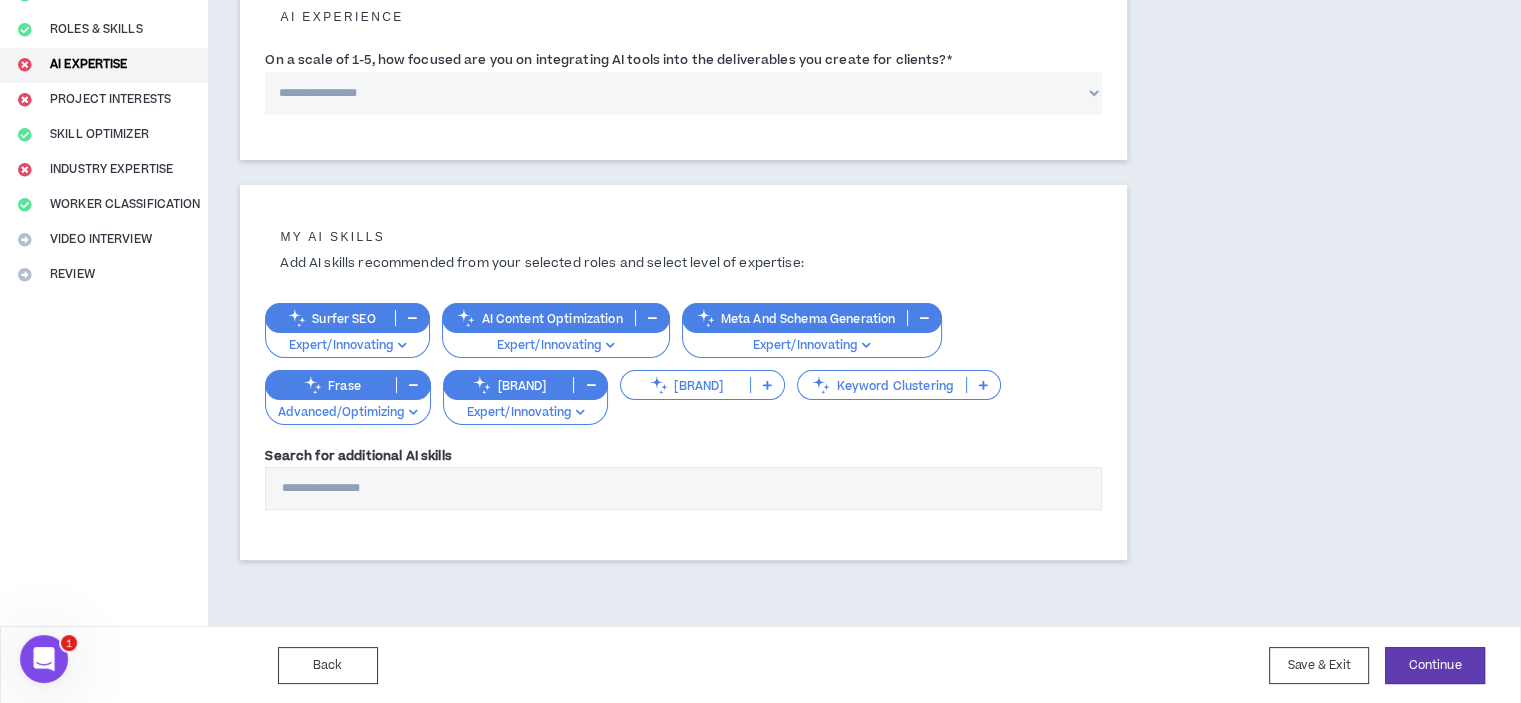 scroll, scrollTop: 65, scrollLeft: 0, axis: vertical 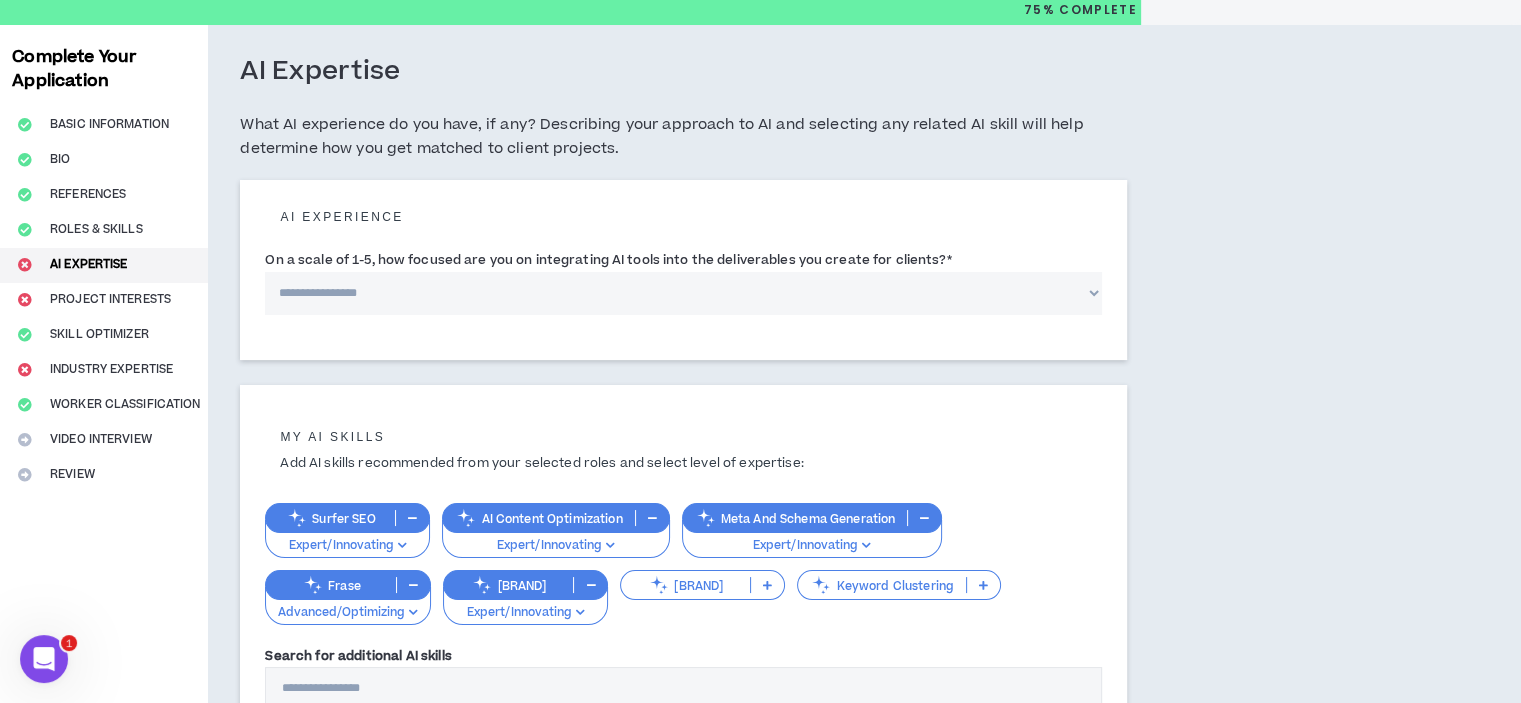 click on "**********" at bounding box center [683, 293] 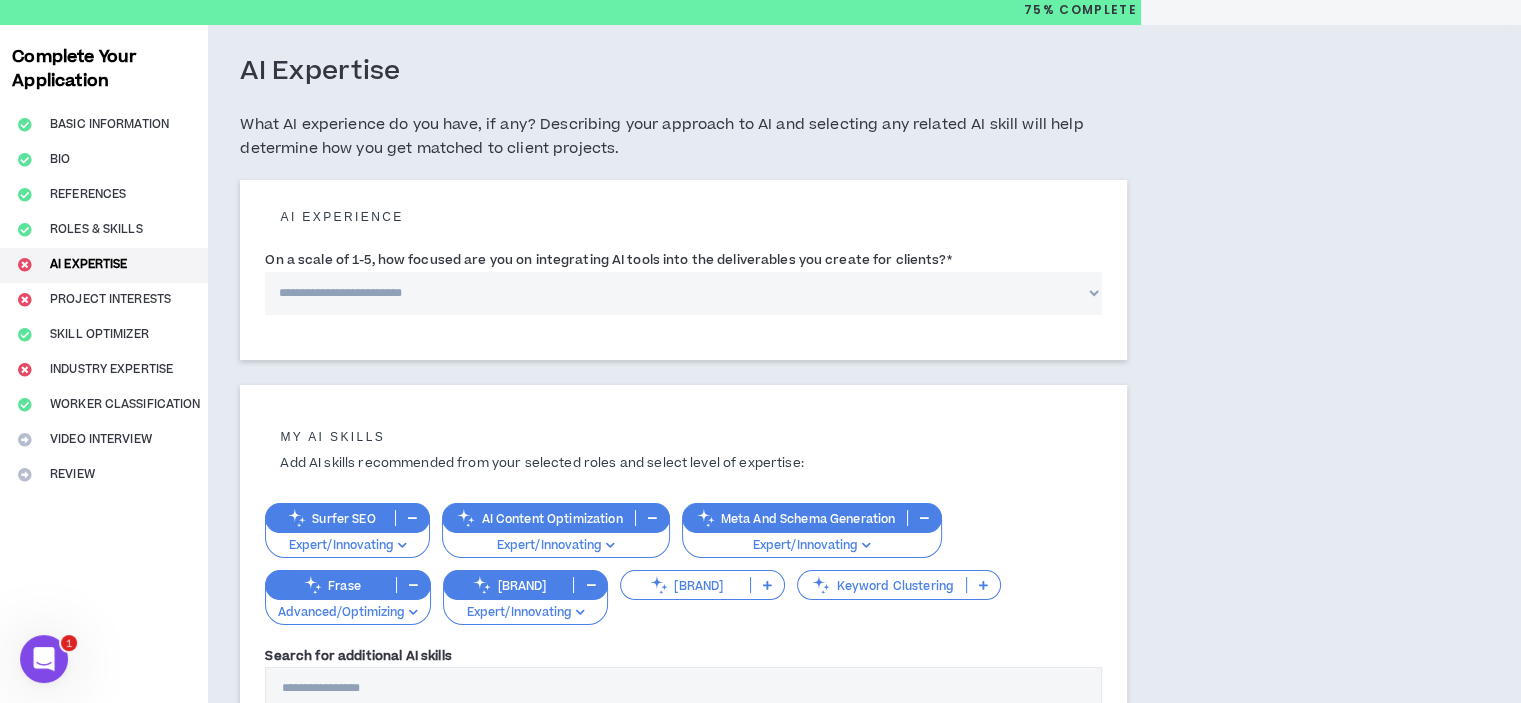 click on "**********" at bounding box center [683, 293] 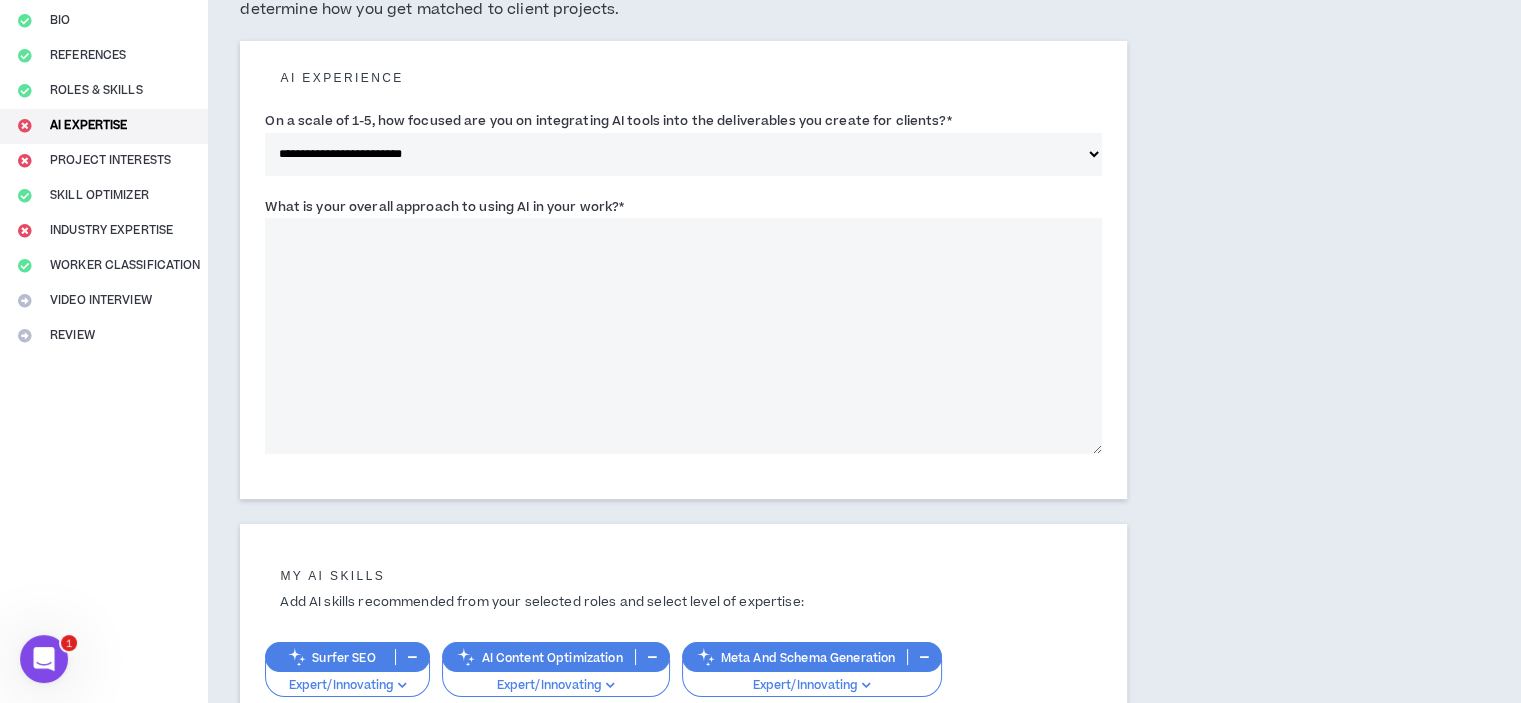 scroll, scrollTop: 265, scrollLeft: 0, axis: vertical 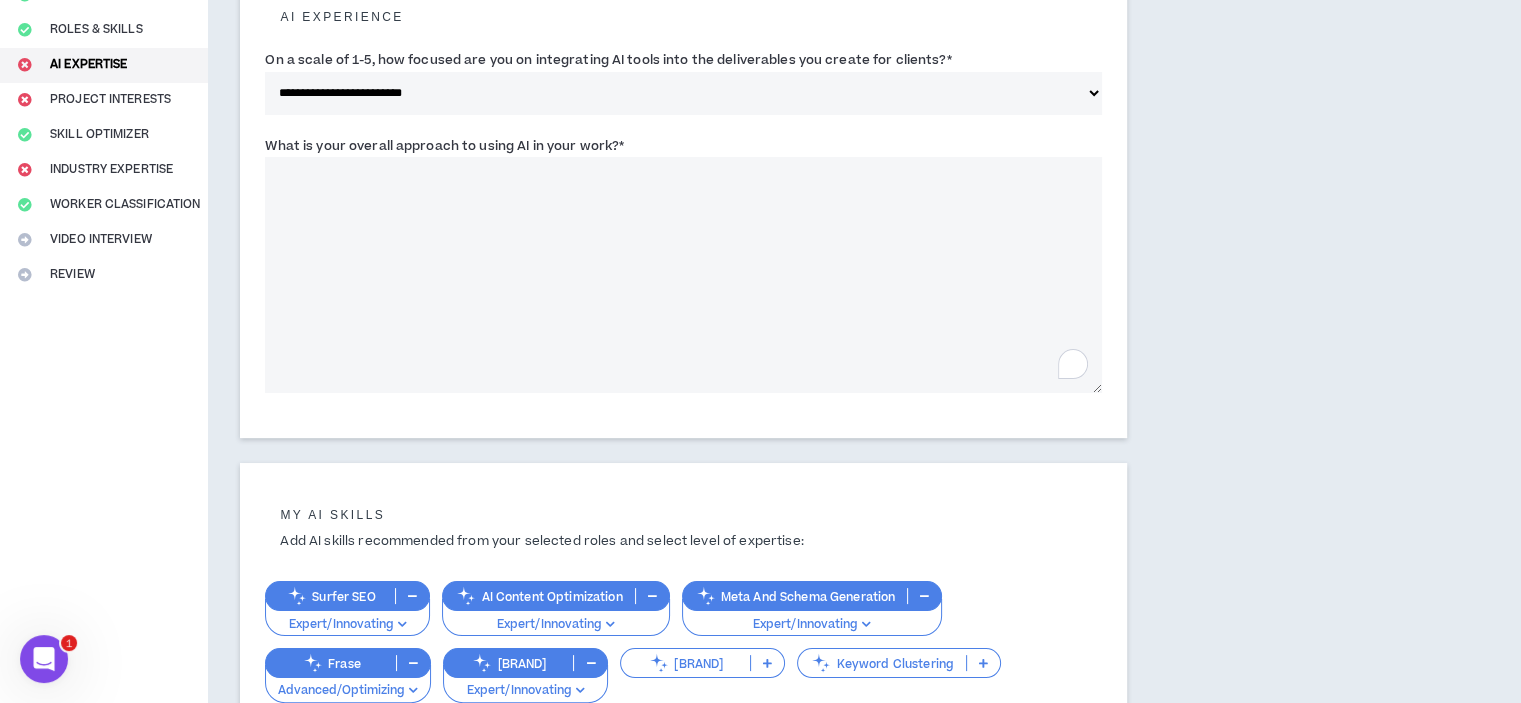 click on "What is your overall approach to using AI in your work?  *" at bounding box center [683, 275] 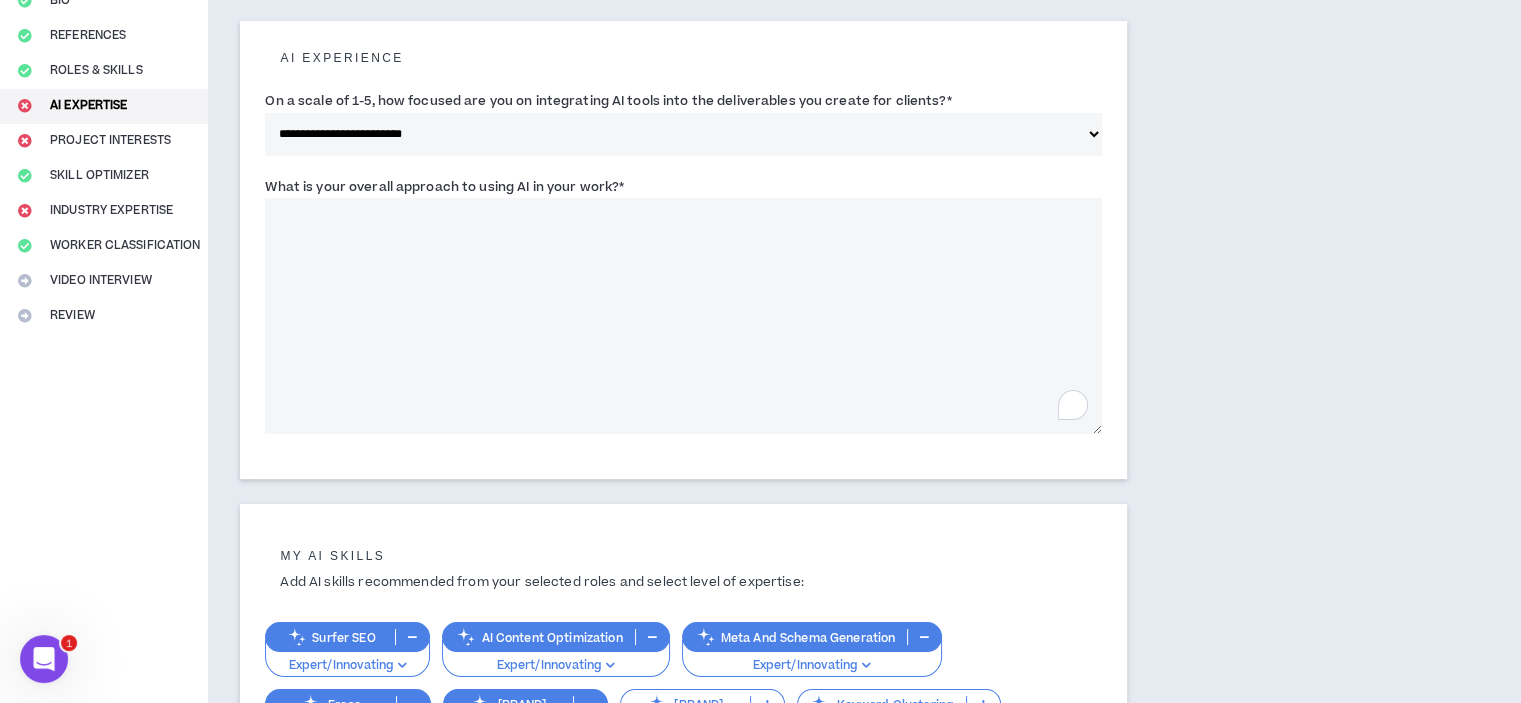 scroll, scrollTop: 165, scrollLeft: 0, axis: vertical 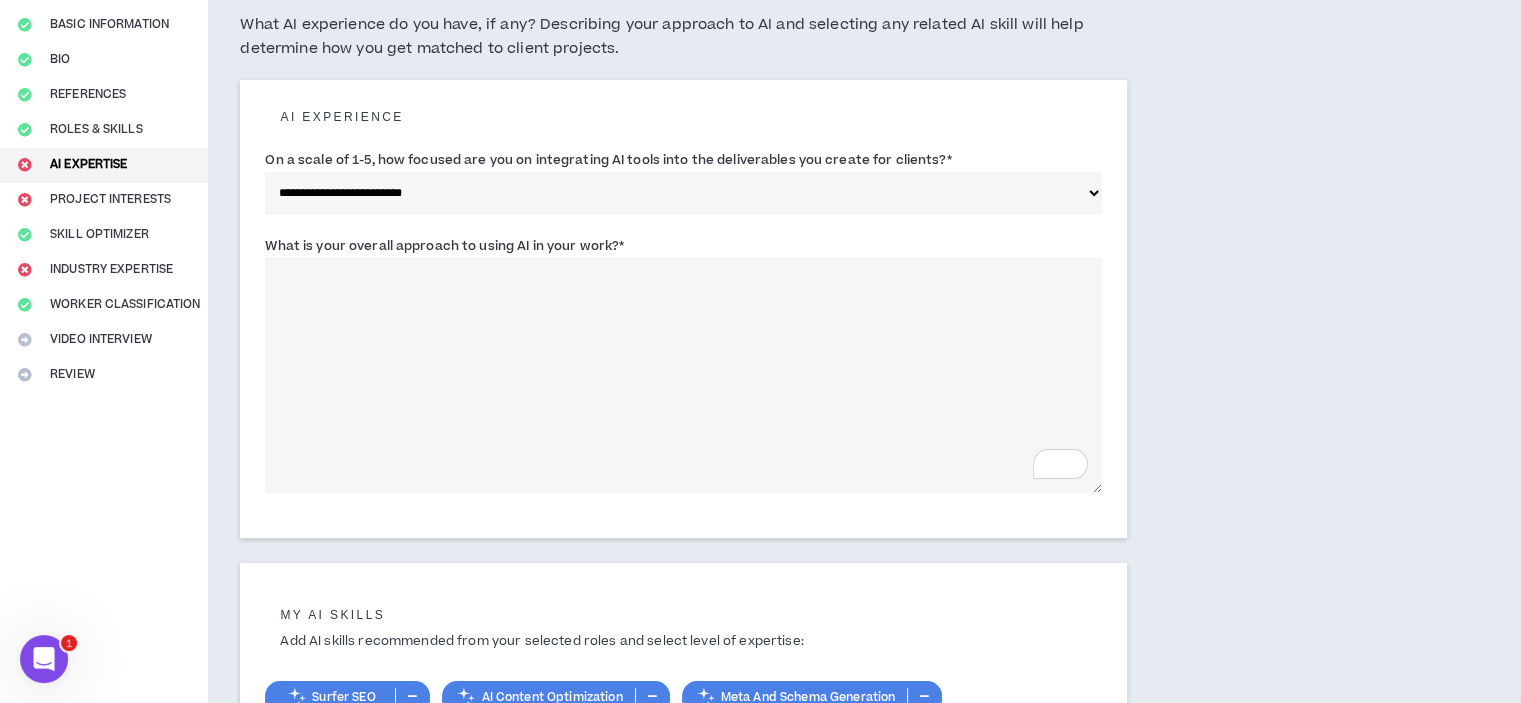 click on "What is your overall approach to using AI in your work?  *" at bounding box center [444, 246] 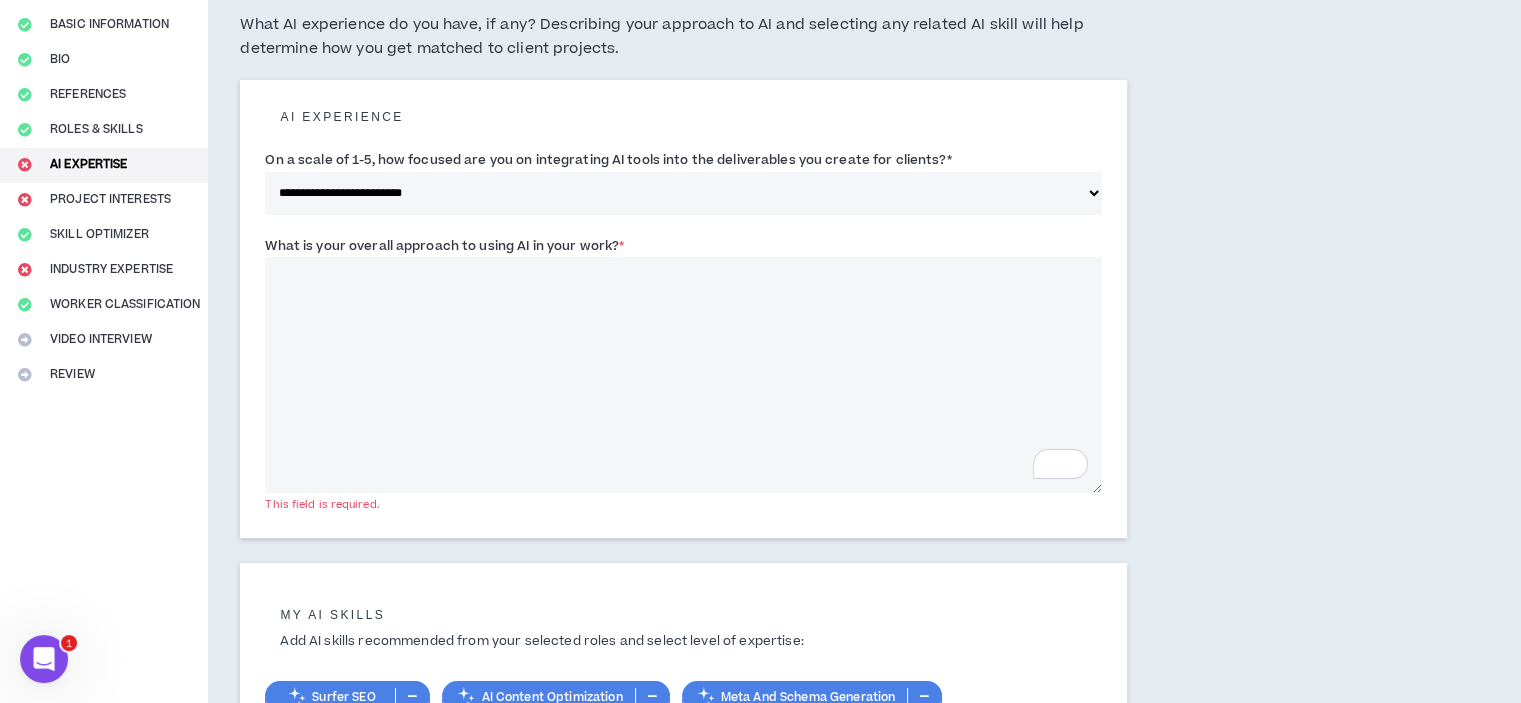 click on "What is your overall approach to using AI in your work?  *" at bounding box center (444, 246) 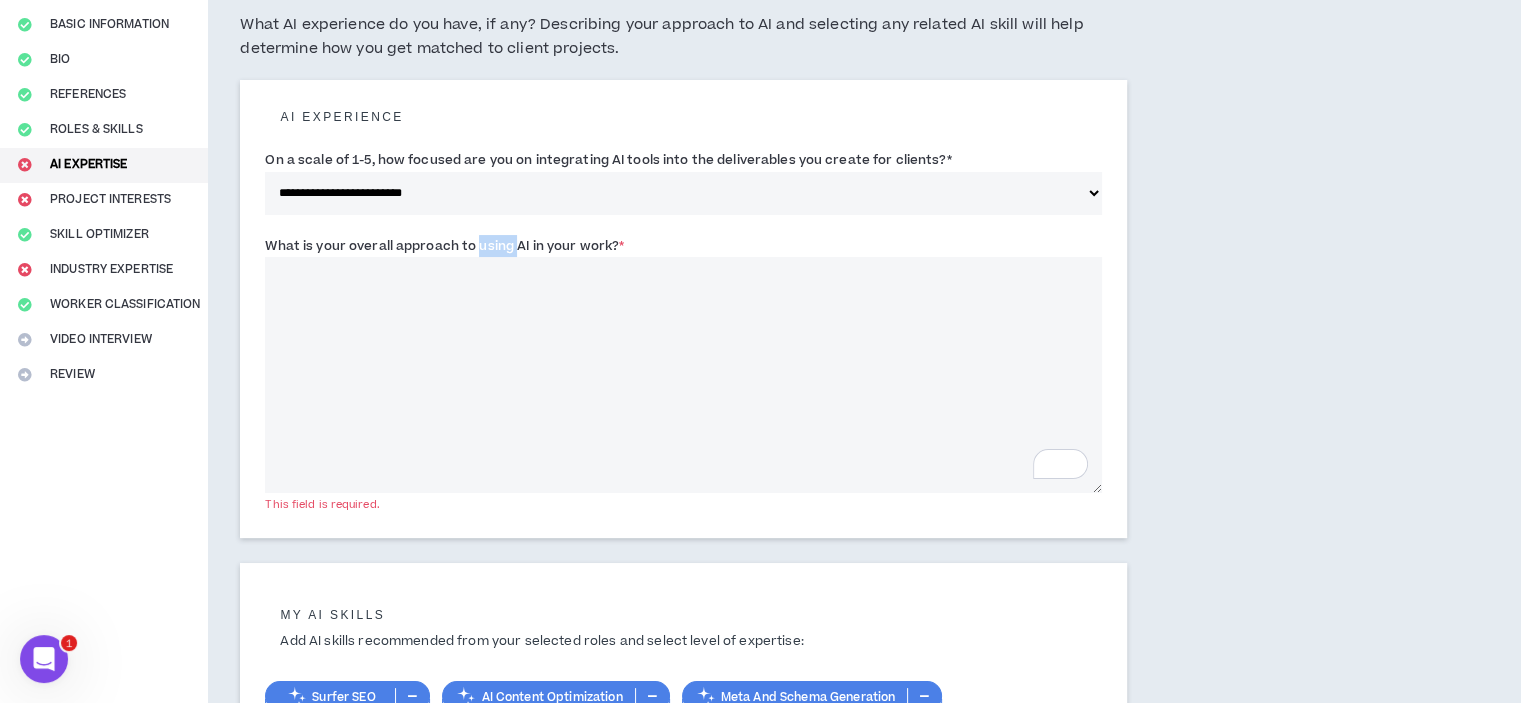 click on "What is your overall approach to using AI in your work?  *" at bounding box center [444, 246] 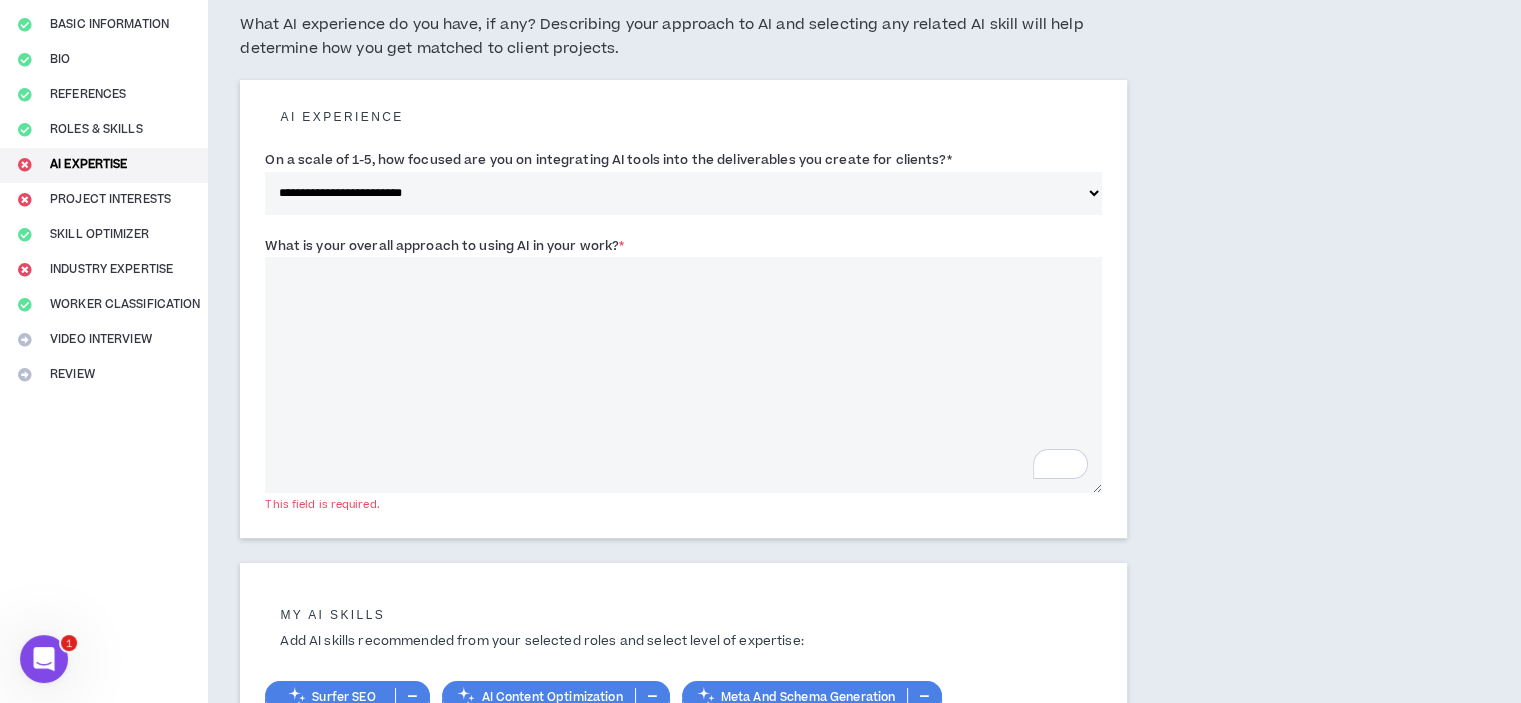 click on "What is your overall approach to using AI in your work?  *" at bounding box center (444, 246) 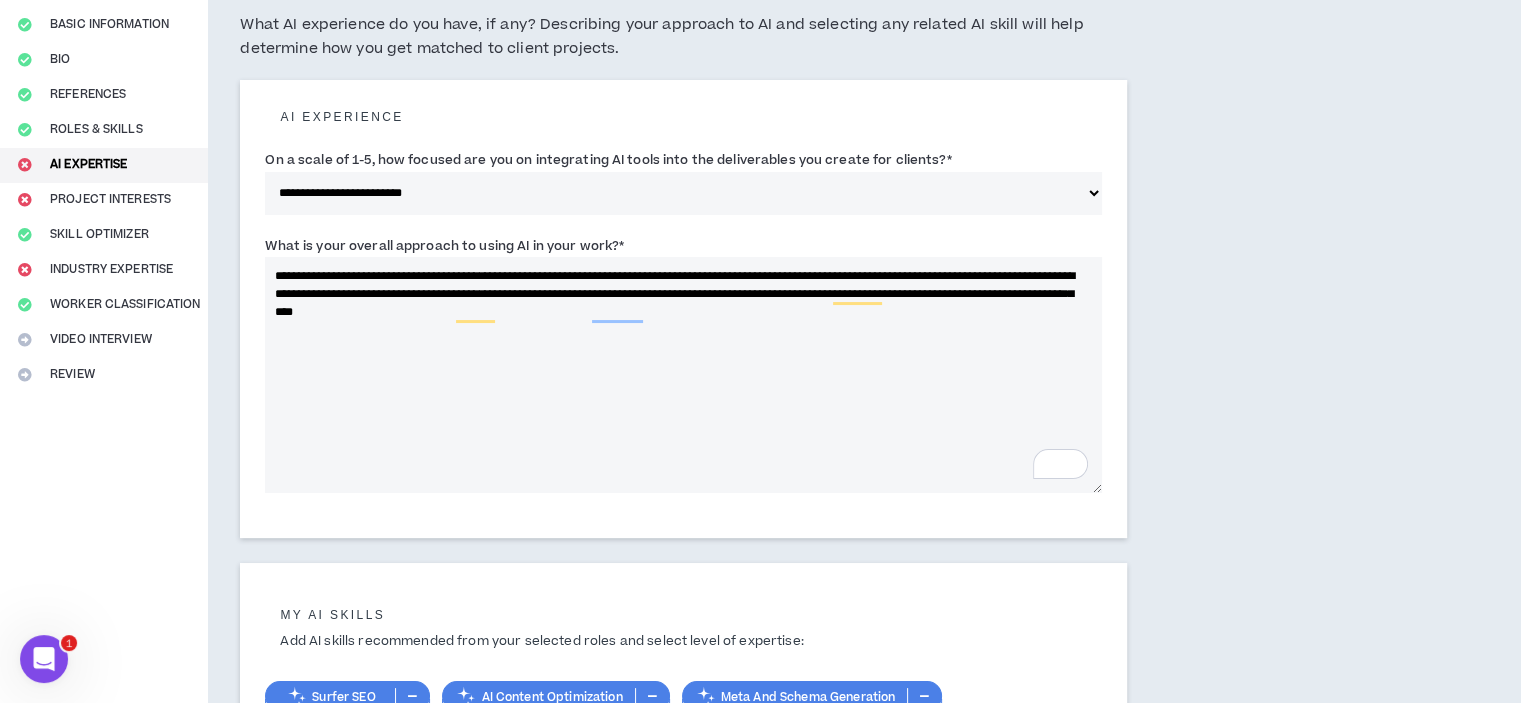 click on "**********" at bounding box center (683, 375) 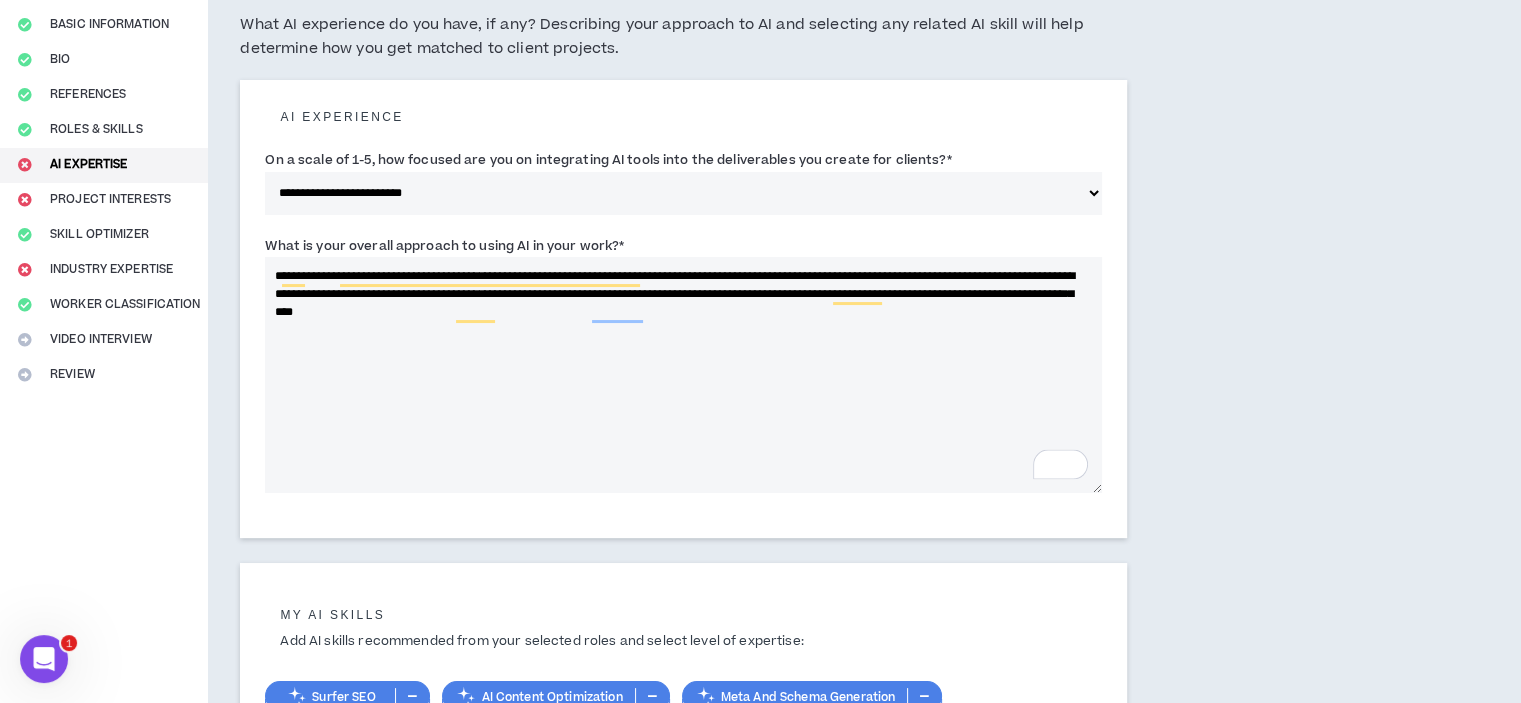 click on "**********" at bounding box center (683, 375) 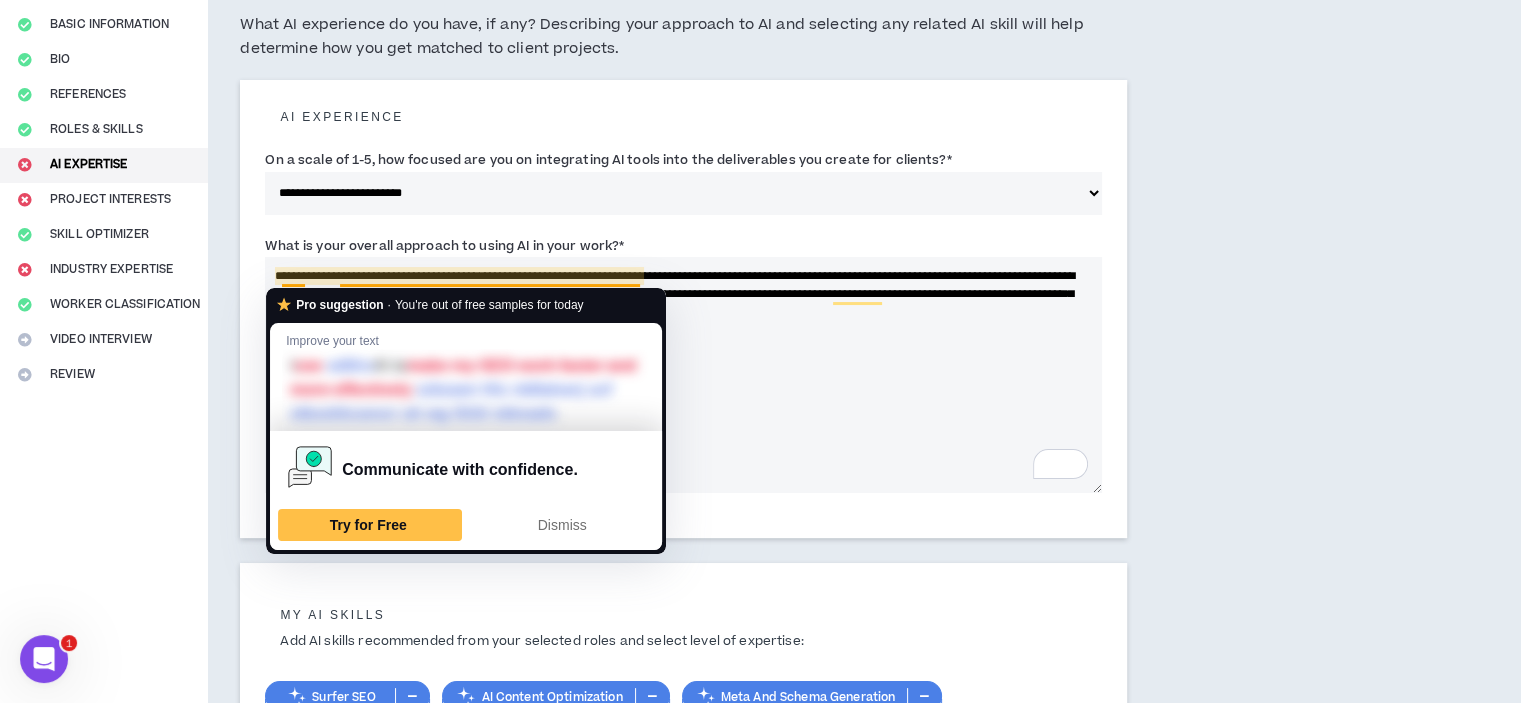 click on "**********" at bounding box center (683, 375) 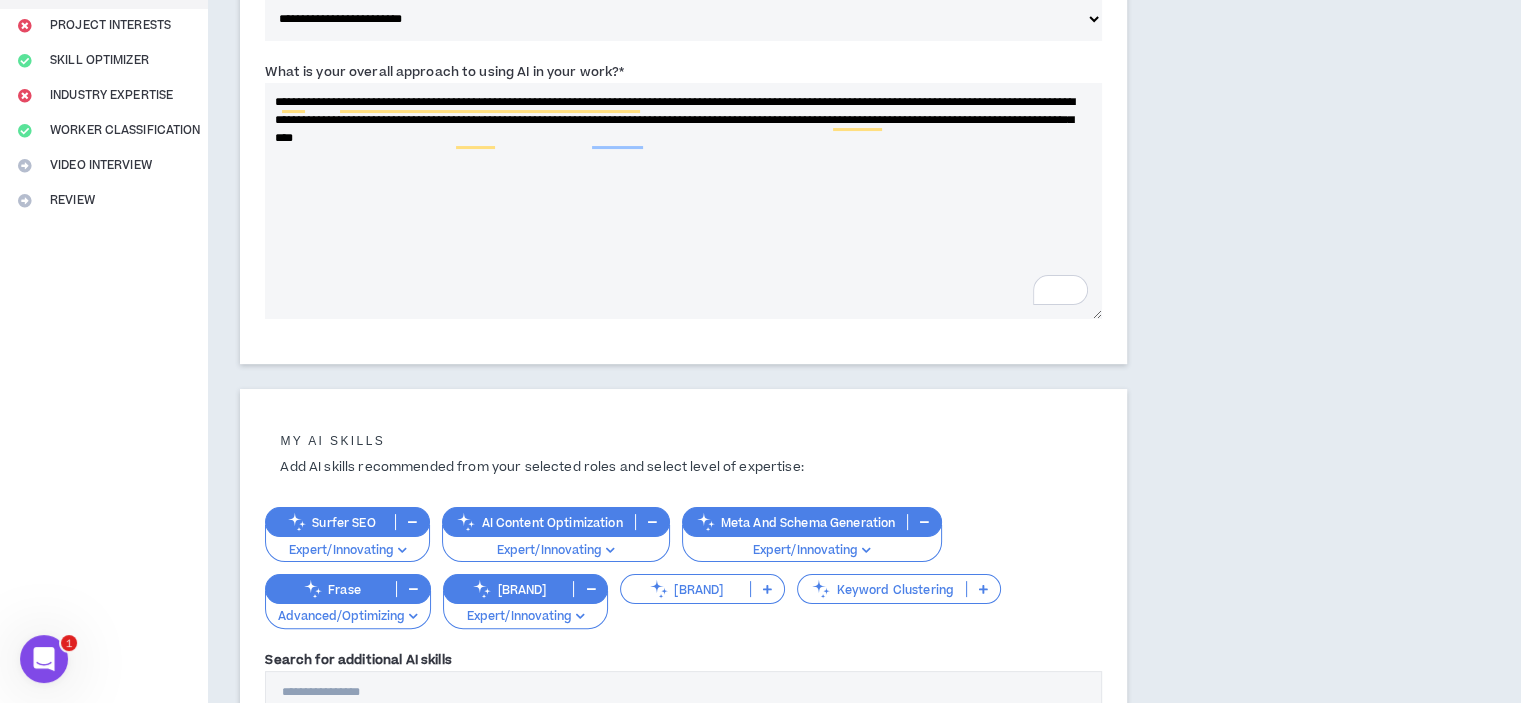 scroll, scrollTop: 462, scrollLeft: 0, axis: vertical 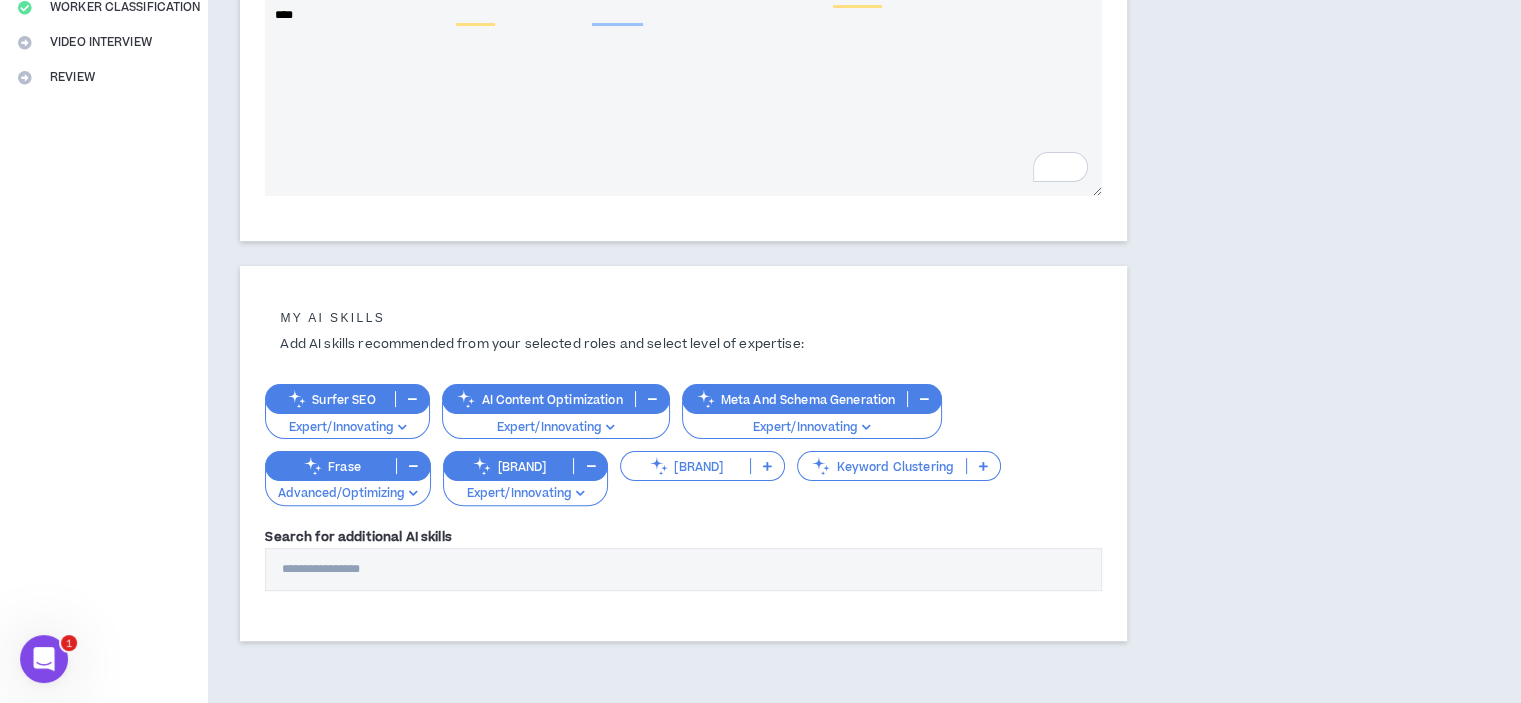 type on "**********" 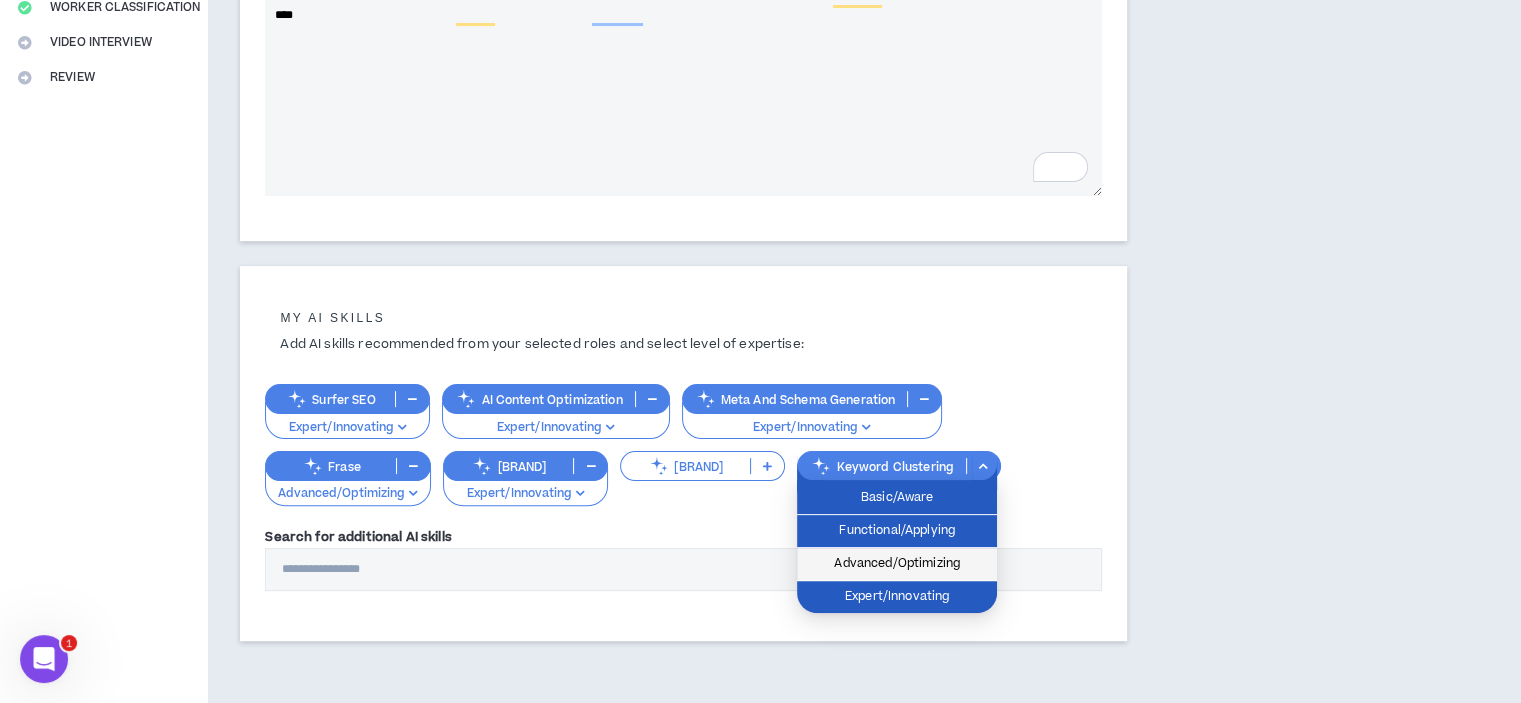 click on "Advanced/Optimizing" at bounding box center (897, 564) 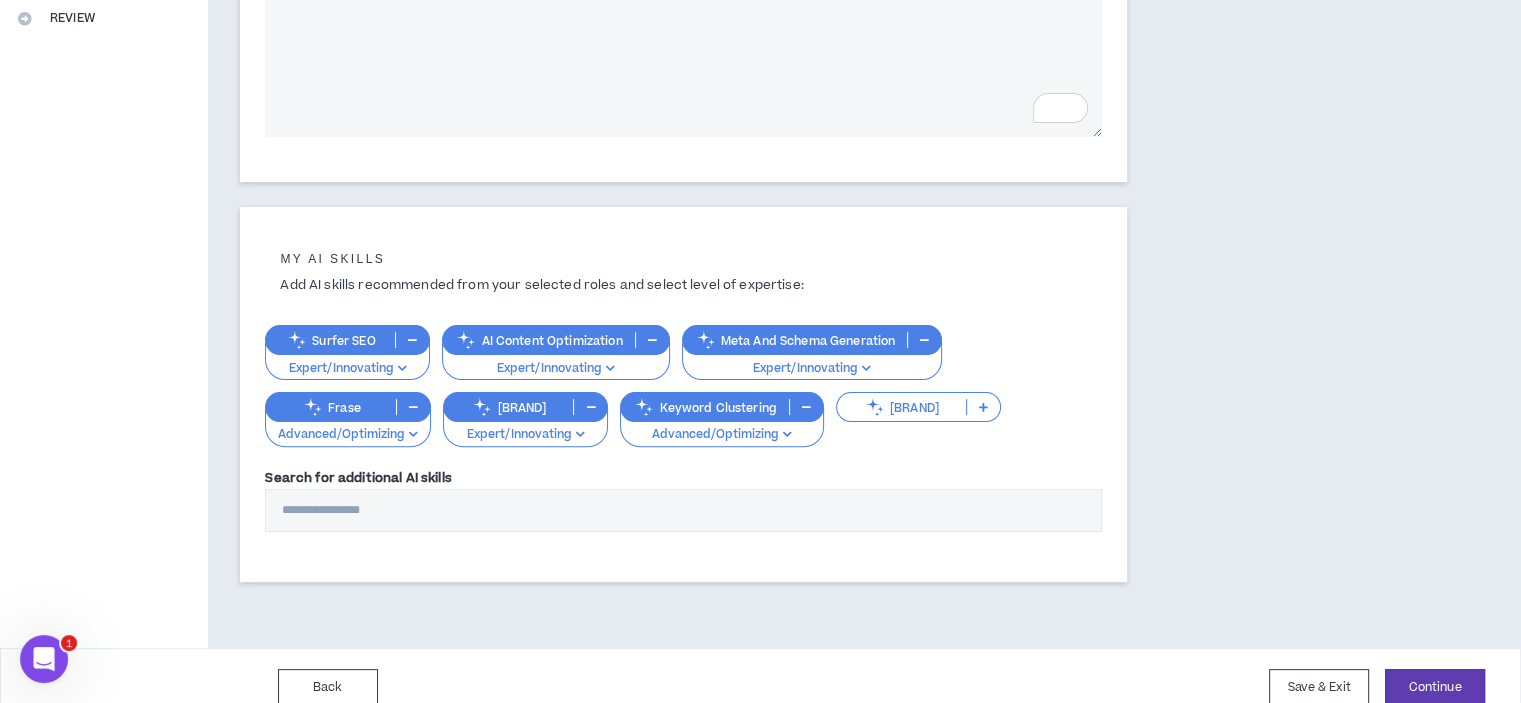 scroll, scrollTop: 543, scrollLeft: 0, axis: vertical 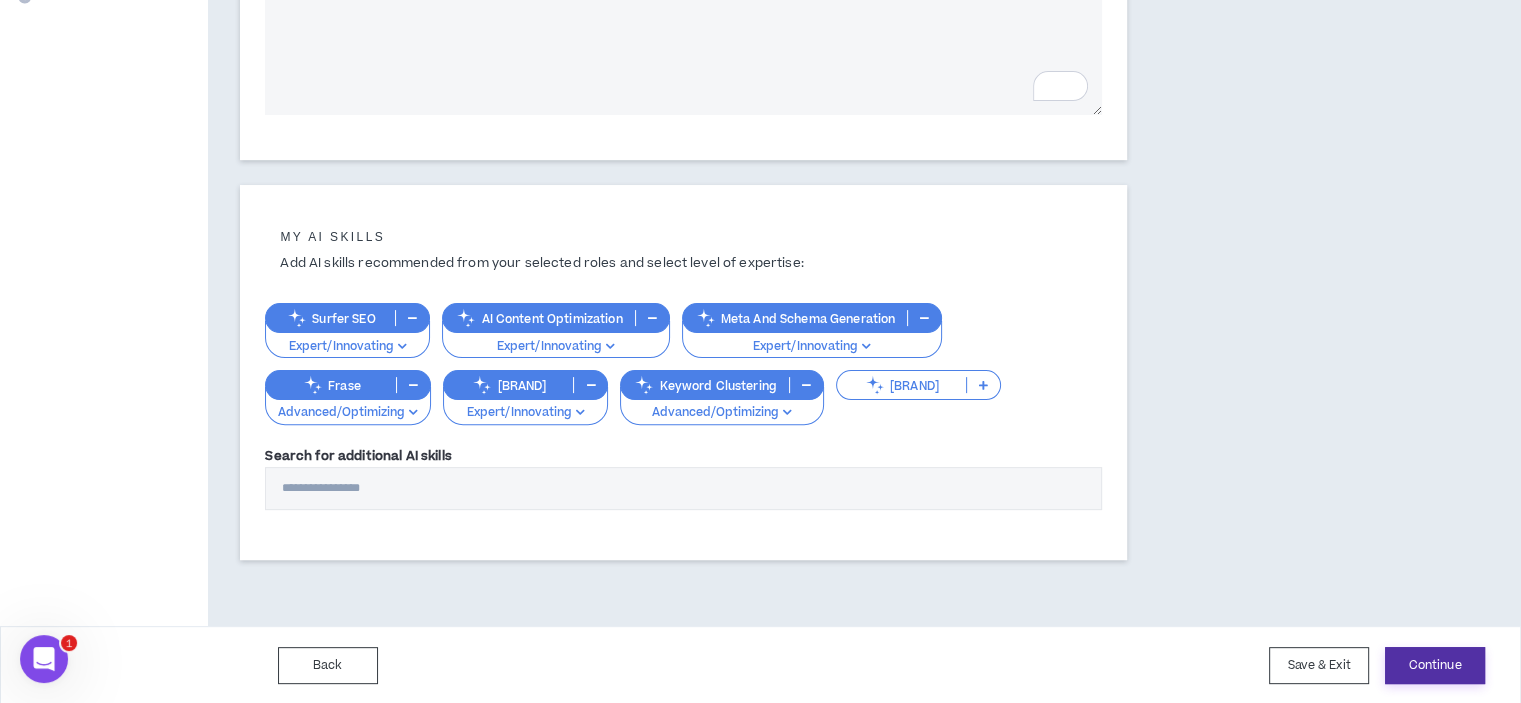 click on "Continue" at bounding box center (1435, 665) 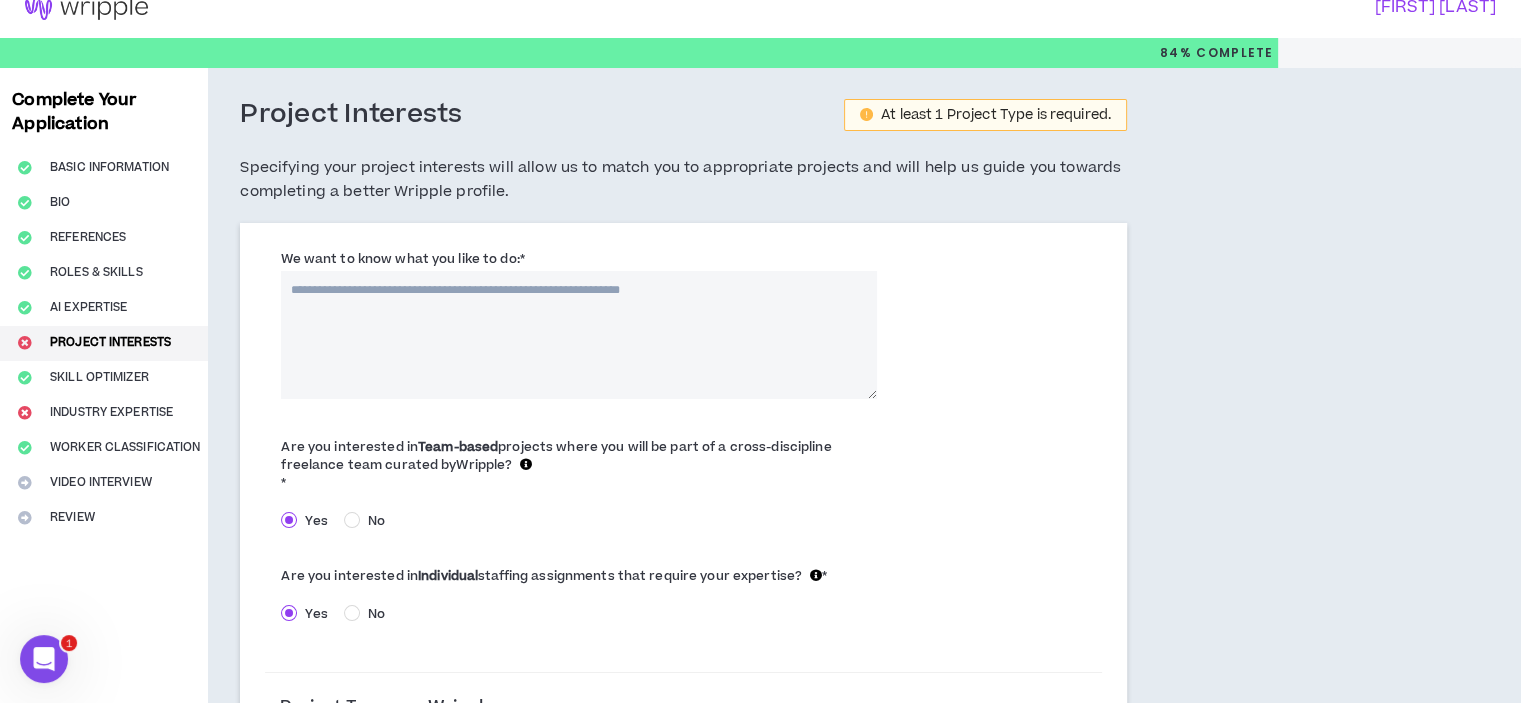 scroll, scrollTop: 0, scrollLeft: 0, axis: both 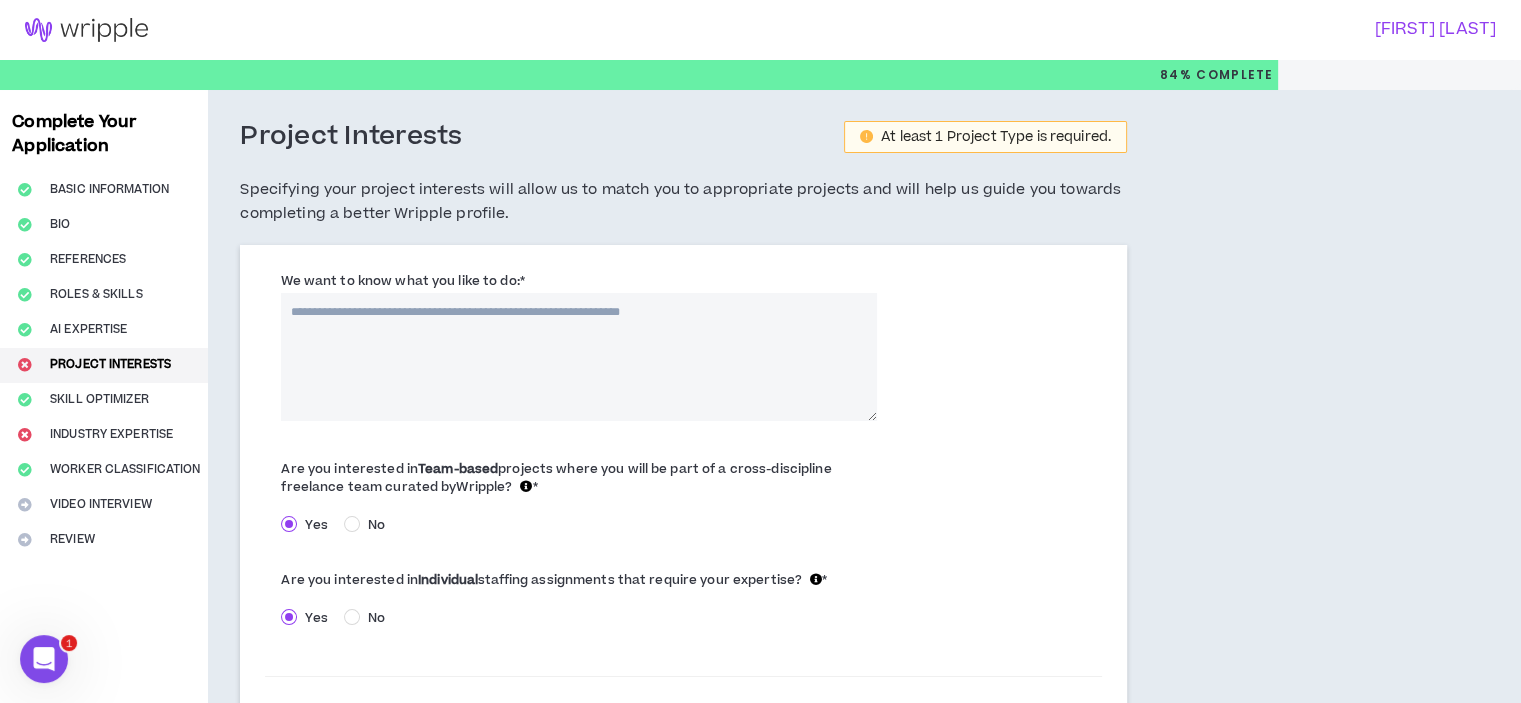 click on "We want to know what you like to do:  *" at bounding box center (402, 281) 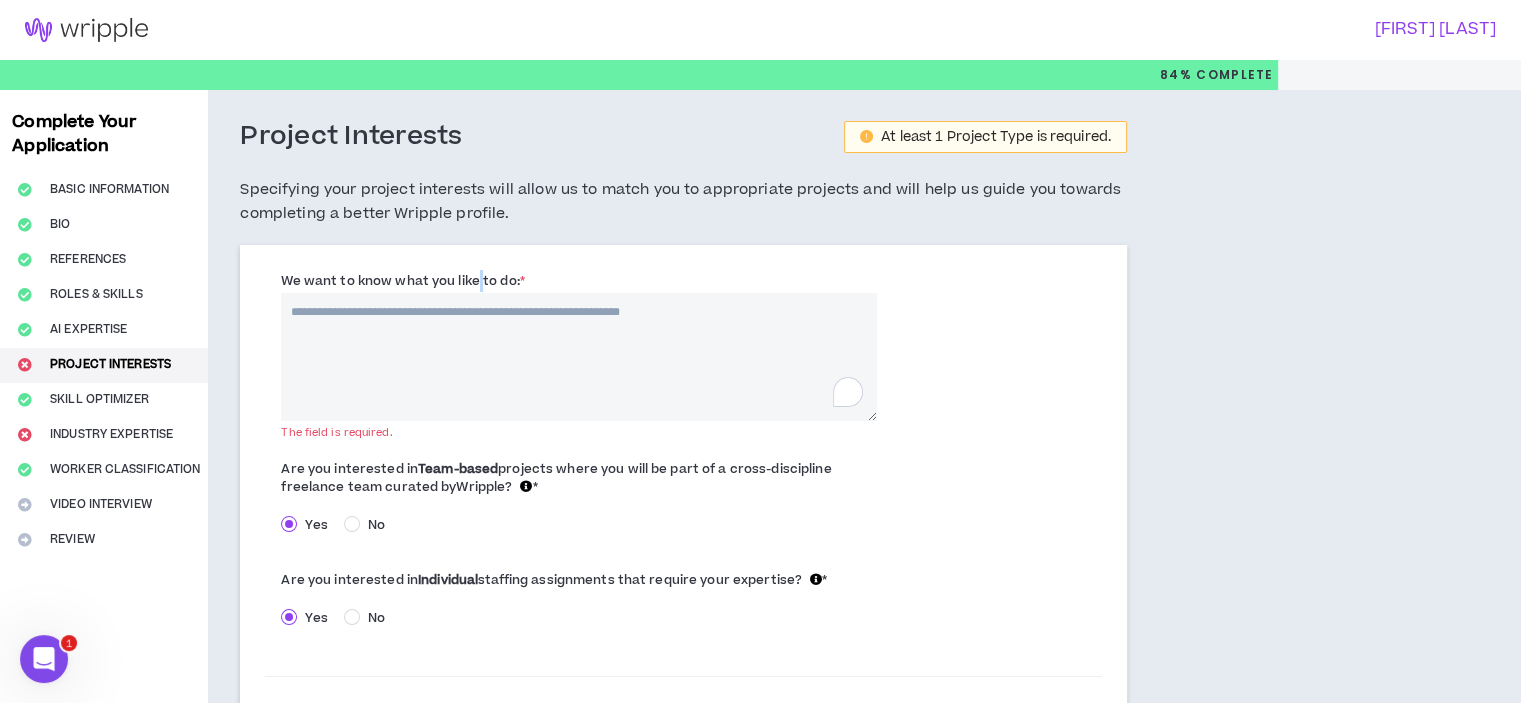 click on "We want to know what you like to do:  *" at bounding box center [402, 281] 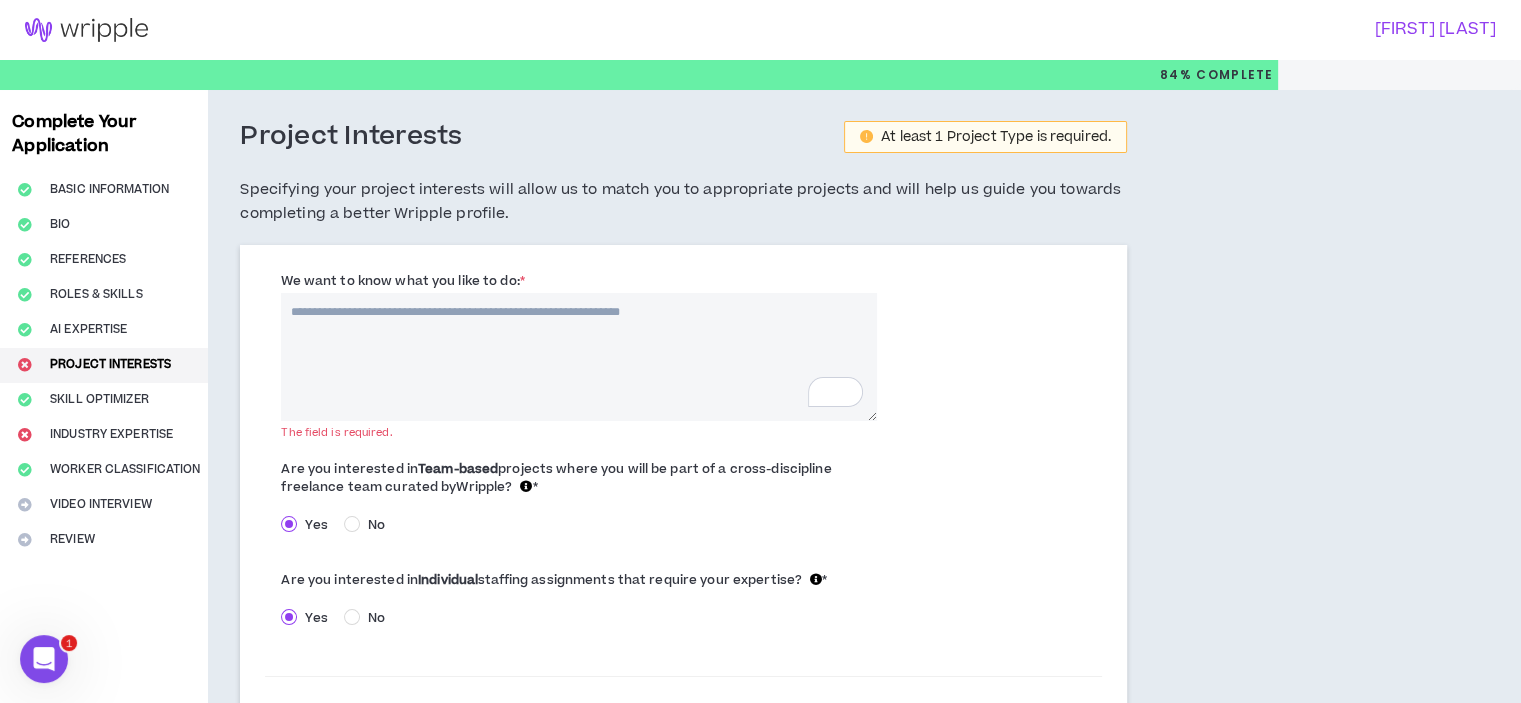 click on "We want to know what you like to do:  *" at bounding box center (578, 357) 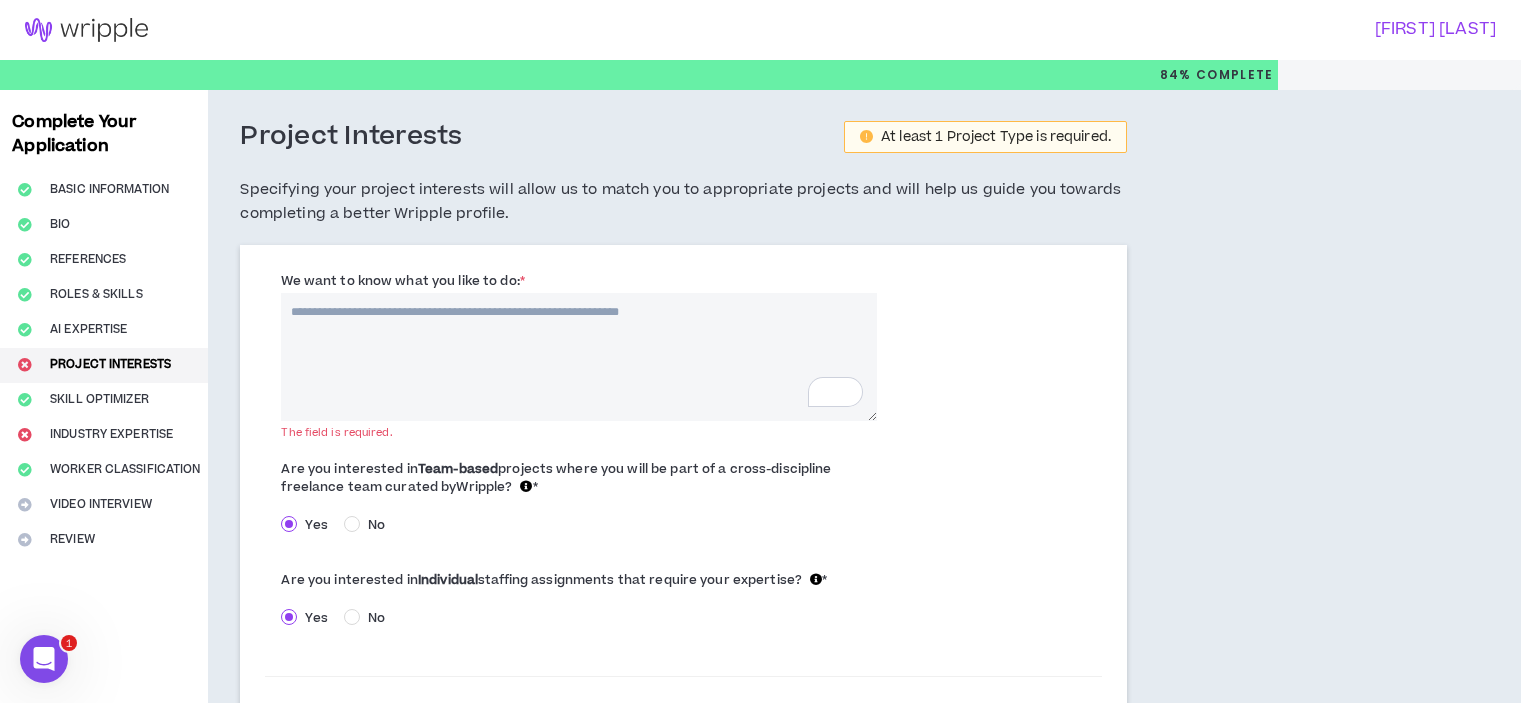 scroll, scrollTop: 0, scrollLeft: 0, axis: both 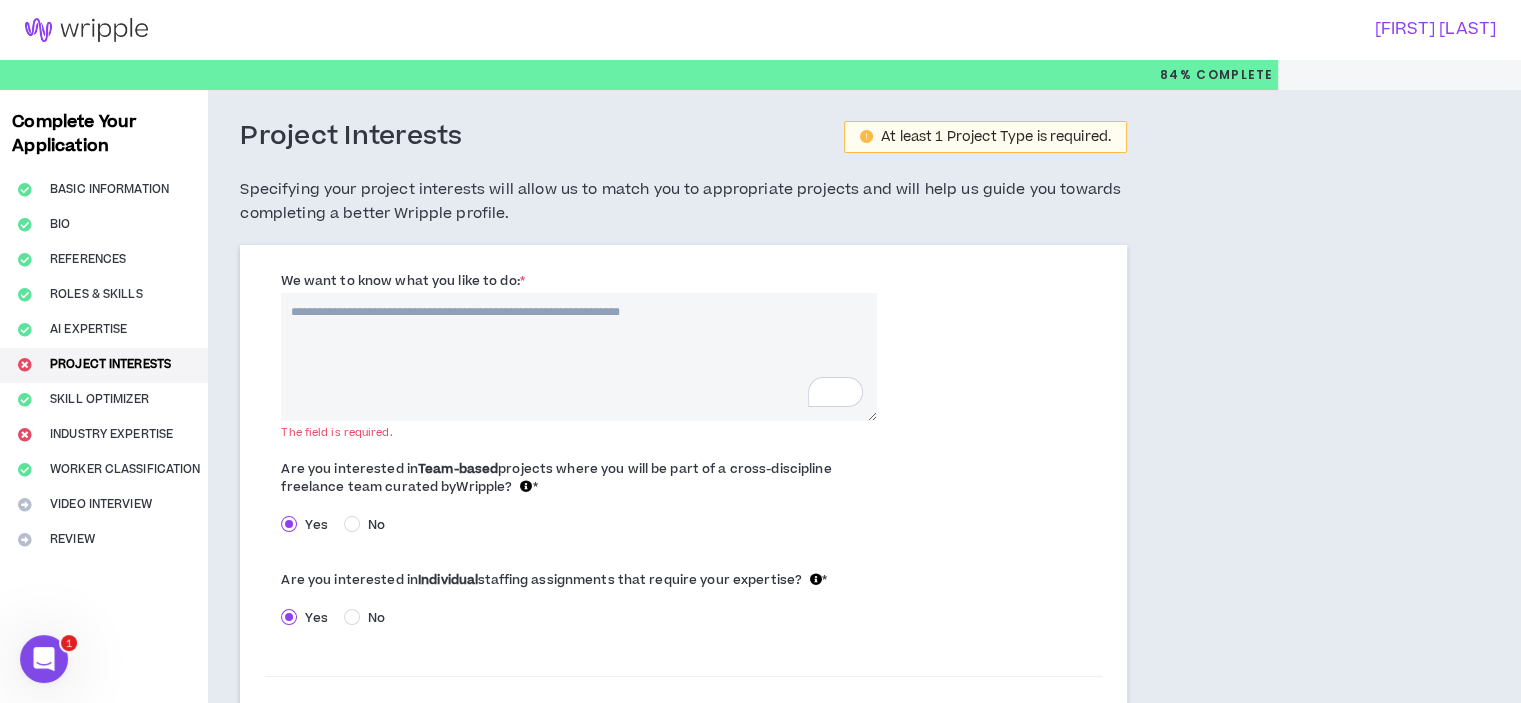 paste on "**********" 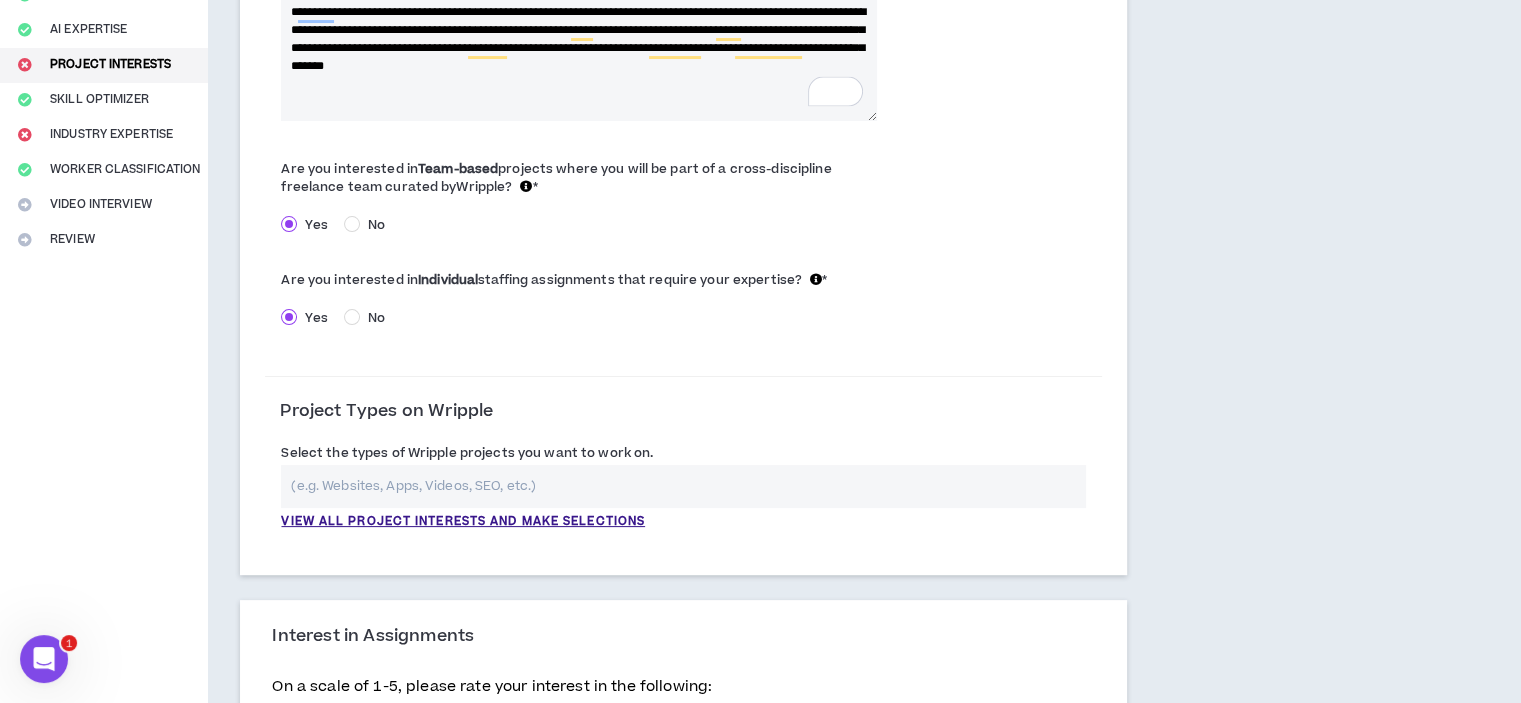 scroll, scrollTop: 400, scrollLeft: 0, axis: vertical 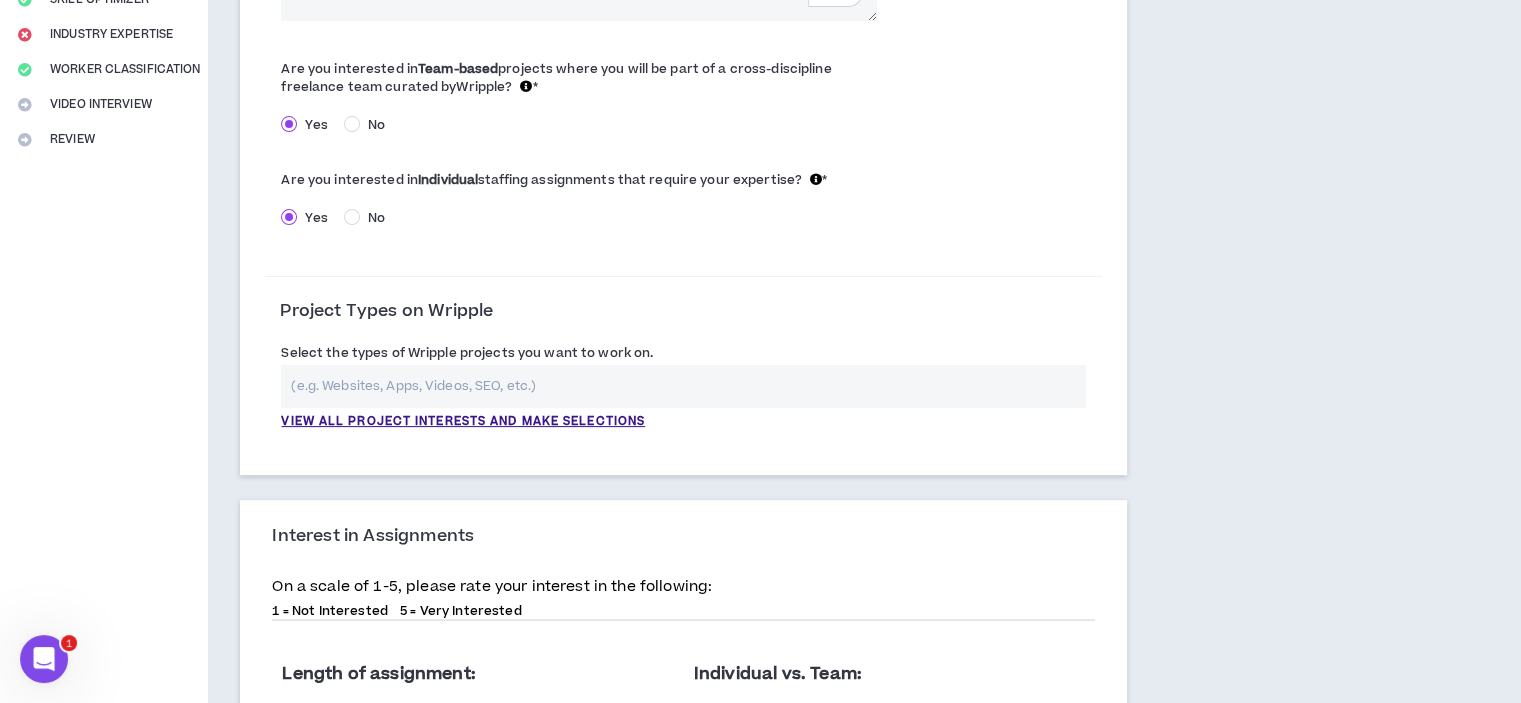 type on "**********" 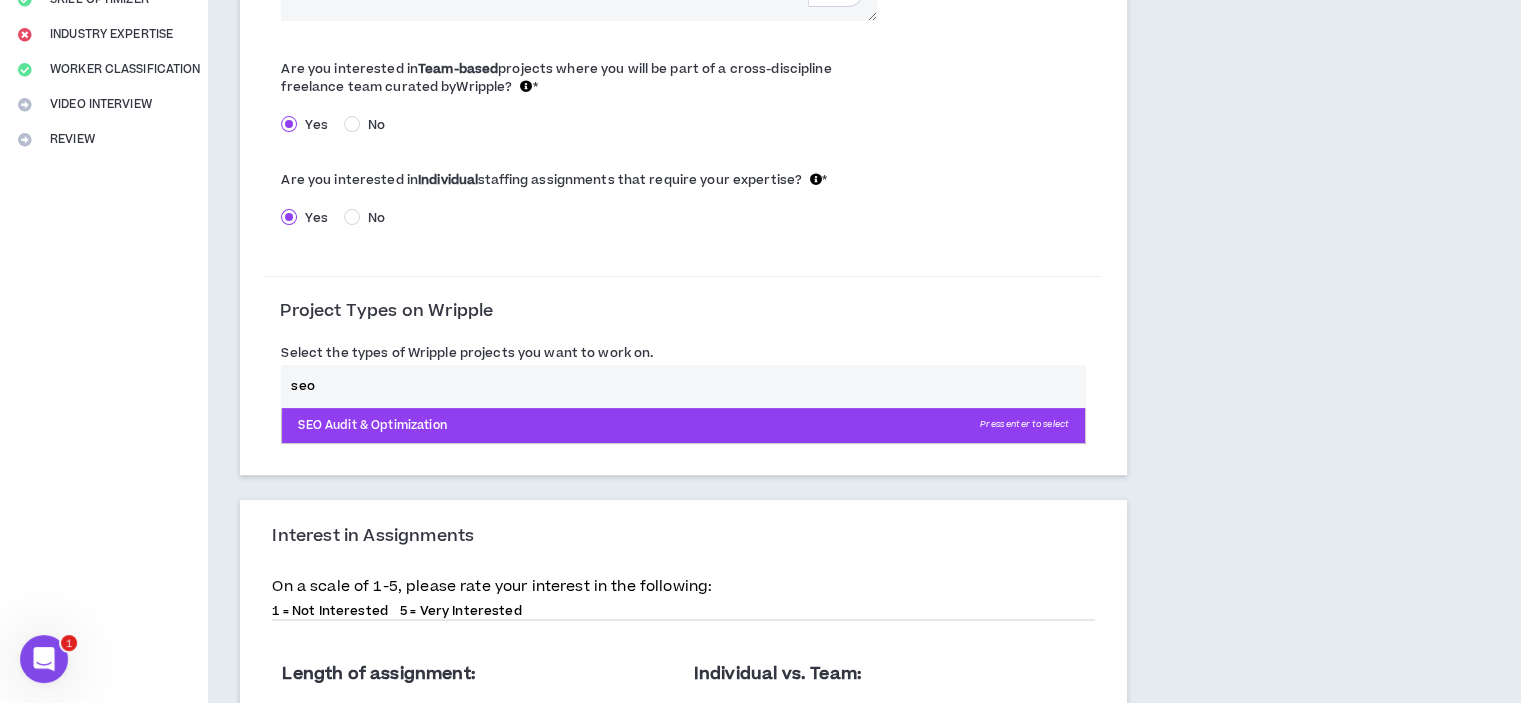 type on "seo" 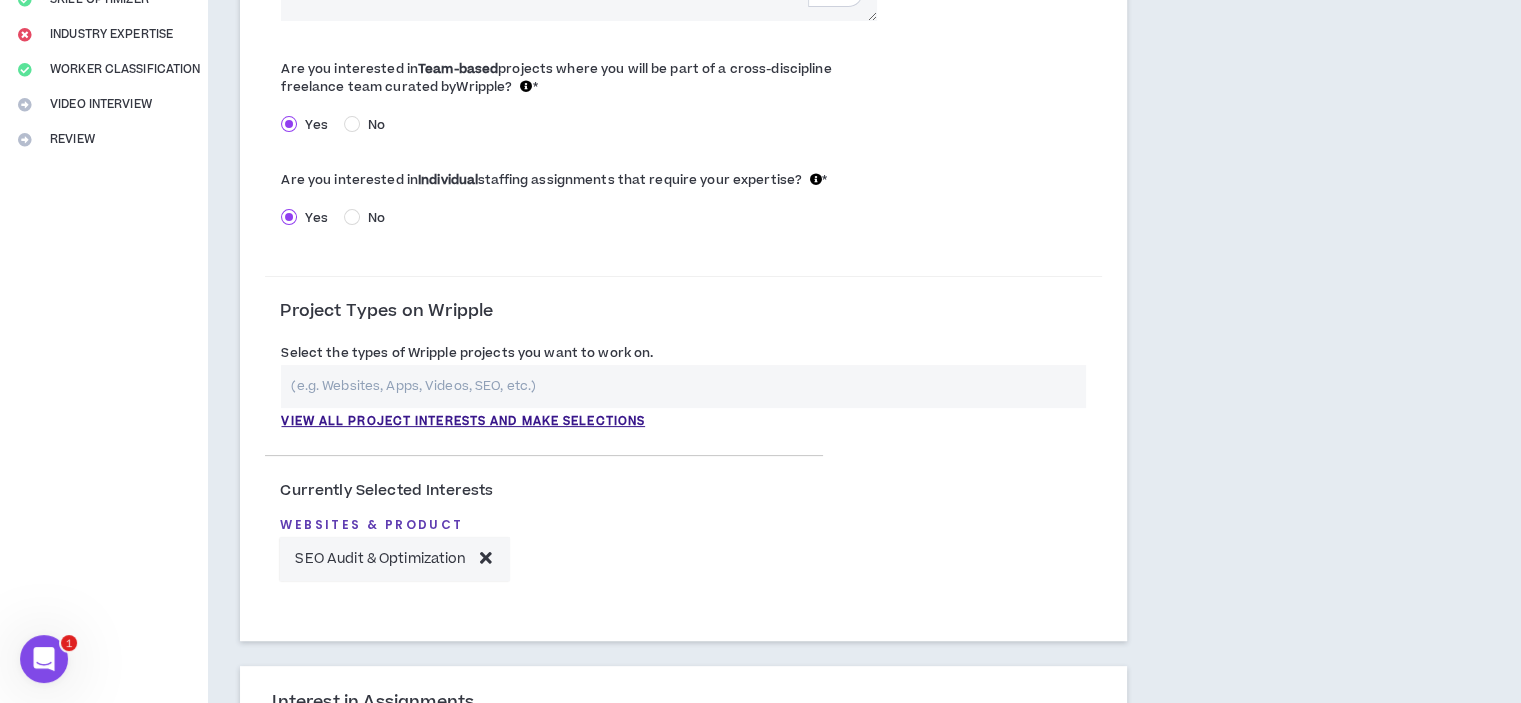 click at bounding box center [683, 386] 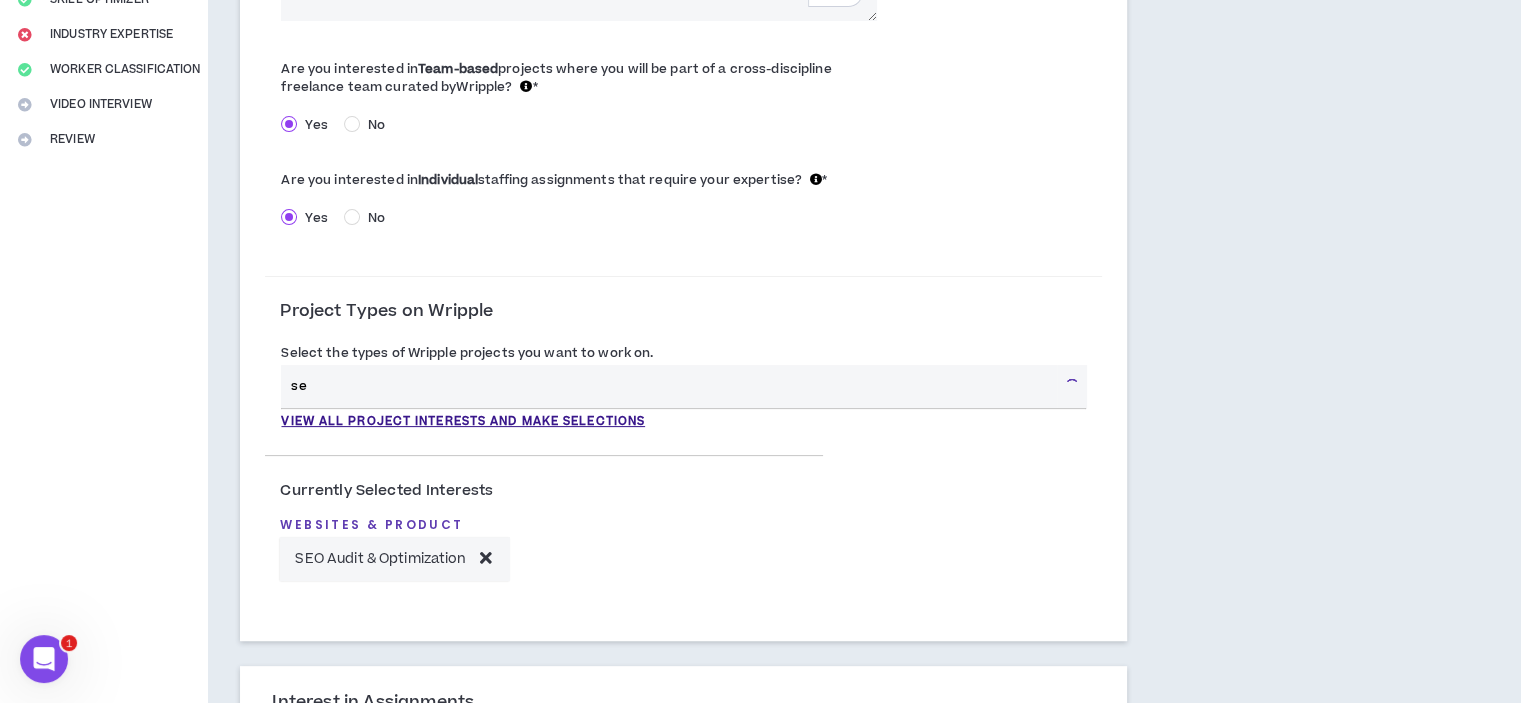 type on "s" 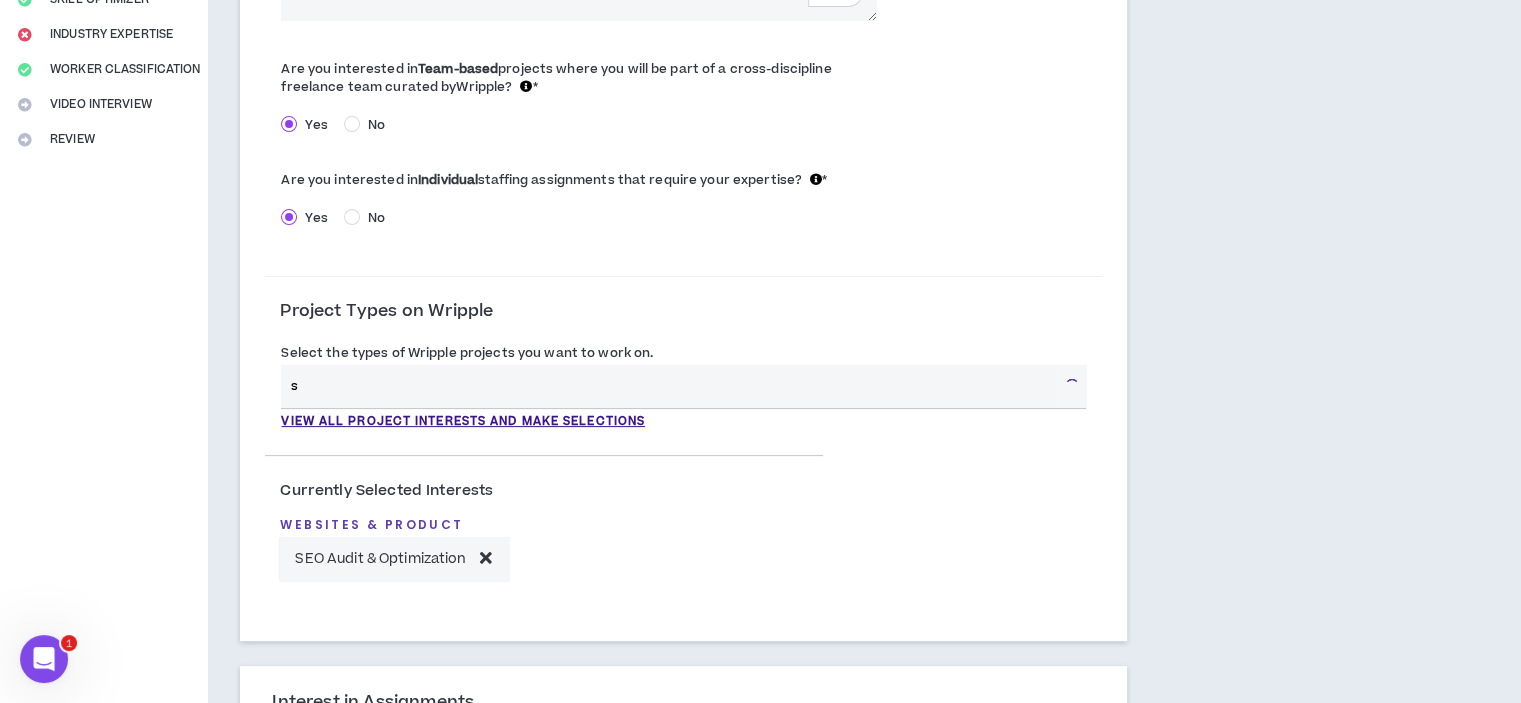 type 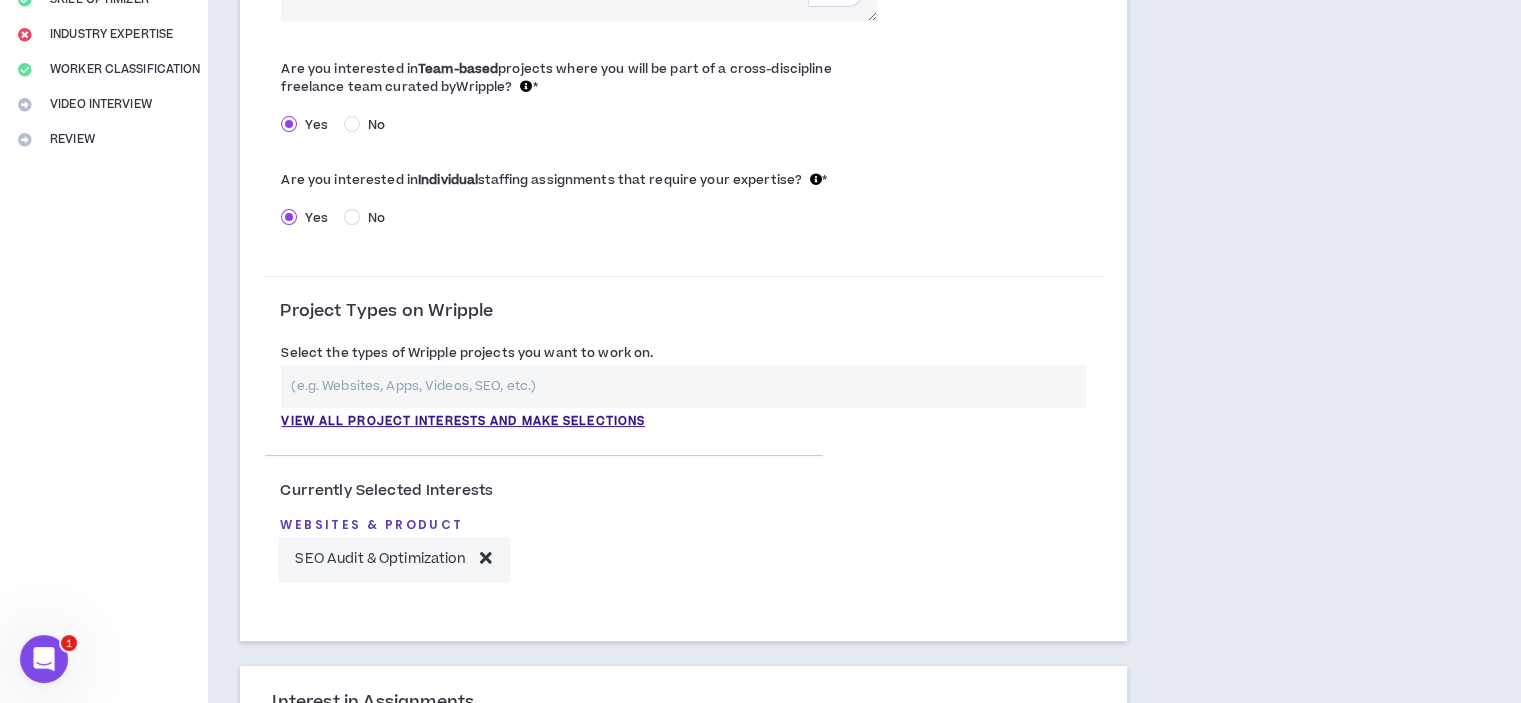 click on "Are you interested in  Team-based  projects where you will be part of a cross-discipline freelance team curated by  Wripple ?  * Yes No Are you interested in  Individual  staffing assignments that require your expertise?  * Yes No" at bounding box center [683, 150] 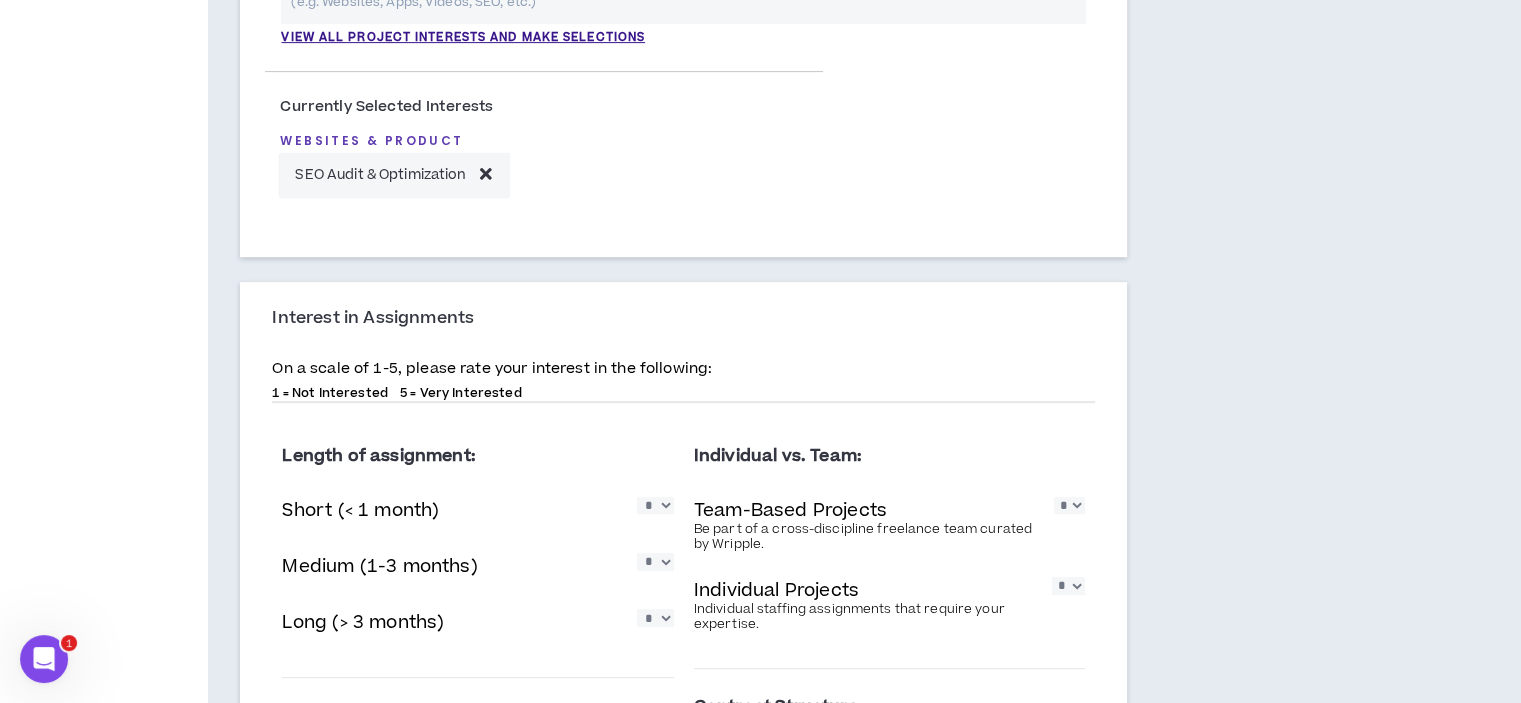 scroll, scrollTop: 800, scrollLeft: 0, axis: vertical 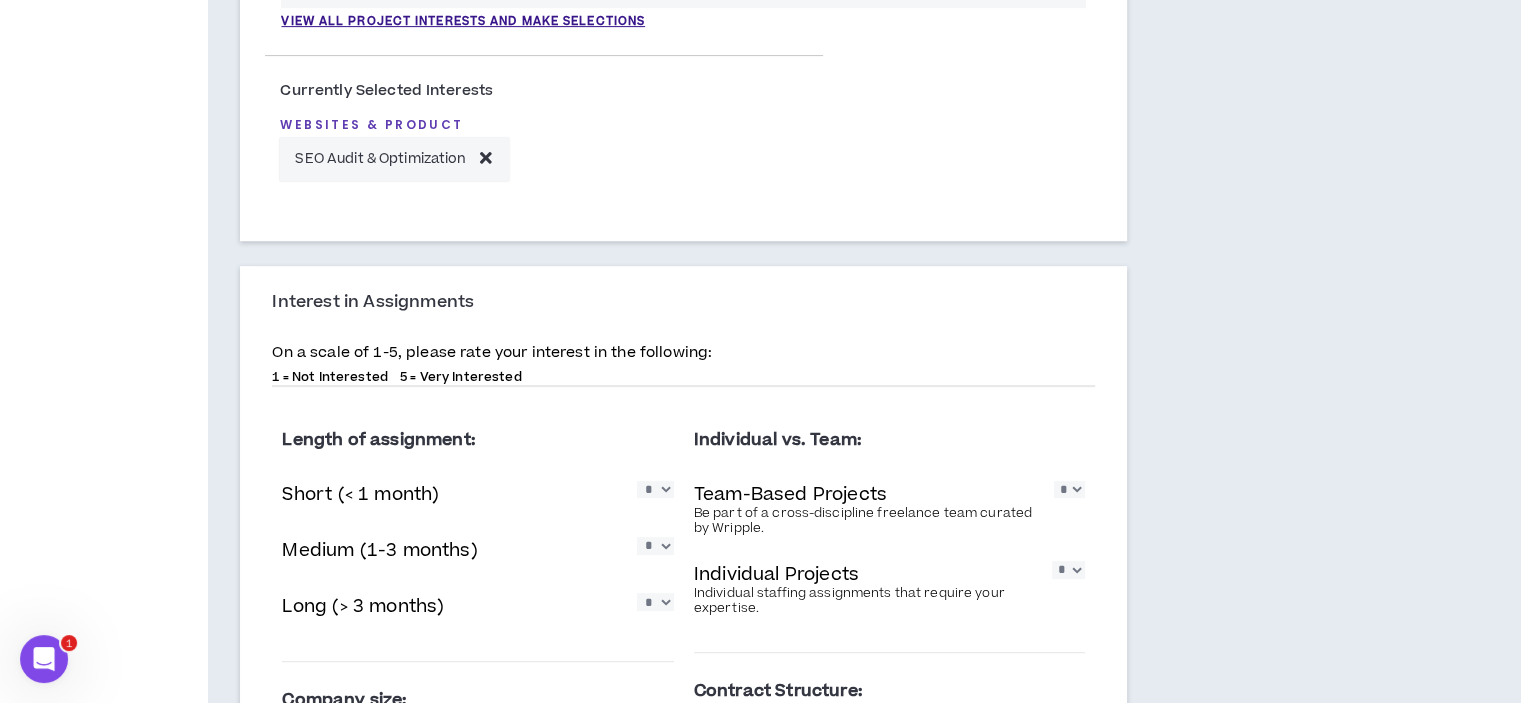 click on "* * * * *" at bounding box center (655, 489) 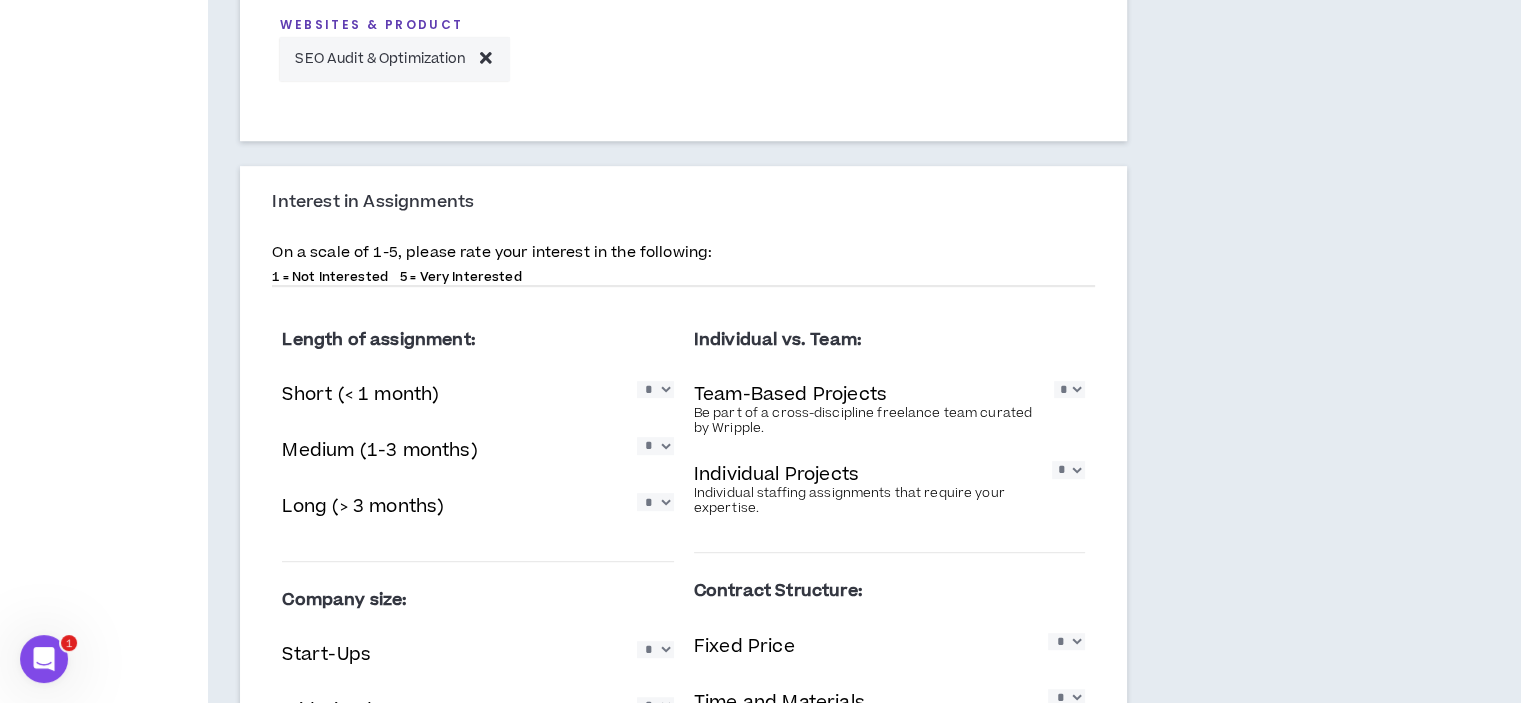 click on "* * * * *" at bounding box center (1069, 389) 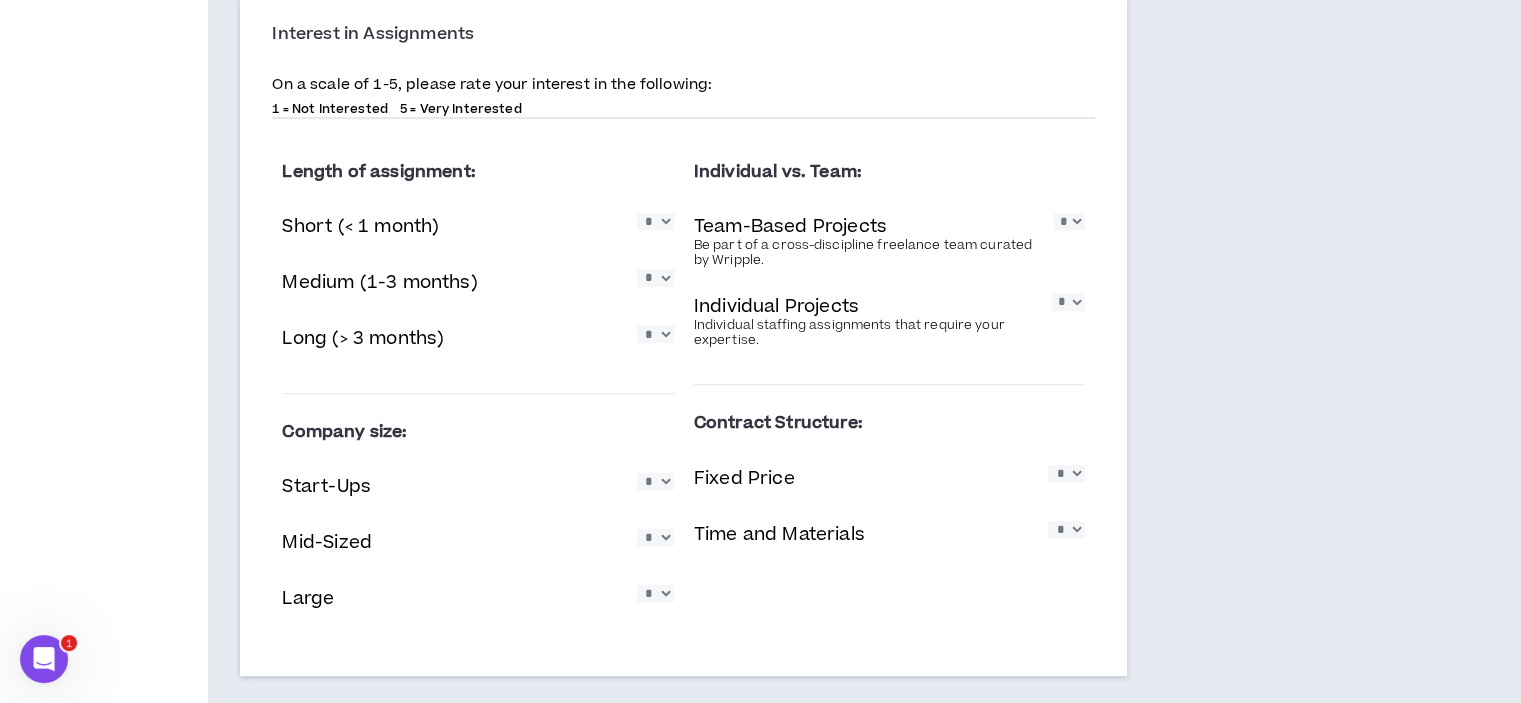 scroll, scrollTop: 1100, scrollLeft: 0, axis: vertical 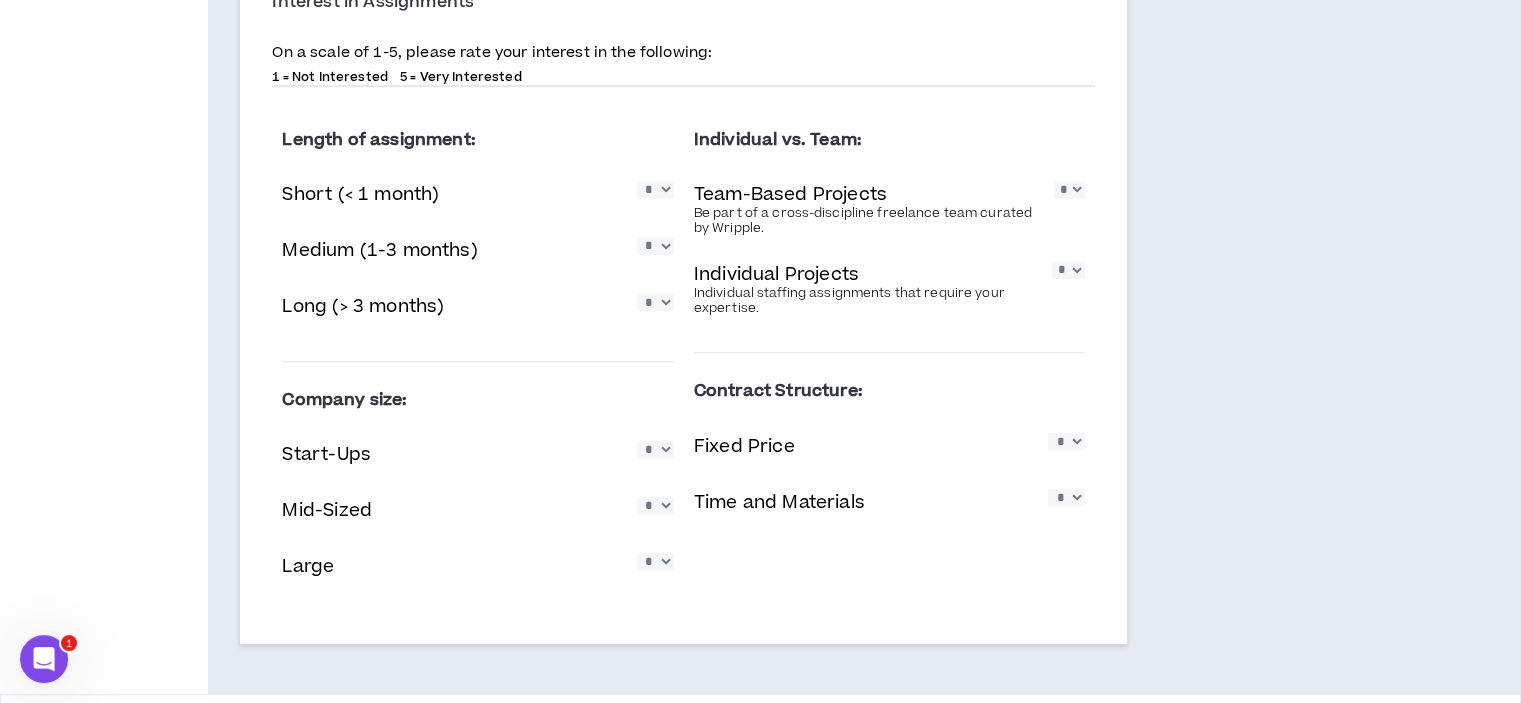 click on "* * * * *" at bounding box center (655, 449) 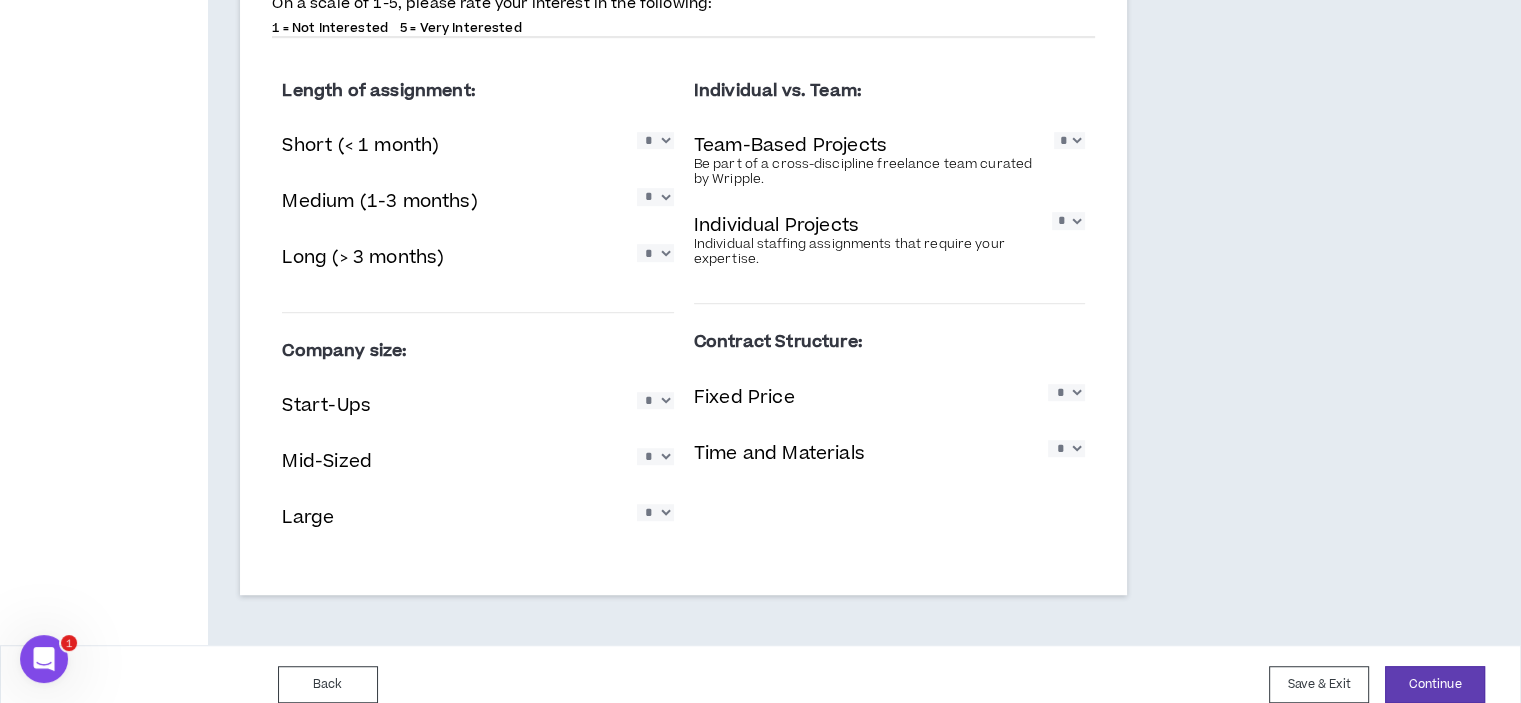 scroll, scrollTop: 1168, scrollLeft: 0, axis: vertical 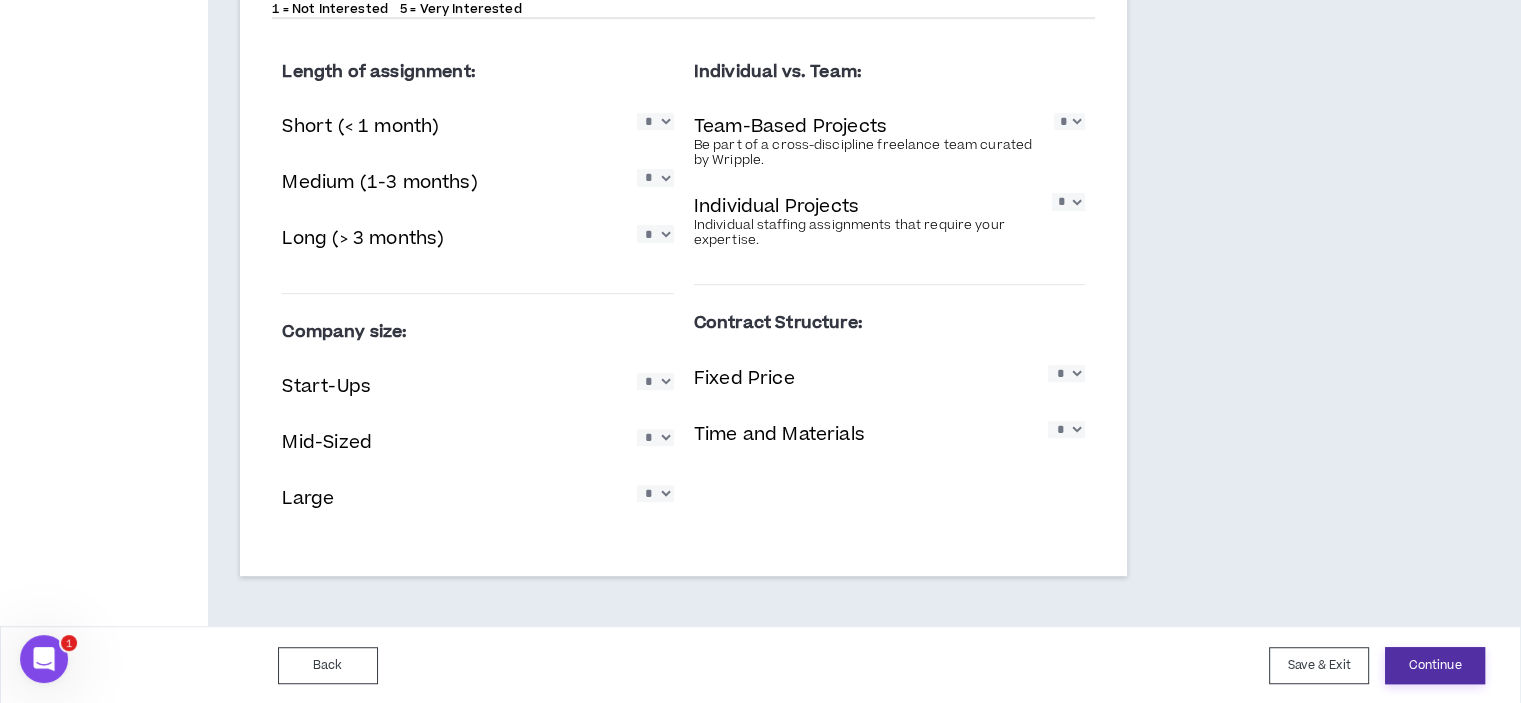 click on "Continue" at bounding box center (1435, 665) 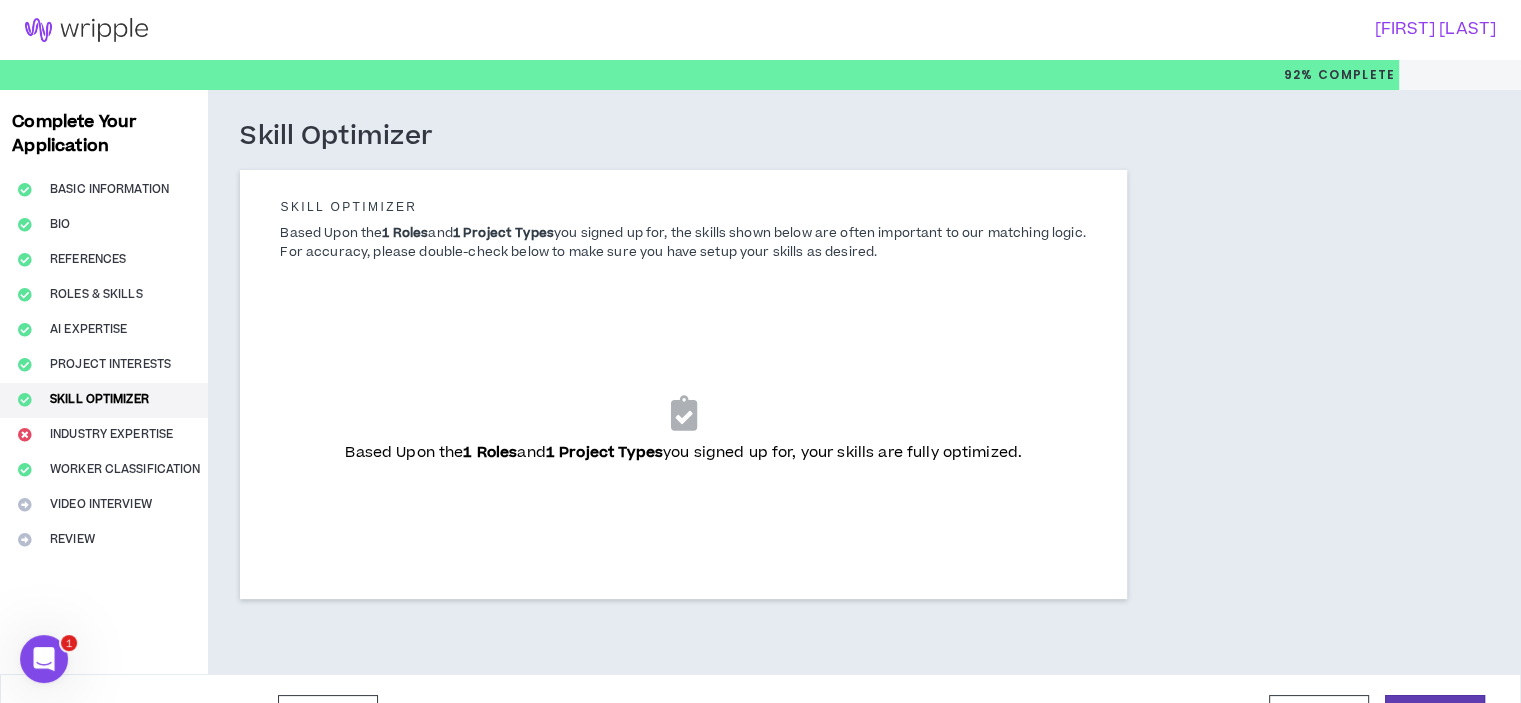 scroll, scrollTop: 49, scrollLeft: 0, axis: vertical 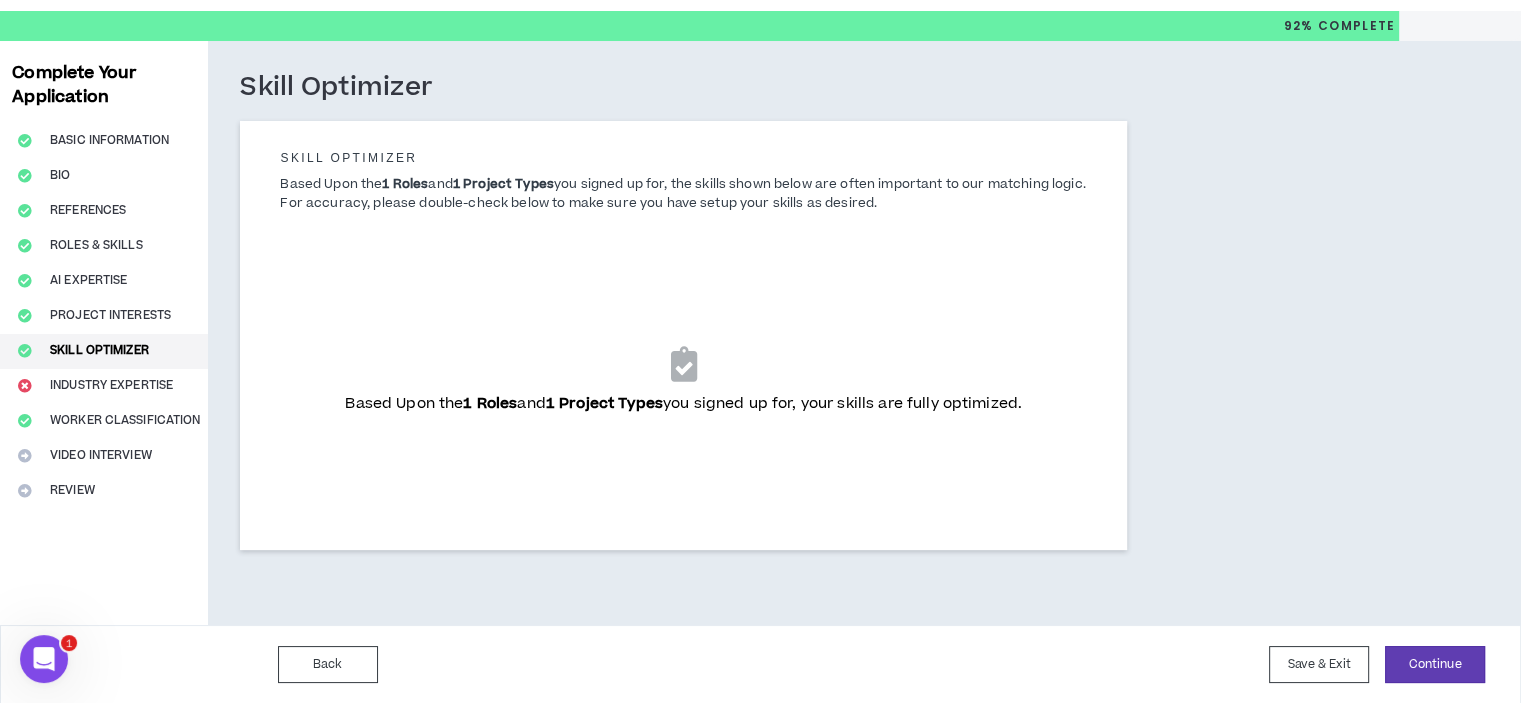 click on "1 Roles" at bounding box center [490, 403] 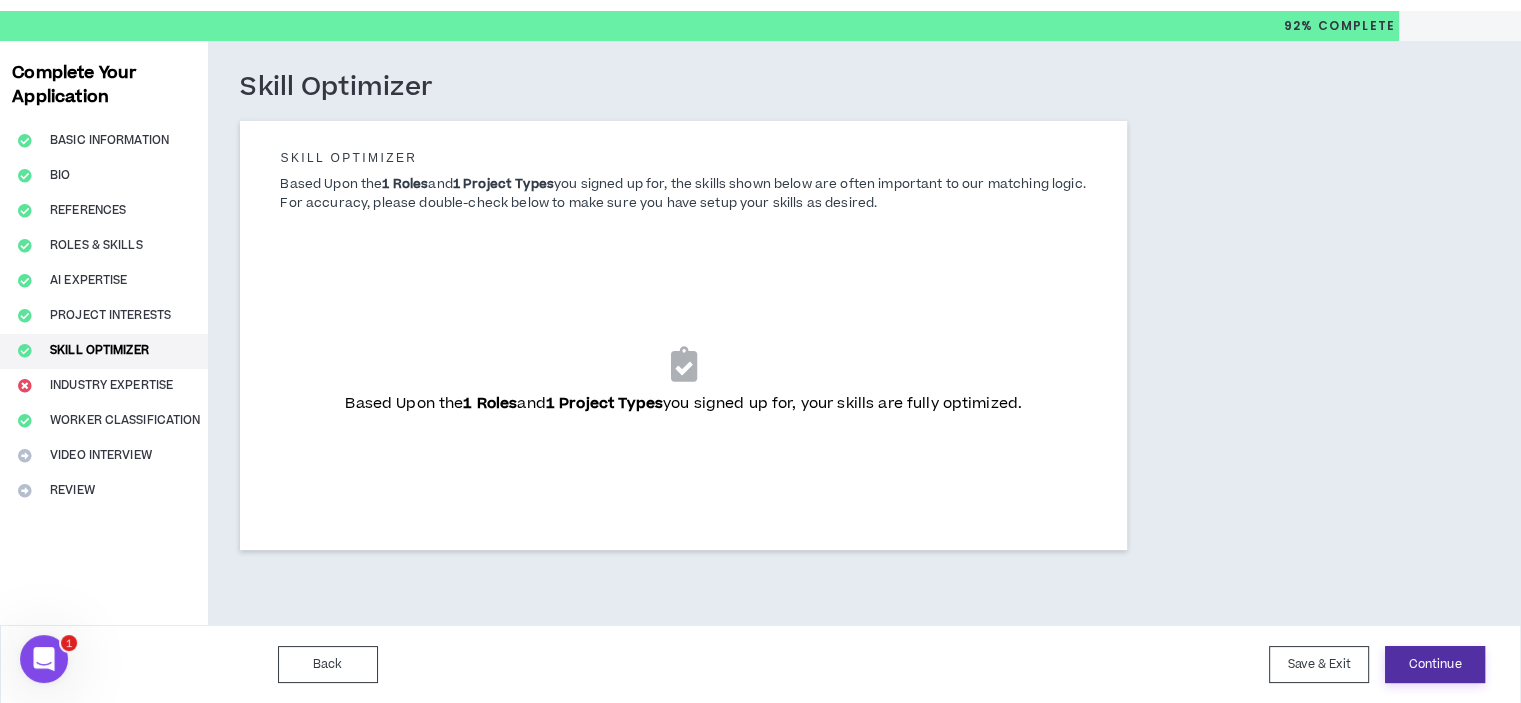 click on "Continue" at bounding box center [1435, 664] 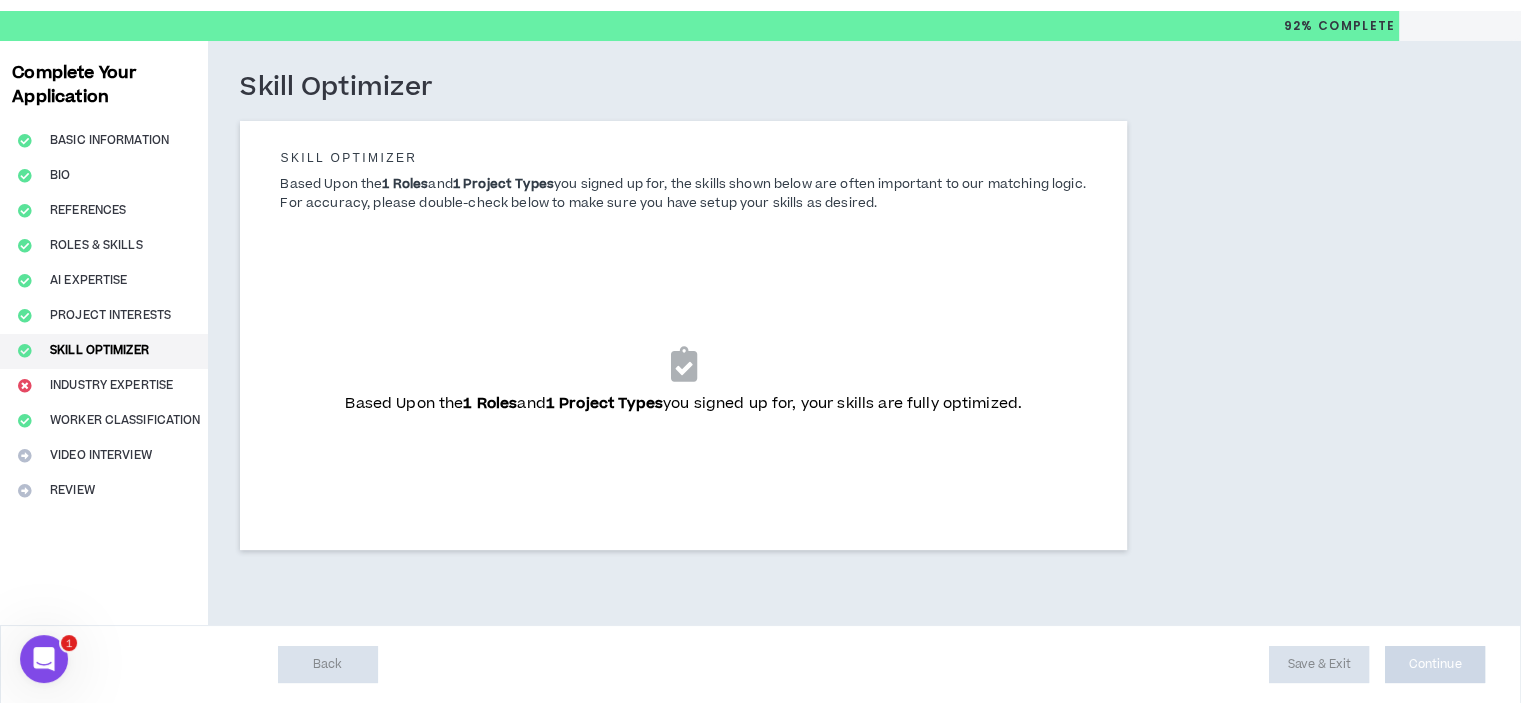 scroll, scrollTop: 0, scrollLeft: 0, axis: both 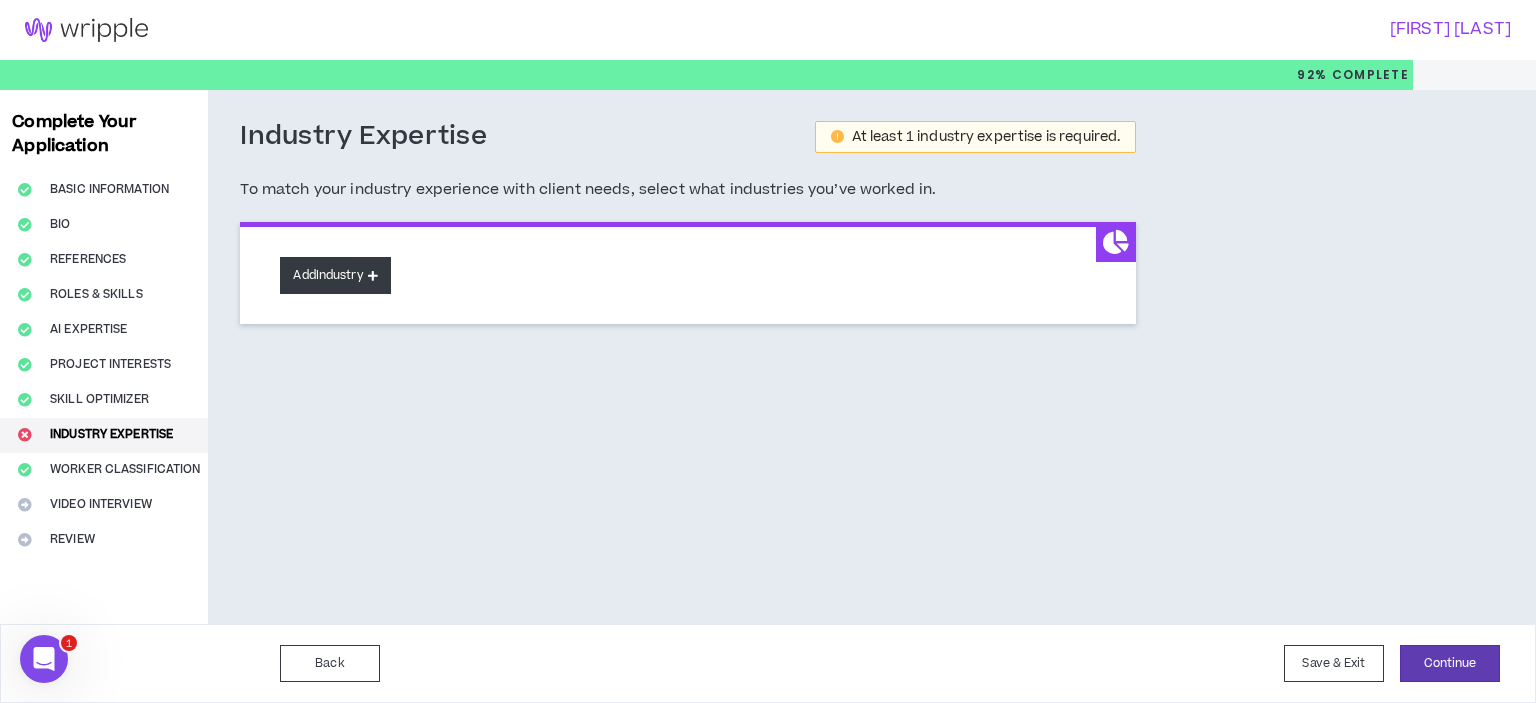 click on "Add  Industry" at bounding box center [335, 275] 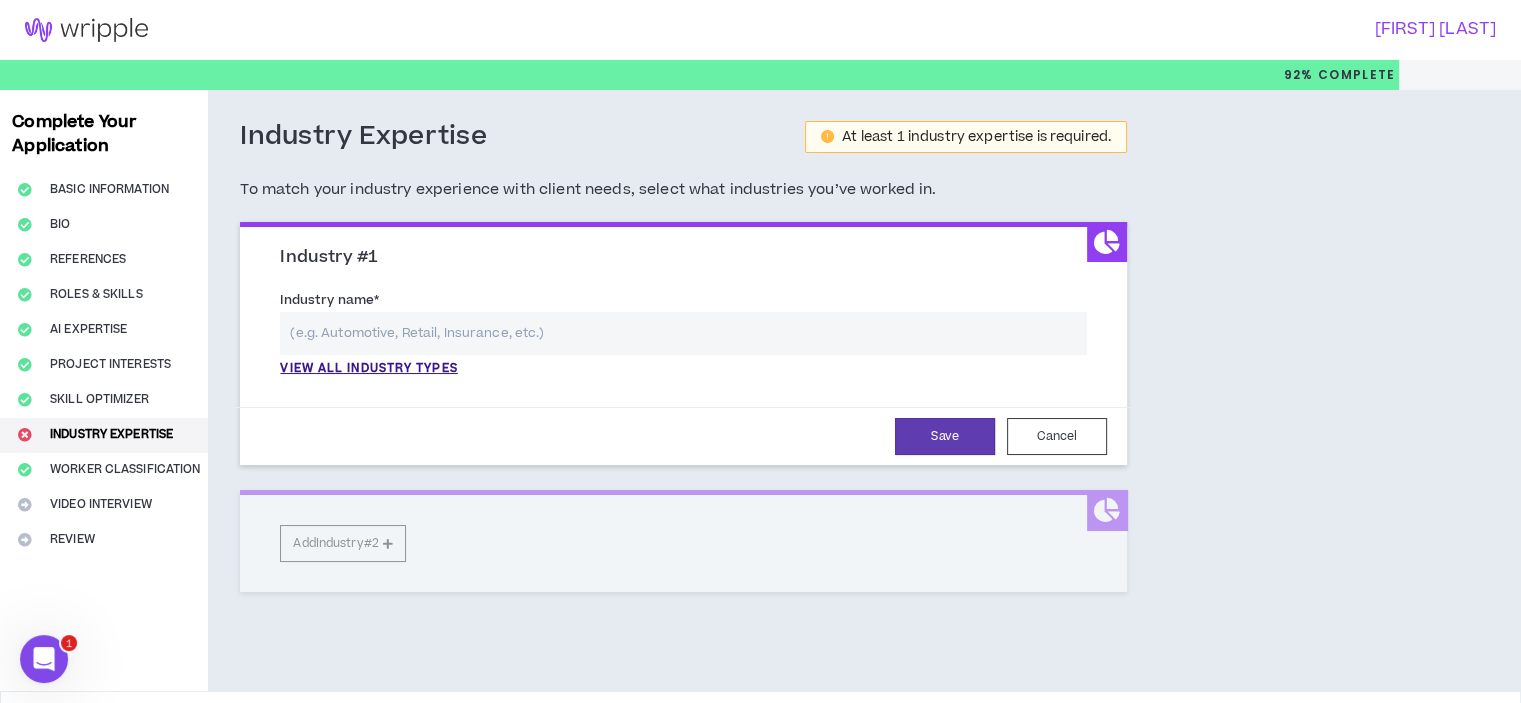 drag, startPoint x: 369, startPoint y: 317, endPoint x: 367, endPoint y: 329, distance: 12.165525 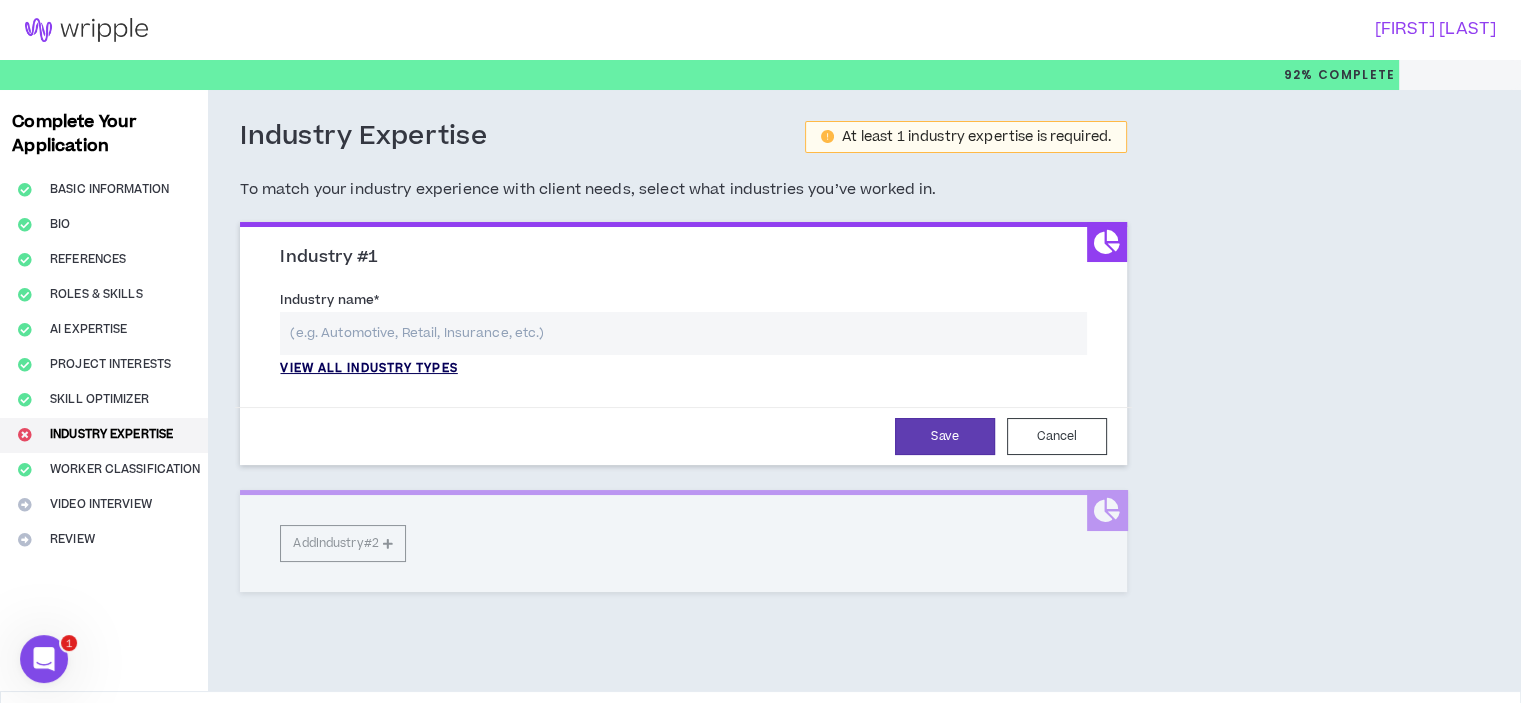 type on "a" 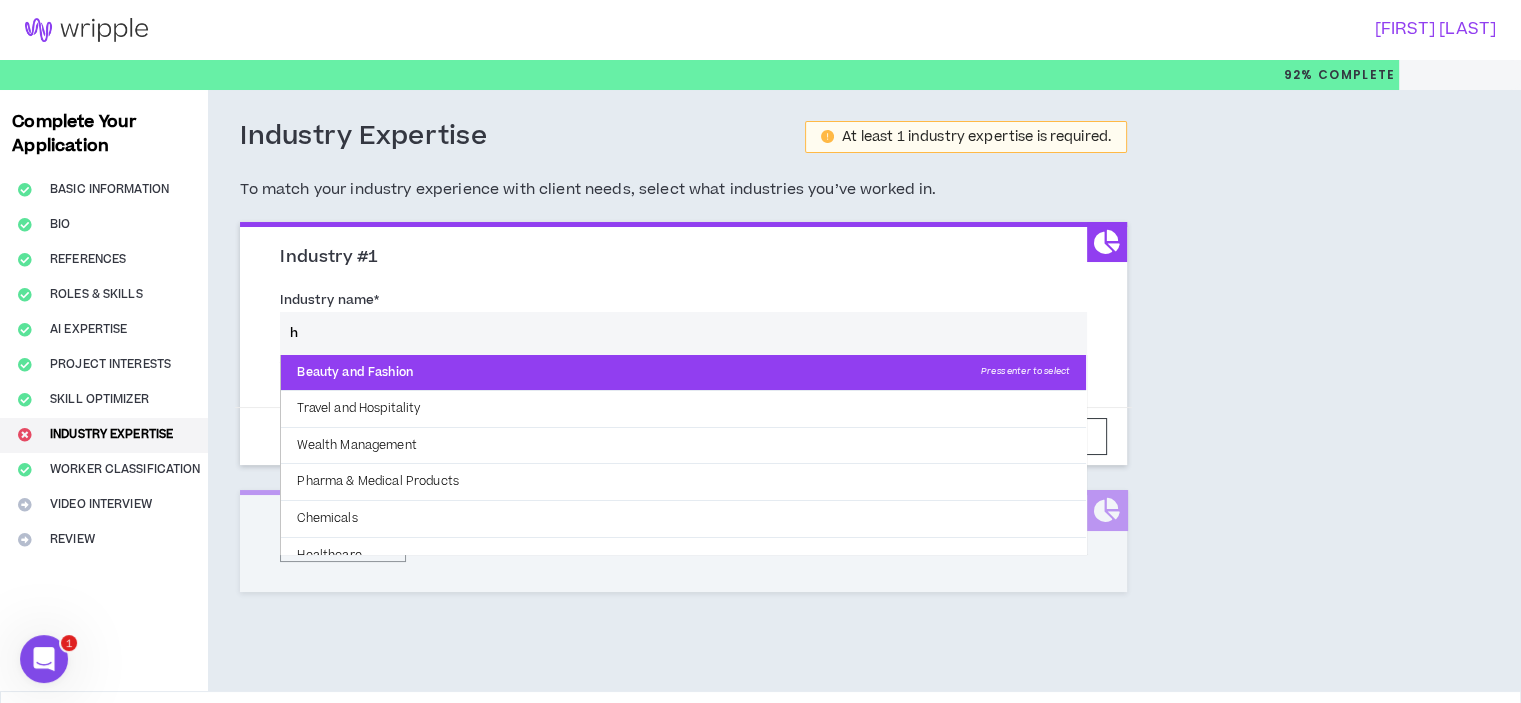 click on "Beauty and Fashion Press enter to select" at bounding box center [683, 373] 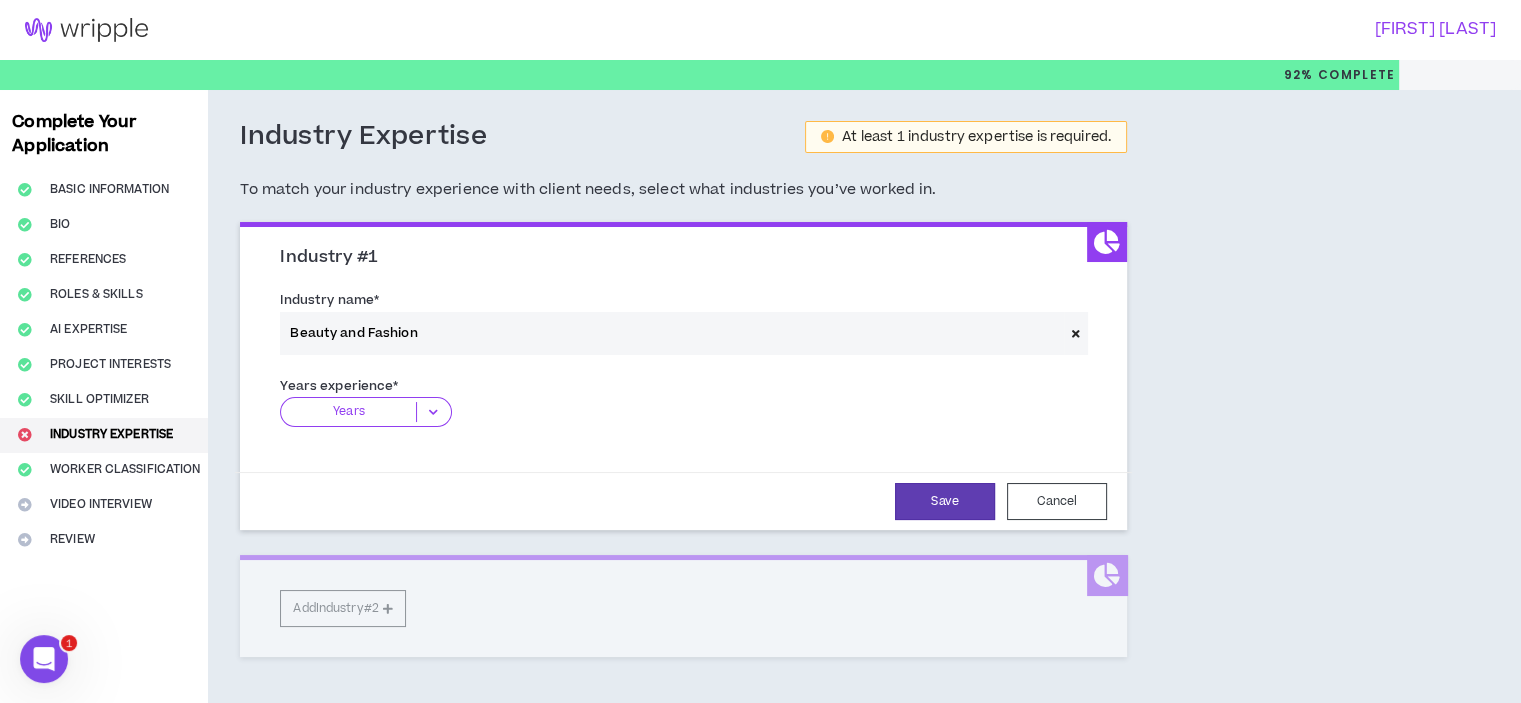 click on "Years" at bounding box center [348, 412] 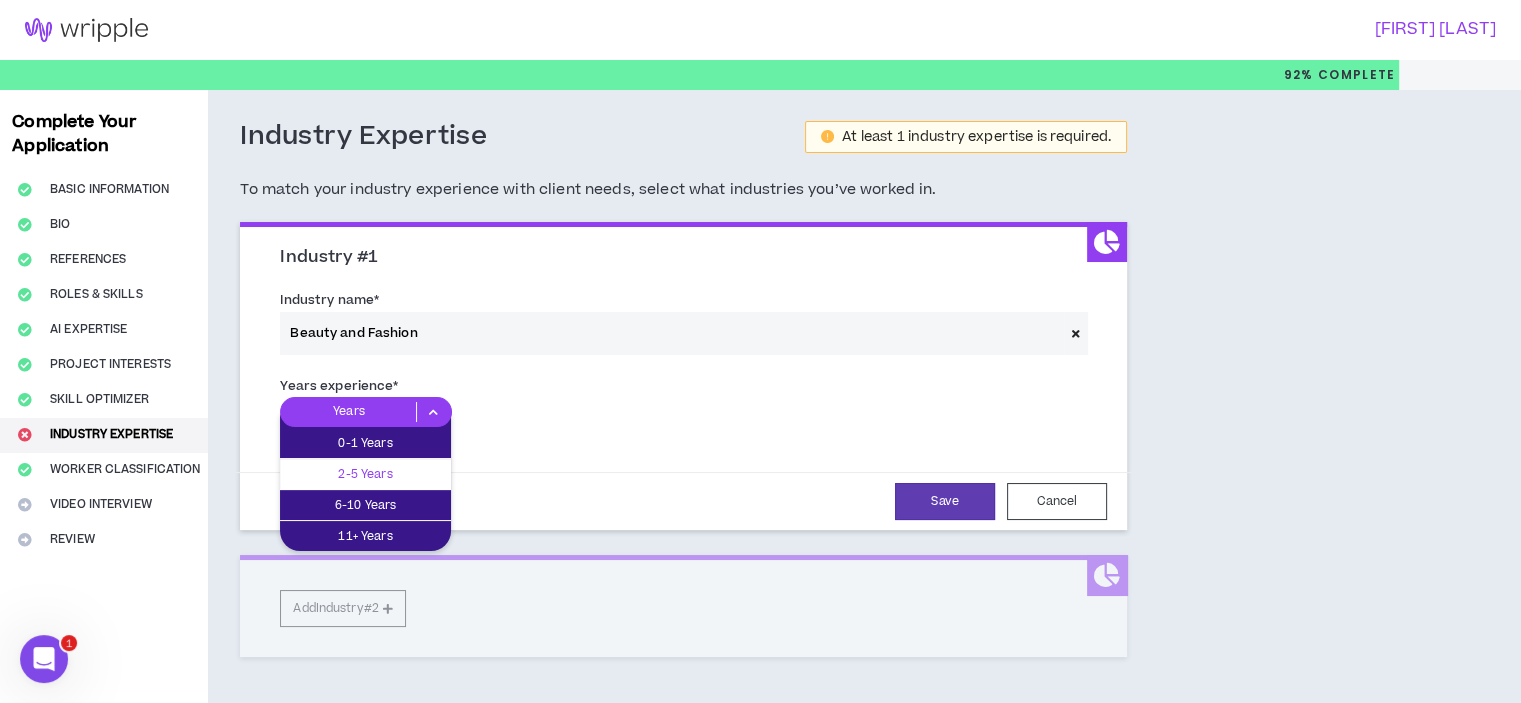 click on "2-5 Years" at bounding box center (365, 474) 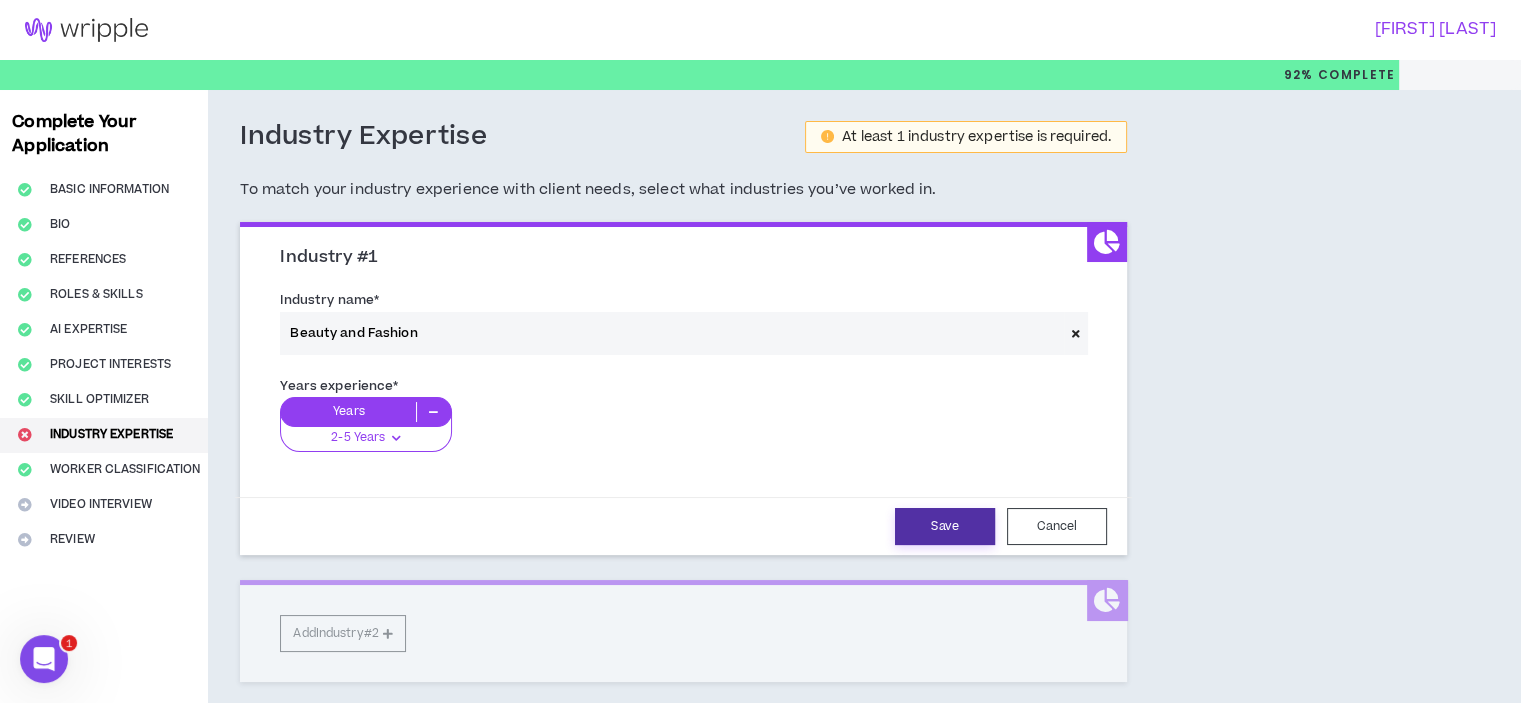 click on "Save" at bounding box center [945, 526] 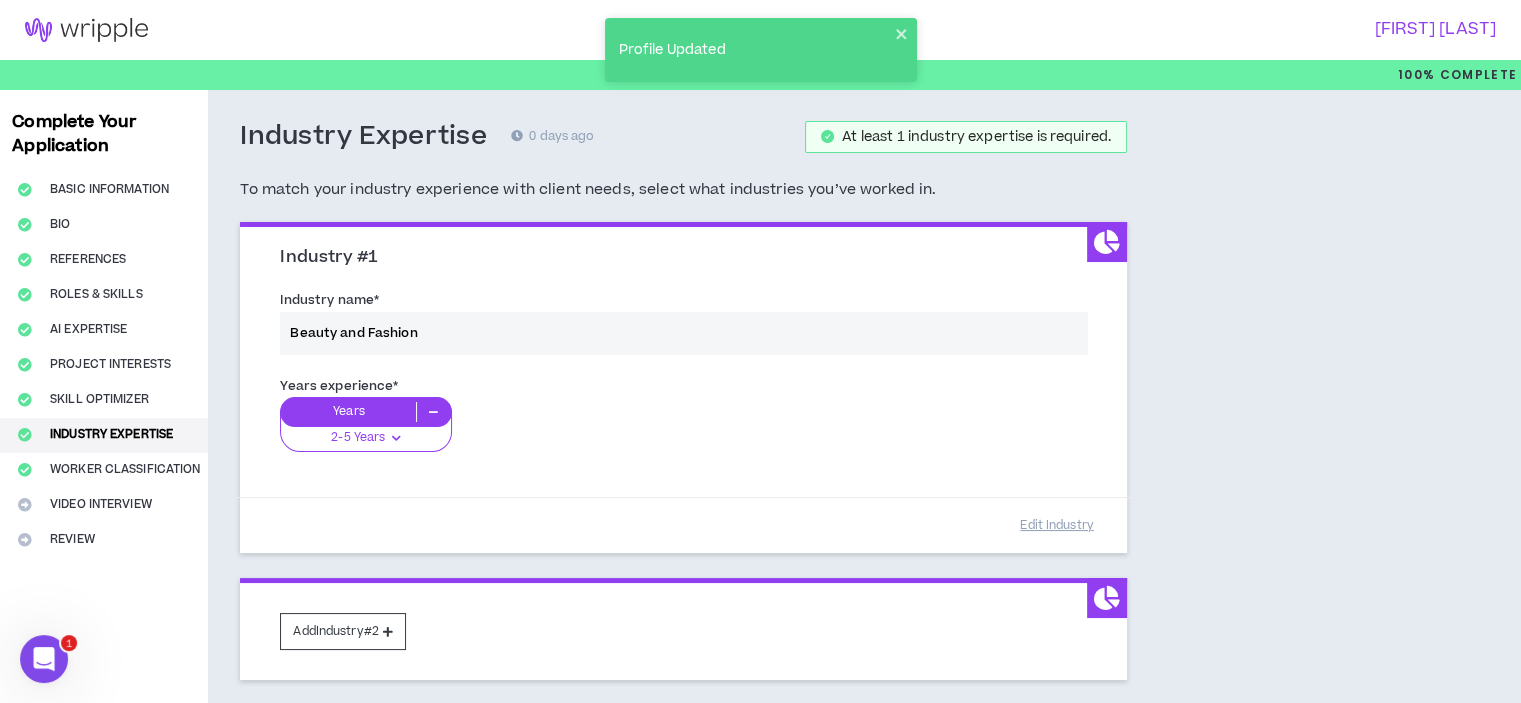 scroll, scrollTop: 140, scrollLeft: 0, axis: vertical 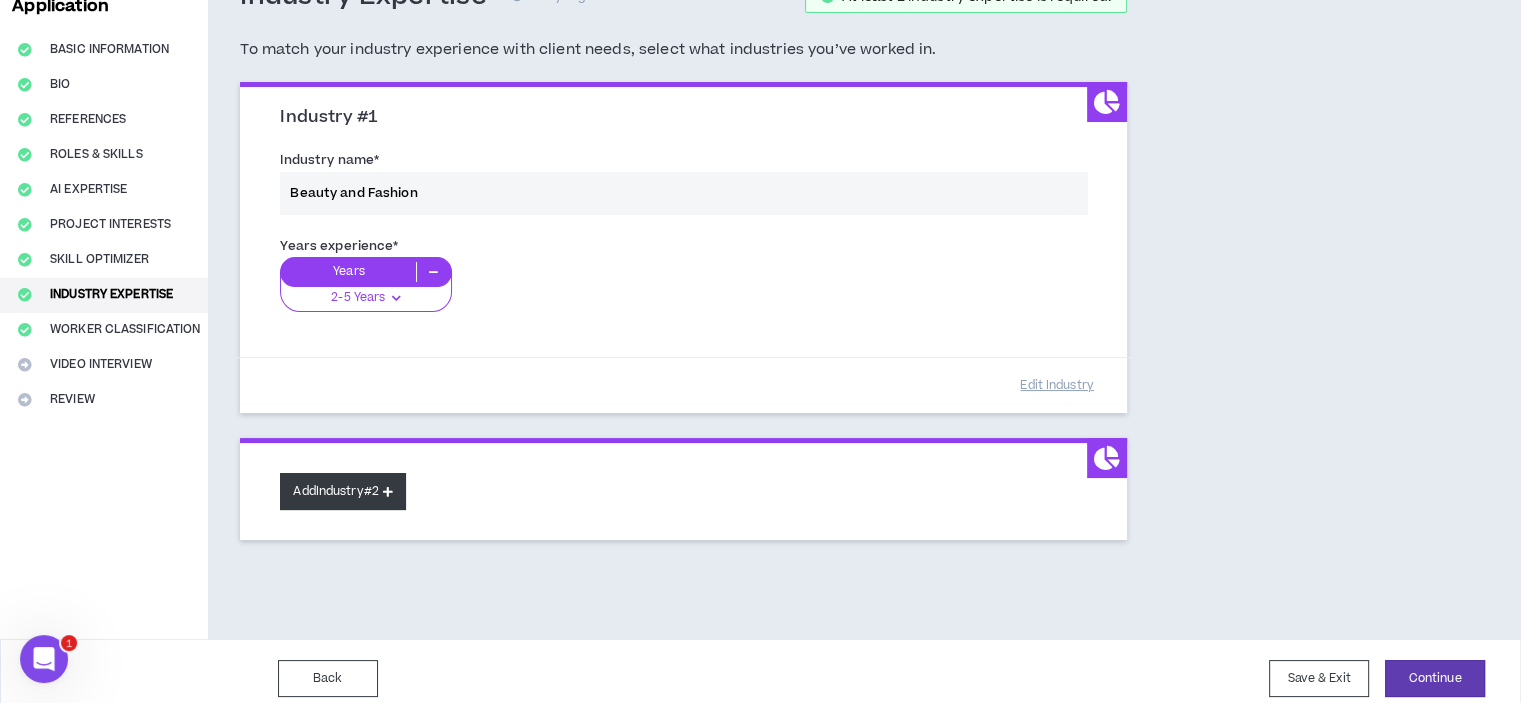 click on "Add  Industry  #2" at bounding box center (343, 491) 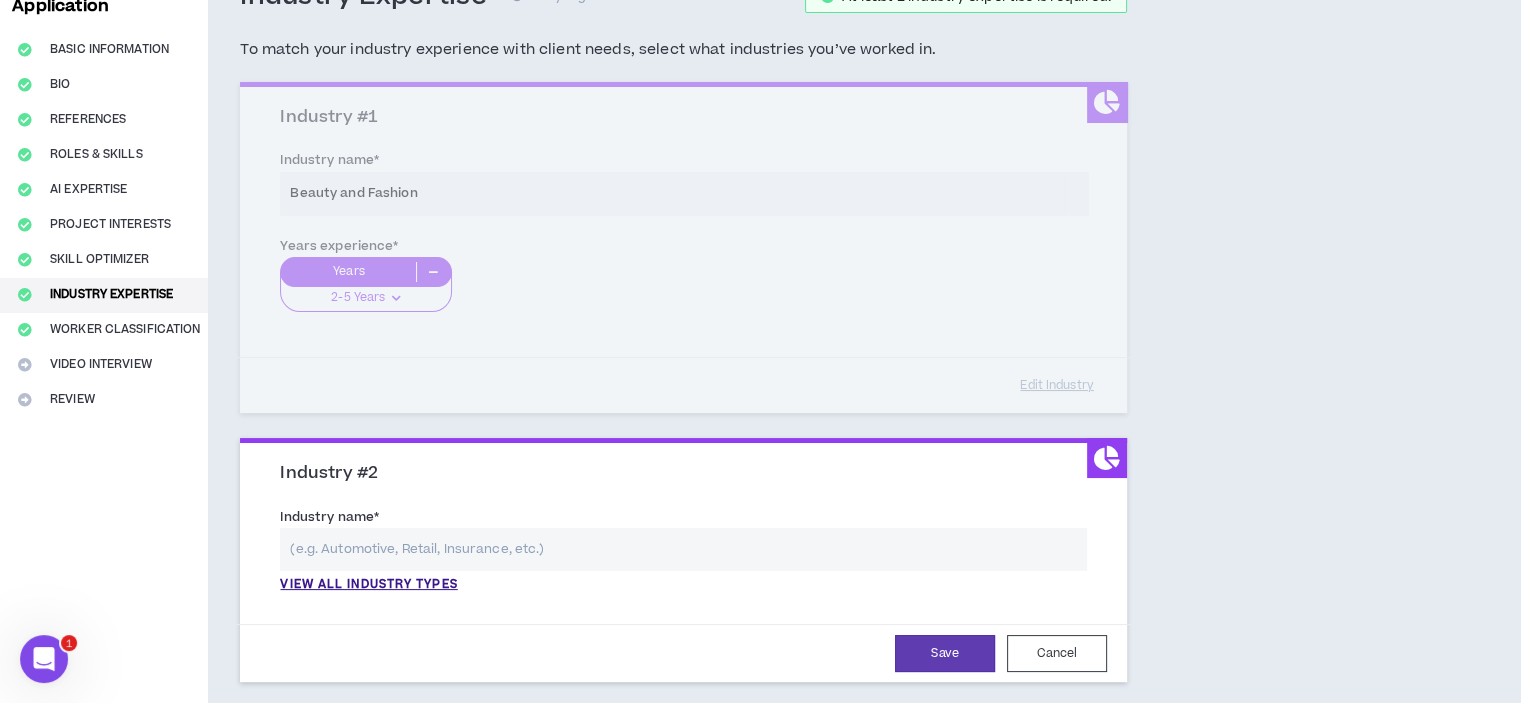 click at bounding box center (683, 549) 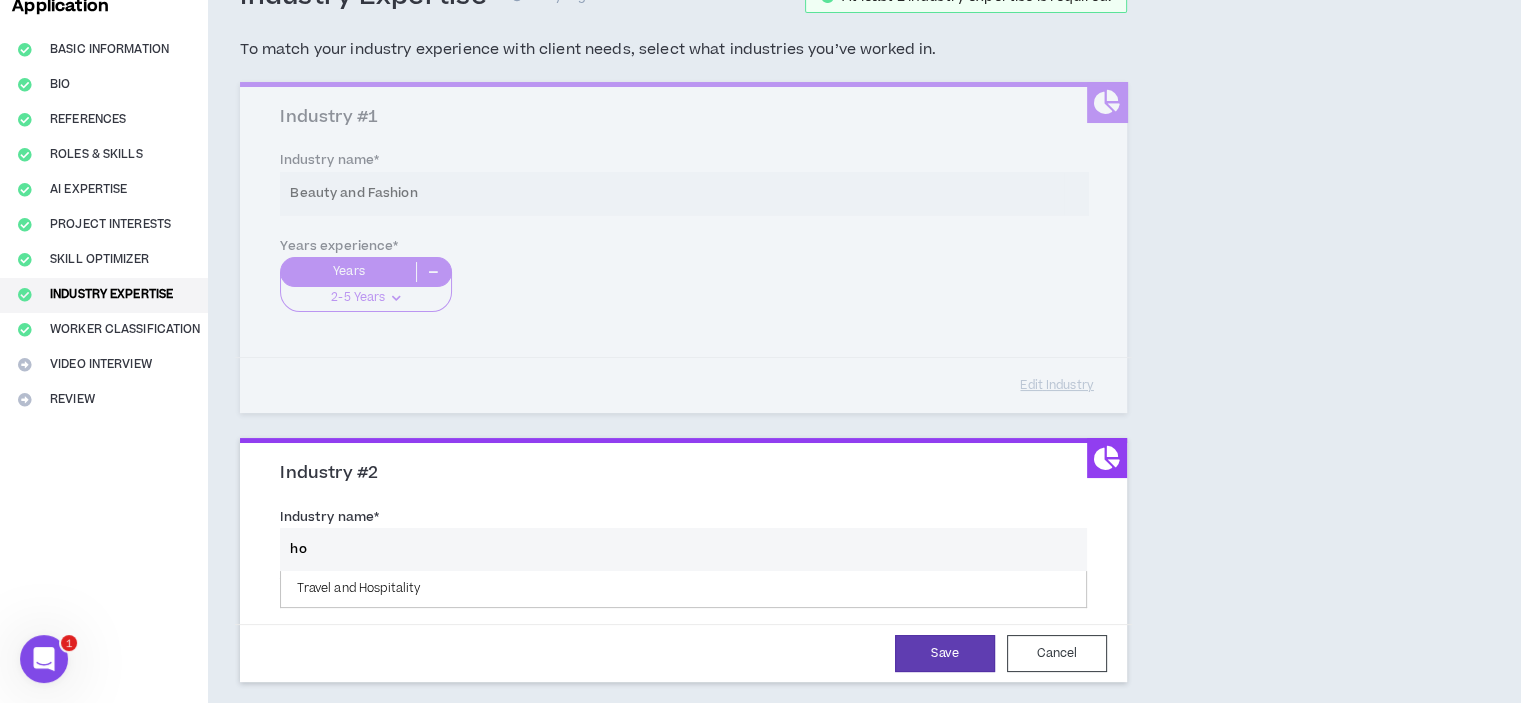 type on "h" 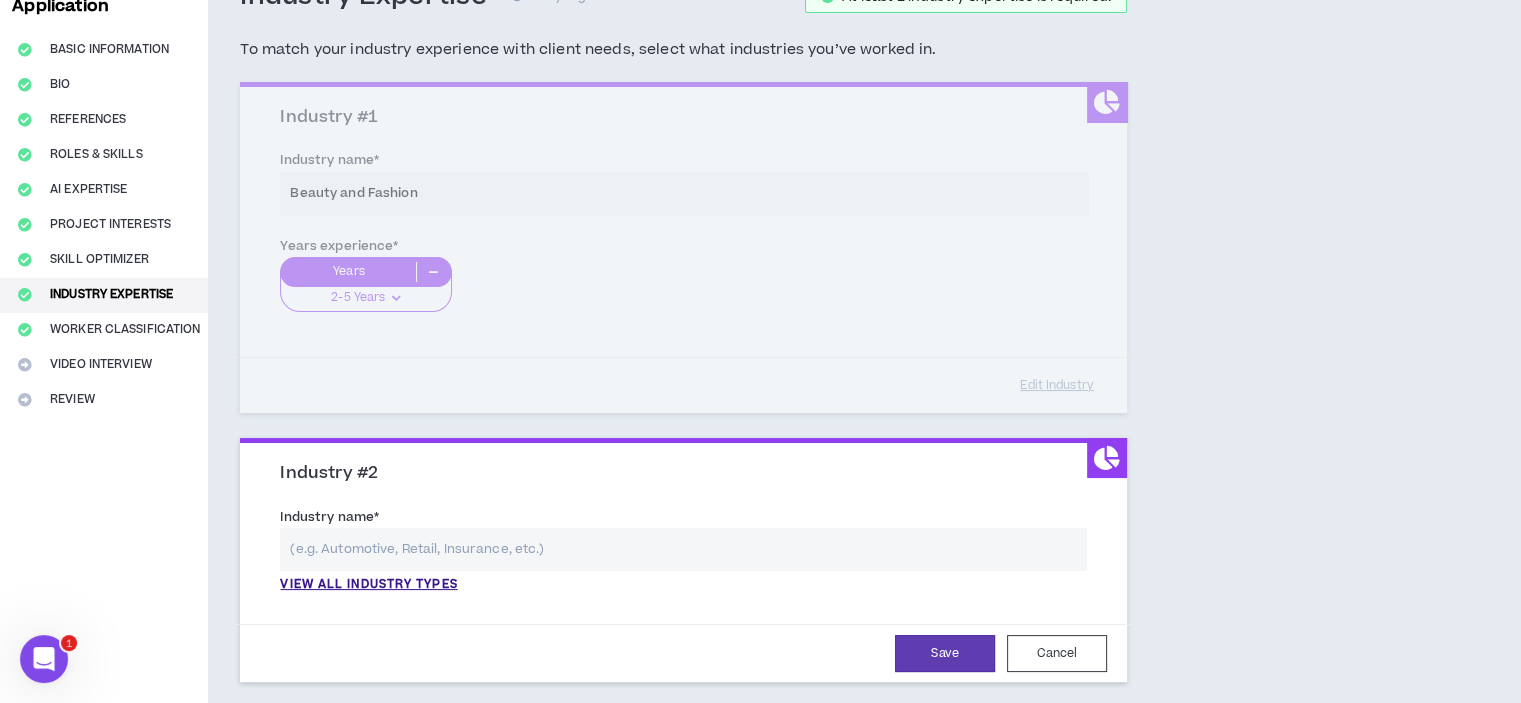 scroll, scrollTop: 173, scrollLeft: 0, axis: vertical 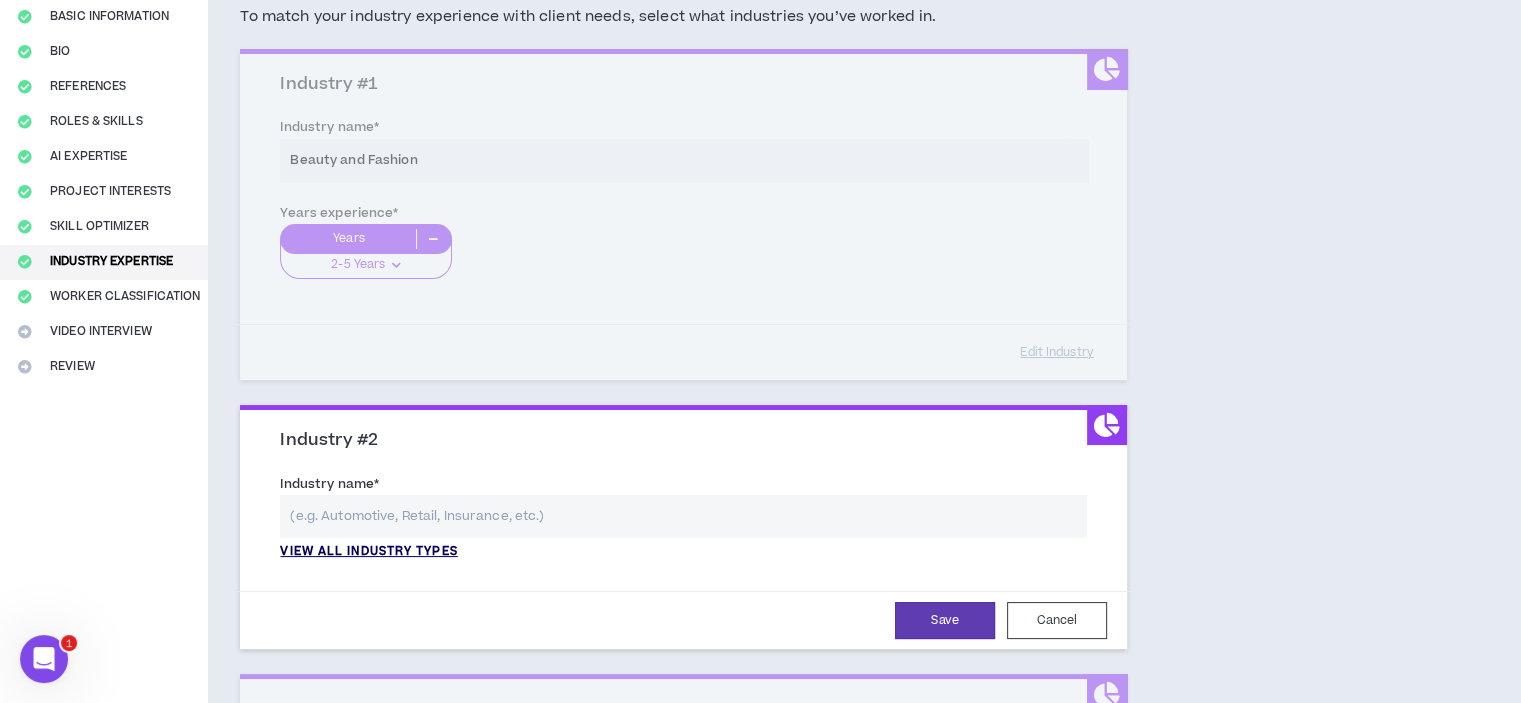 click on "View all industry types" at bounding box center (368, 552) 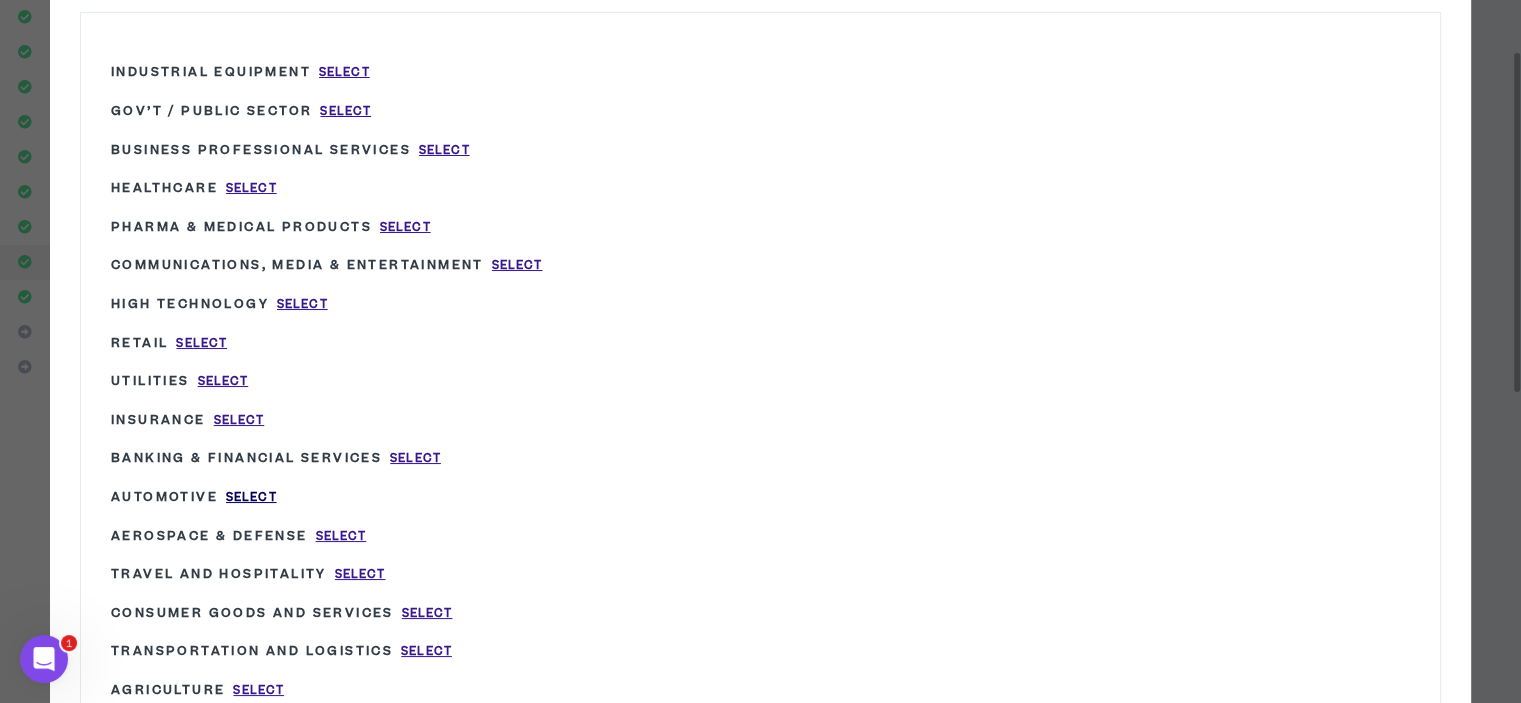 click on "Select" at bounding box center (251, 497) 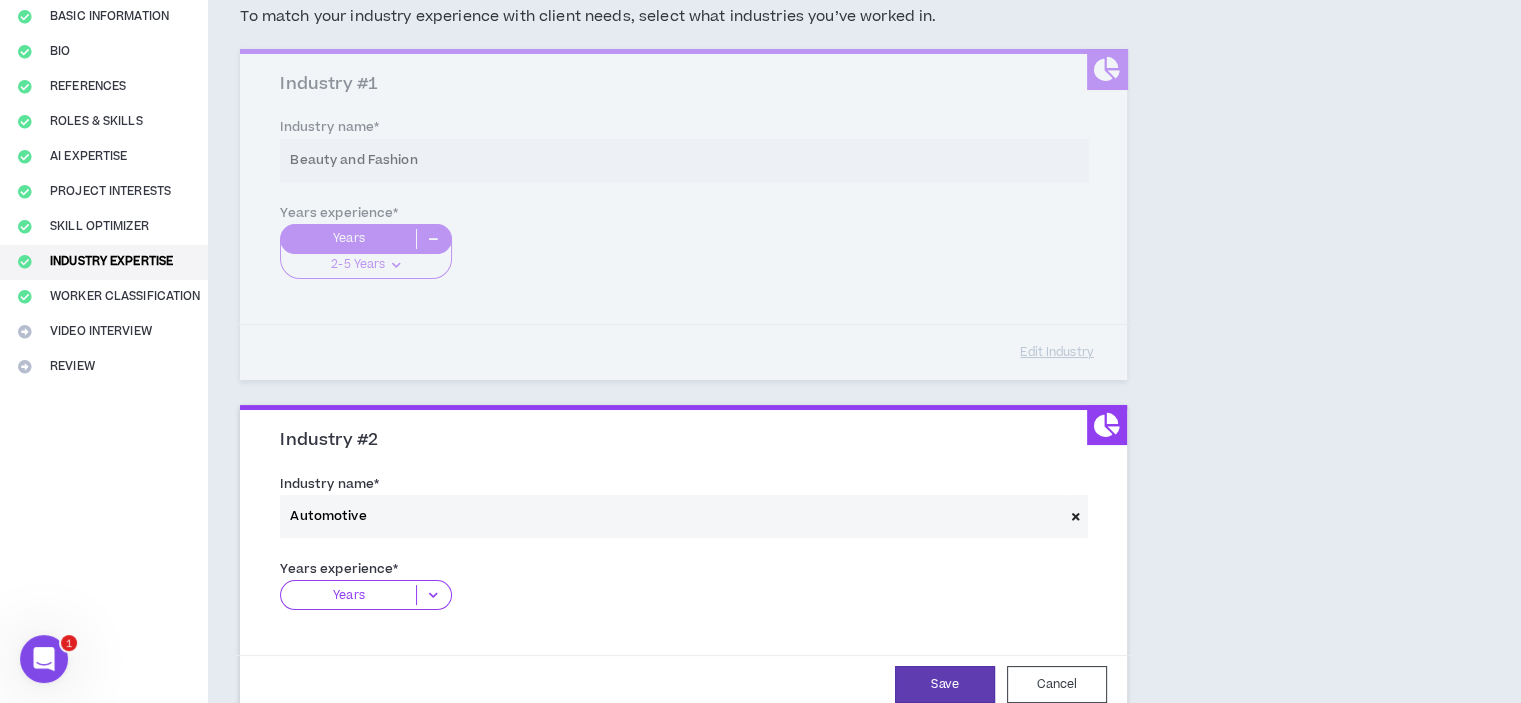 click on "Years" at bounding box center (348, 595) 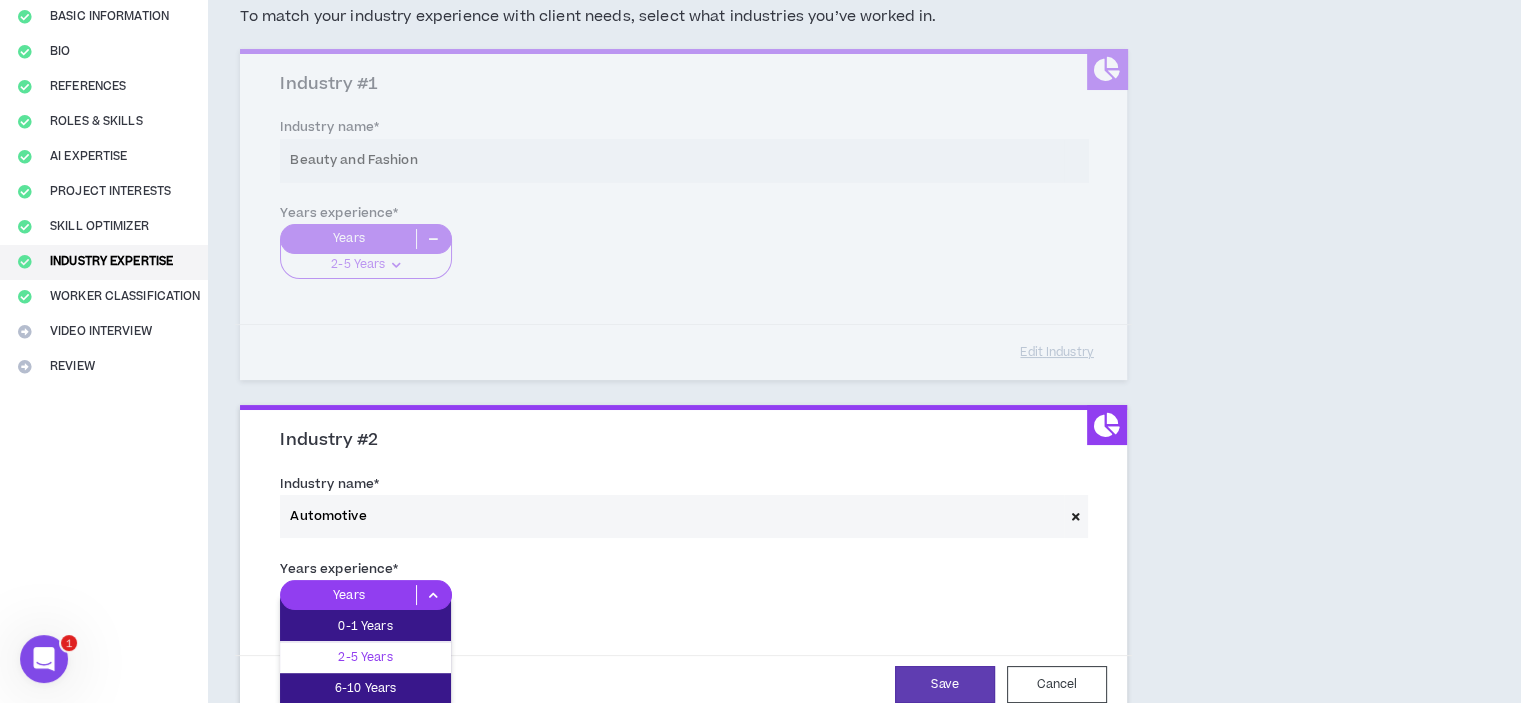click on "2-5 Years" at bounding box center [365, 657] 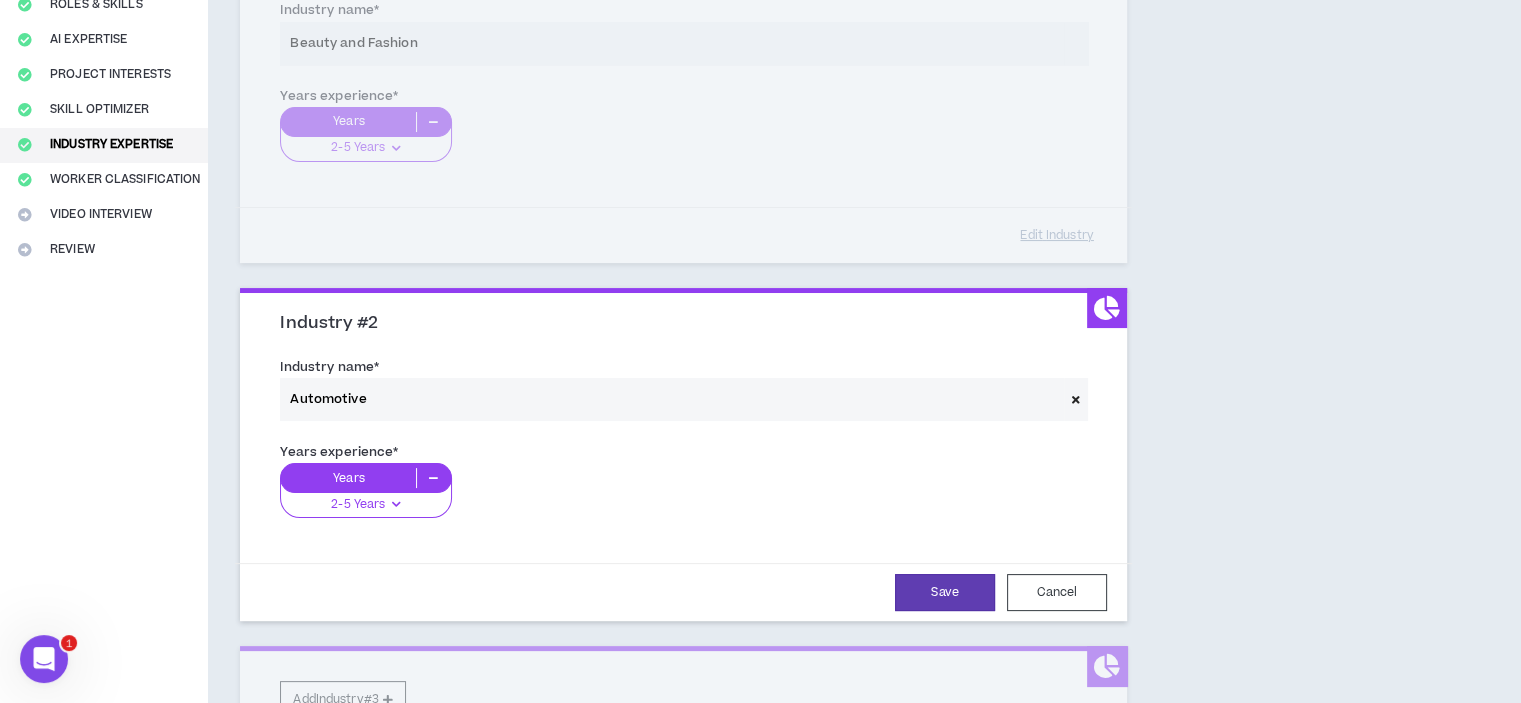 scroll, scrollTop: 295, scrollLeft: 0, axis: vertical 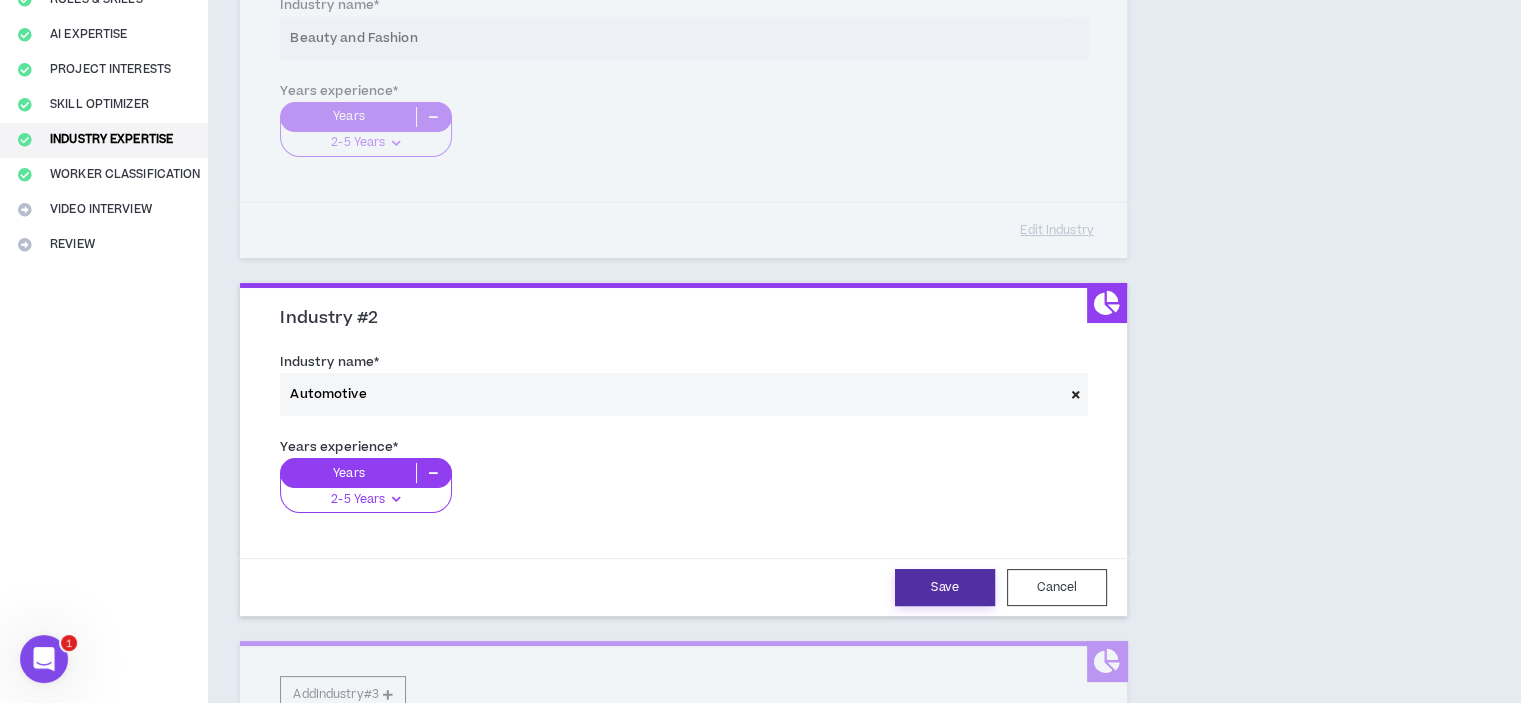 click on "Save" at bounding box center (945, 587) 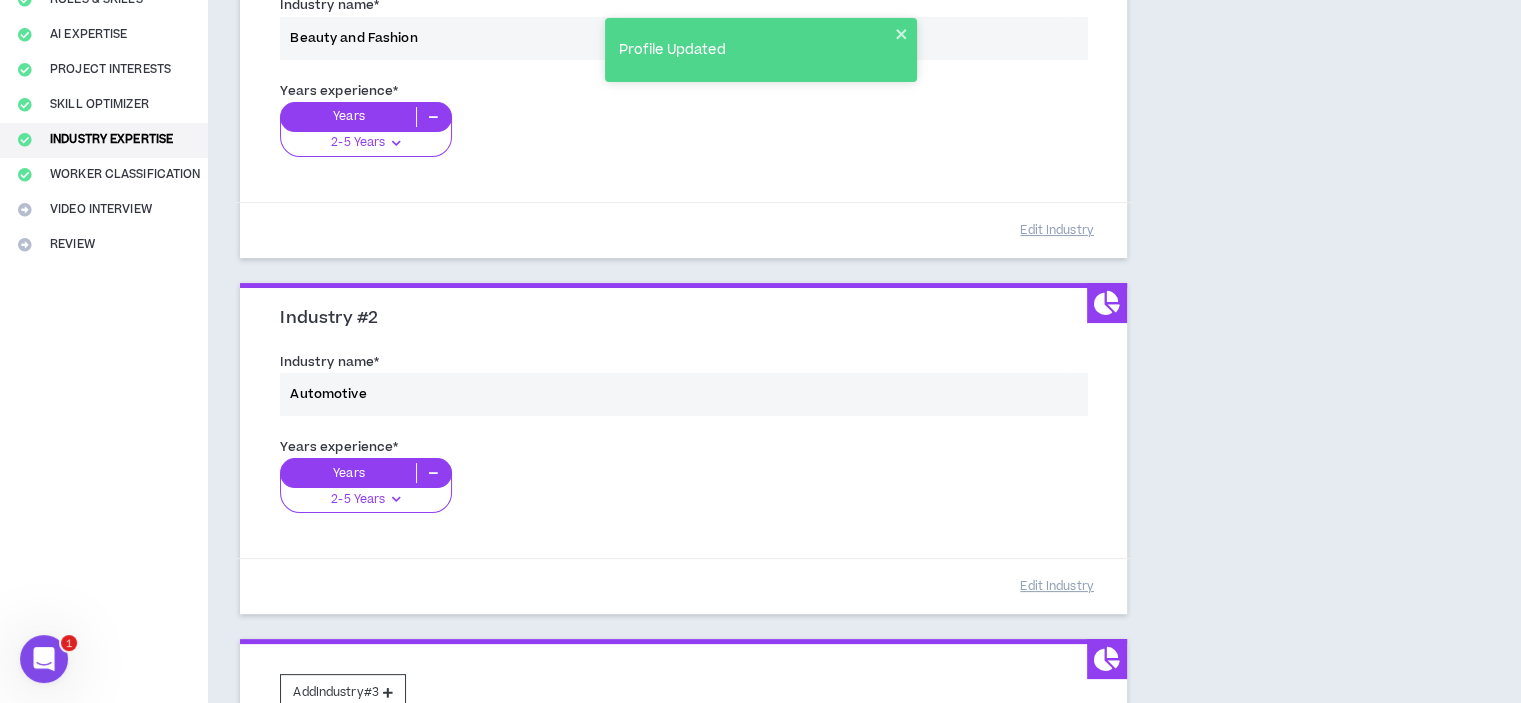 scroll, scrollTop: 447, scrollLeft: 0, axis: vertical 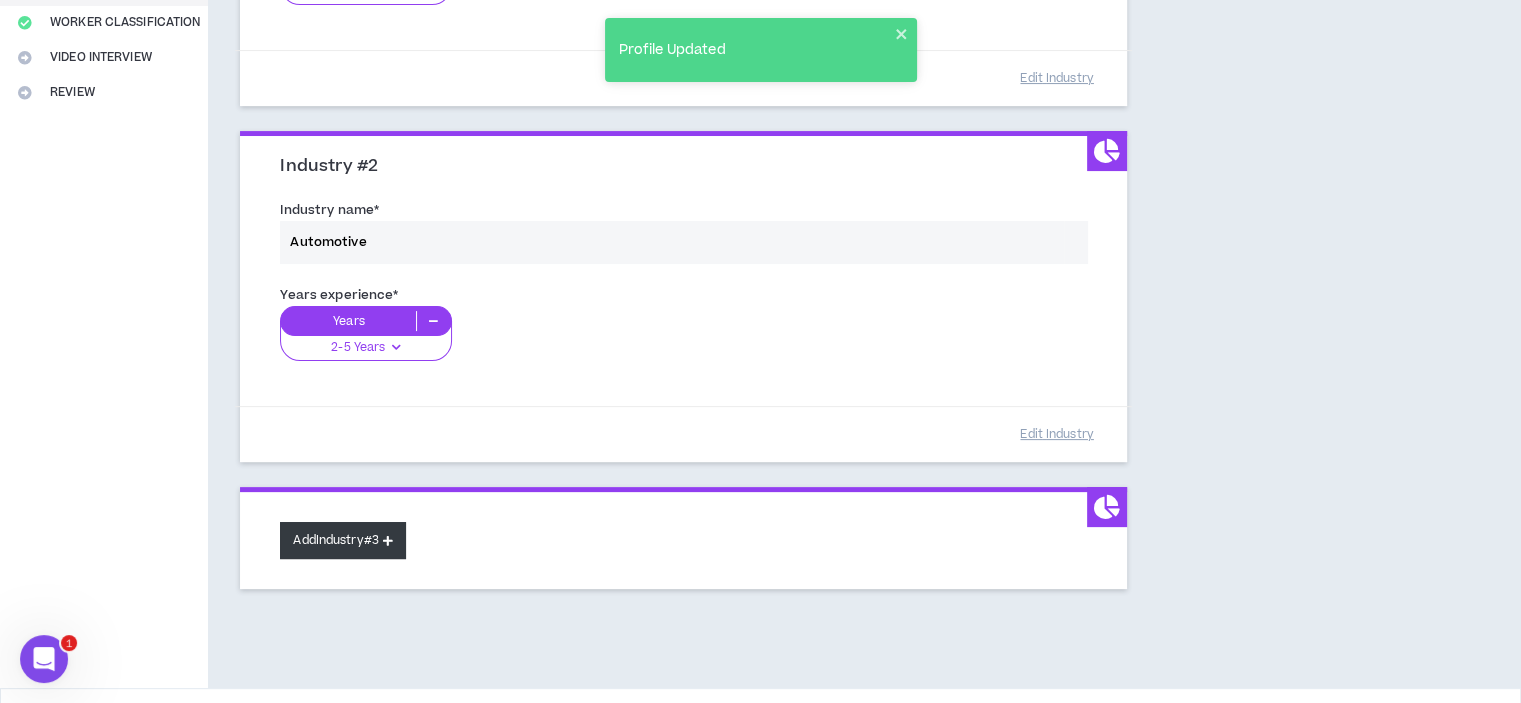 click on "Add  Industry  #3" at bounding box center (343, 540) 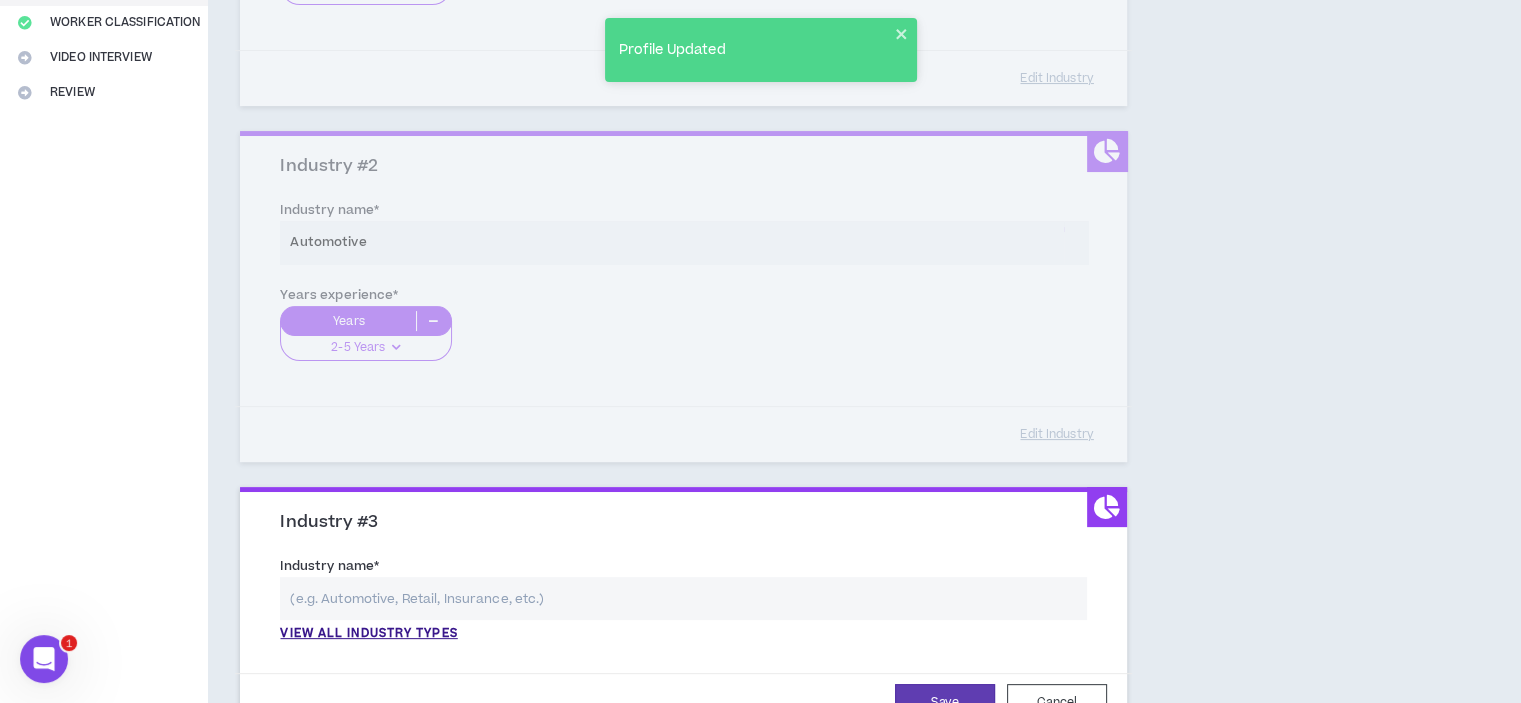 scroll, scrollTop: 507, scrollLeft: 0, axis: vertical 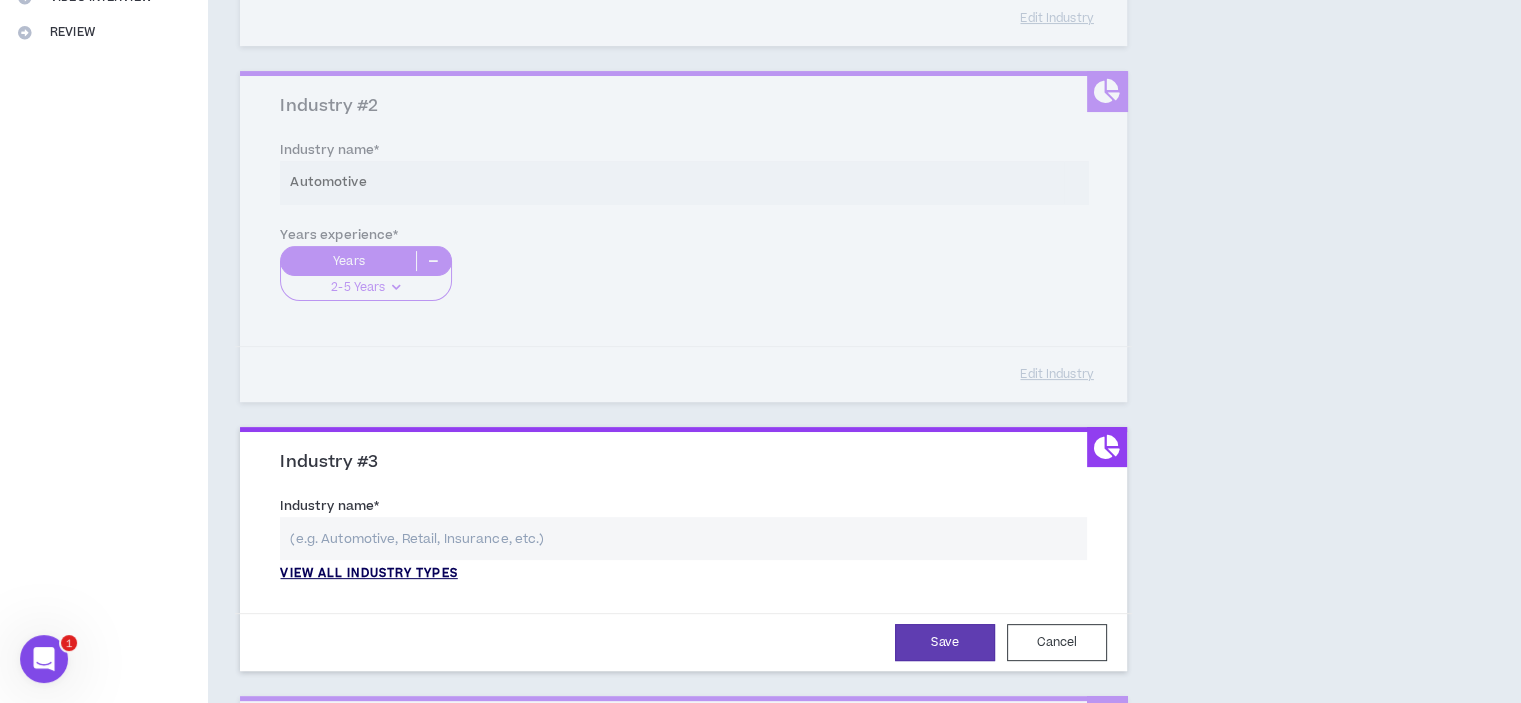 click on "View all industry types" at bounding box center [368, 574] 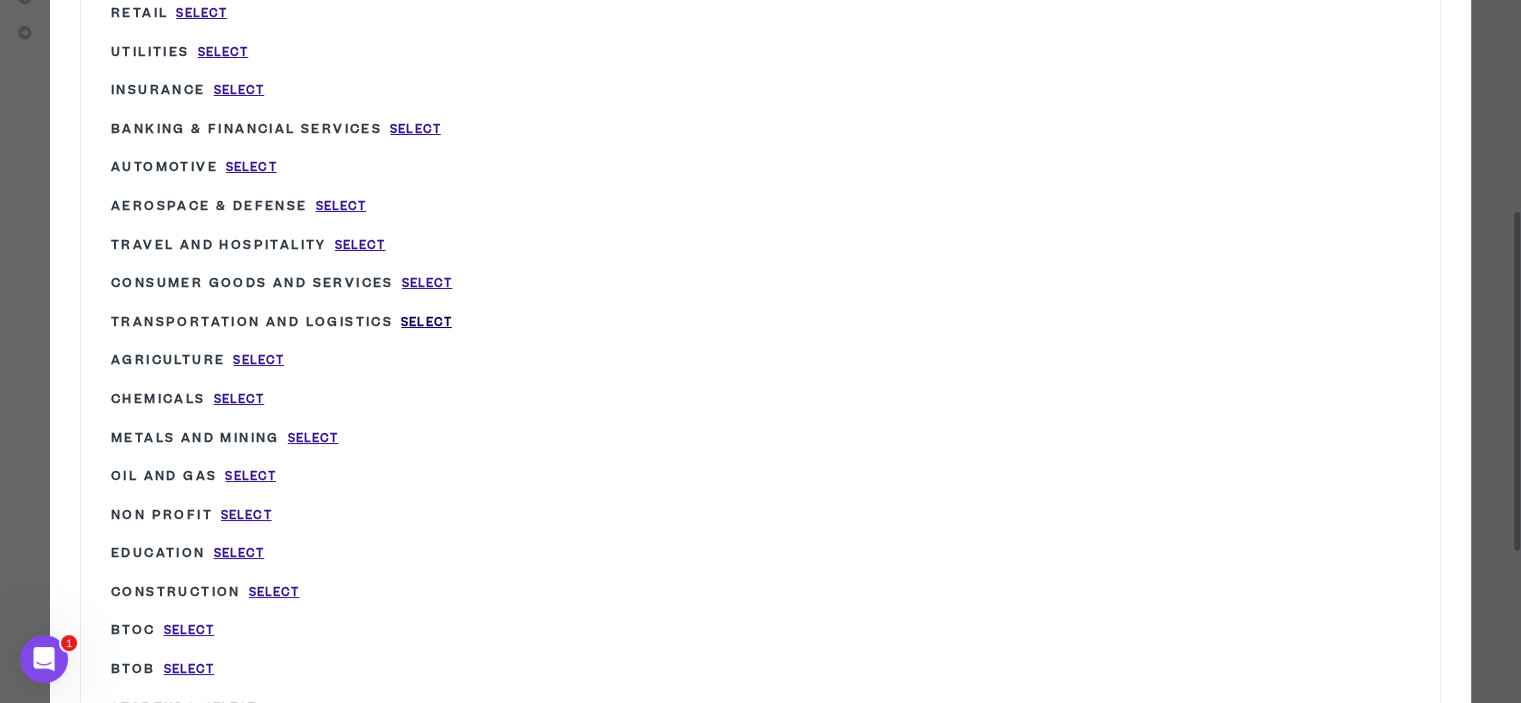 click on "Select" at bounding box center (426, 322) 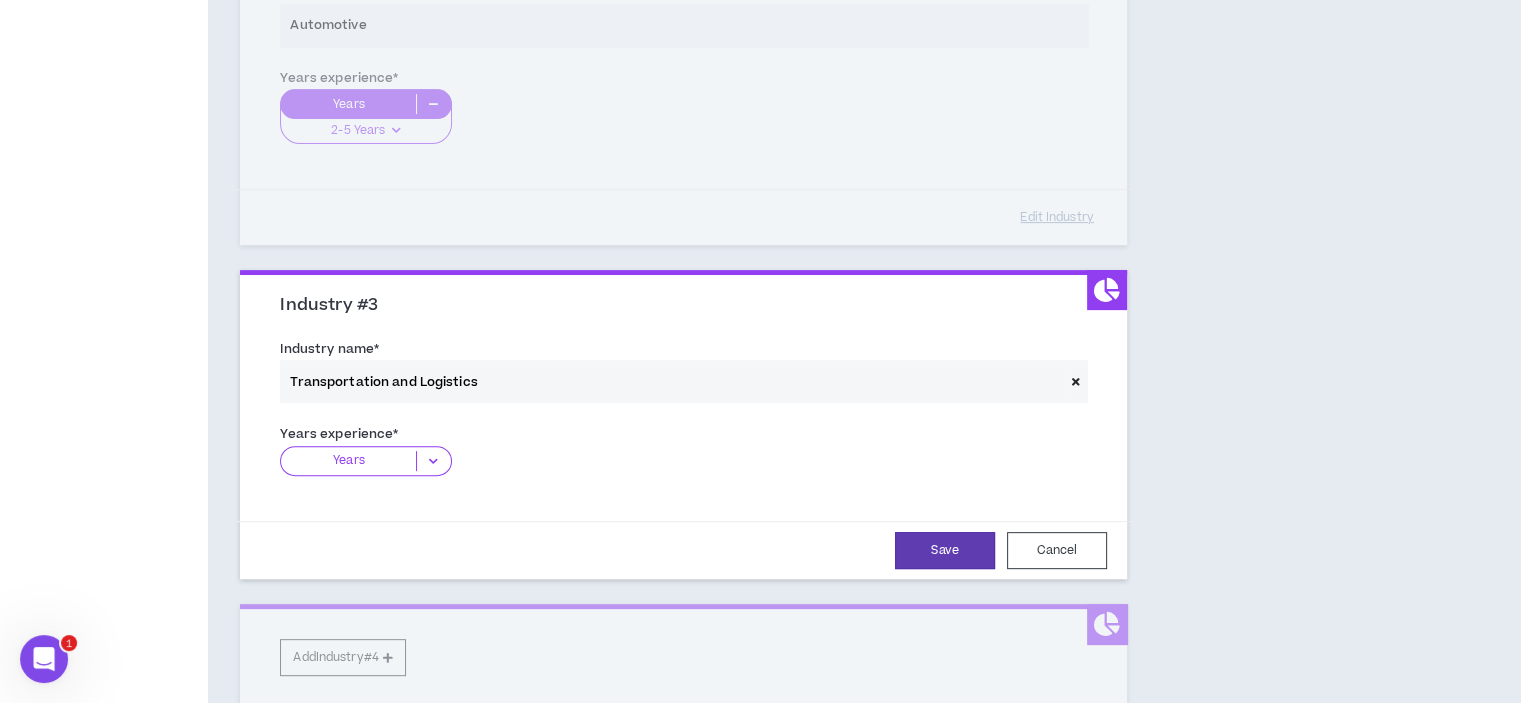 scroll, scrollTop: 694, scrollLeft: 0, axis: vertical 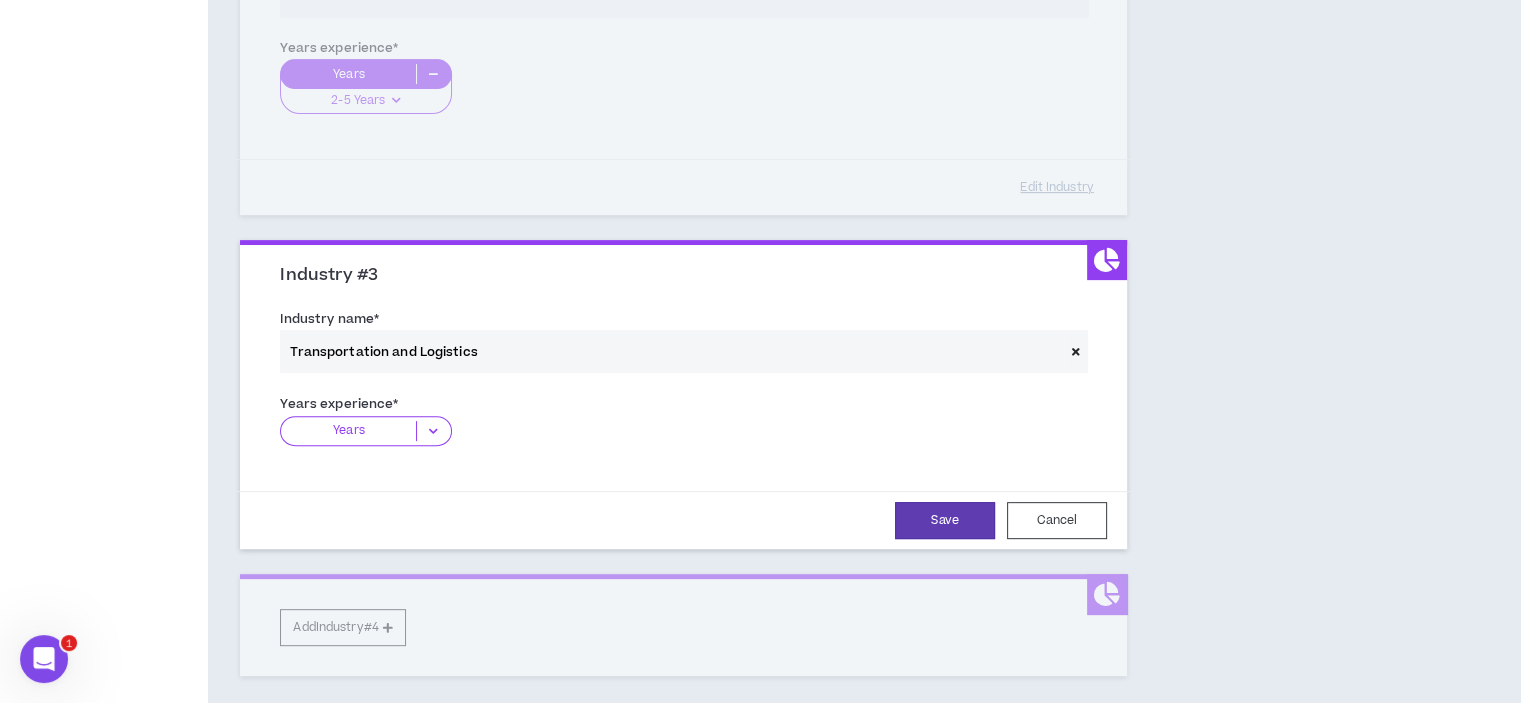 click on "Years" at bounding box center (348, 431) 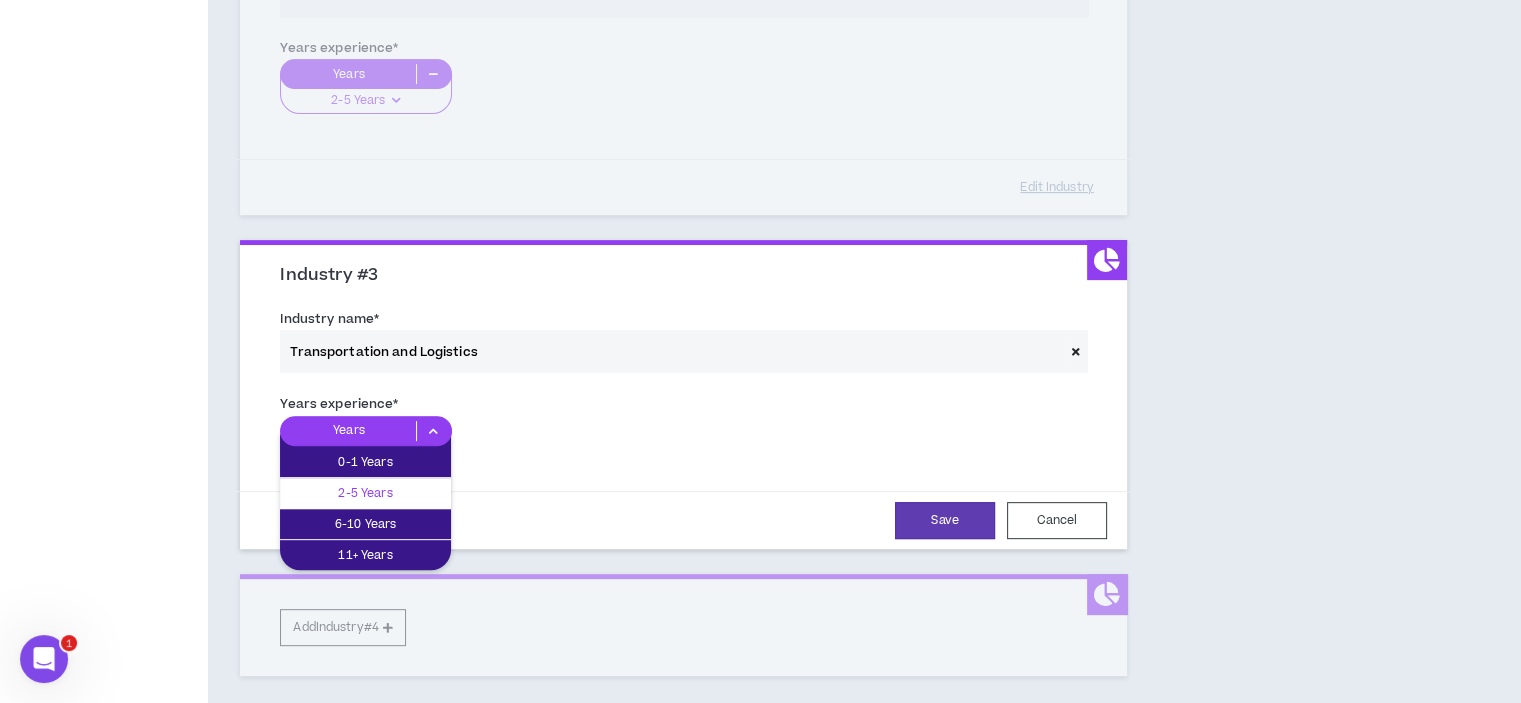 click on "2-5 Years" at bounding box center [365, 493] 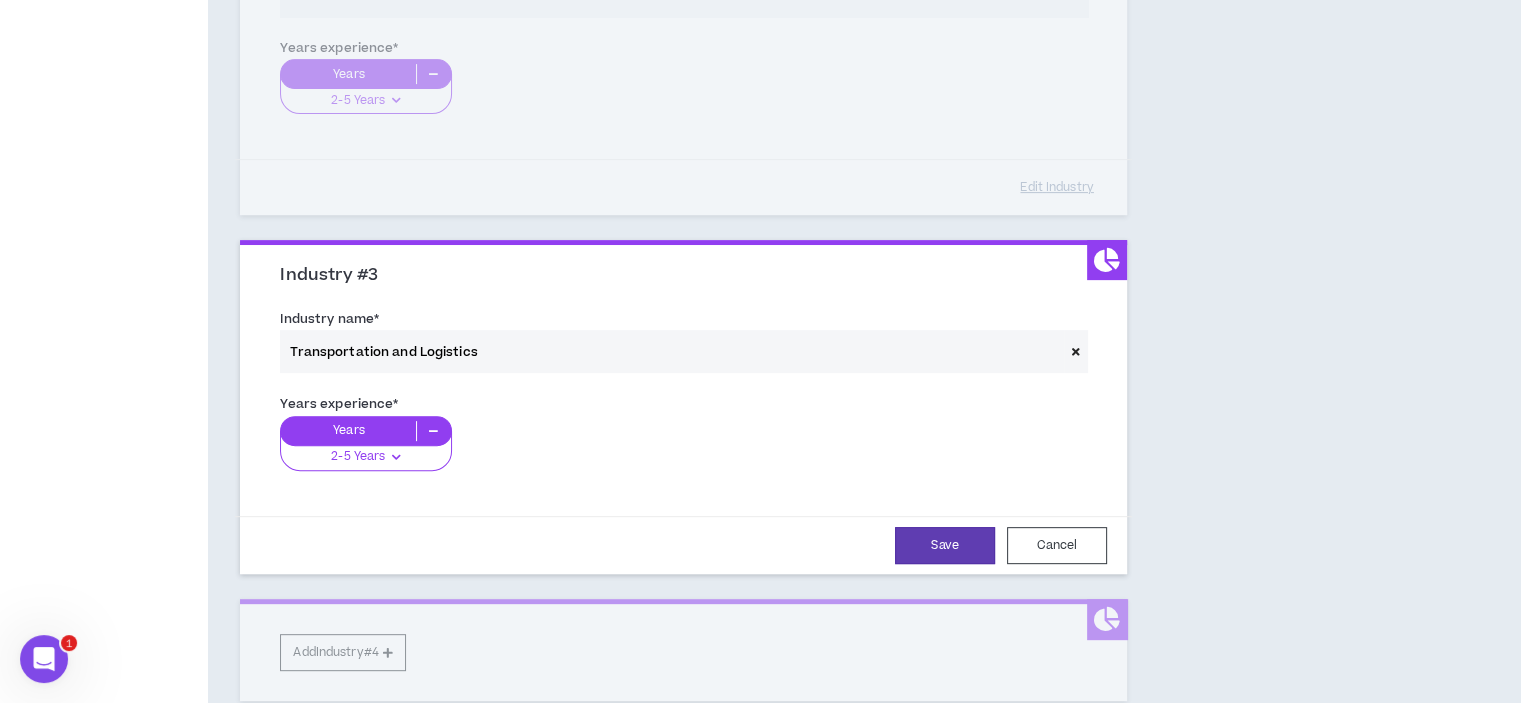 click at bounding box center (396, 457) 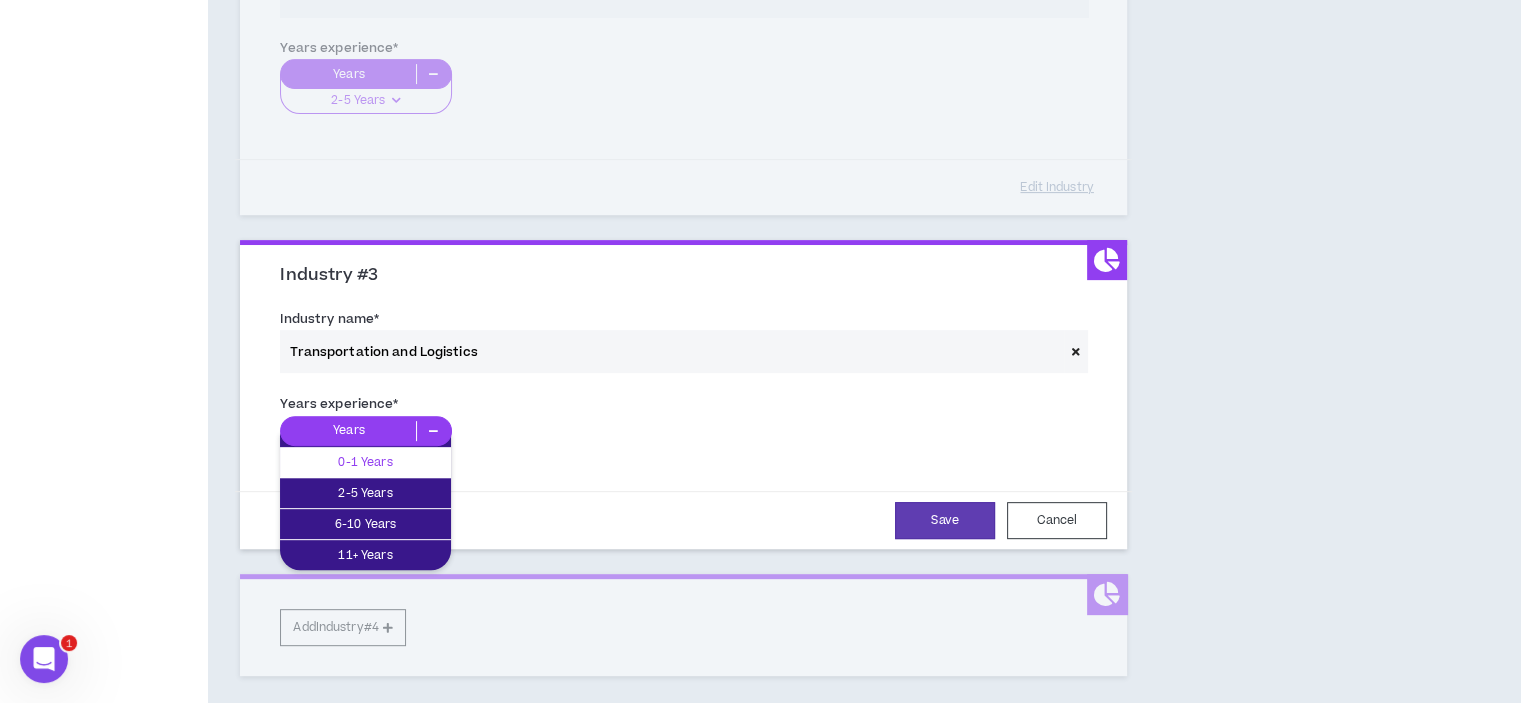 click on "0-1 Years" at bounding box center (365, 462) 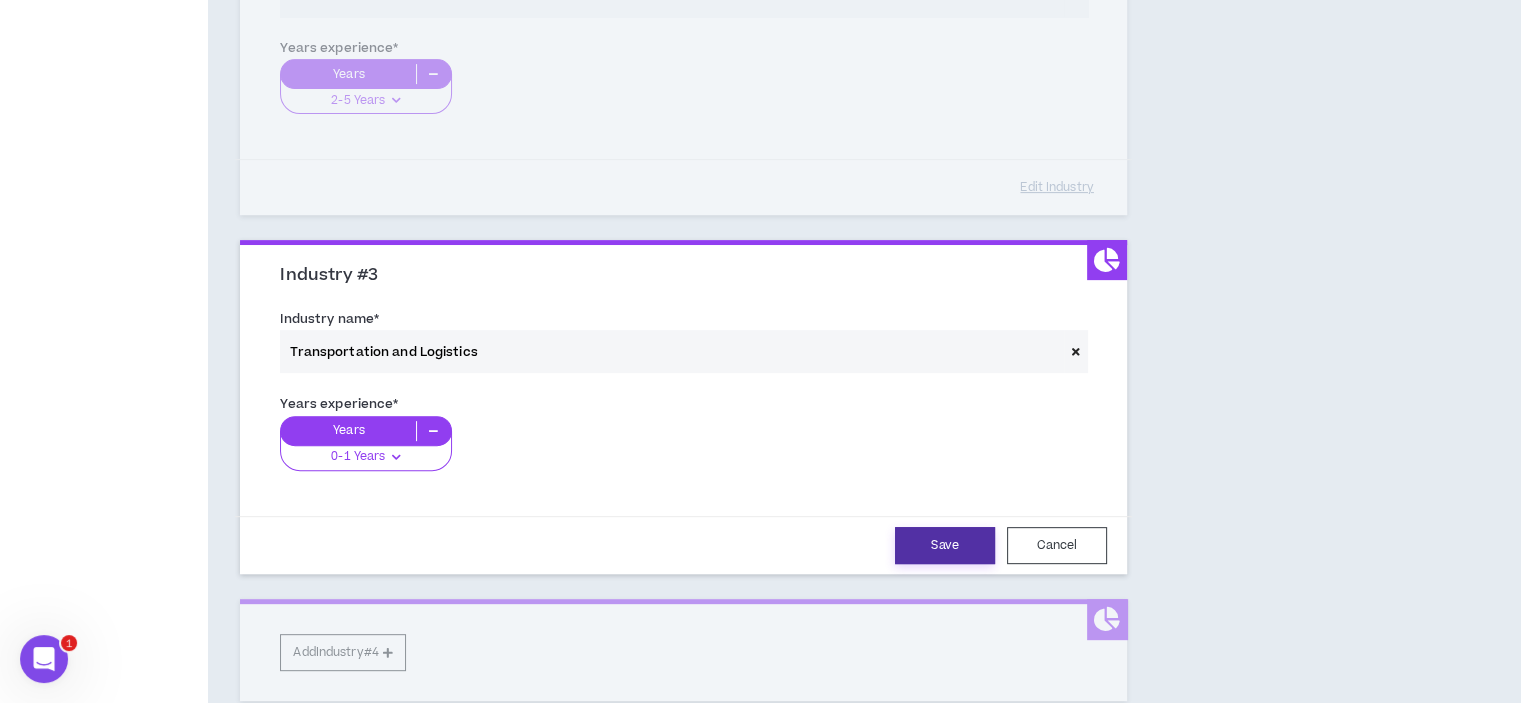 click on "Save" at bounding box center (945, 545) 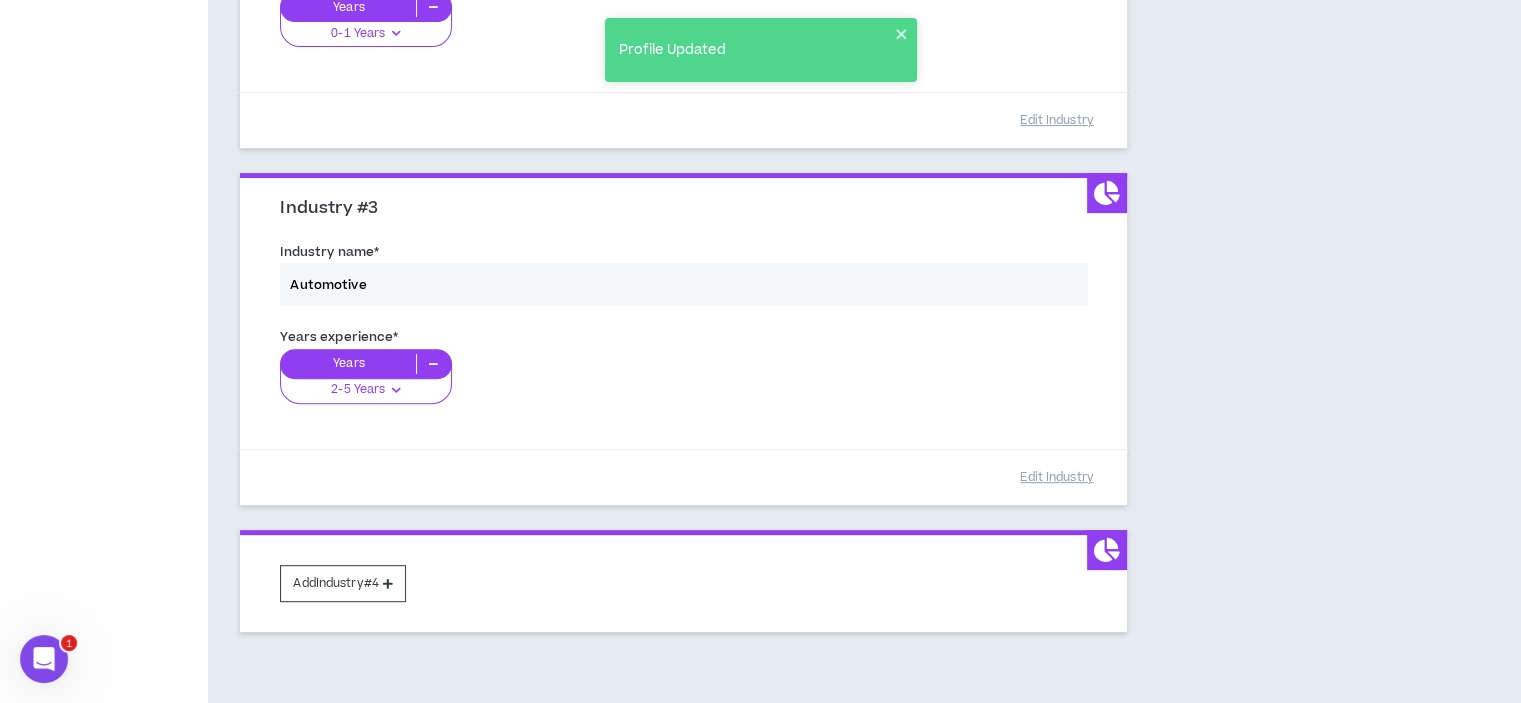 scroll, scrollTop: 778, scrollLeft: 0, axis: vertical 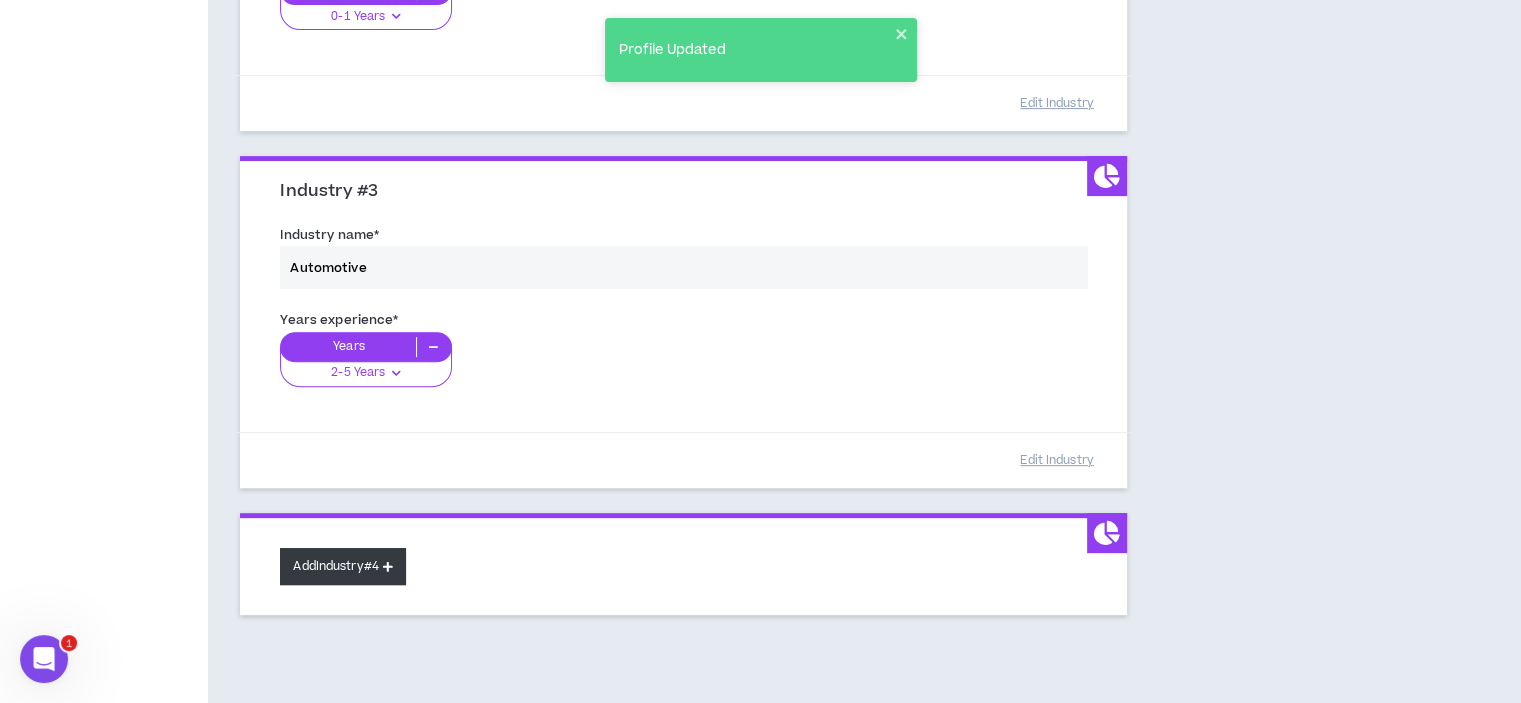 click at bounding box center (388, 566) 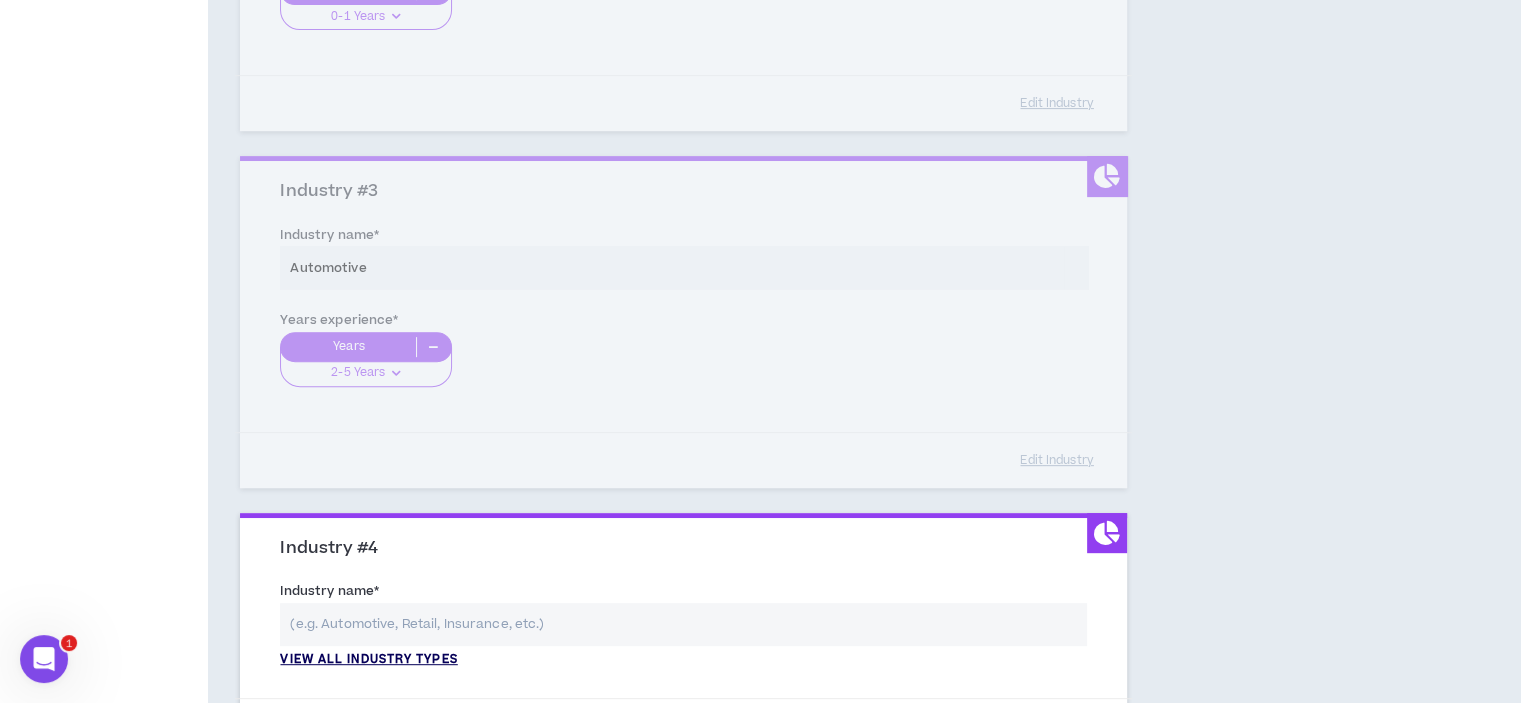 click on "View all industry types" at bounding box center [368, 660] 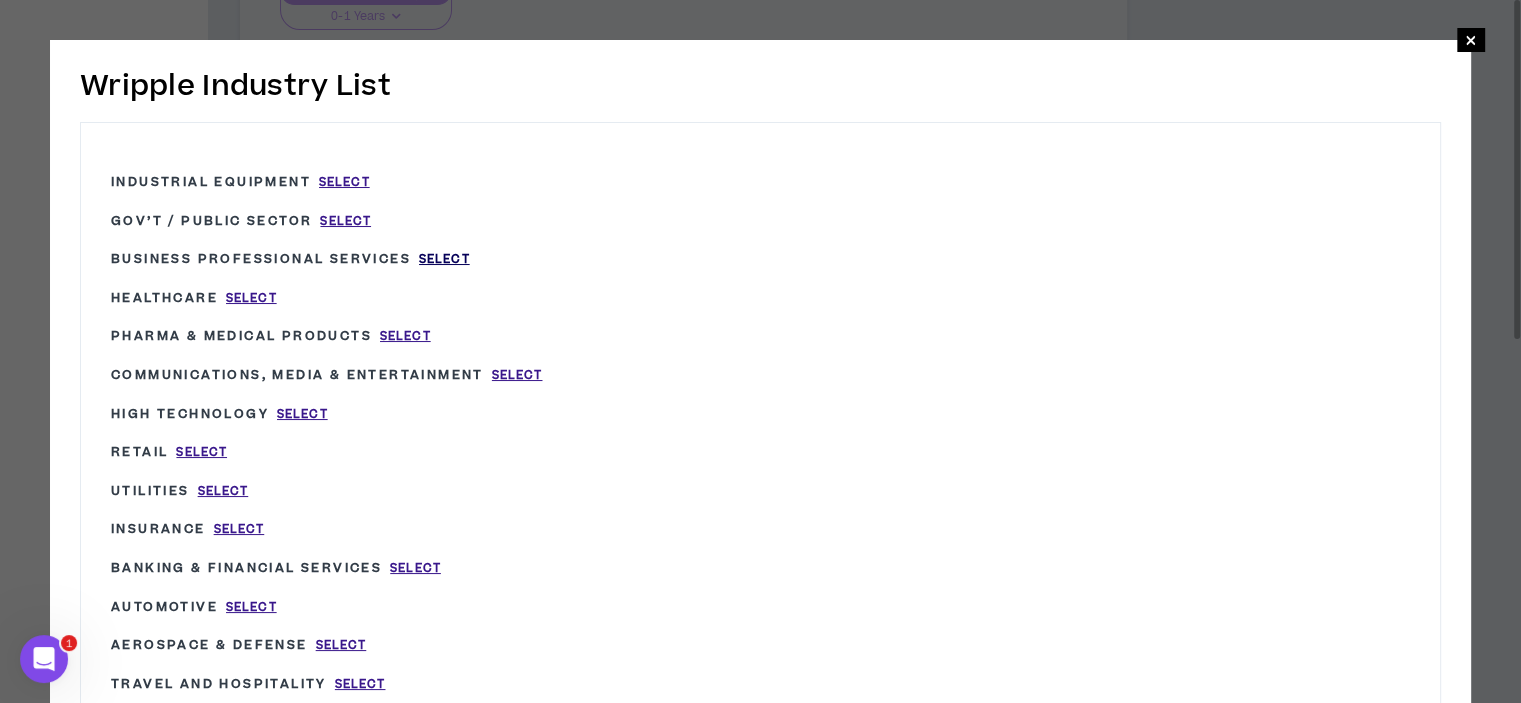 click on "Select" at bounding box center (444, 259) 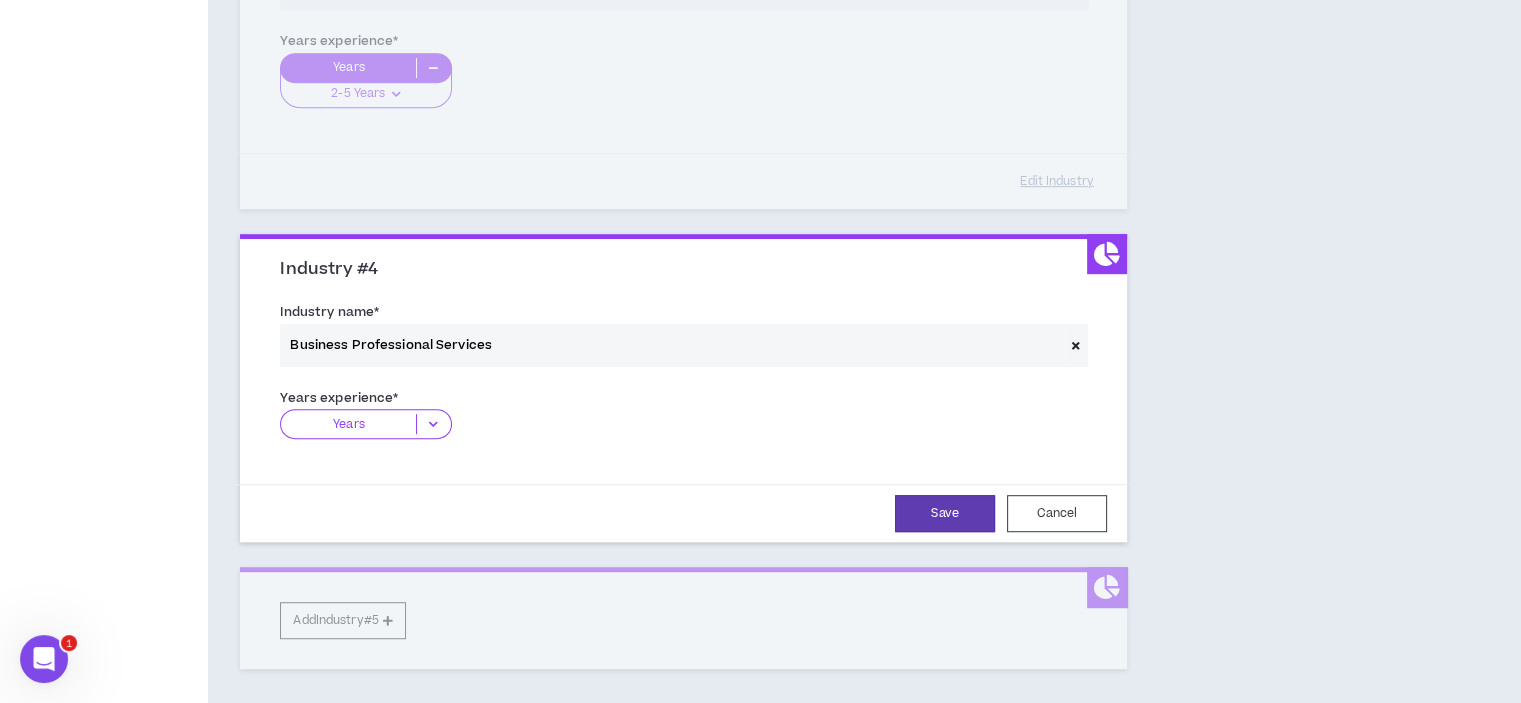 scroll, scrollTop: 1058, scrollLeft: 0, axis: vertical 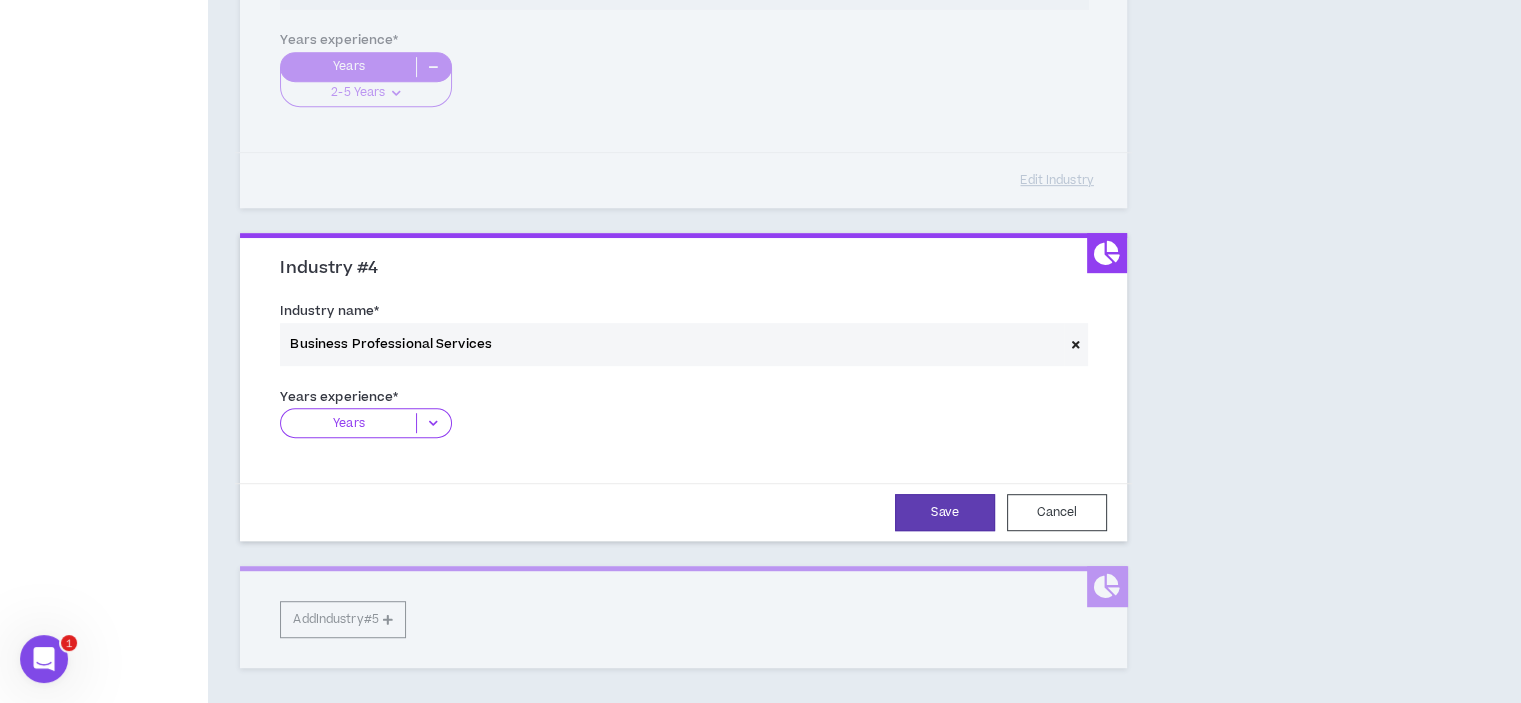 click on "Years" at bounding box center (348, 423) 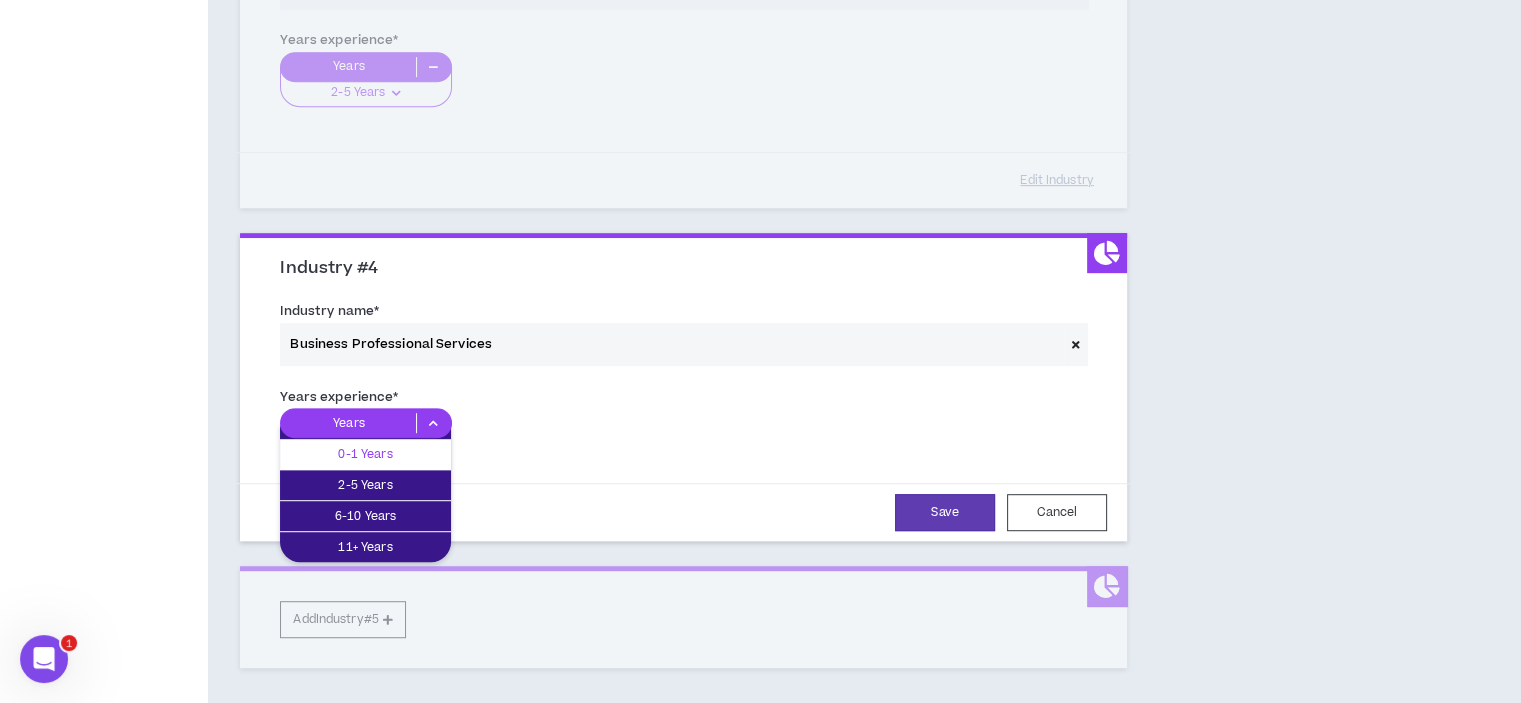 click on "0-1 Years" at bounding box center [365, 454] 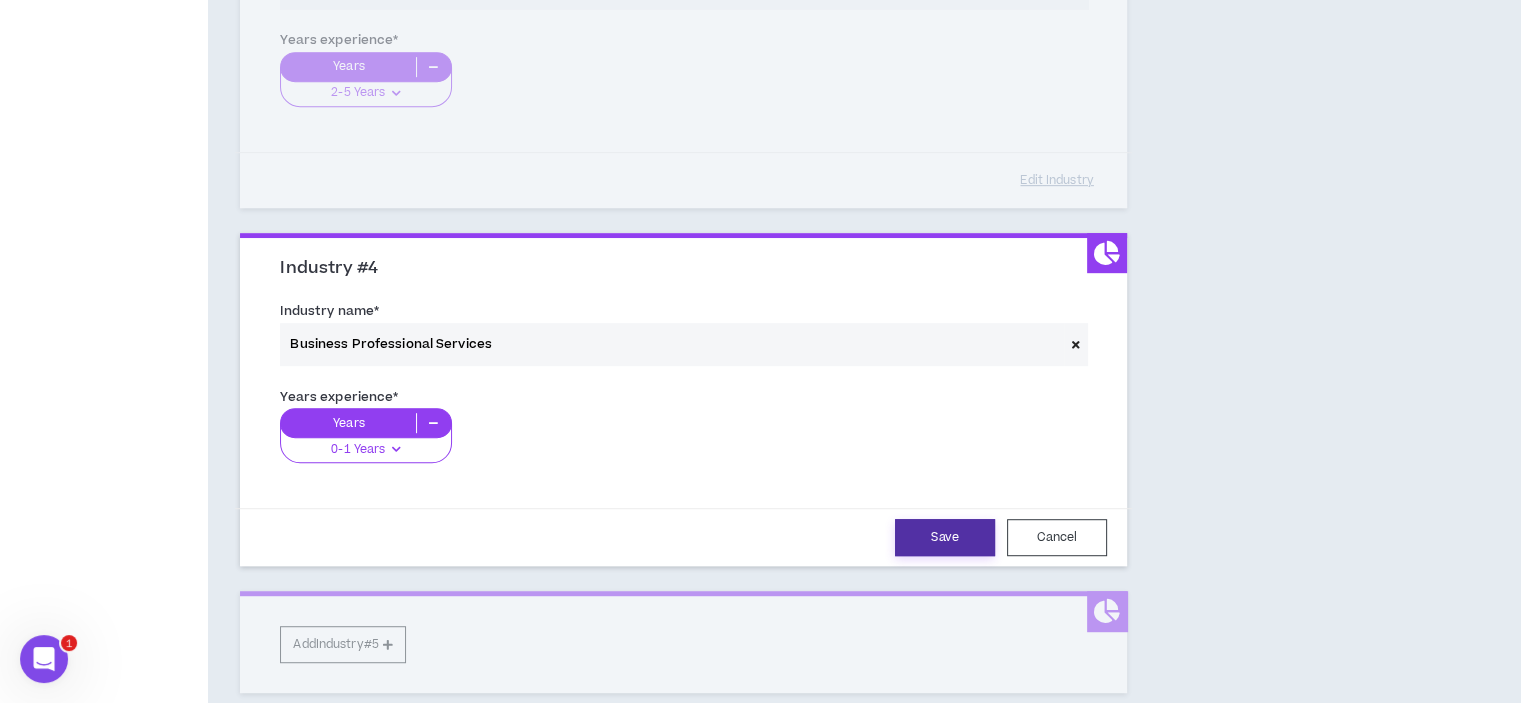 click on "Save" at bounding box center [945, 537] 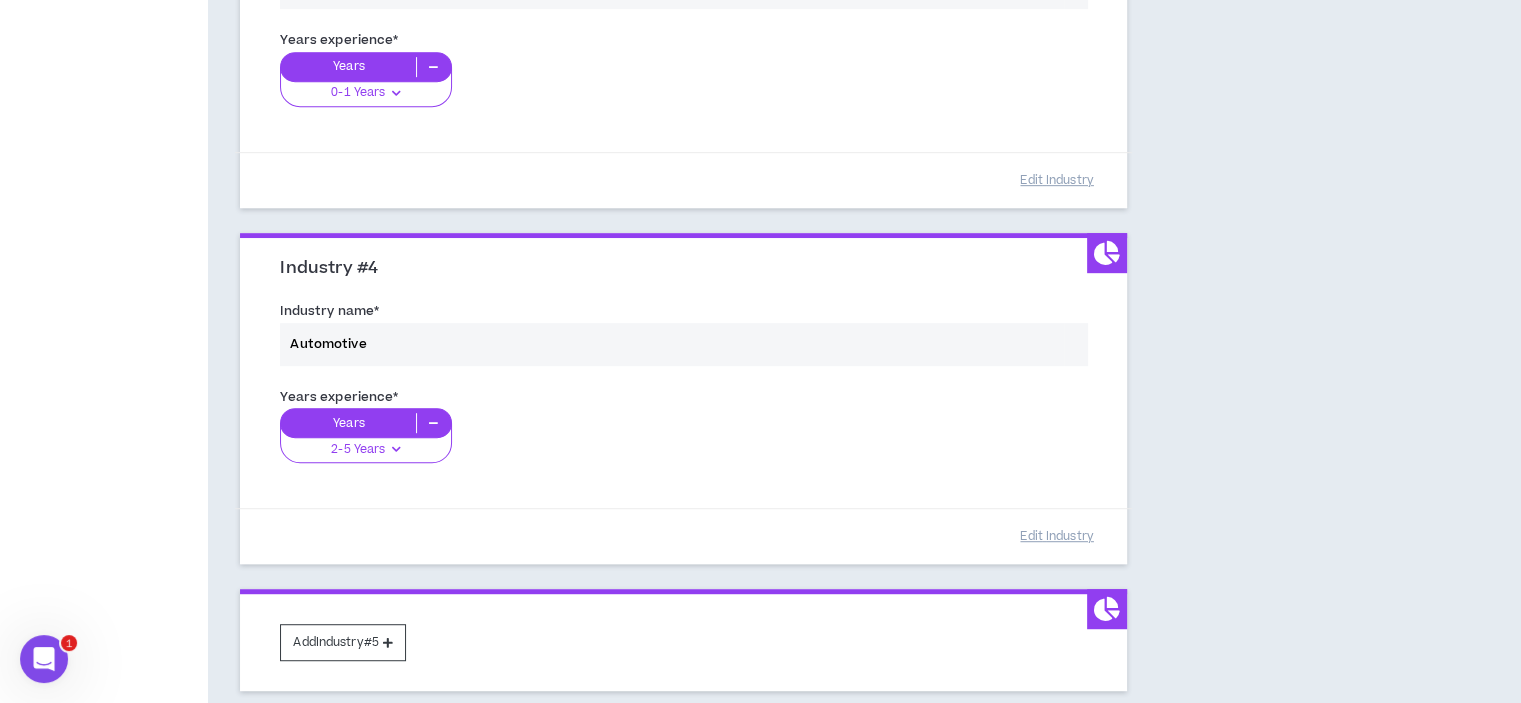 scroll, scrollTop: 1220, scrollLeft: 0, axis: vertical 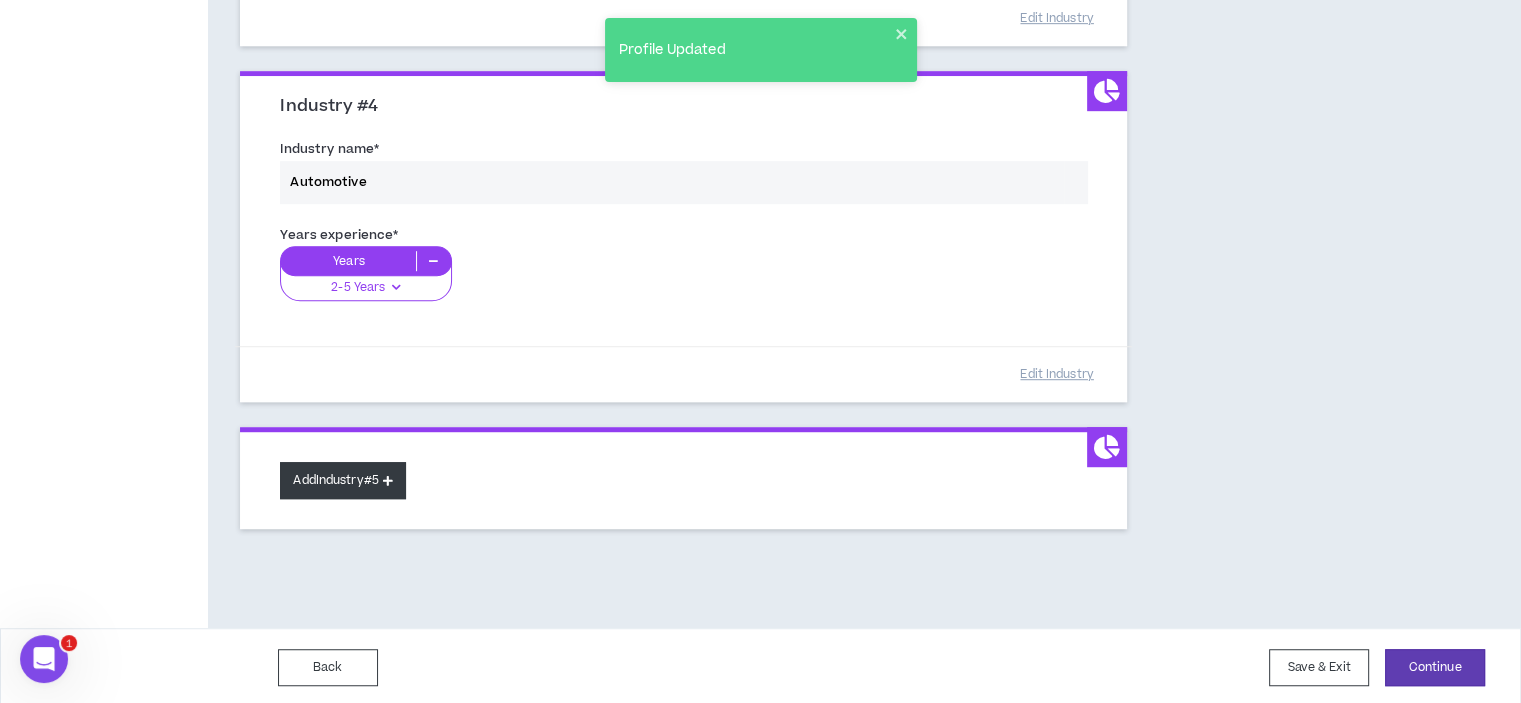 click on "Add  Industry  #5" at bounding box center [343, 480] 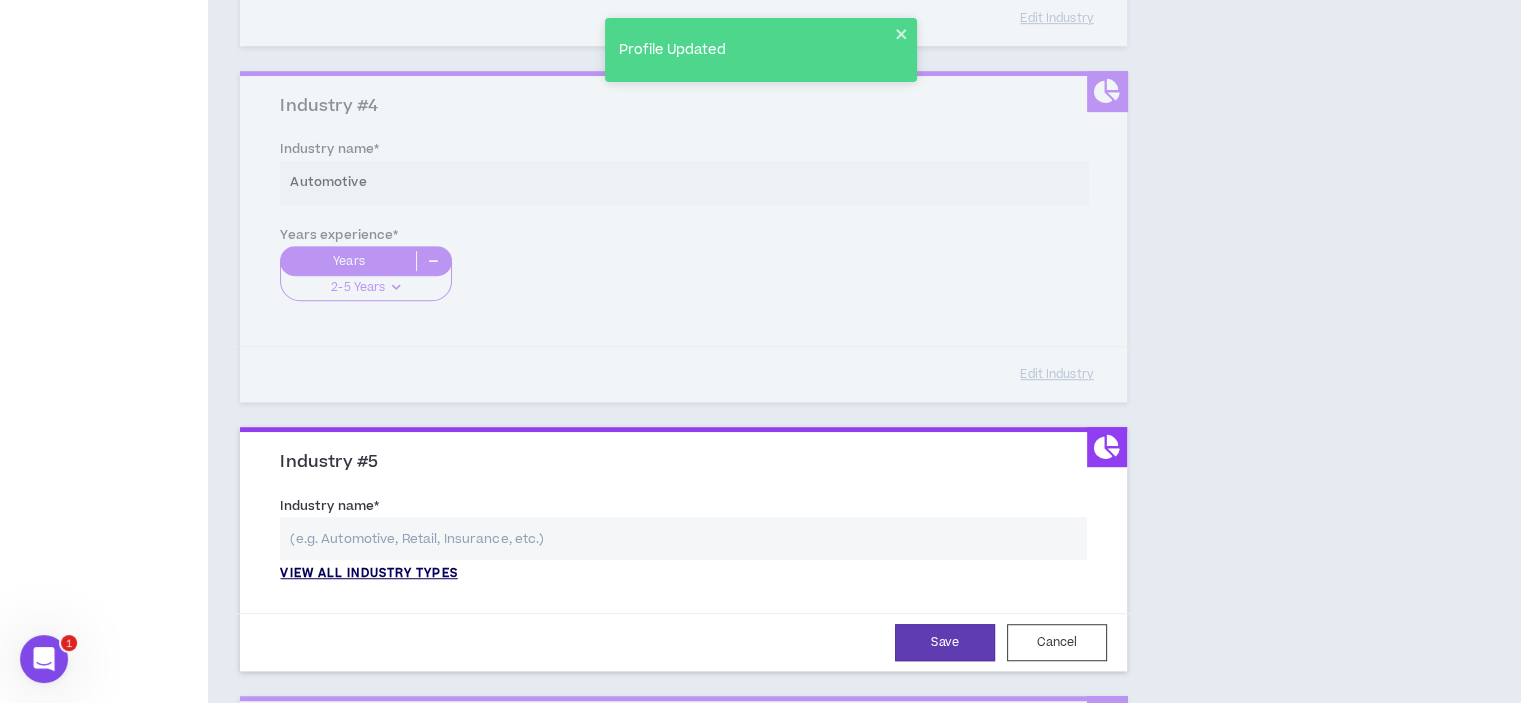 click on "View all industry types" at bounding box center [368, 574] 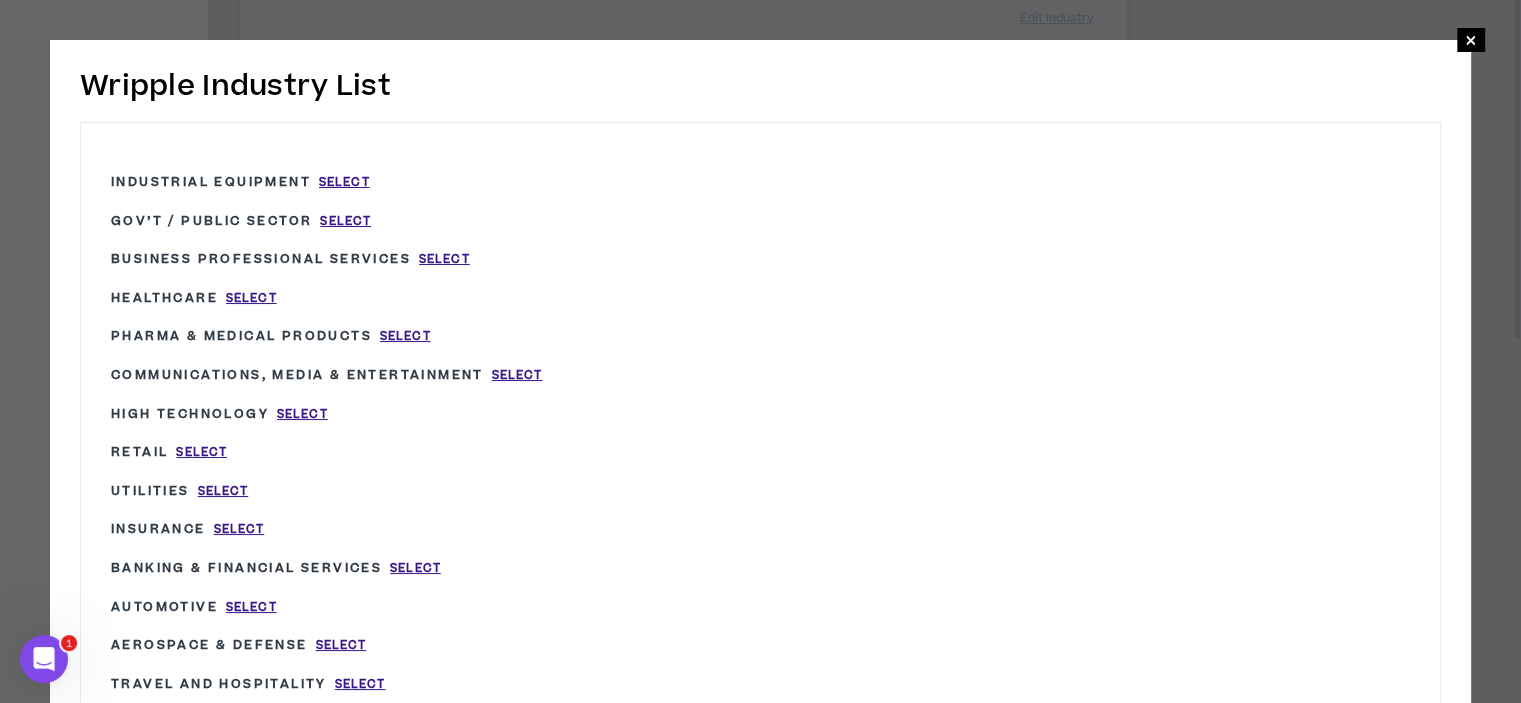 click on "Banking & Financial Services" at bounding box center (246, 568) 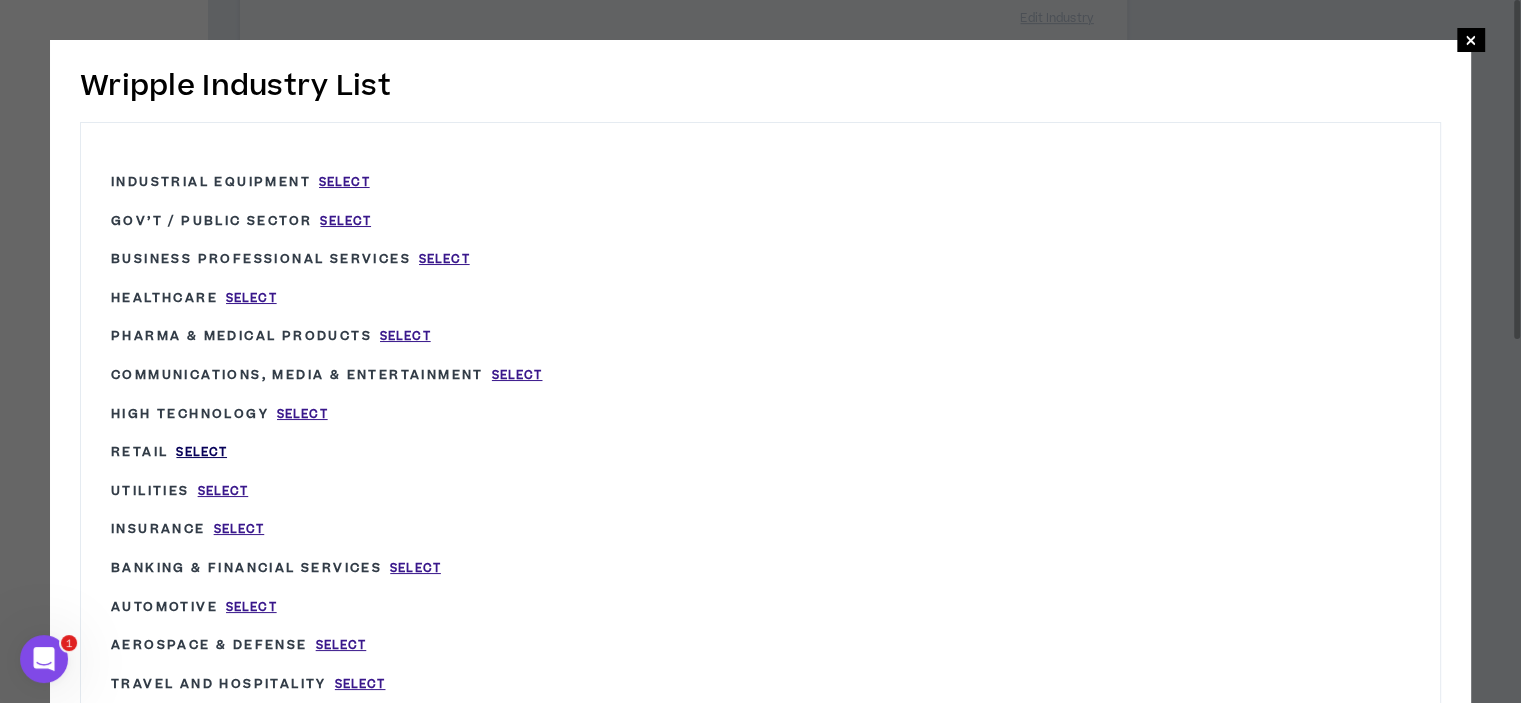 click on "Select" at bounding box center [201, 452] 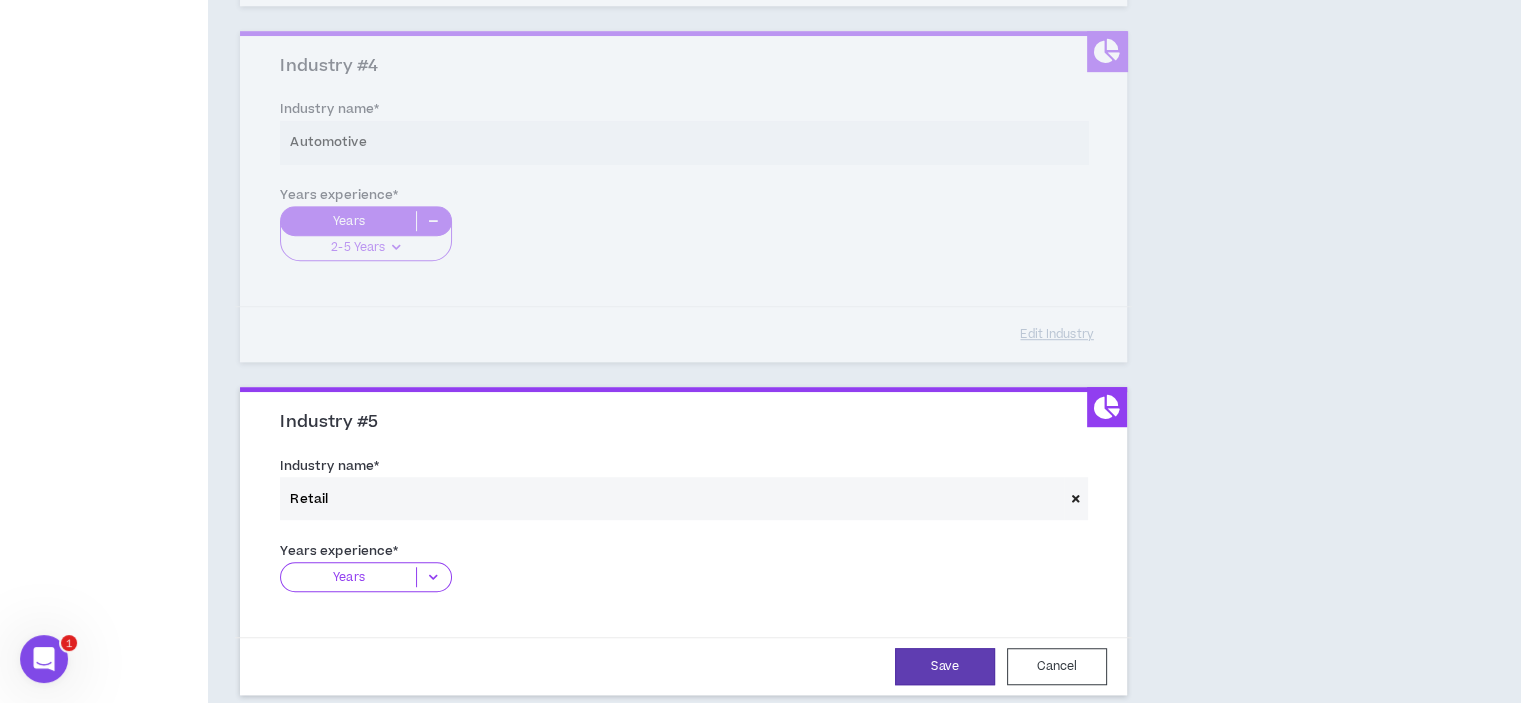 scroll, scrollTop: 1324, scrollLeft: 0, axis: vertical 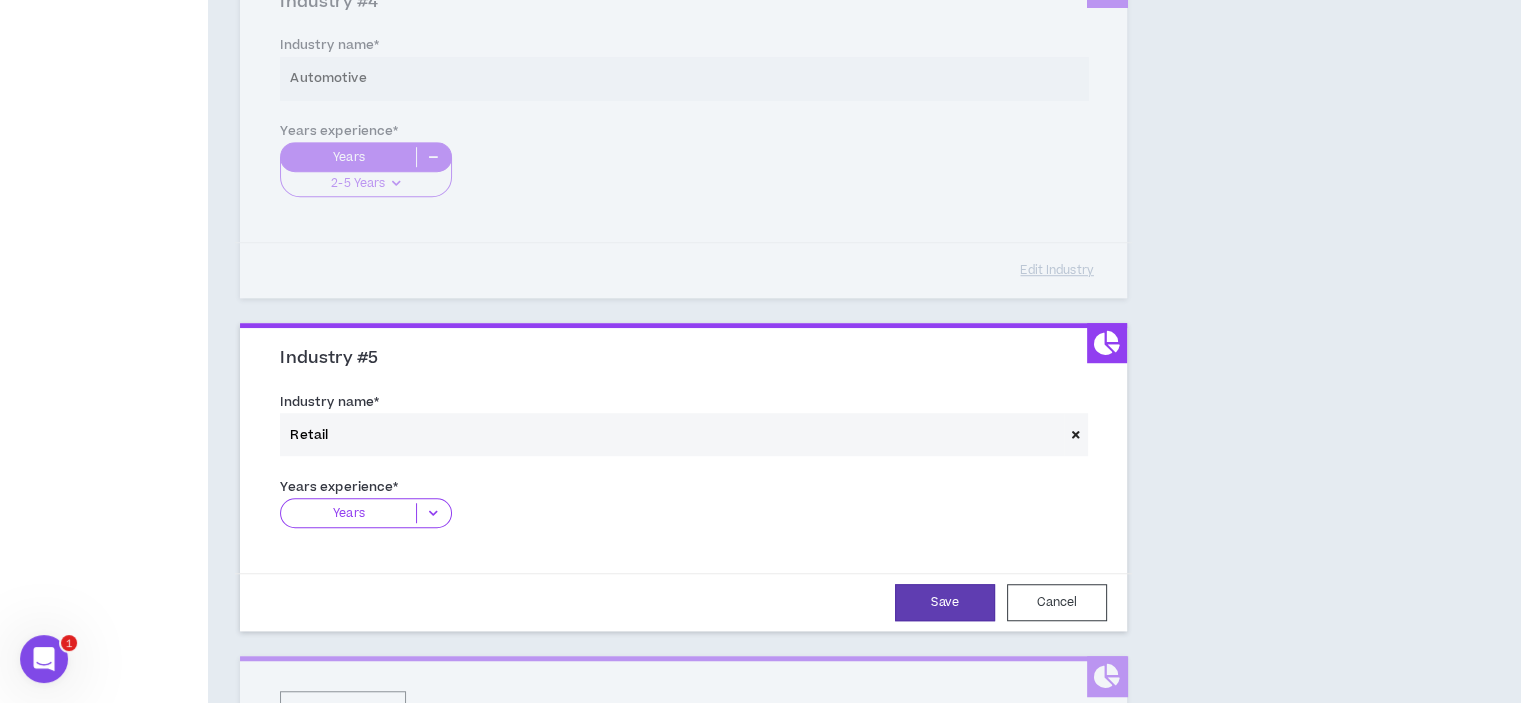 click at bounding box center [1076, 434] 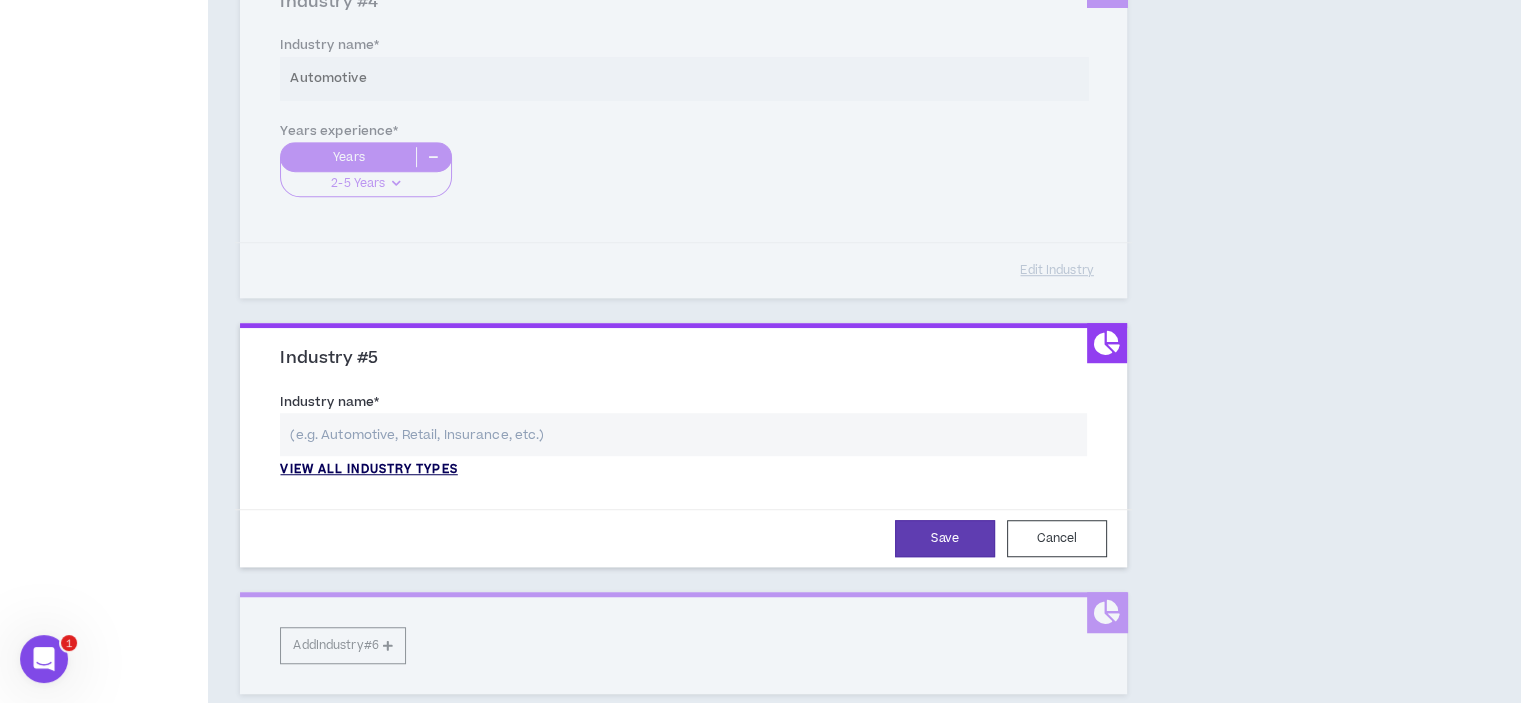 click on "View all industry types" at bounding box center (368, 470) 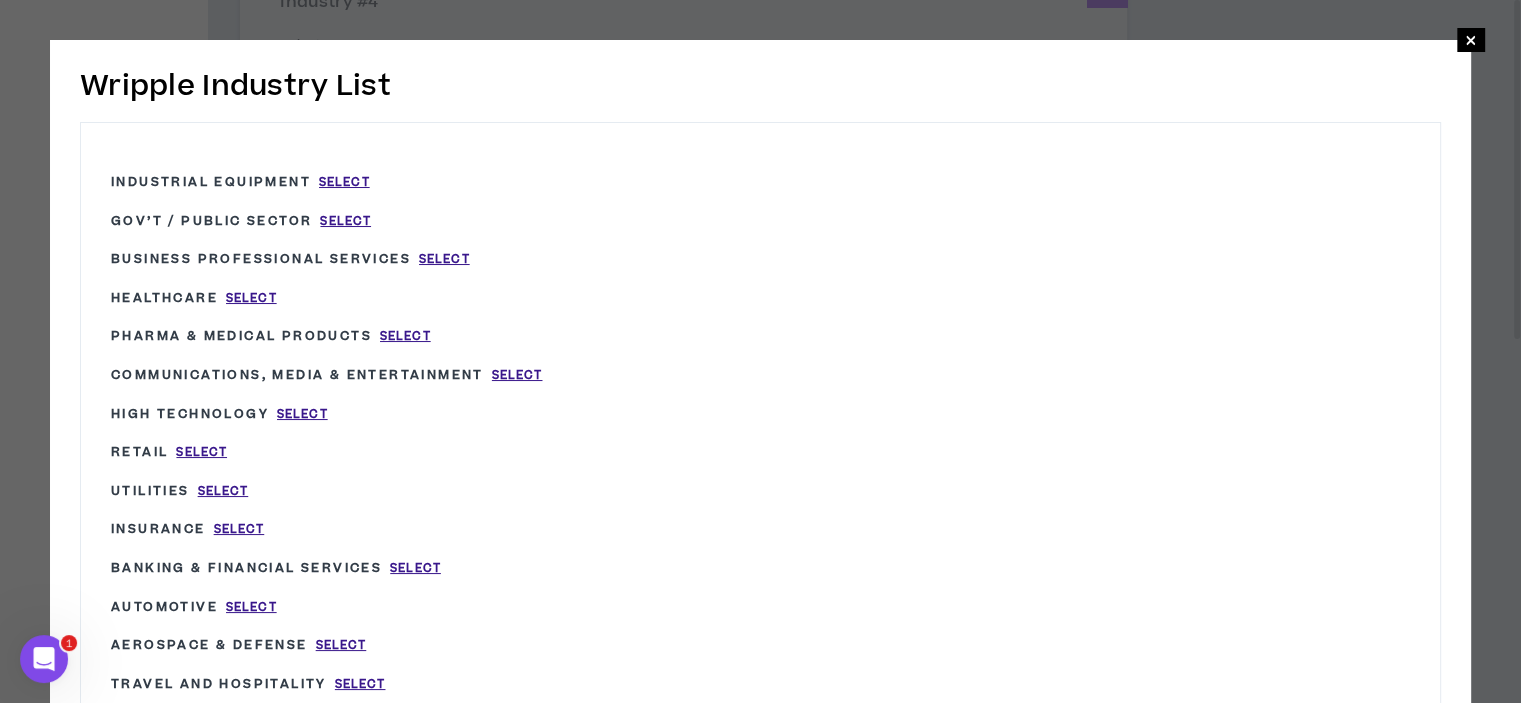 click on "Retail Select" at bounding box center [381, 452] 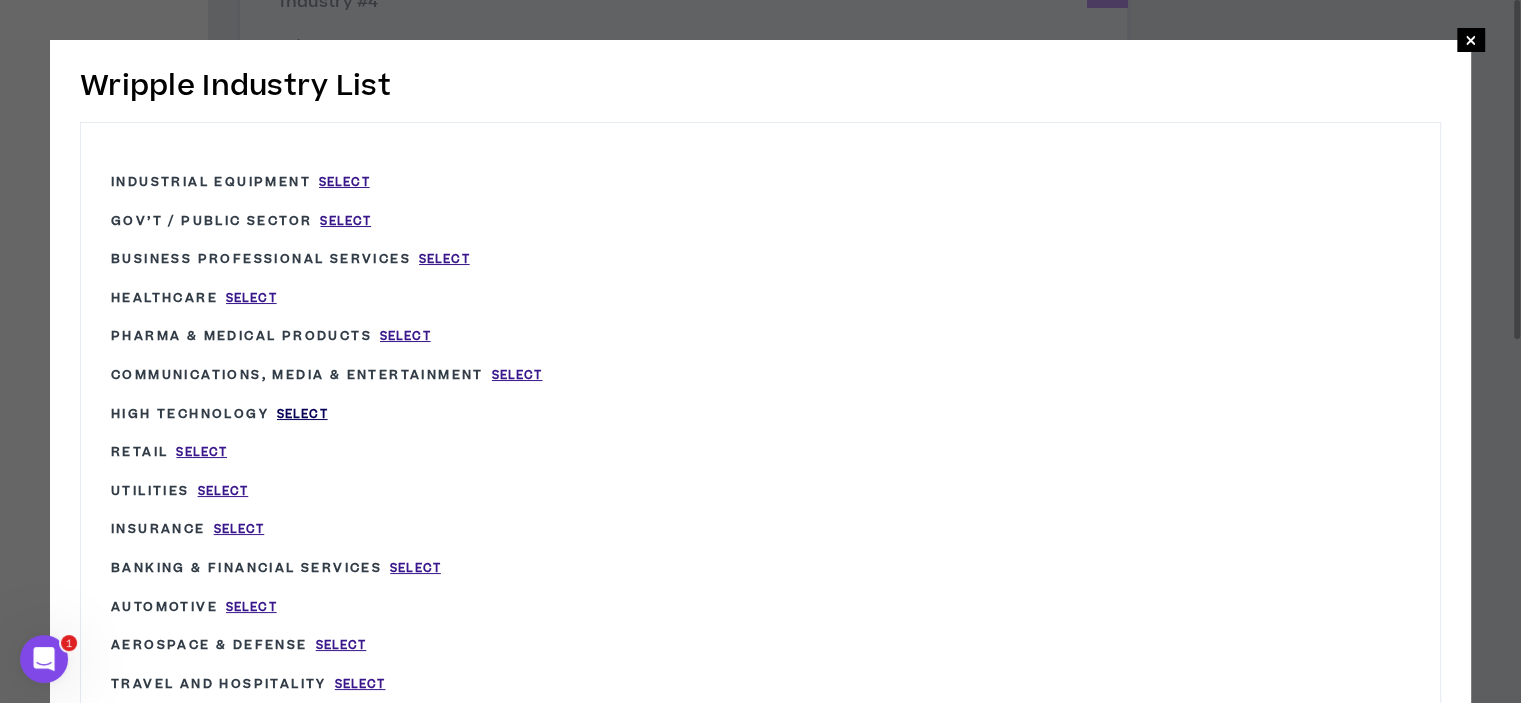 click on "Select" at bounding box center (302, 414) 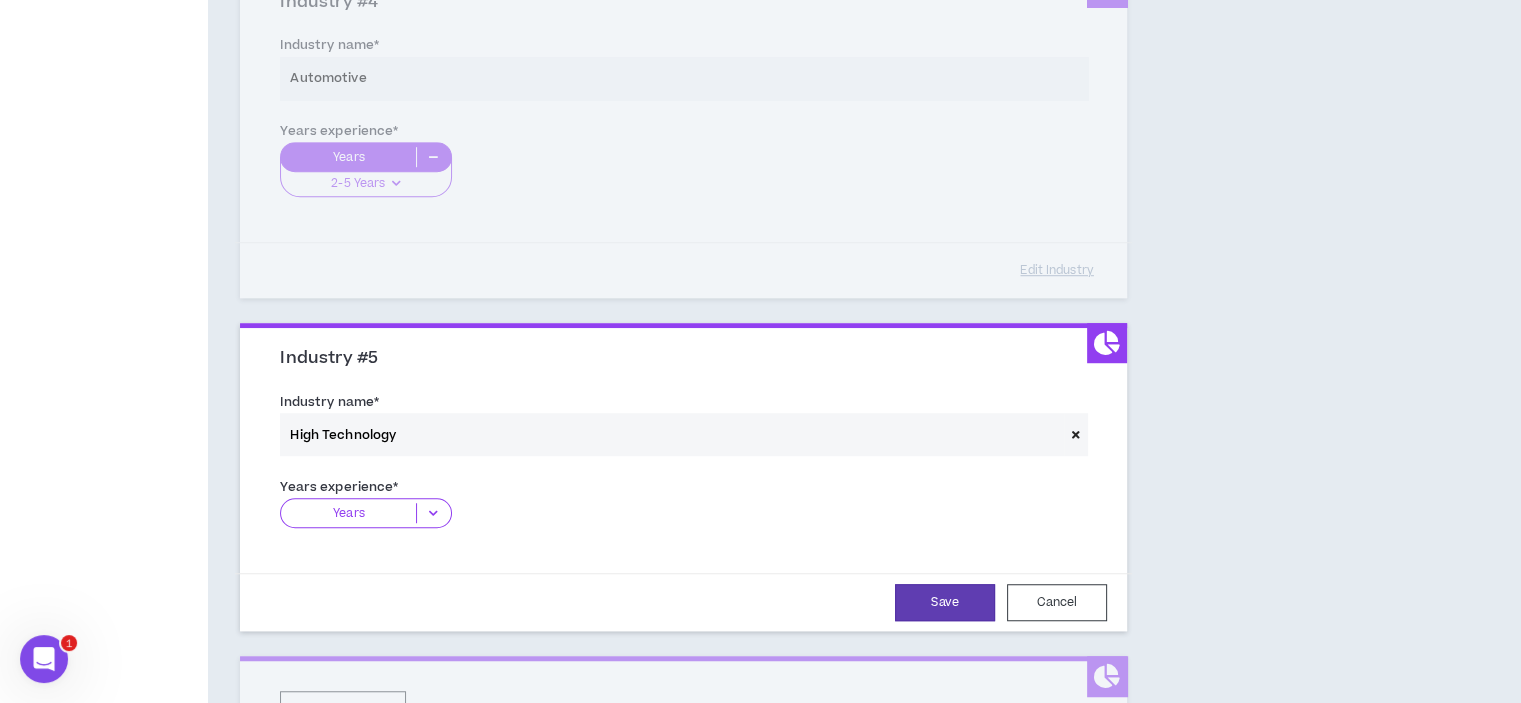 click at bounding box center (433, 513) 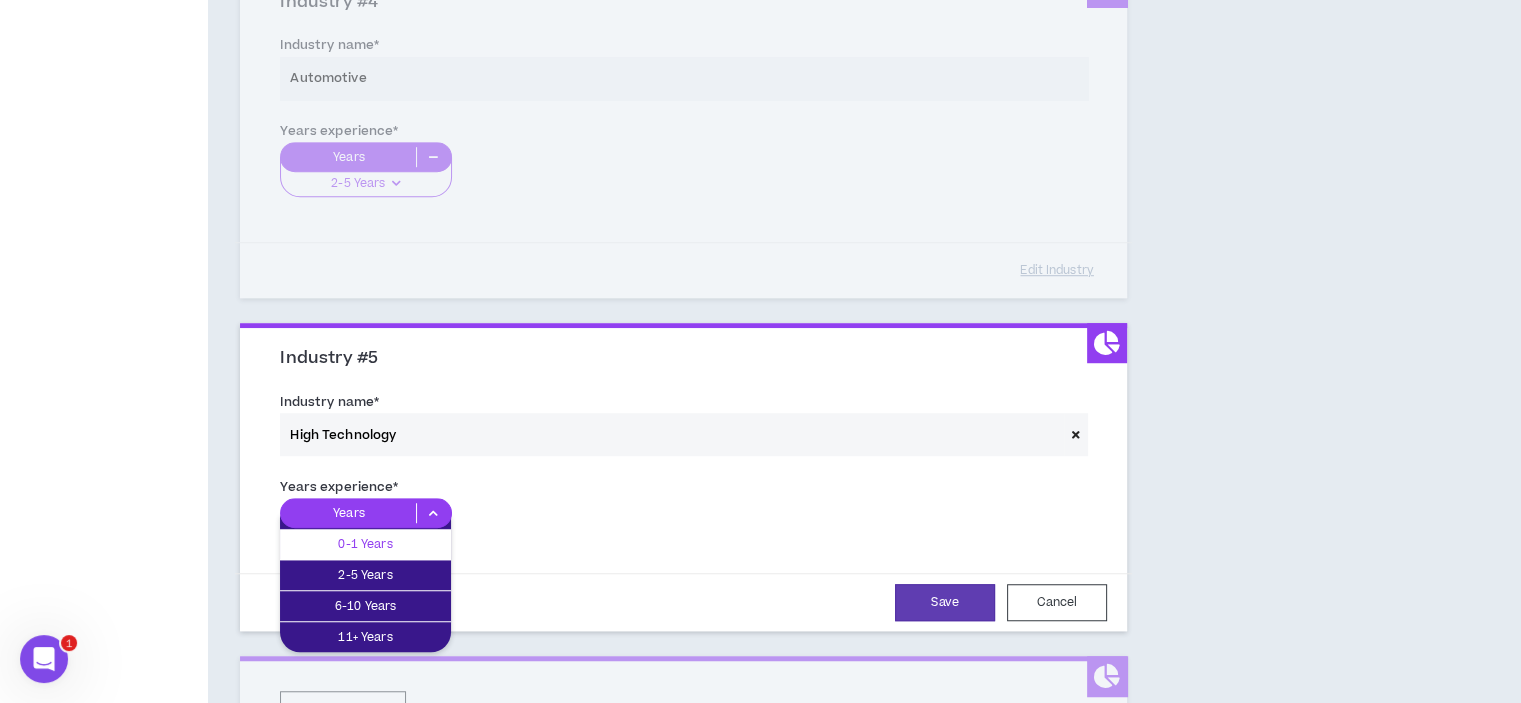 click on "0-1 Years" at bounding box center [365, 544] 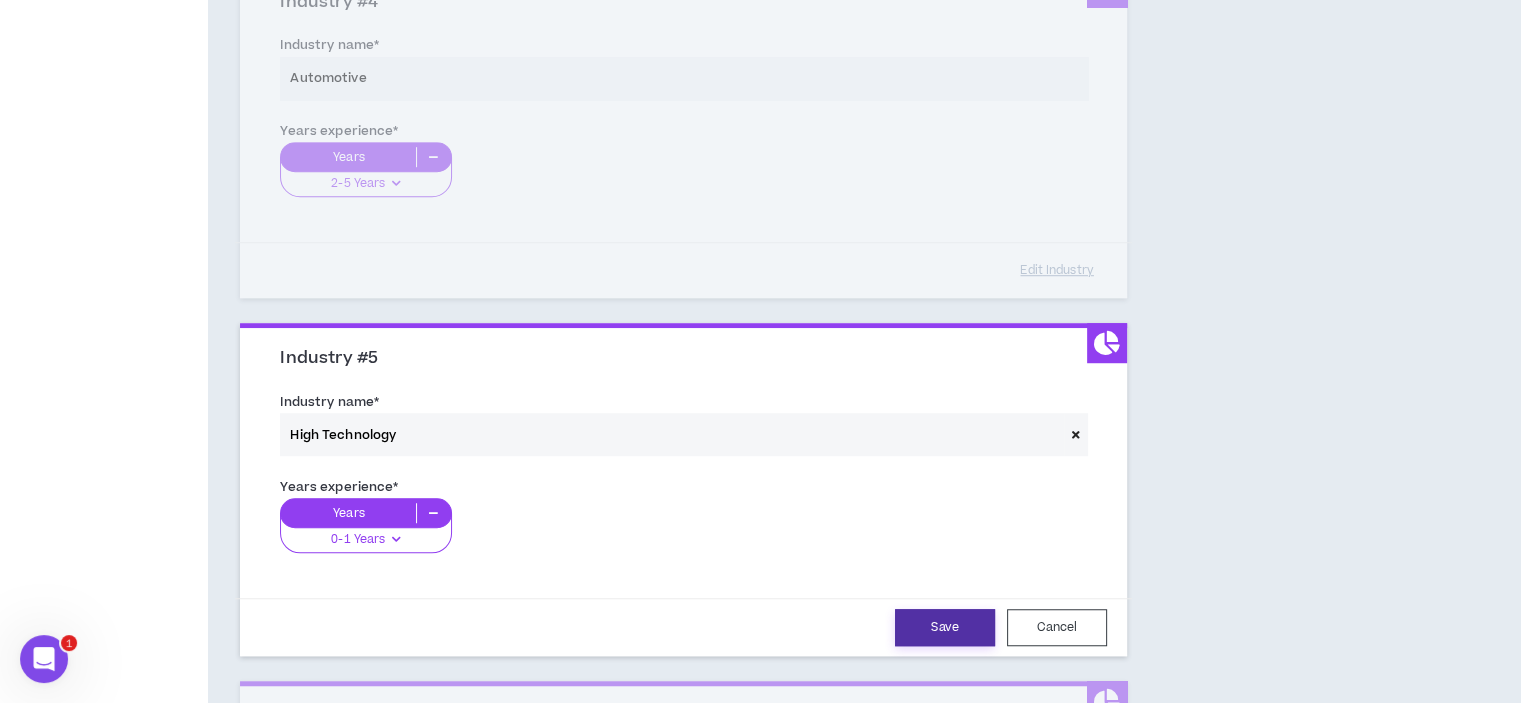 click on "Save" at bounding box center [945, 627] 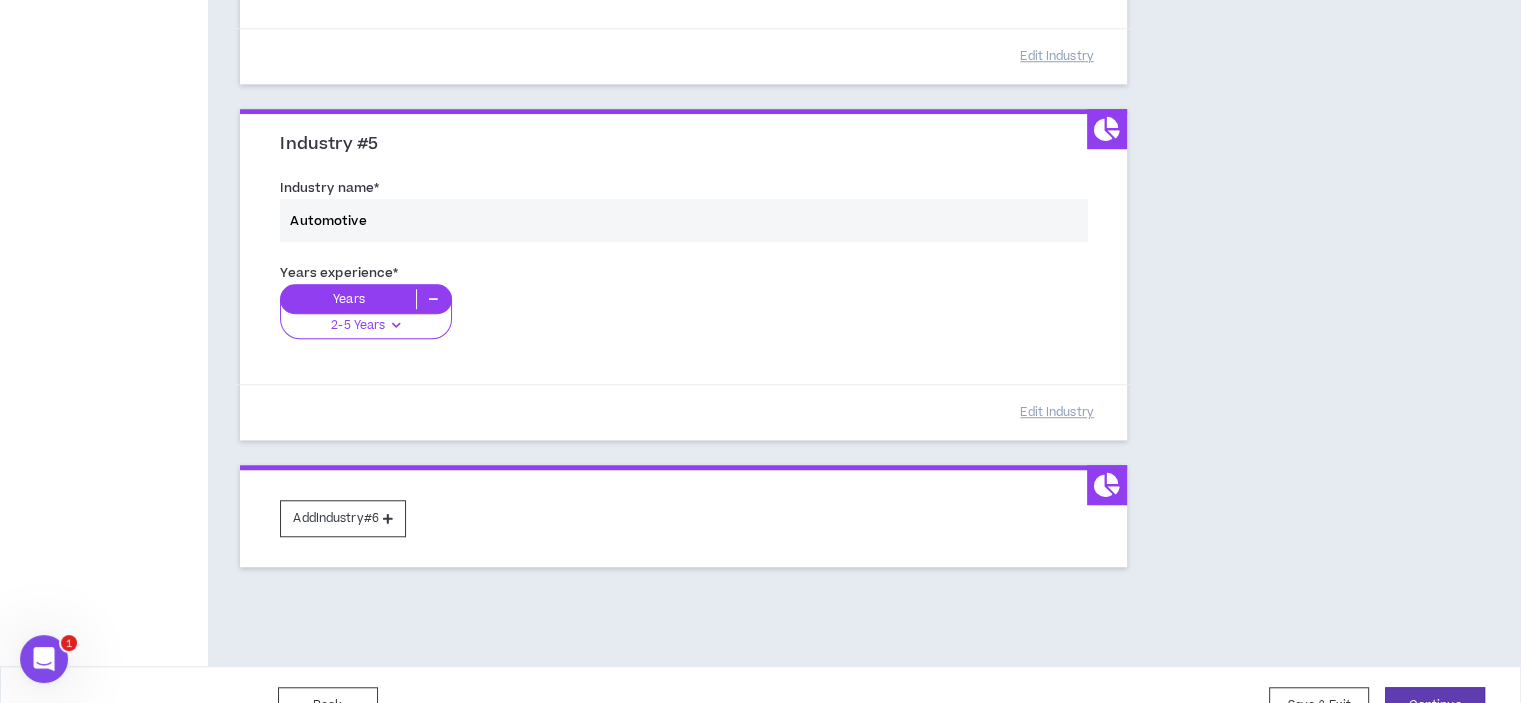 scroll, scrollTop: 1576, scrollLeft: 0, axis: vertical 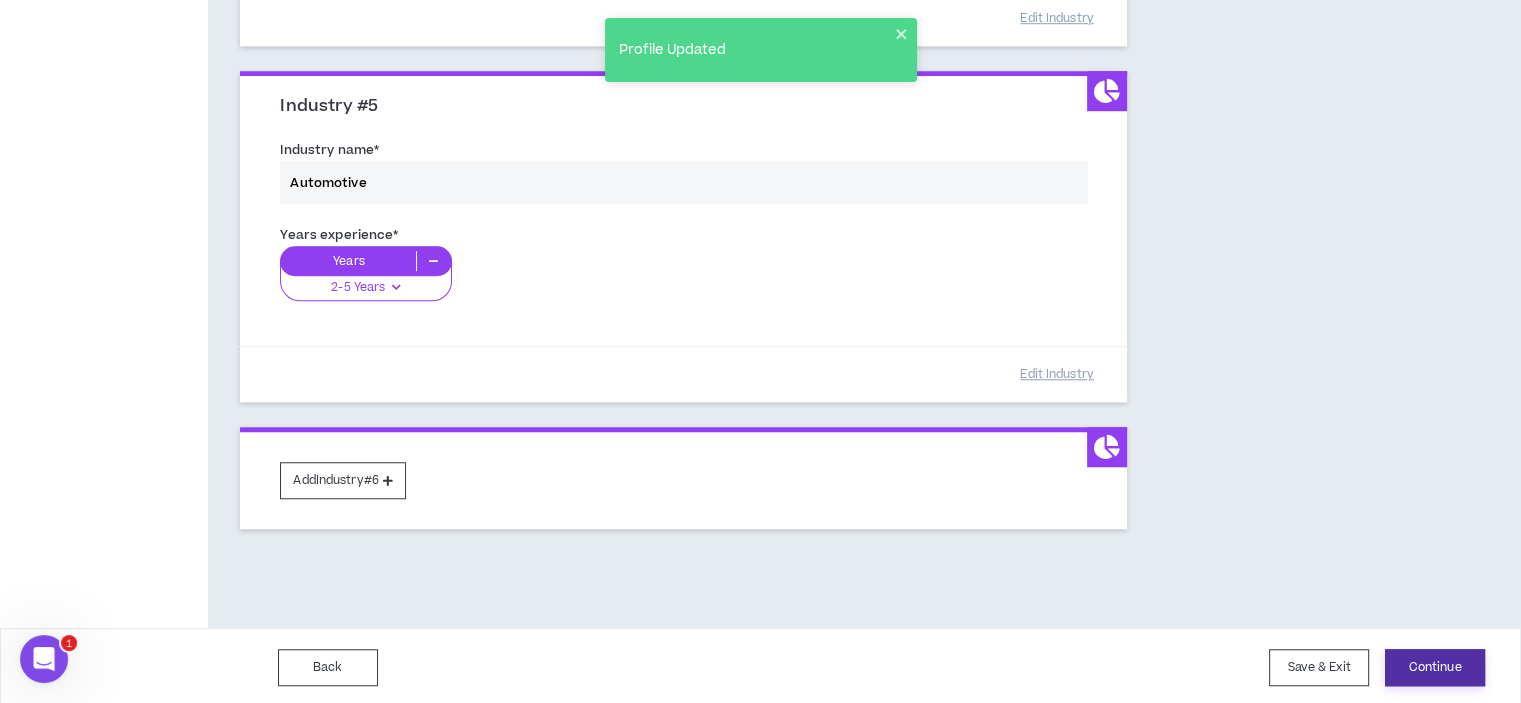 click on "Continue" at bounding box center (1435, 667) 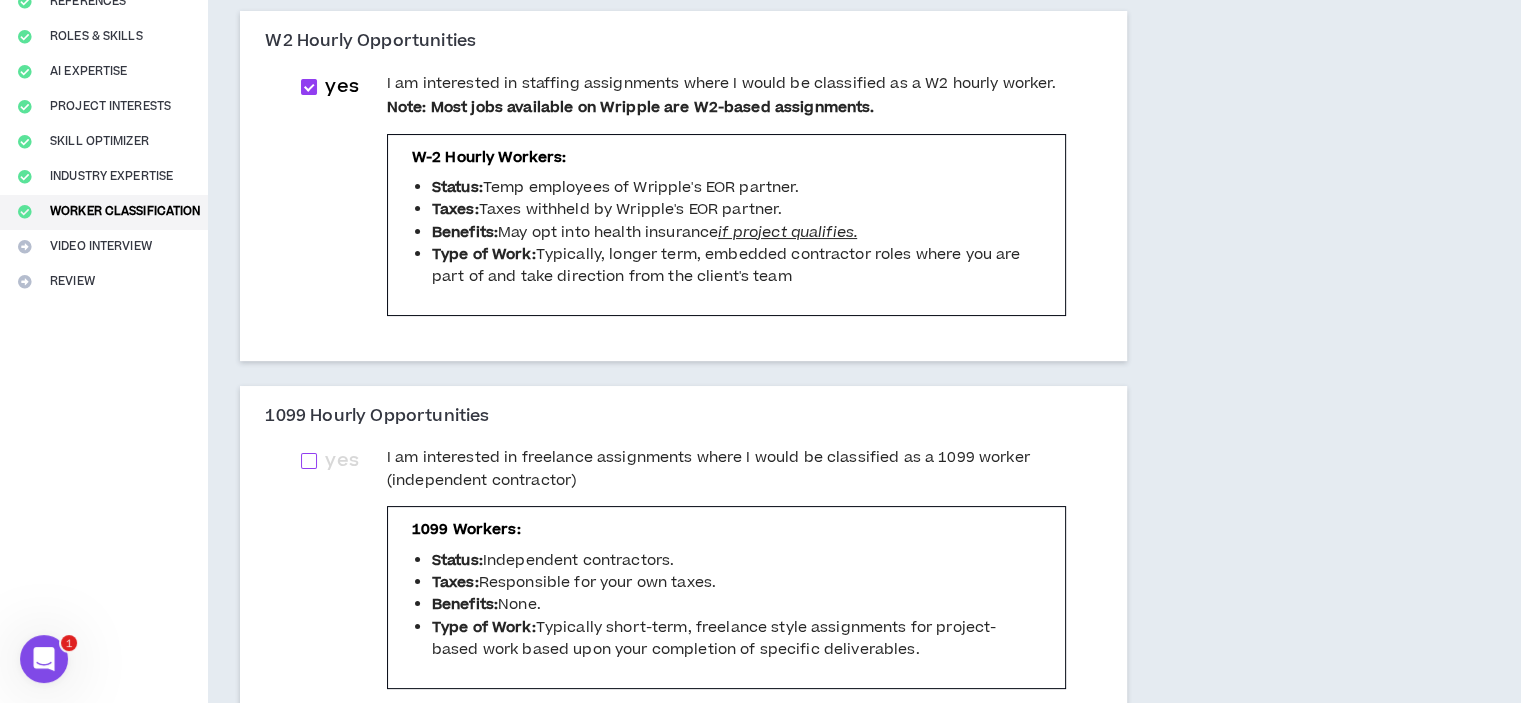 scroll, scrollTop: 259, scrollLeft: 0, axis: vertical 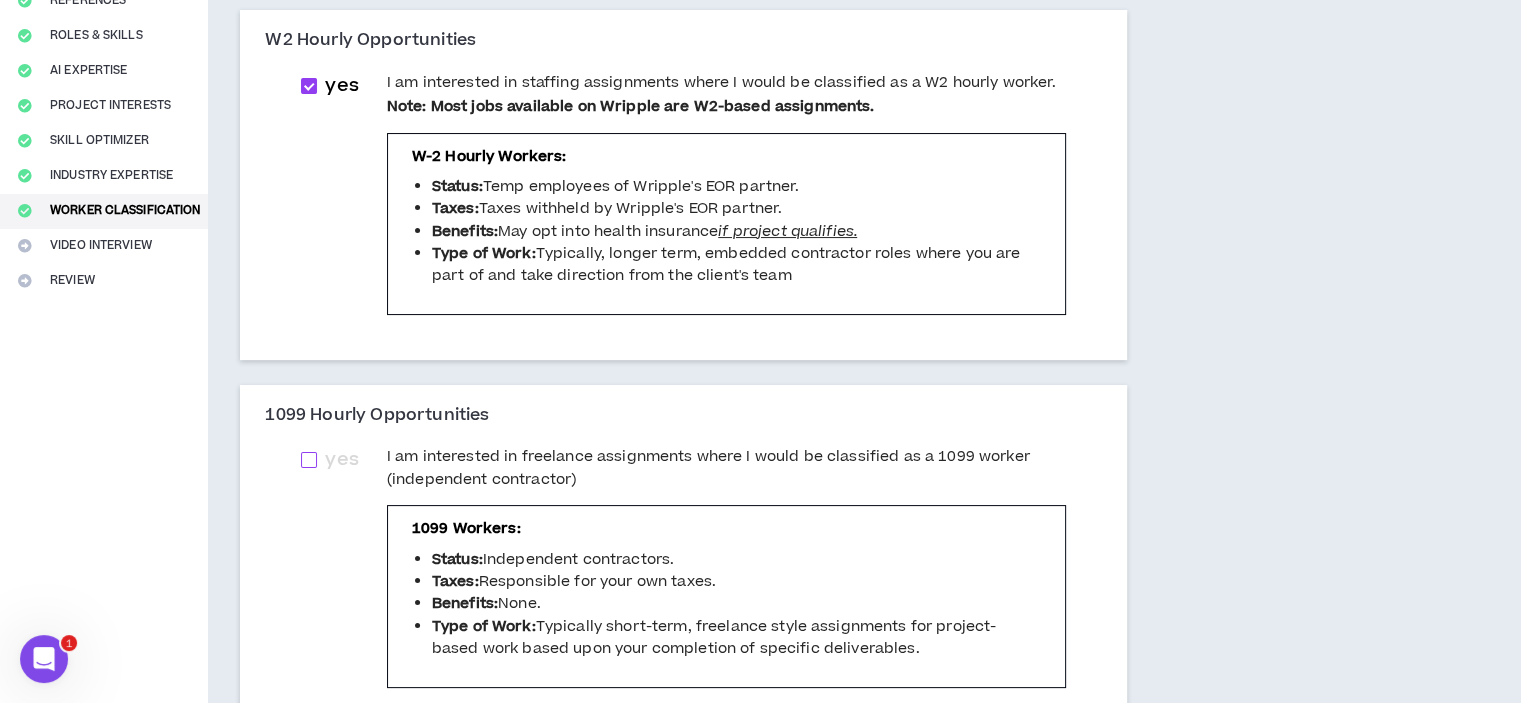click at bounding box center (309, 460) 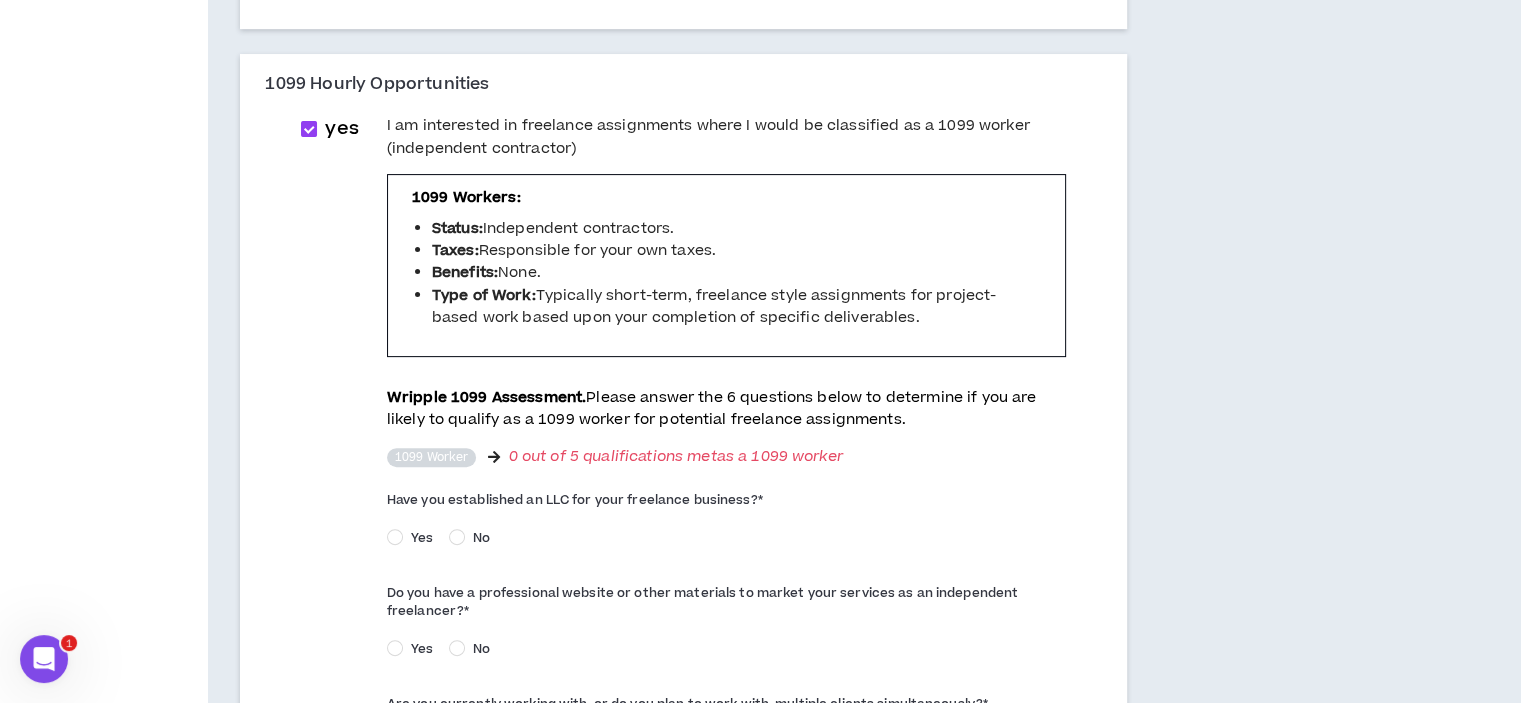 scroll, scrollTop: 601, scrollLeft: 0, axis: vertical 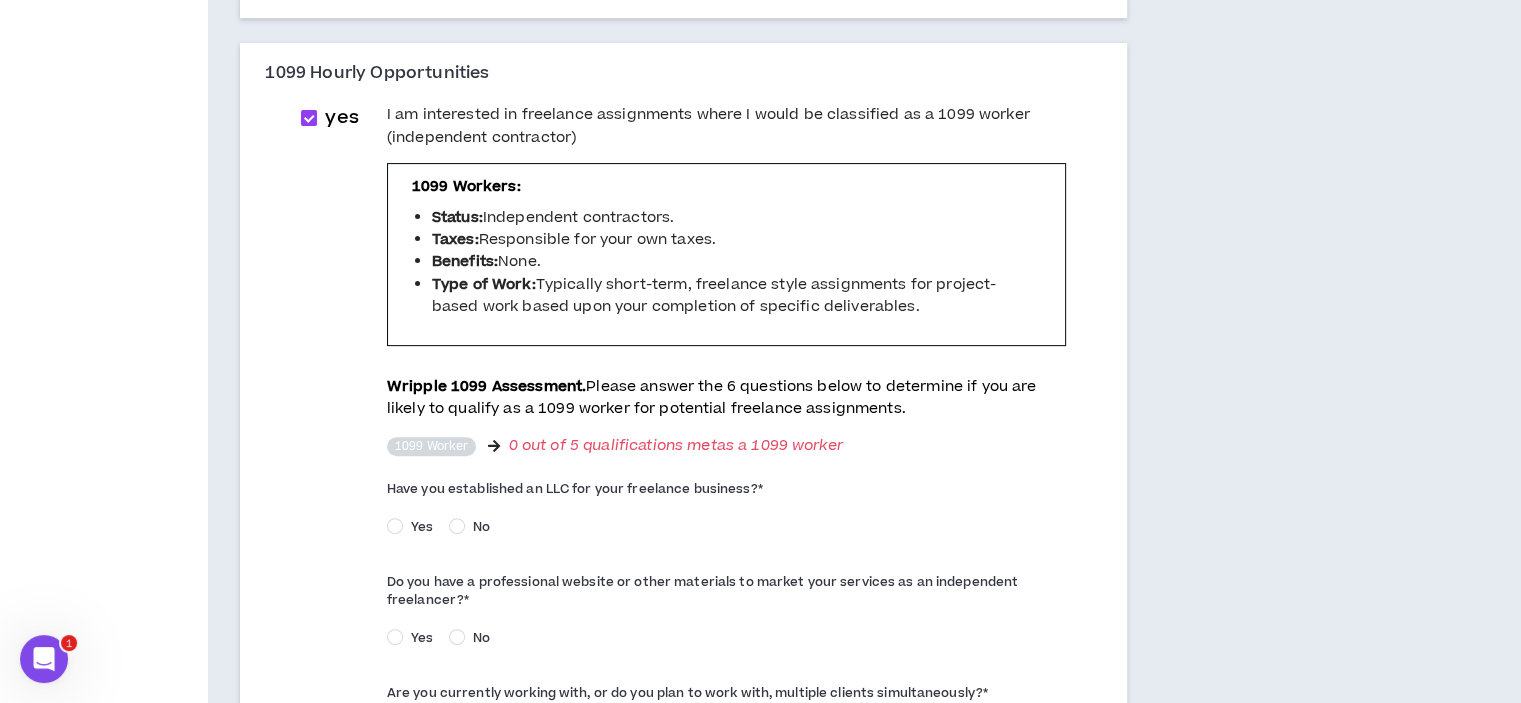 click on "No" at bounding box center [481, 527] 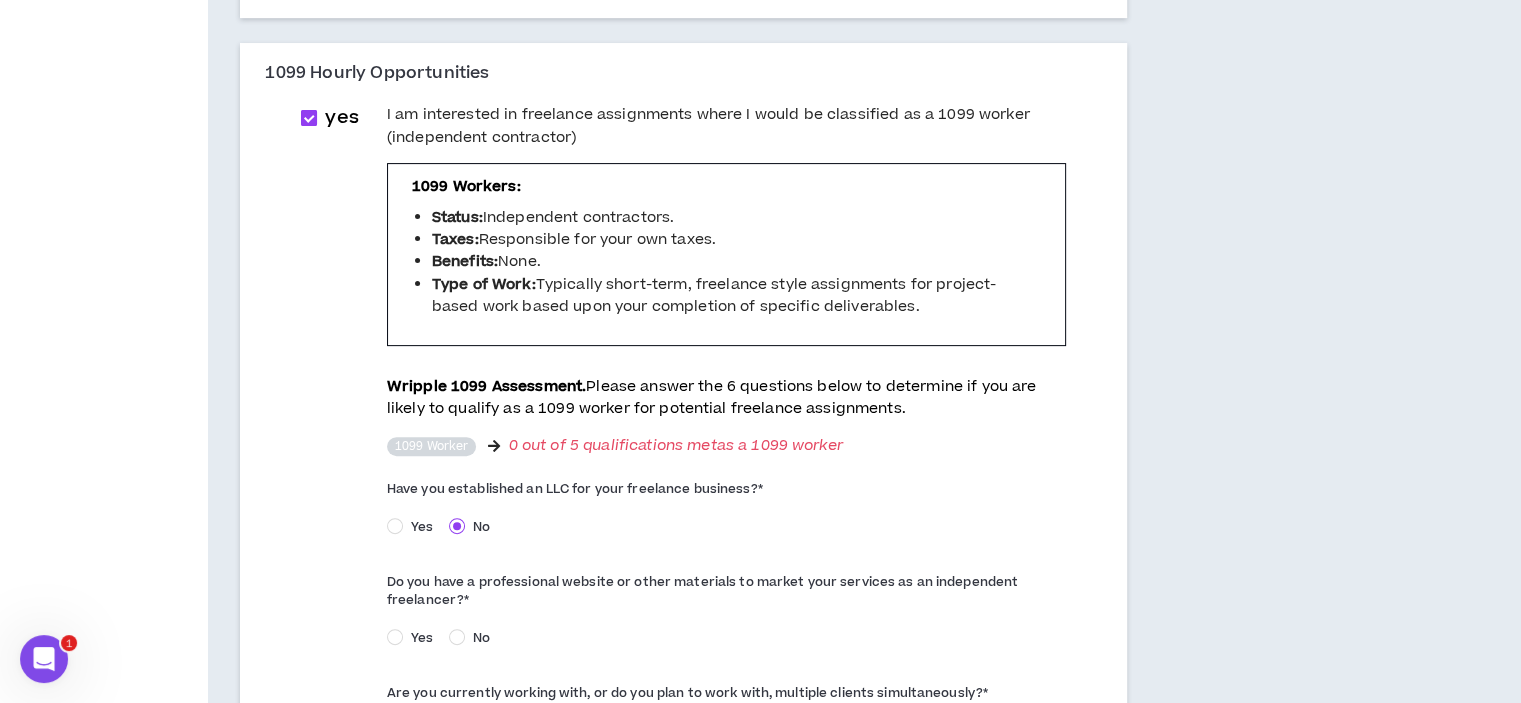 click on "yes" at bounding box center (333, 118) 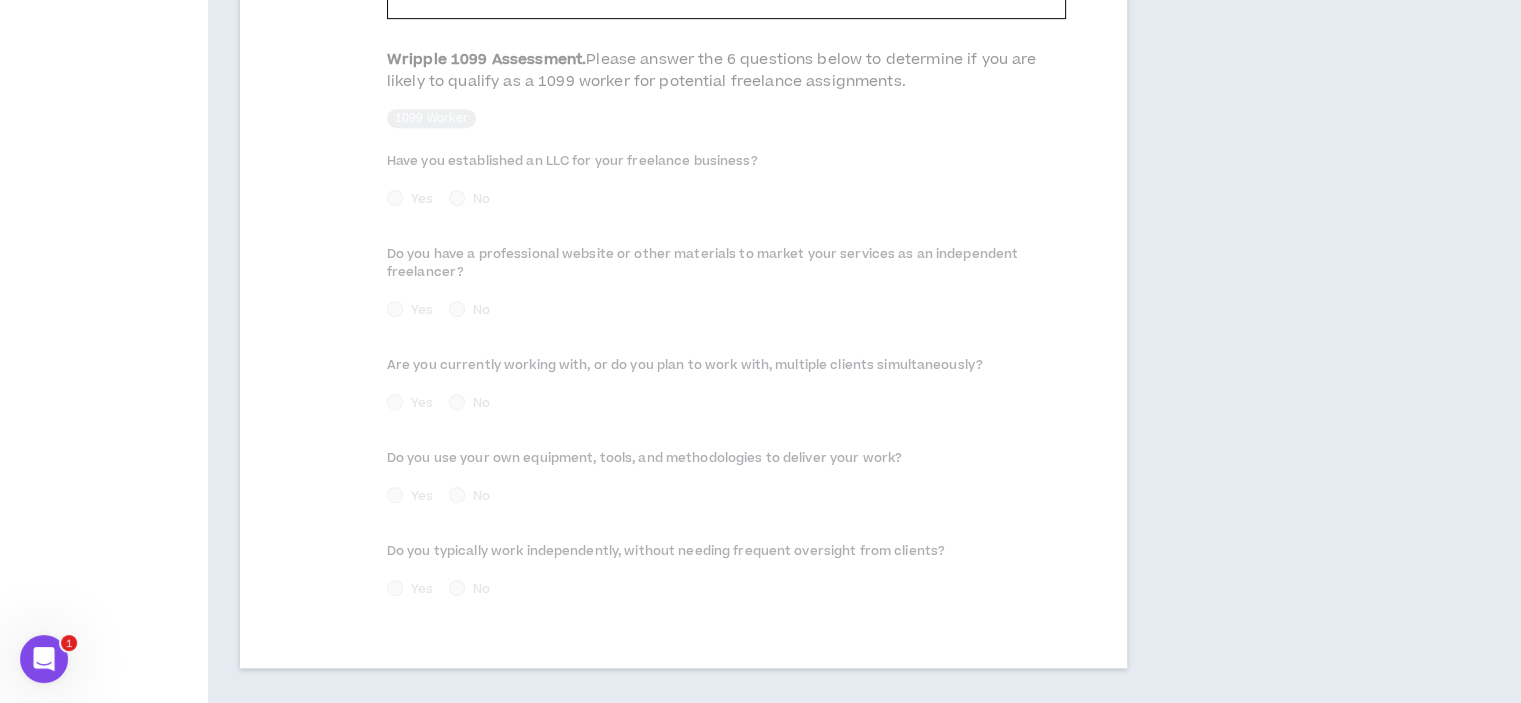 scroll, scrollTop: 1046, scrollLeft: 0, axis: vertical 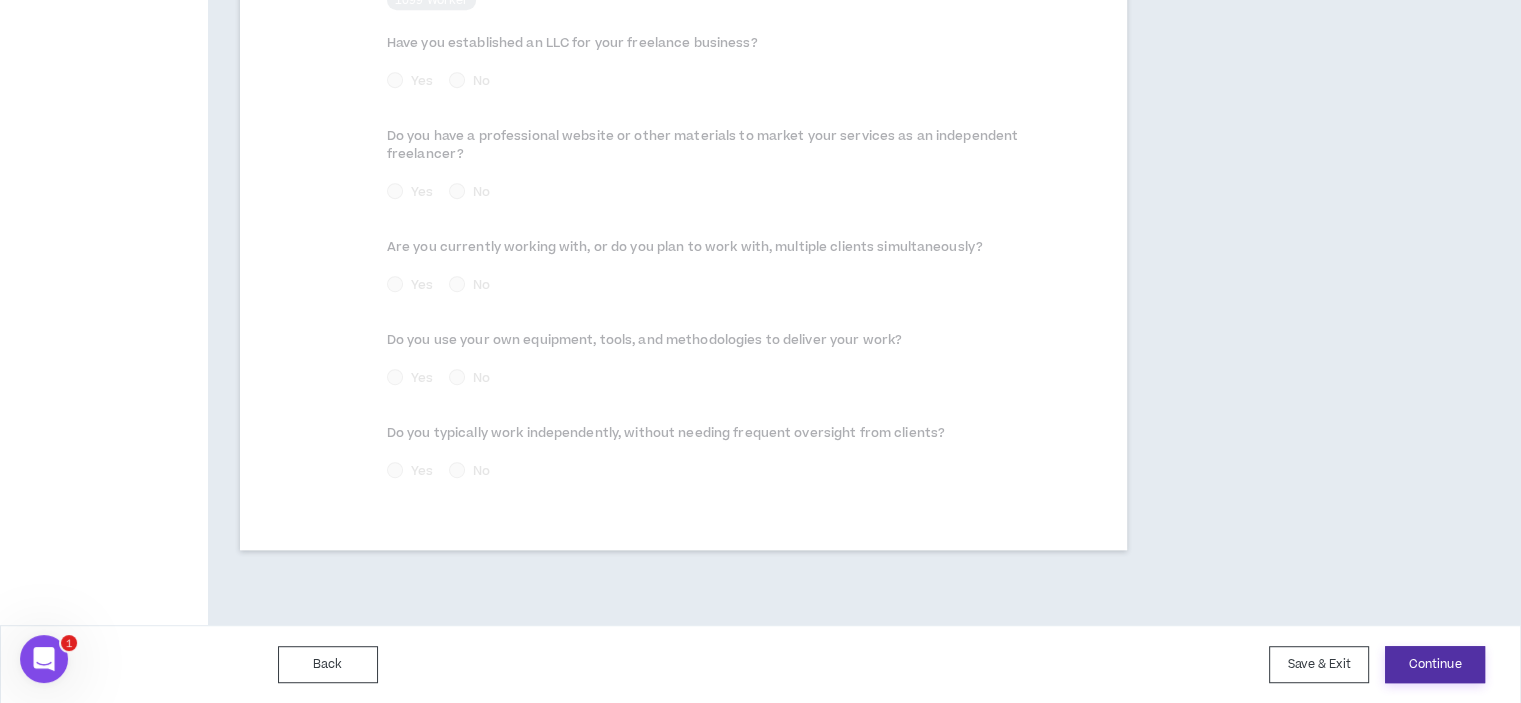 click on "Continue" at bounding box center [1435, 664] 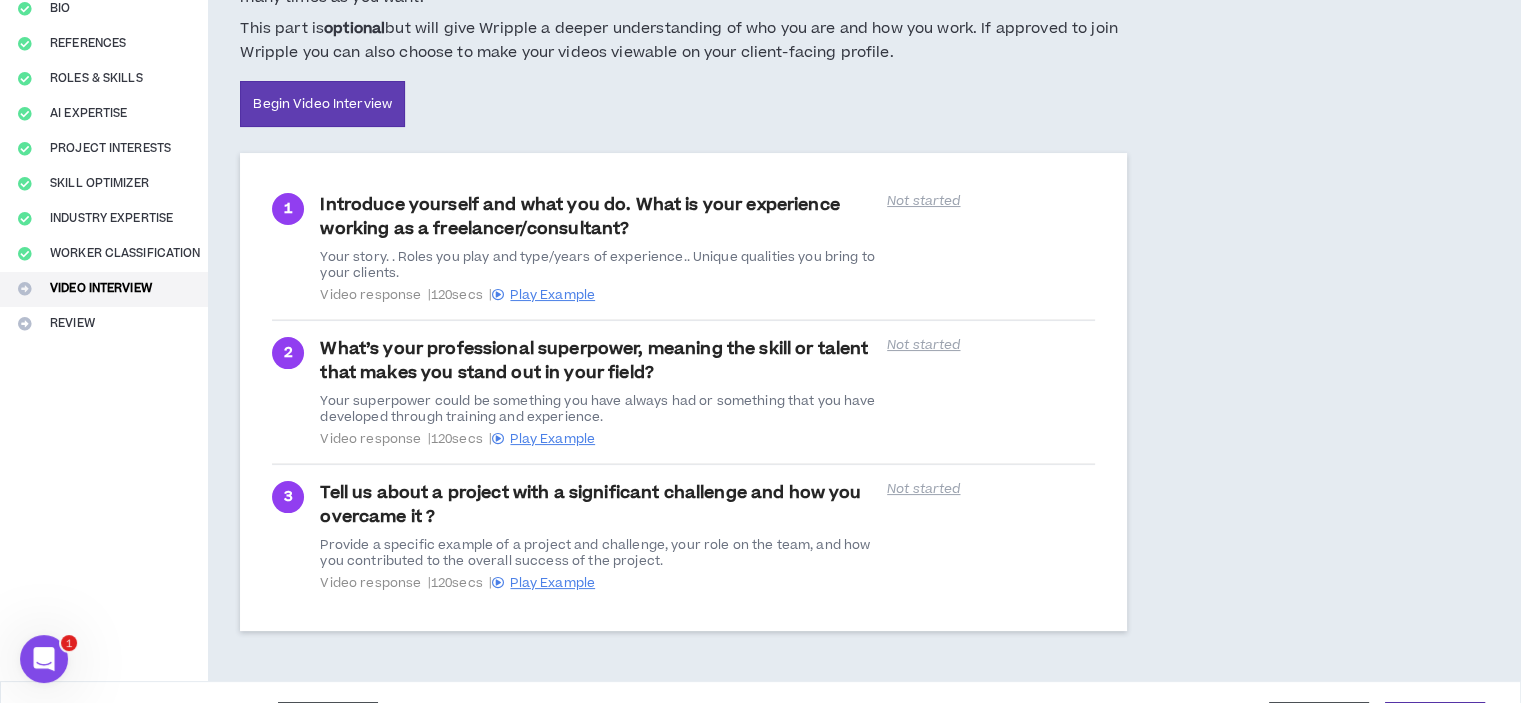 scroll, scrollTop: 270, scrollLeft: 0, axis: vertical 